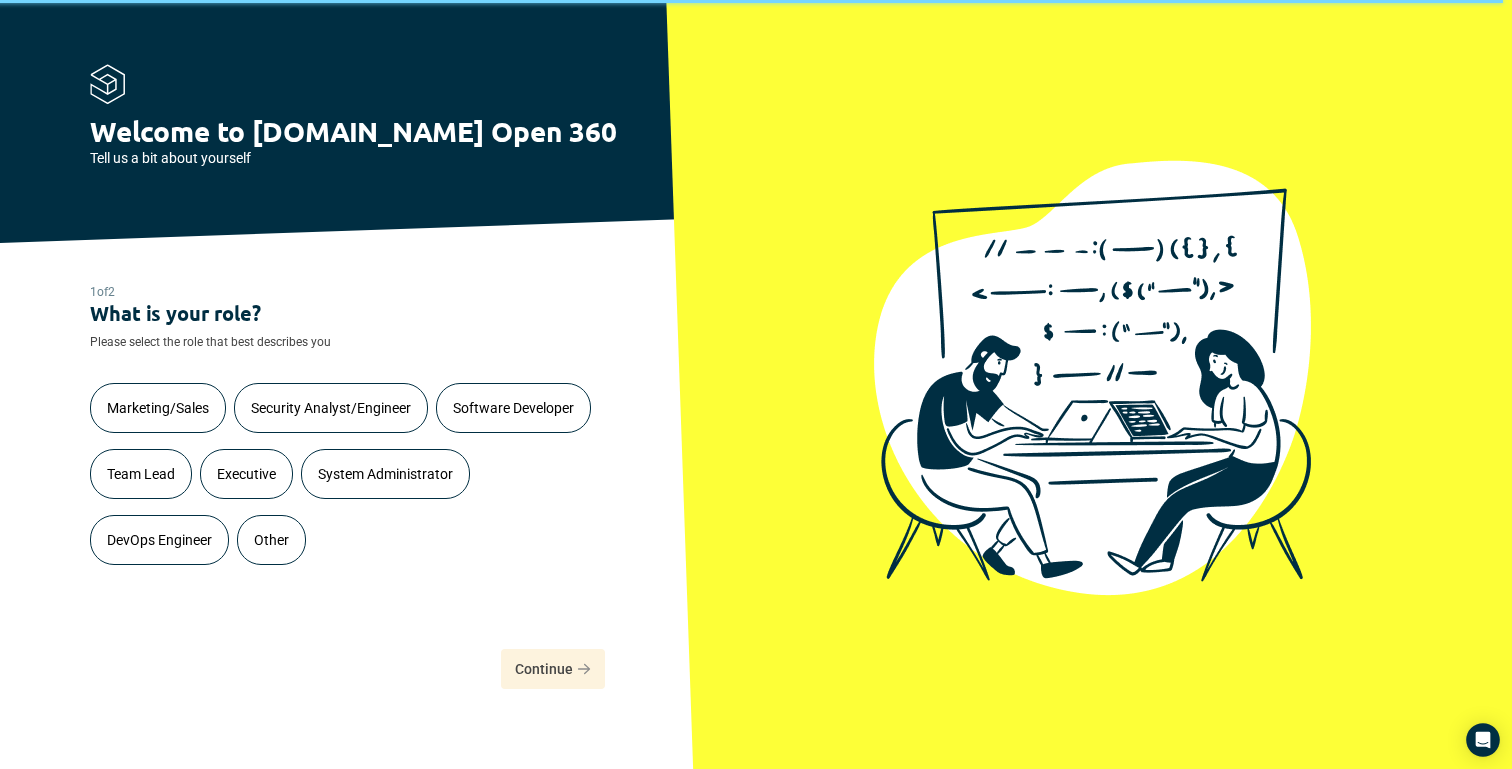 scroll, scrollTop: 0, scrollLeft: 0, axis: both 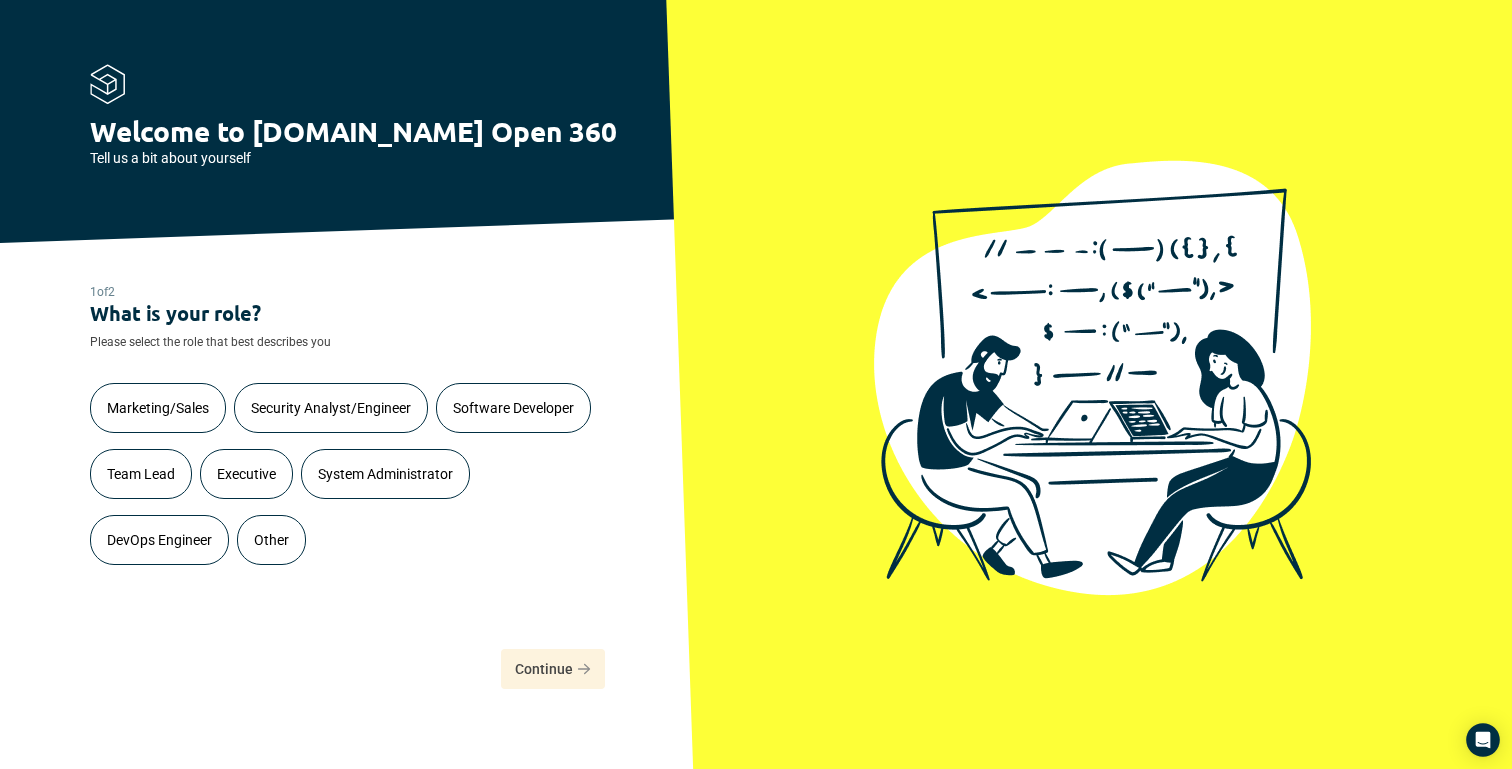 click on "DevOps Engineer" at bounding box center (159, 540) 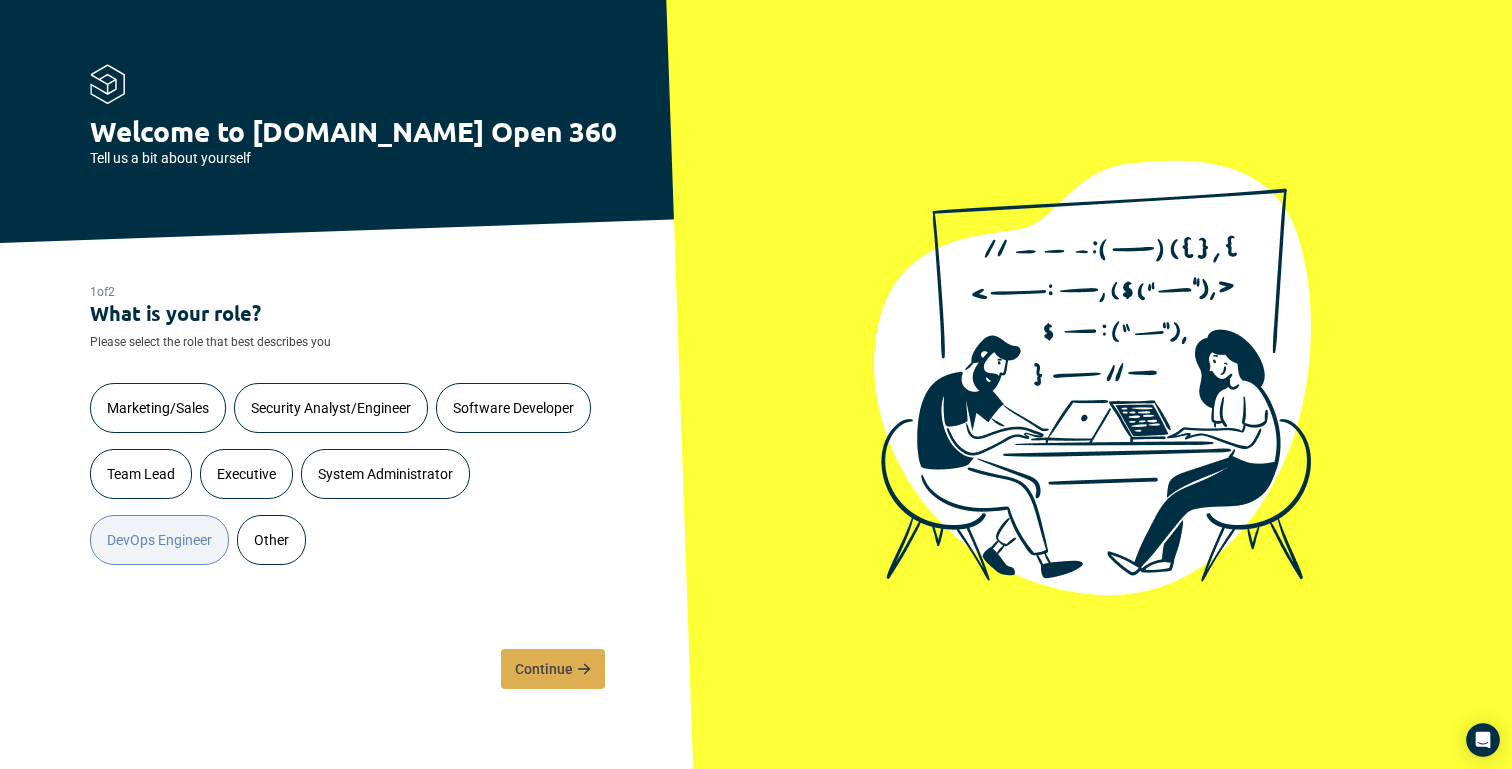 click on "Continue" at bounding box center [553, 669] 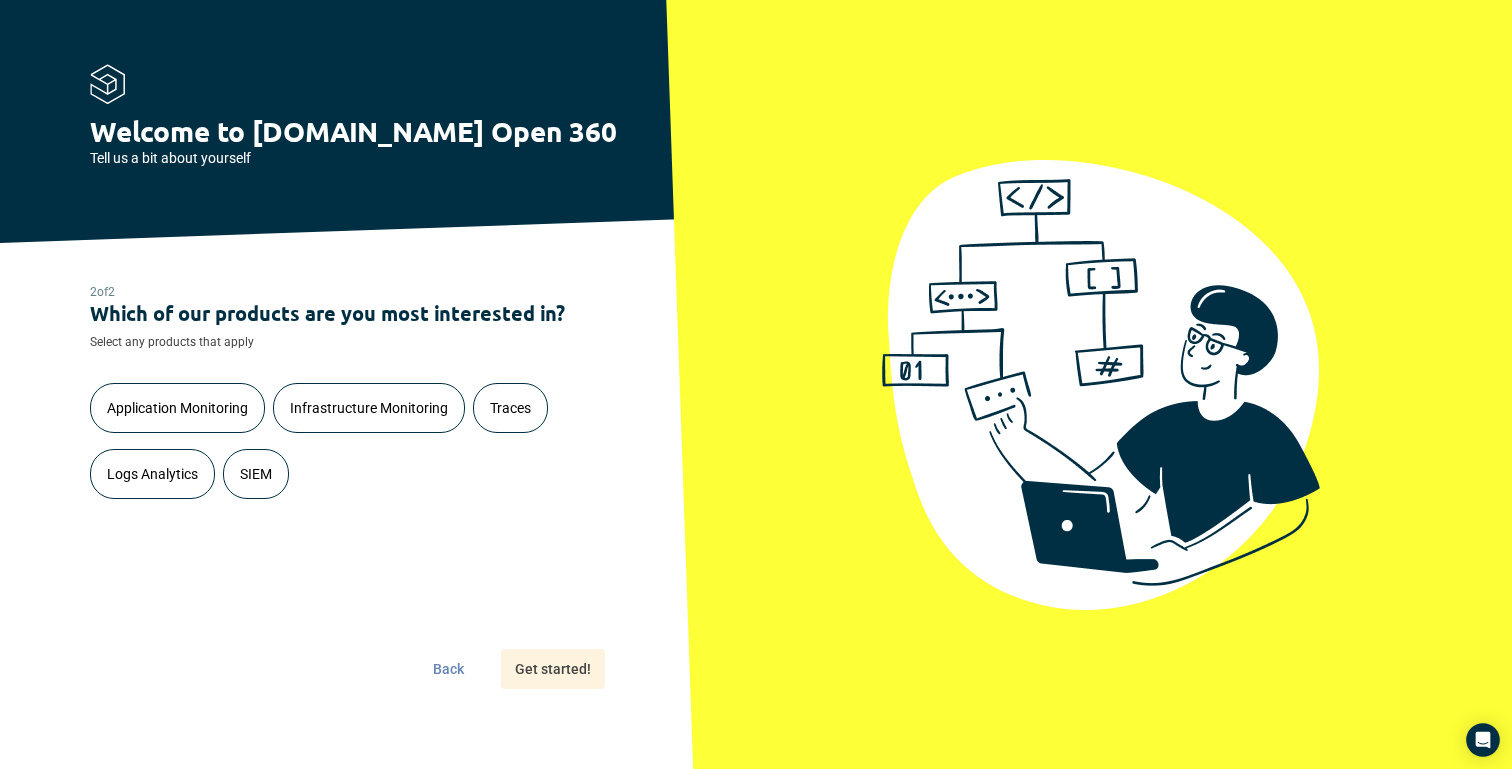 click on "Logs Analytics" at bounding box center (152, 474) 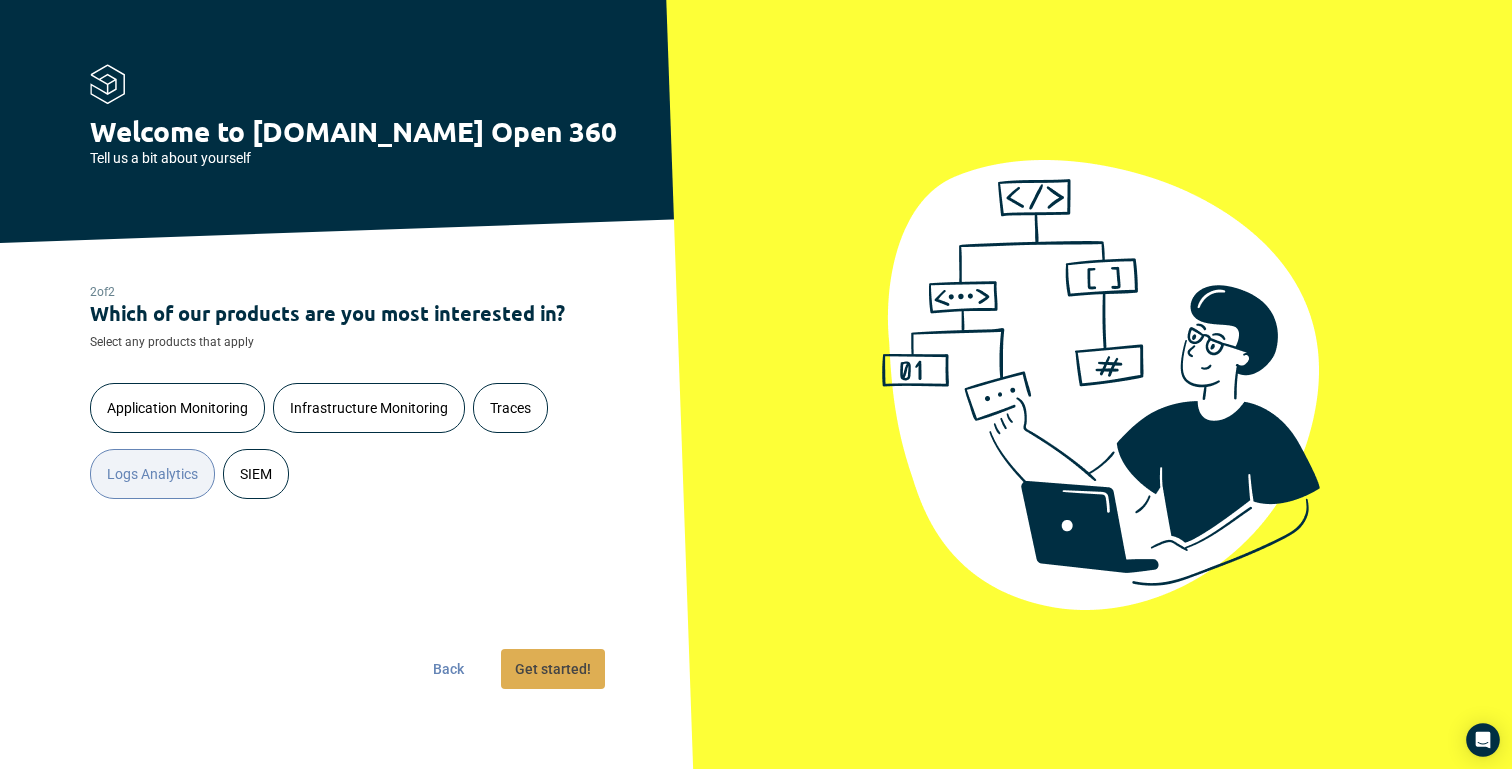 click on "Get started!" at bounding box center [553, 669] 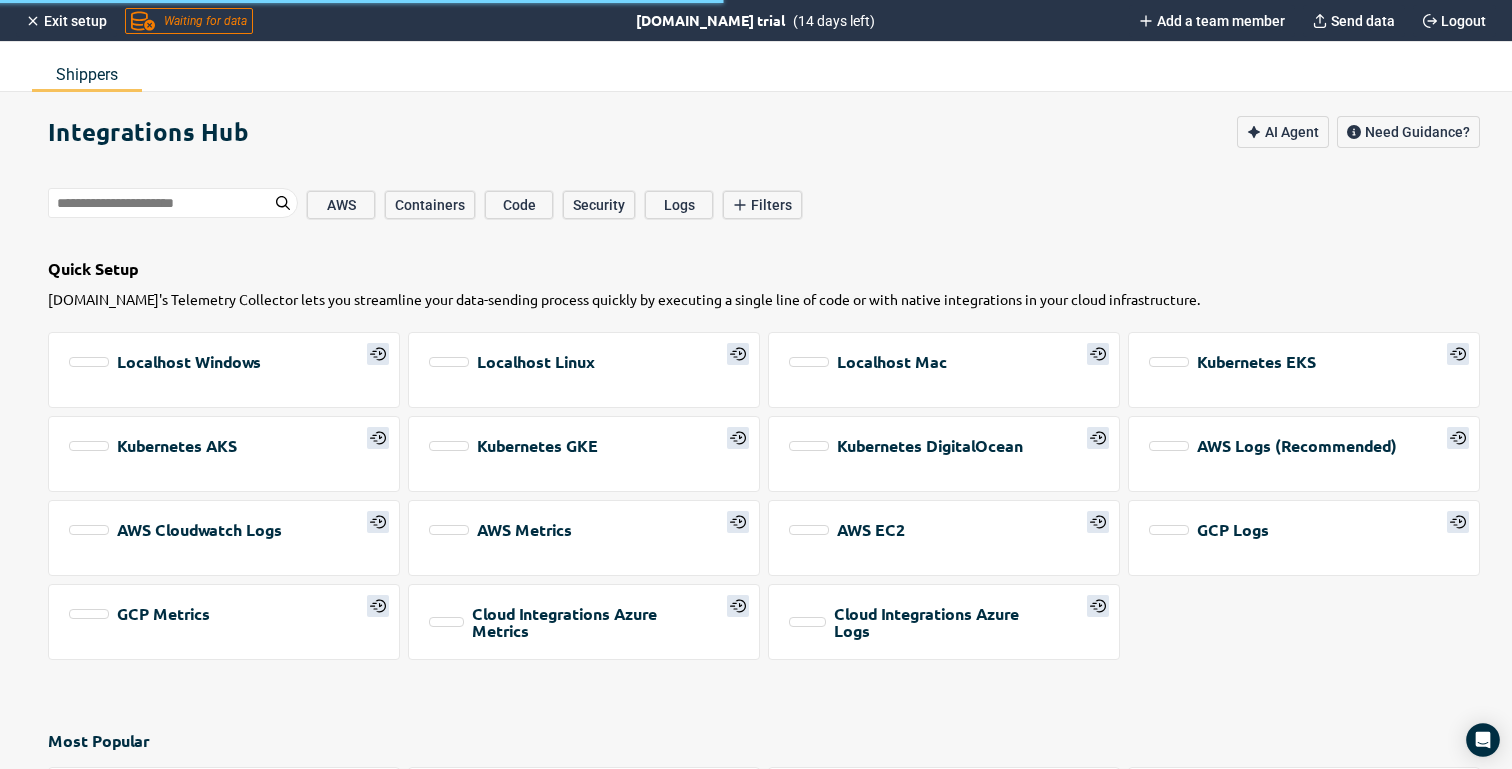 type on "*" 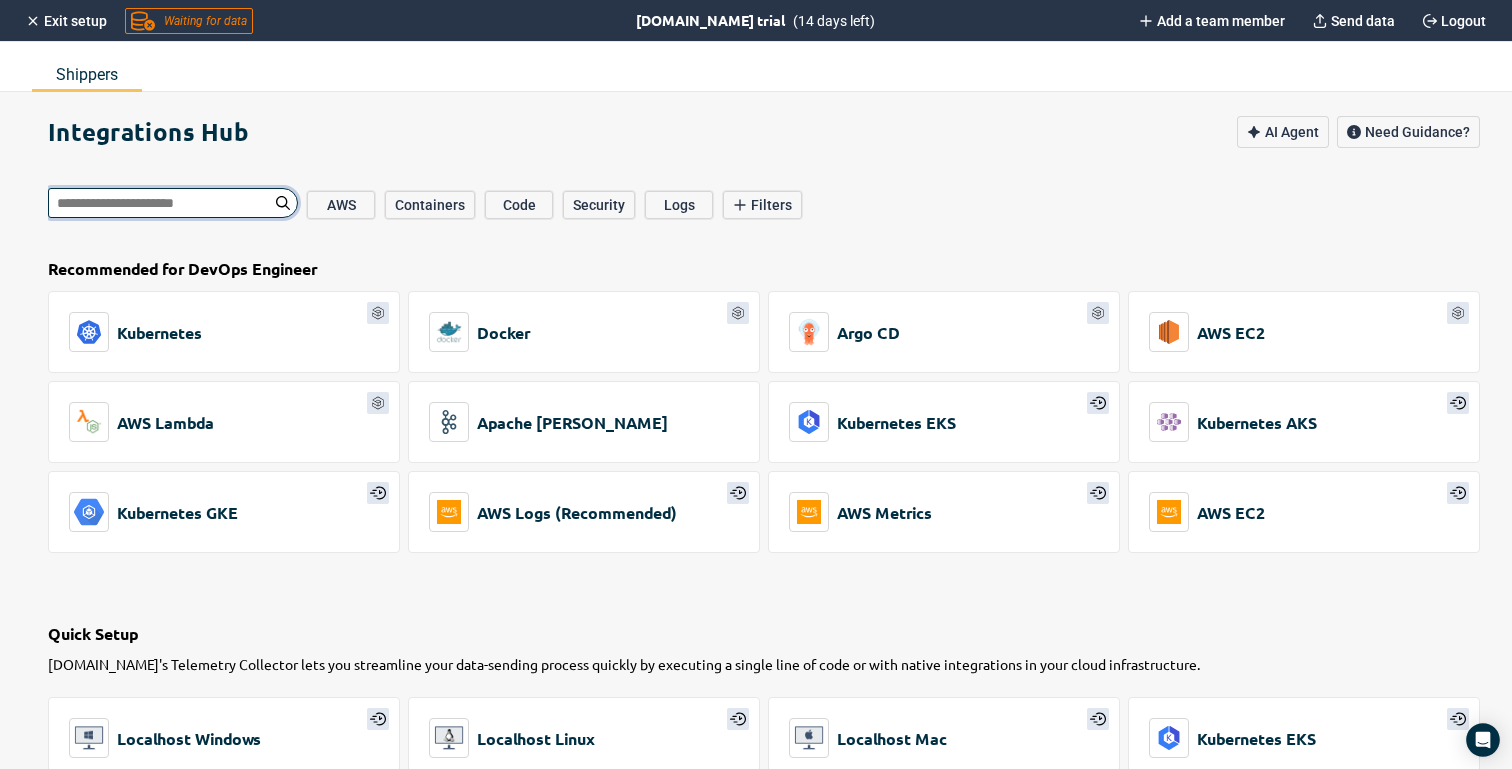 click at bounding box center (173, 203) 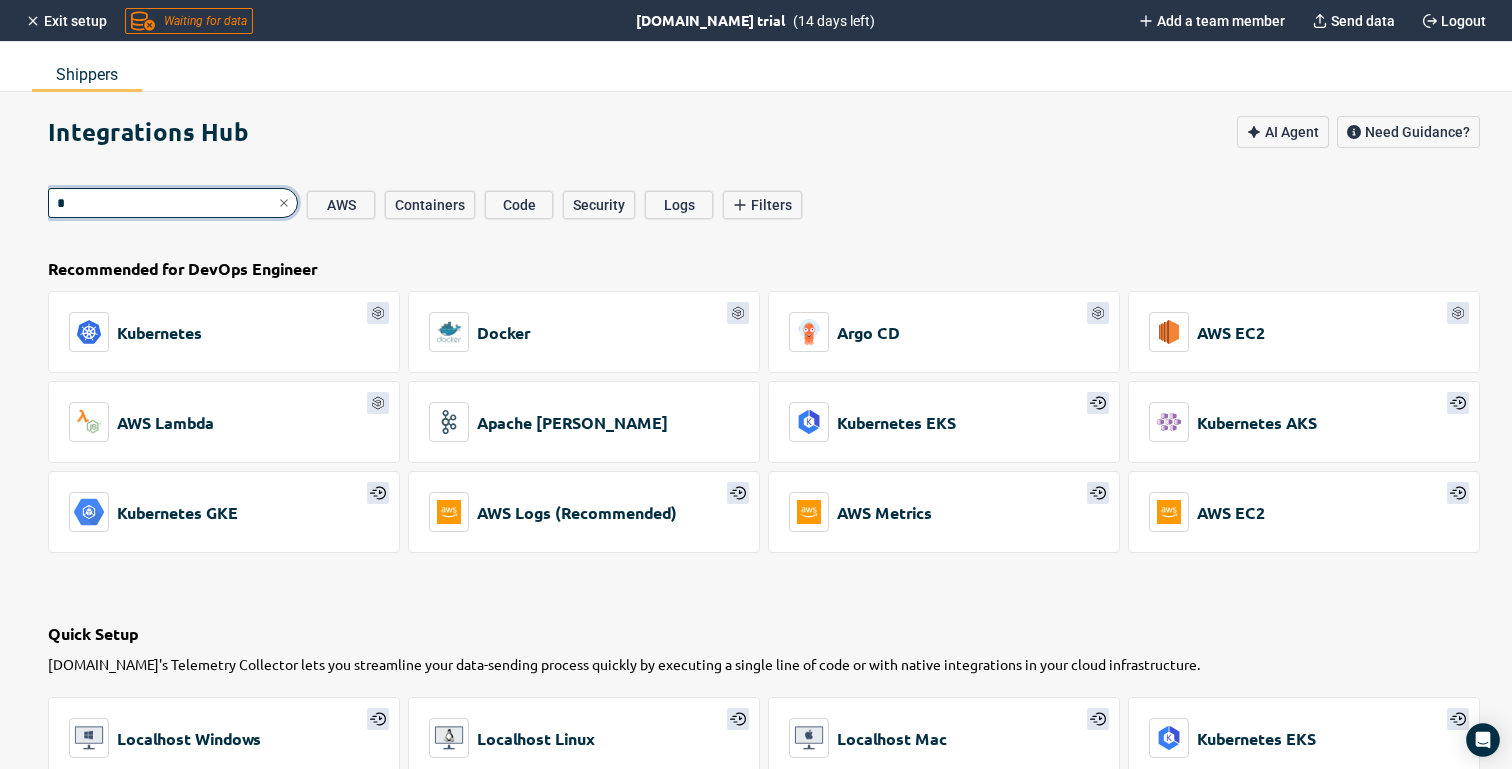 type on "**" 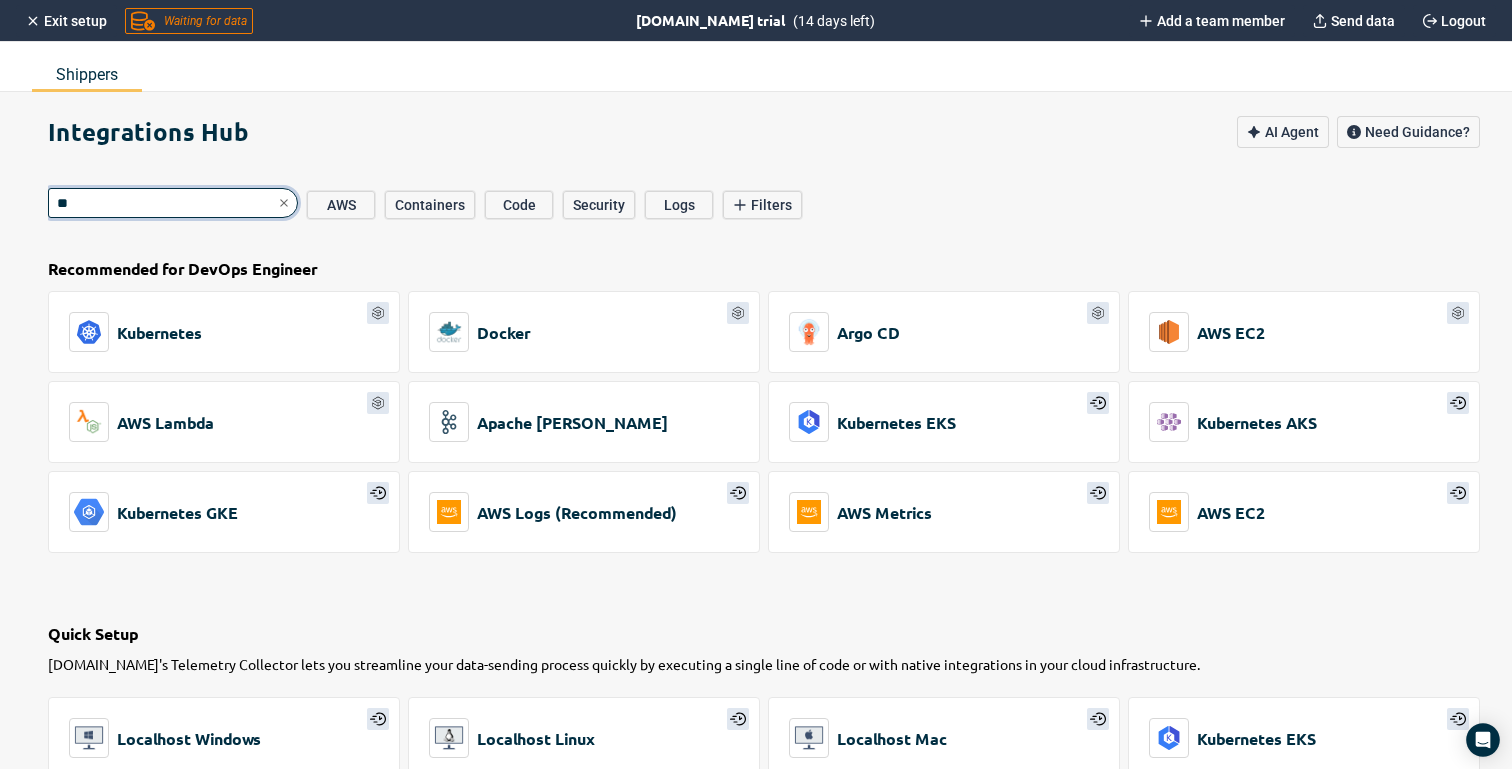 type on "*" 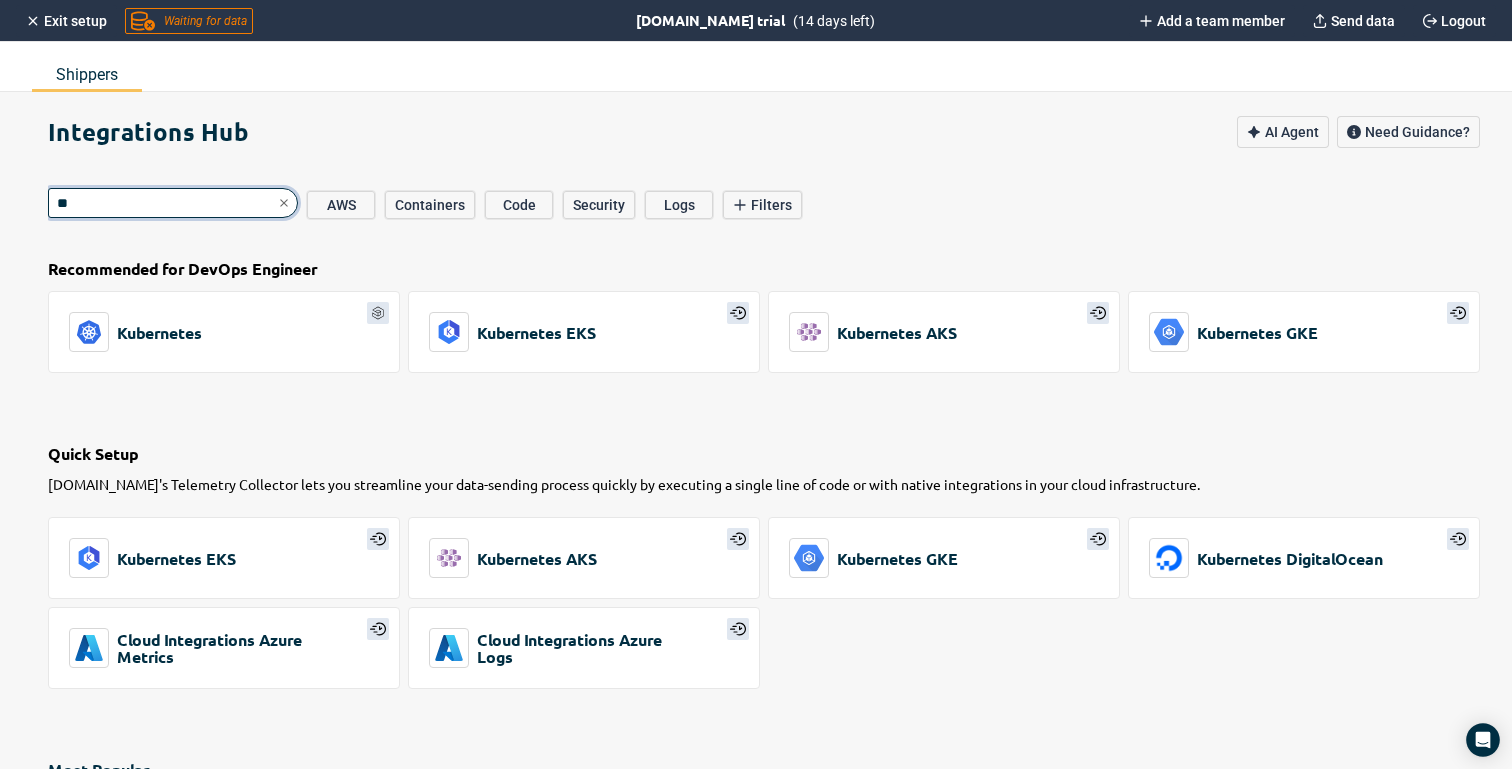type on "***" 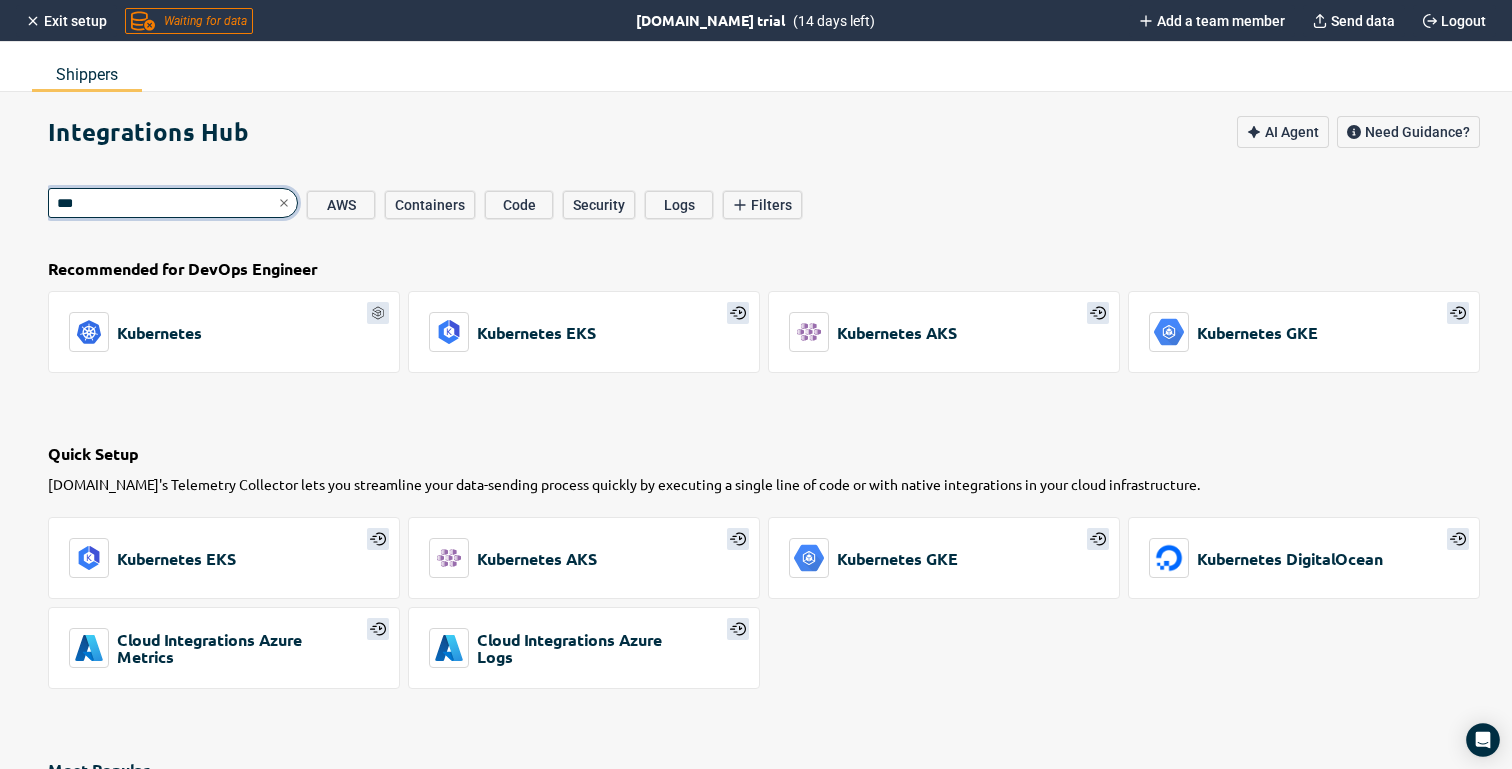 type on "*" 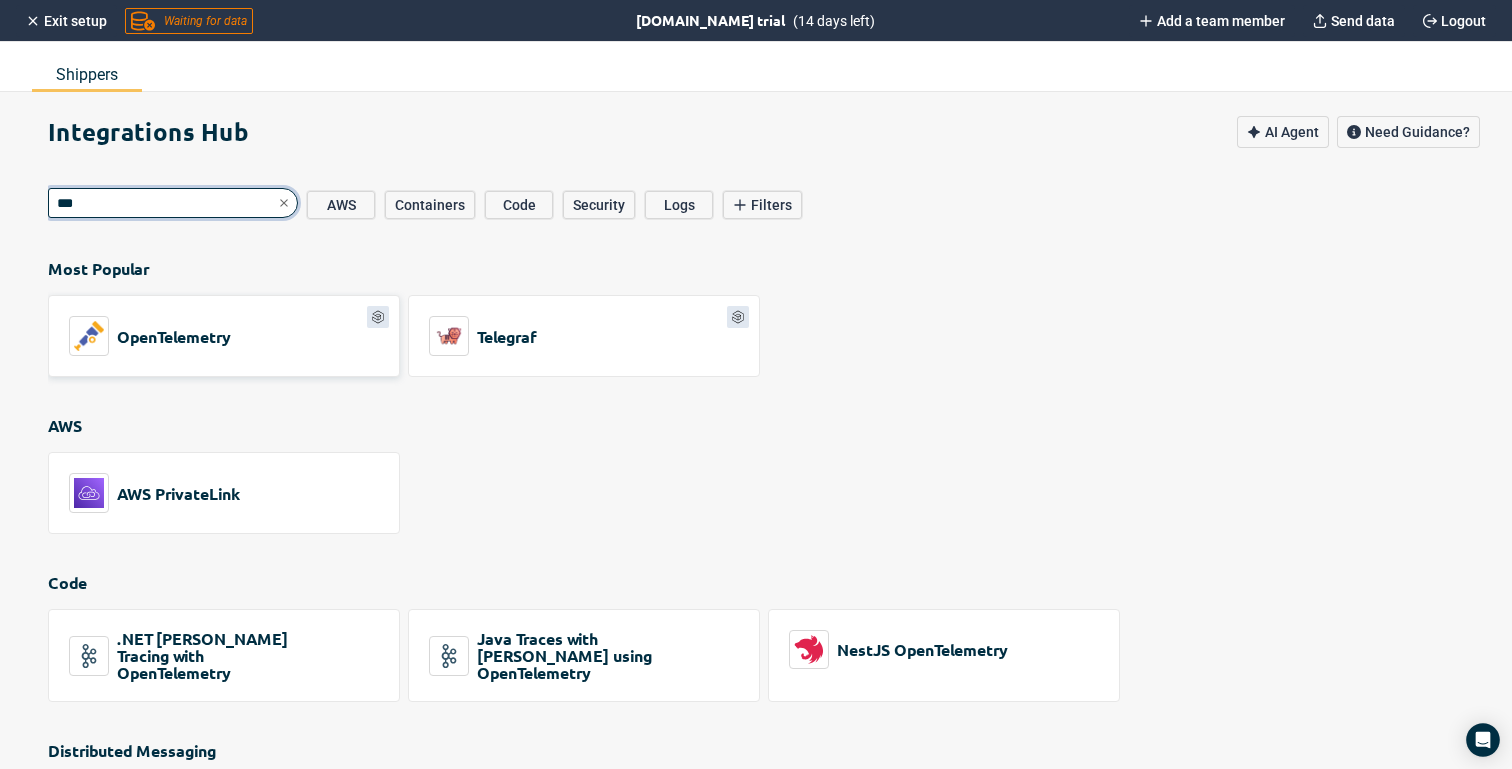 type on "***" 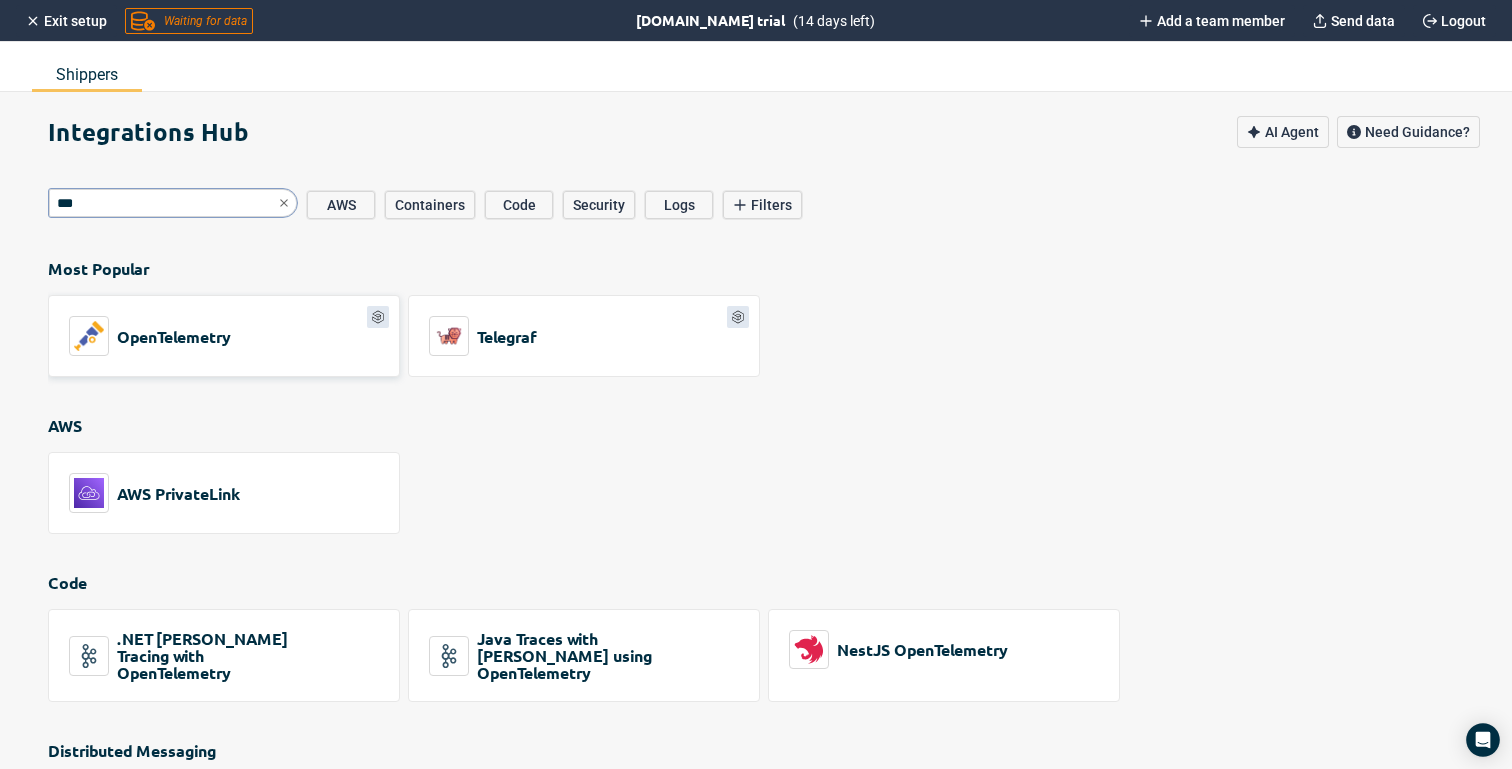 click on "OpenTelemetry" at bounding box center [224, 336] 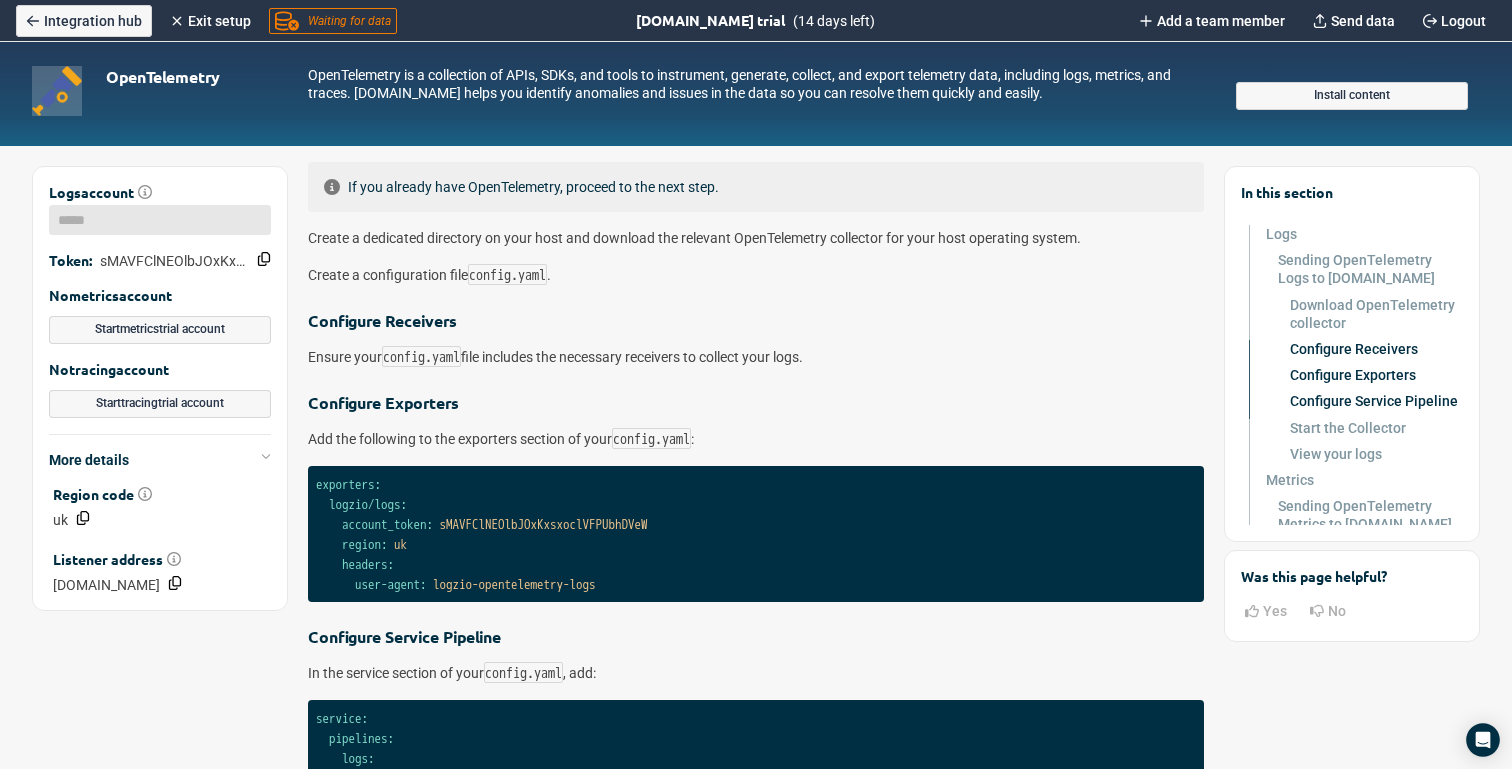 scroll, scrollTop: 194, scrollLeft: 0, axis: vertical 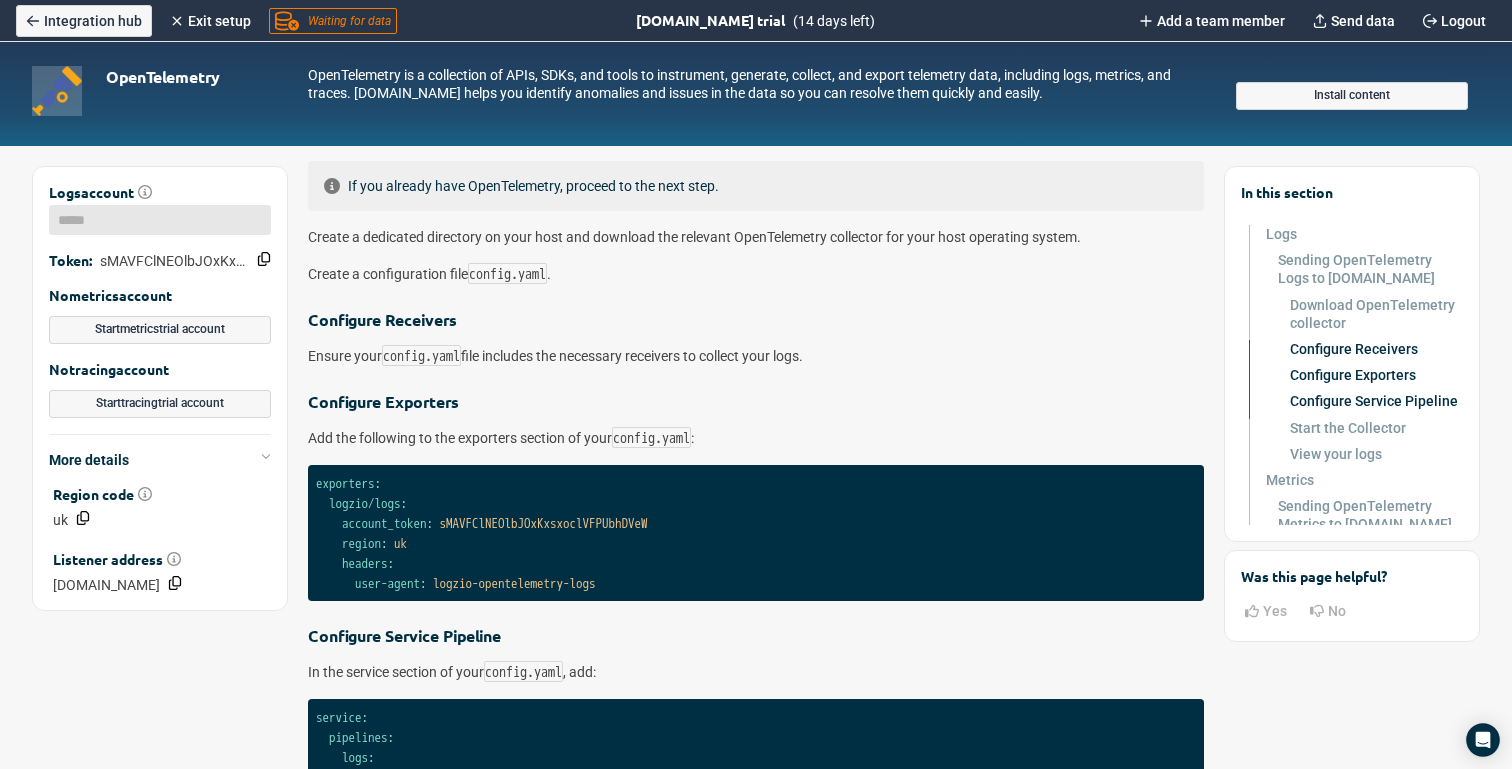 click on "sMAVFClNEOlbJOxKxsxoclVFPUbhDVeW" at bounding box center [544, 523] 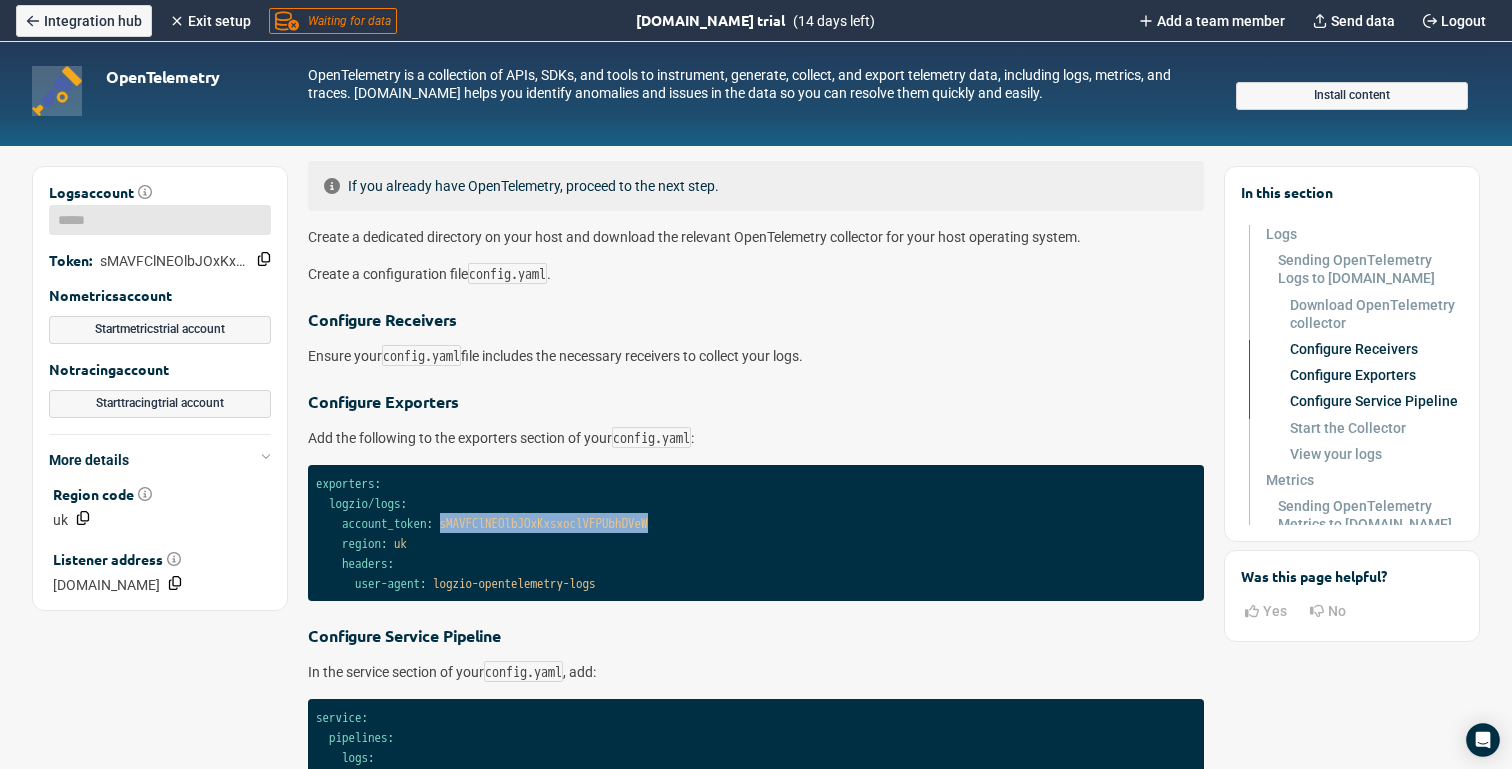 click on "sMAVFClNEOlbJOxKxsxoclVFPUbhDVeW" at bounding box center [544, 523] 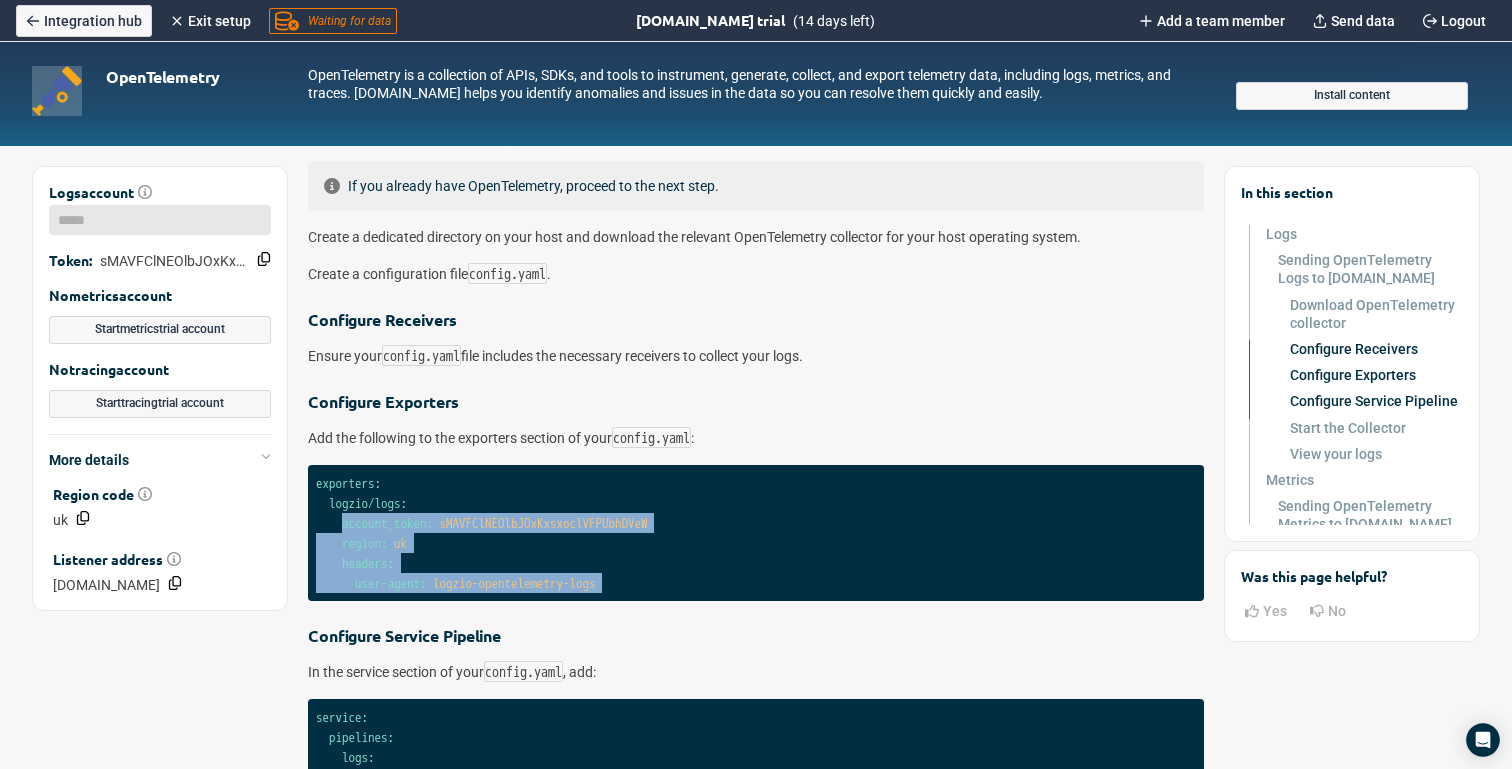 drag, startPoint x: 662, startPoint y: 560, endPoint x: 344, endPoint y: 503, distance: 323.0681 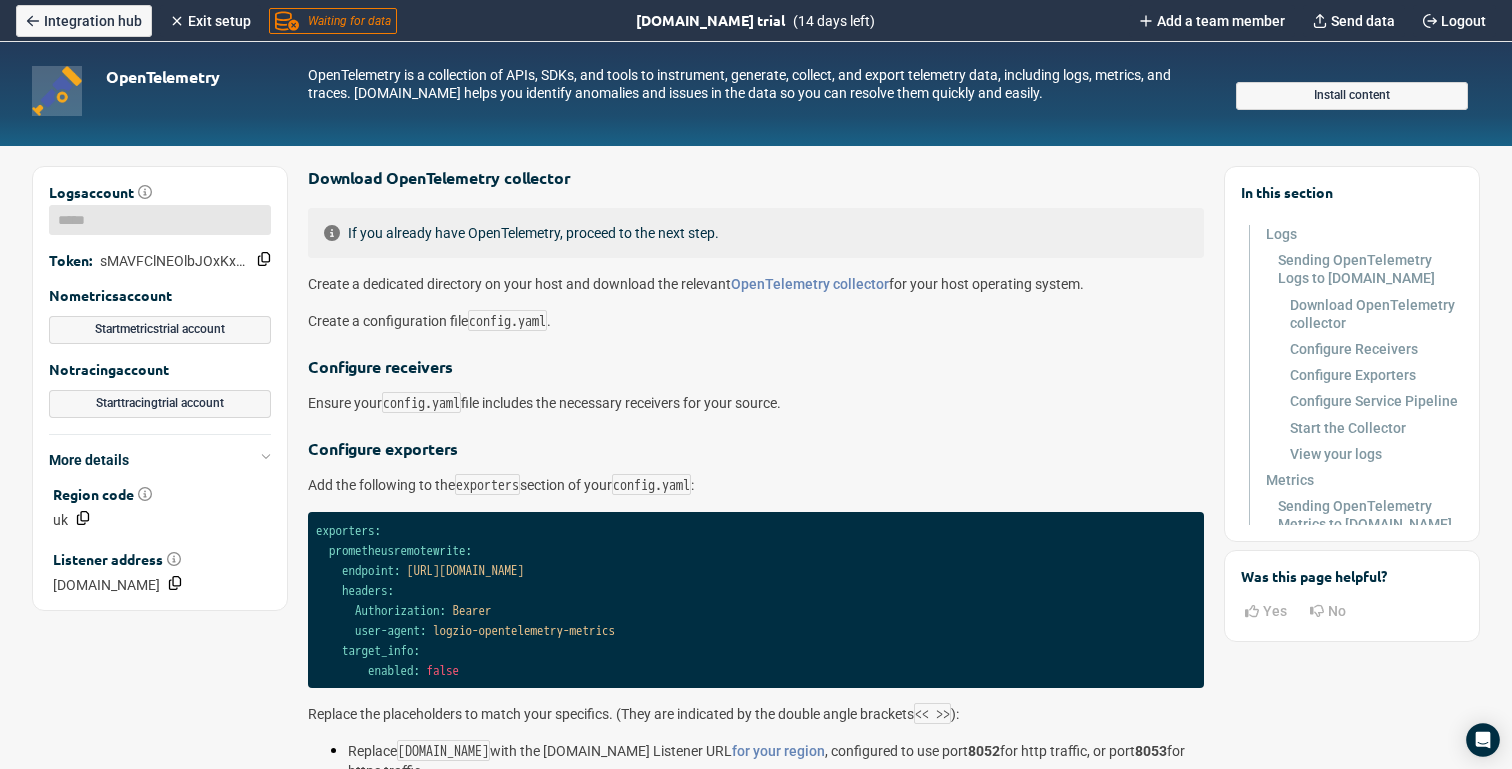 scroll, scrollTop: 1461, scrollLeft: 0, axis: vertical 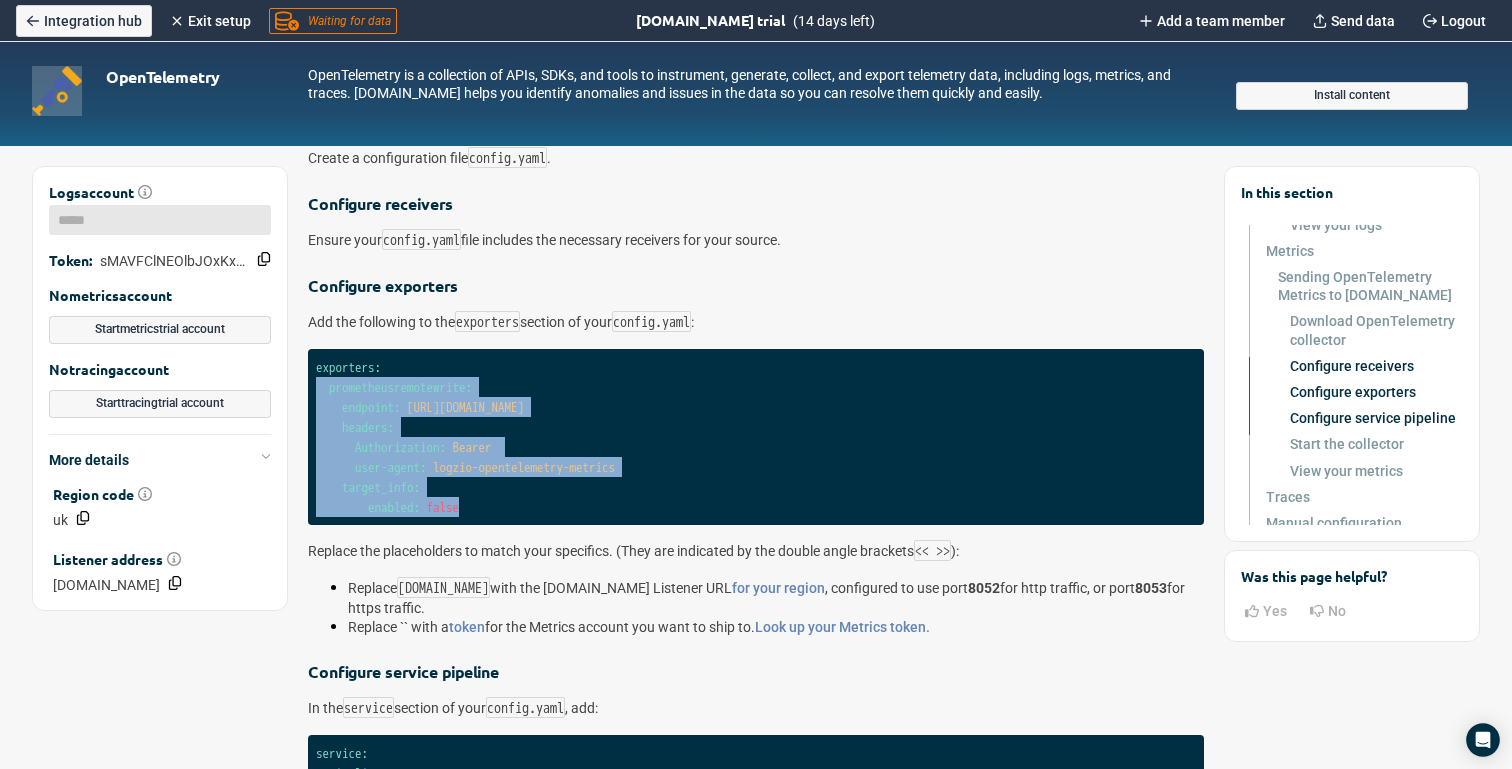 drag, startPoint x: 512, startPoint y: 466, endPoint x: 288, endPoint y: 355, distance: 249.994 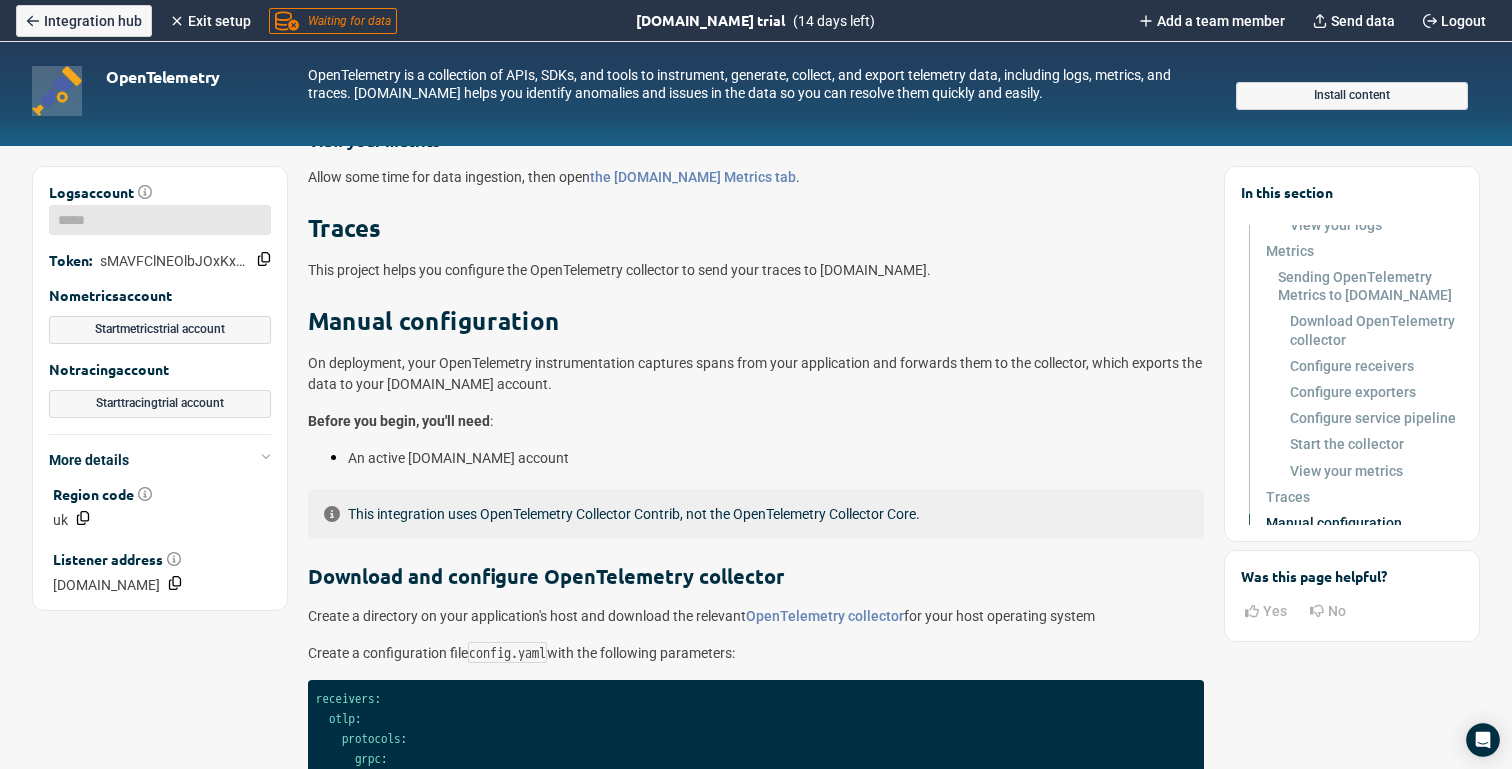 scroll, scrollTop: 2545, scrollLeft: 0, axis: vertical 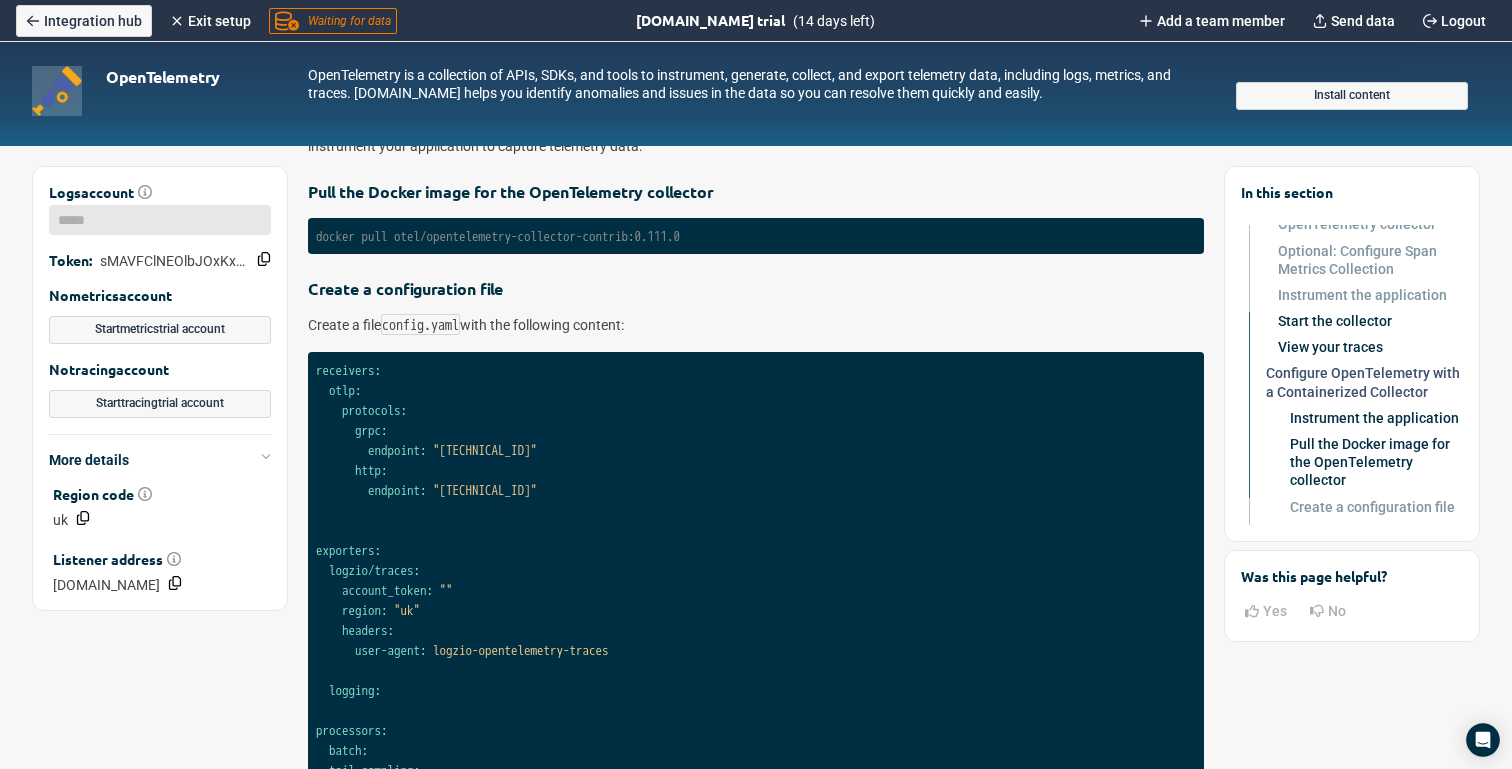 click on "Configure OpenTelemetry with a Containerized Collector" at bounding box center [1364, 382] 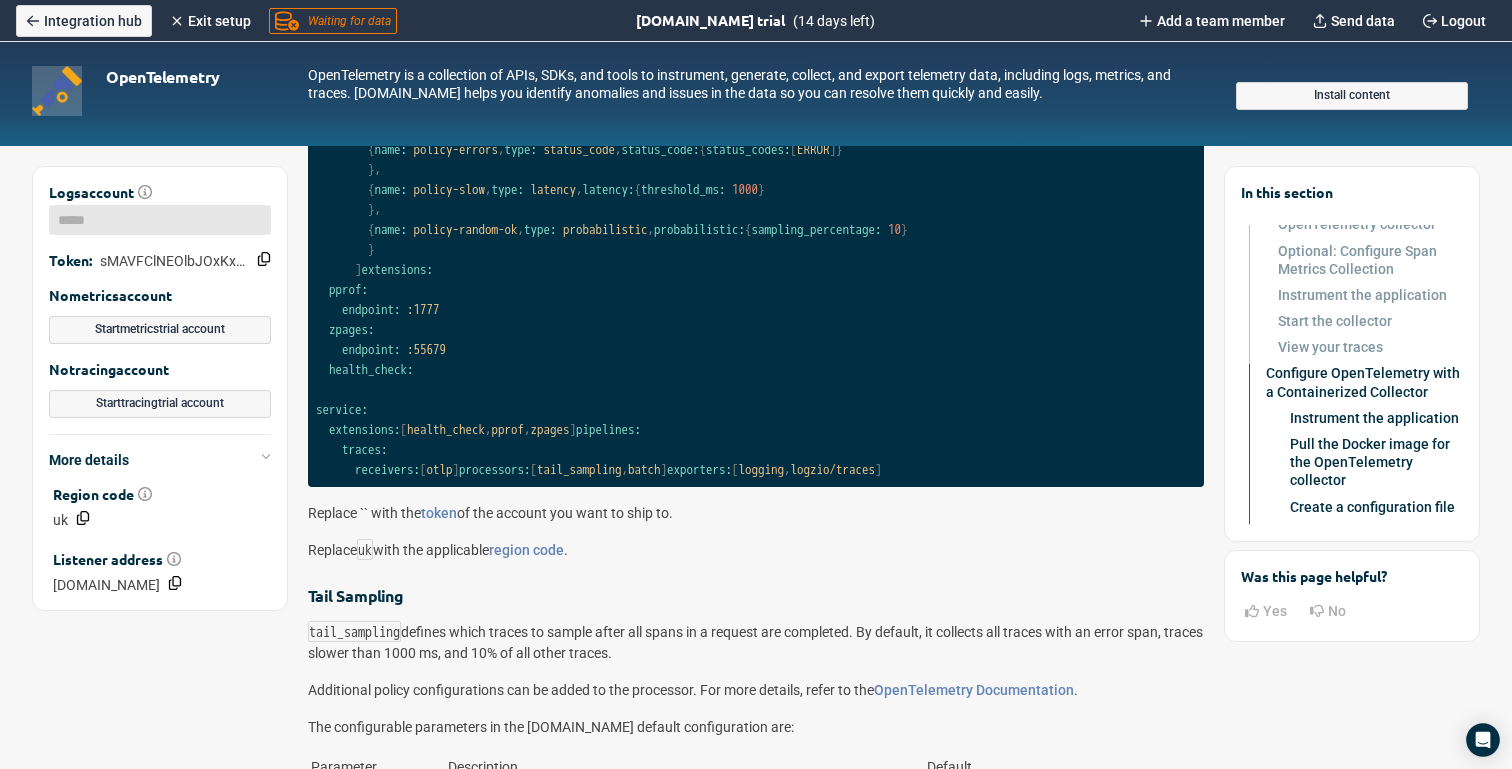 scroll, scrollTop: 8485, scrollLeft: 0, axis: vertical 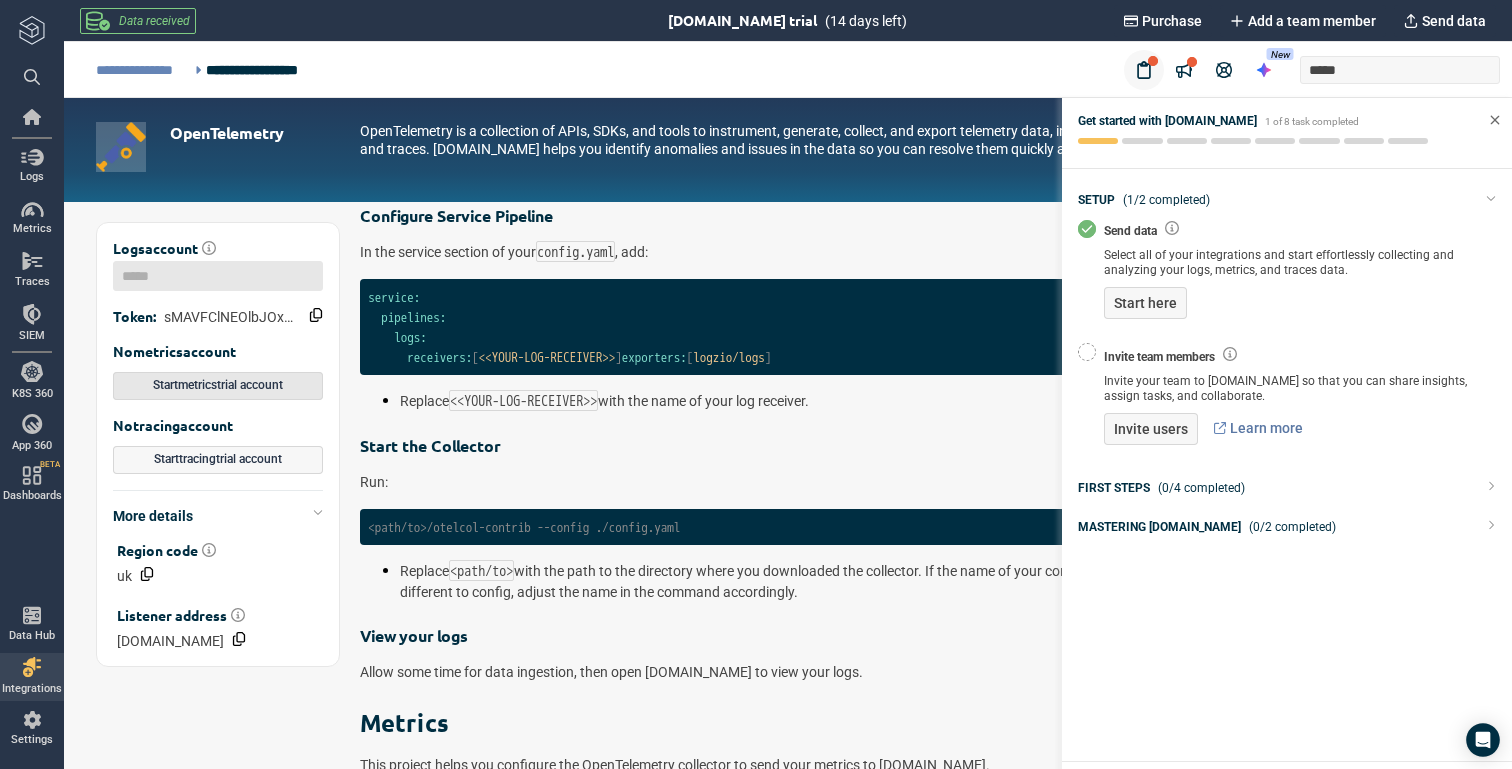 click on "Start  metrics  trial account" at bounding box center (218, 386) 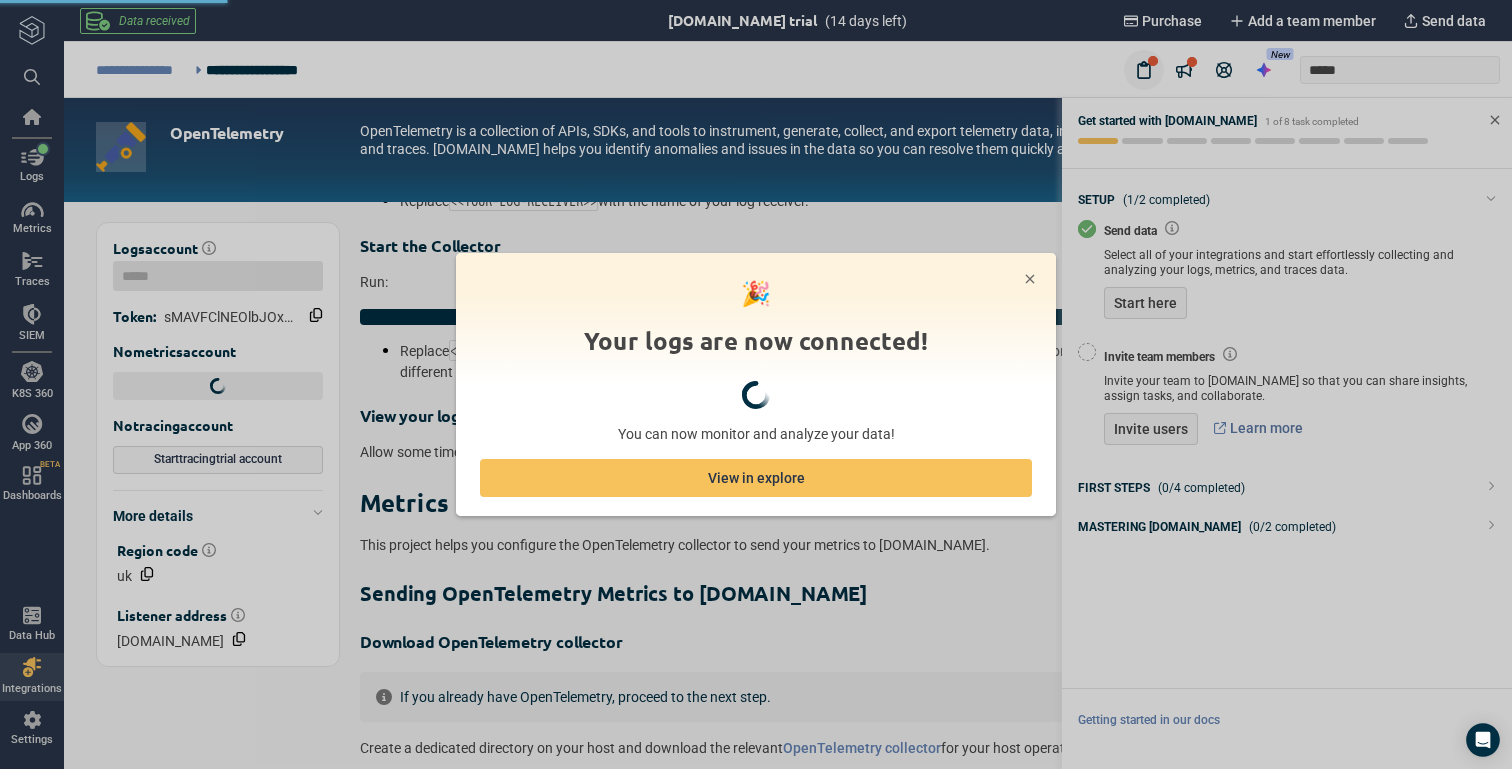 scroll, scrollTop: 670, scrollLeft: 0, axis: vertical 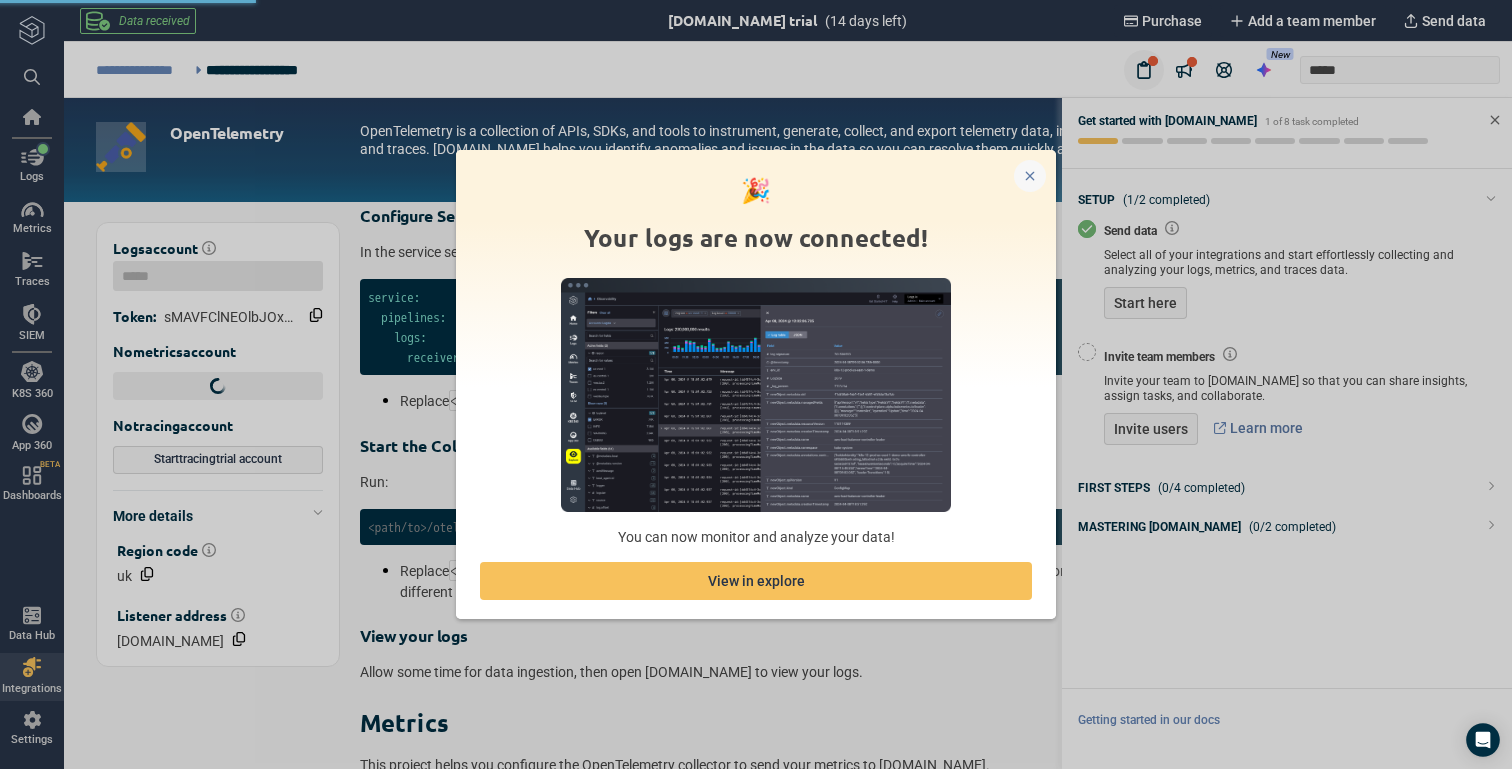 click 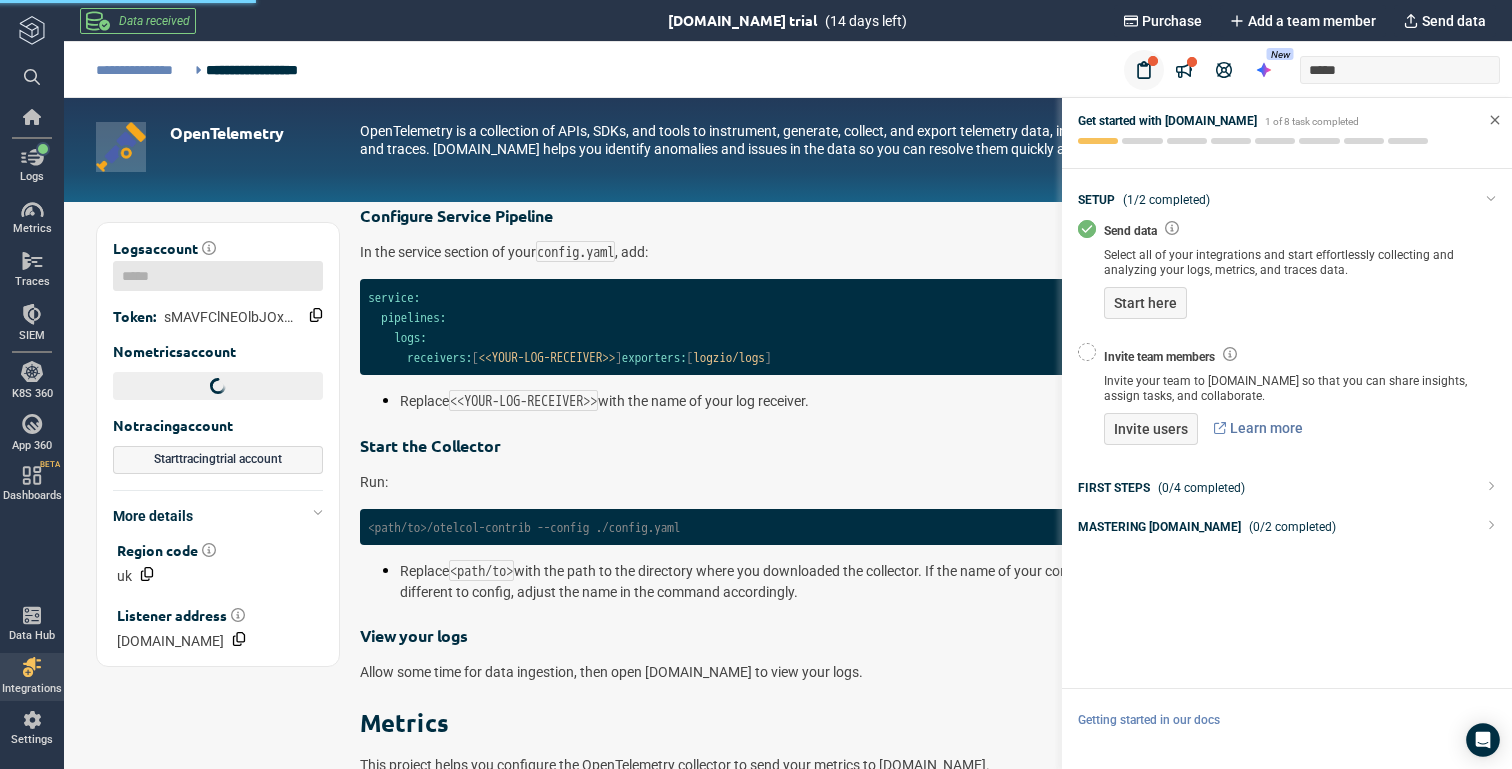 scroll, scrollTop: 670, scrollLeft: 0, axis: vertical 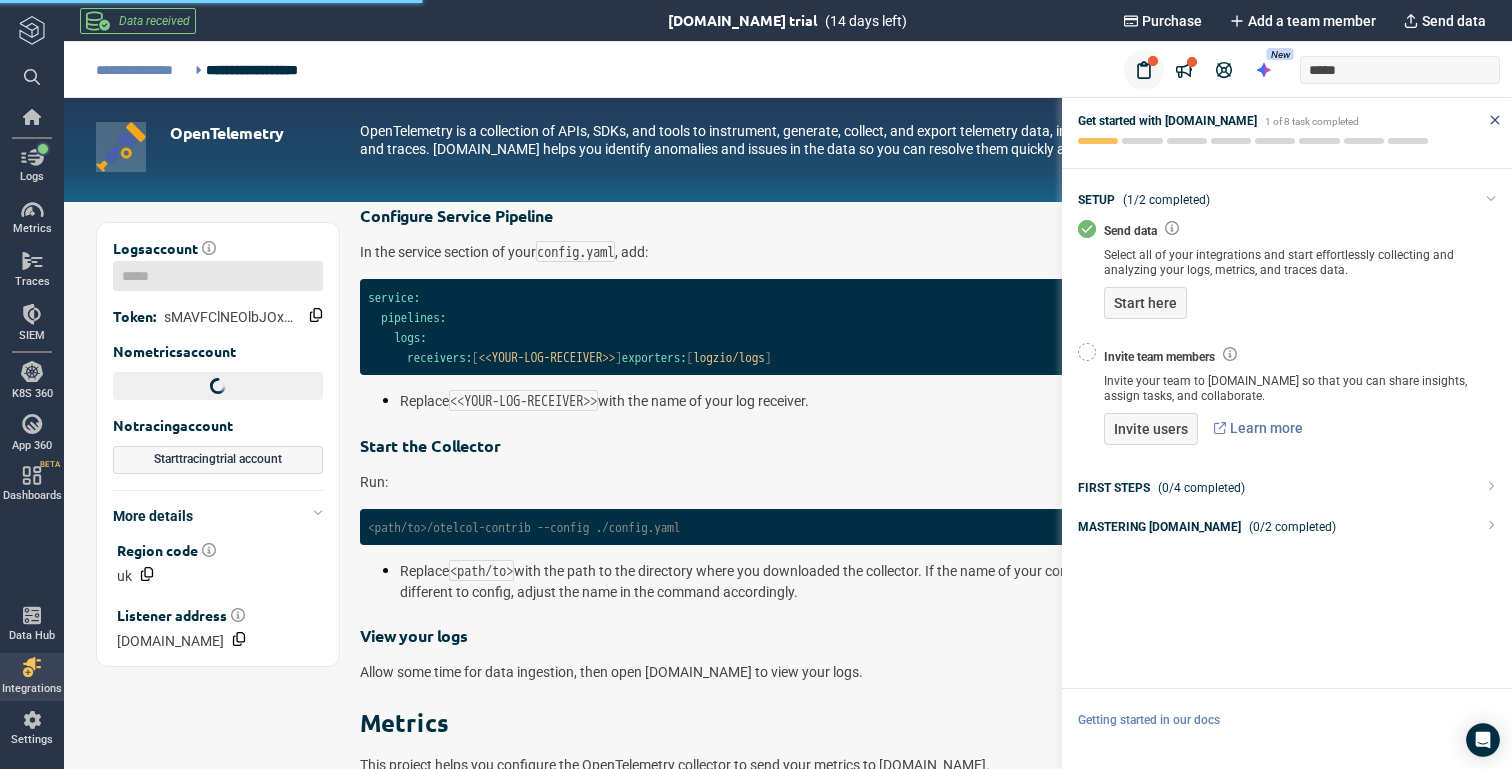 click 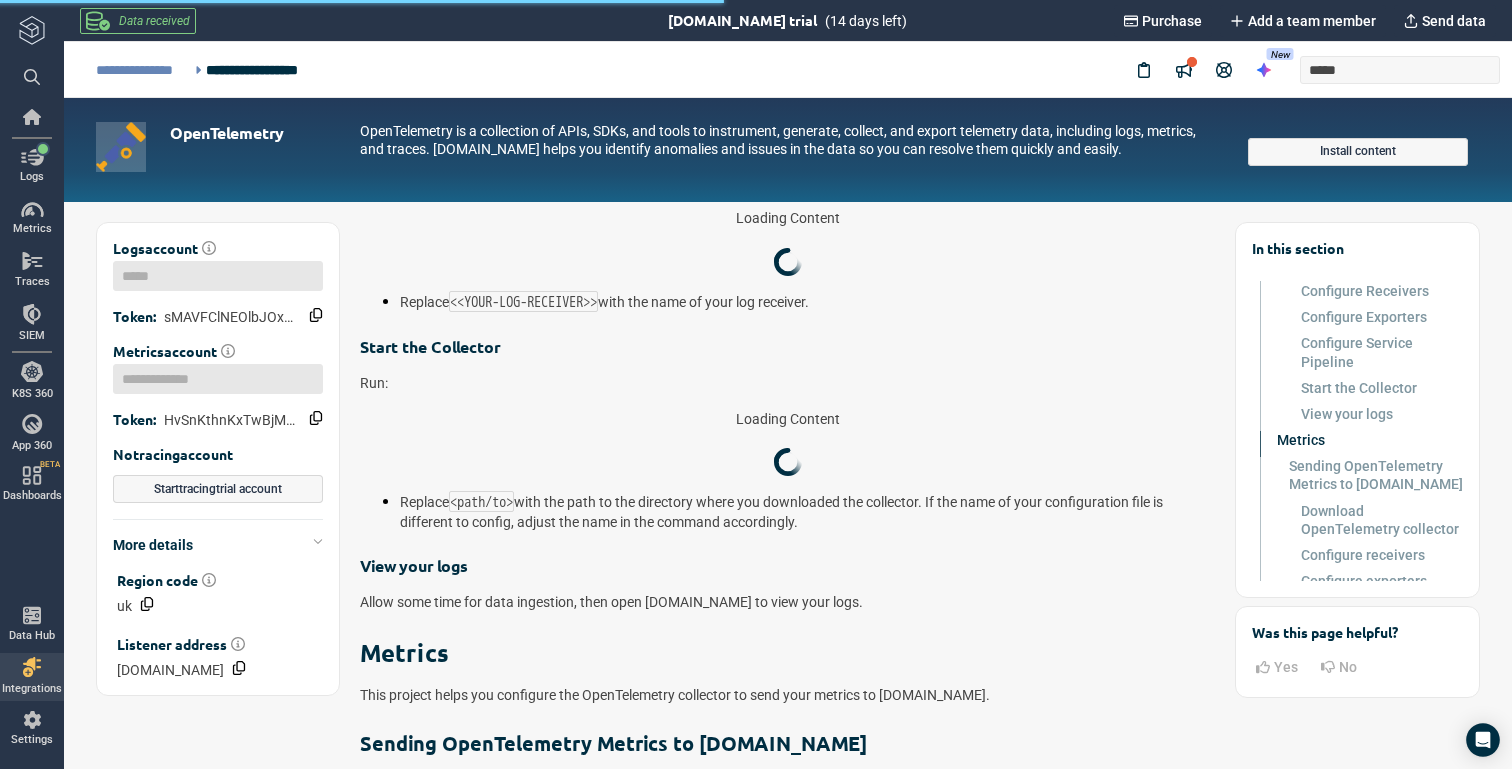scroll, scrollTop: 670, scrollLeft: 0, axis: vertical 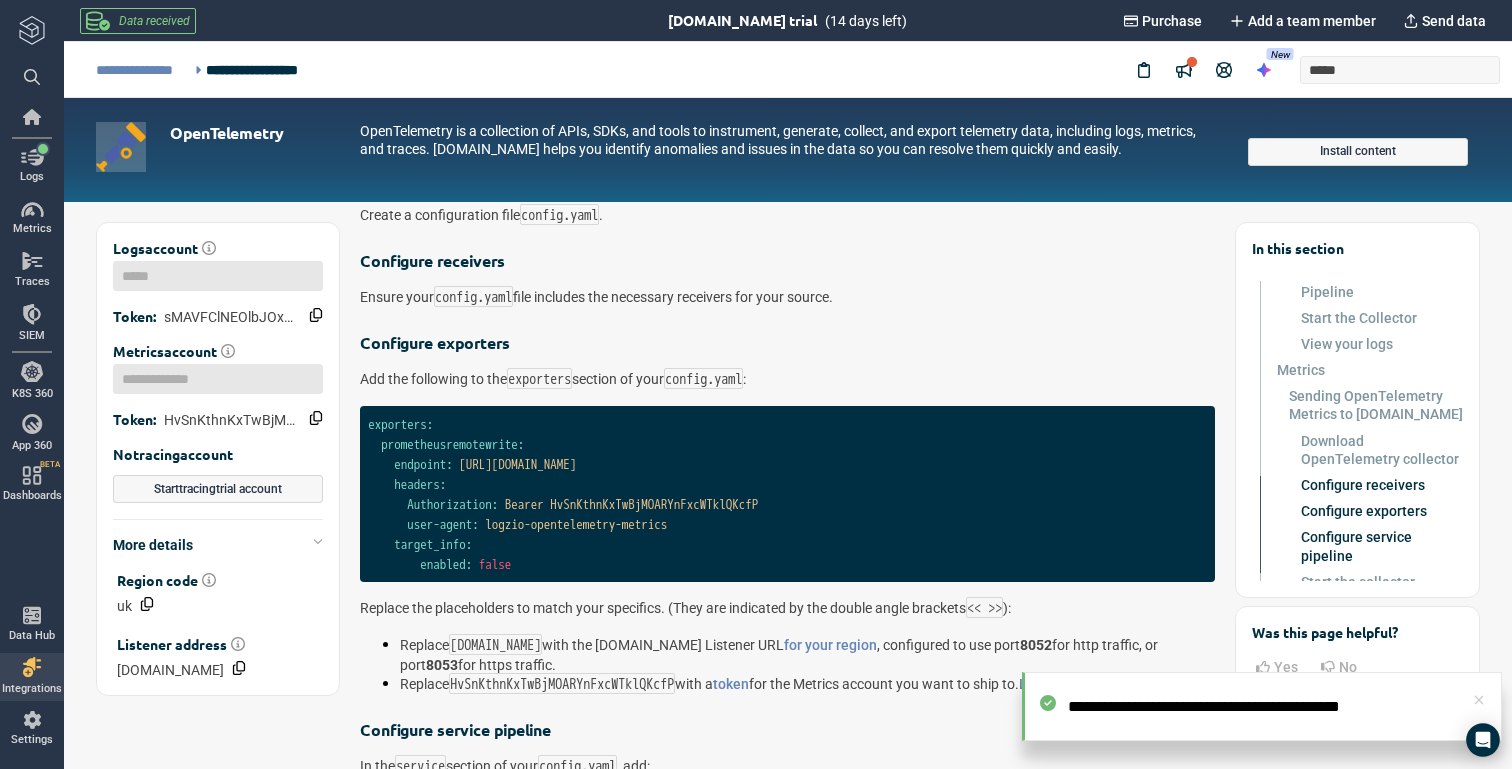 click on "HvSnKthnKxTwBjMOARYnFxcWTklQKcfP" at bounding box center (654, 504) 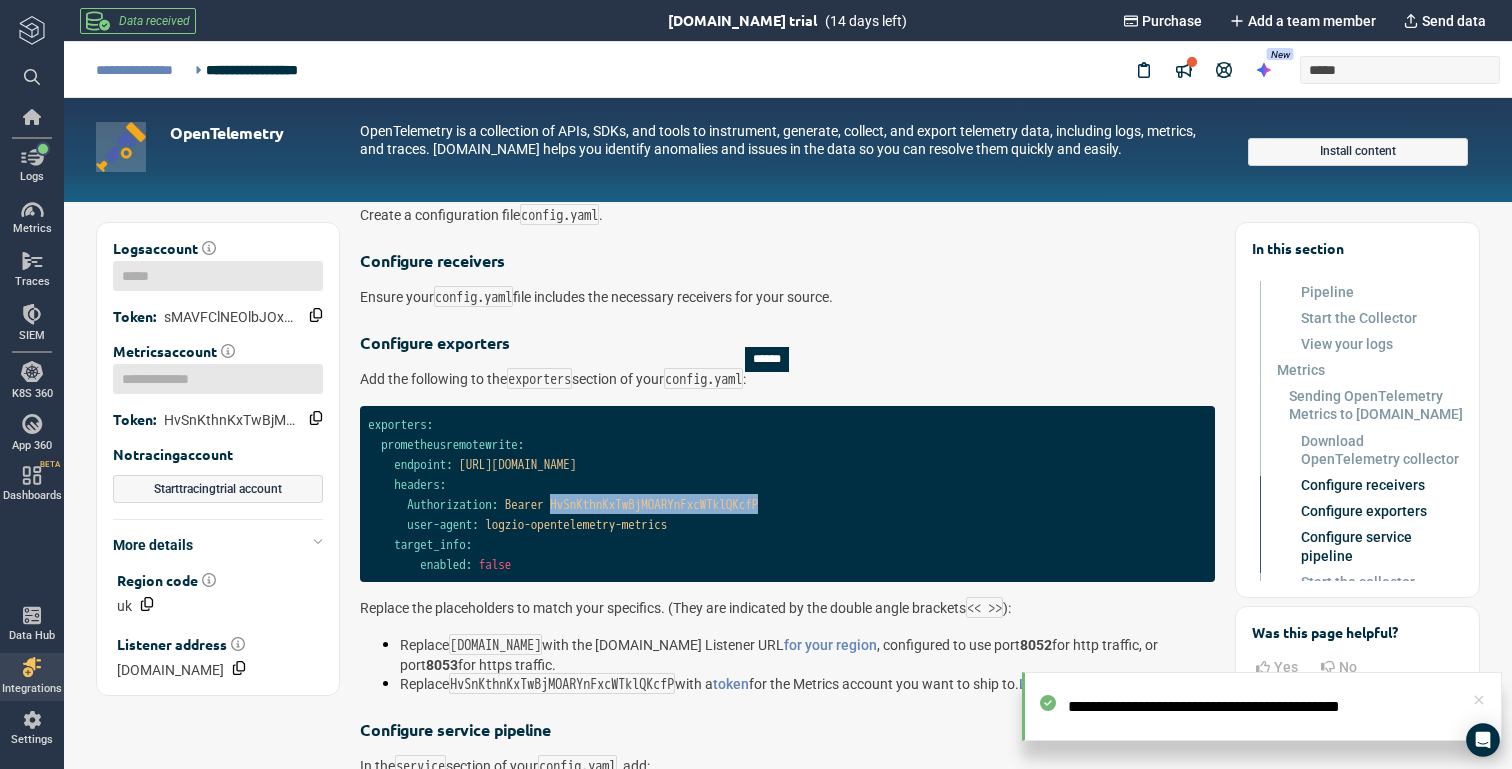 click on "HvSnKthnKxTwBjMOARYnFxcWTklQKcfP" at bounding box center (654, 504) 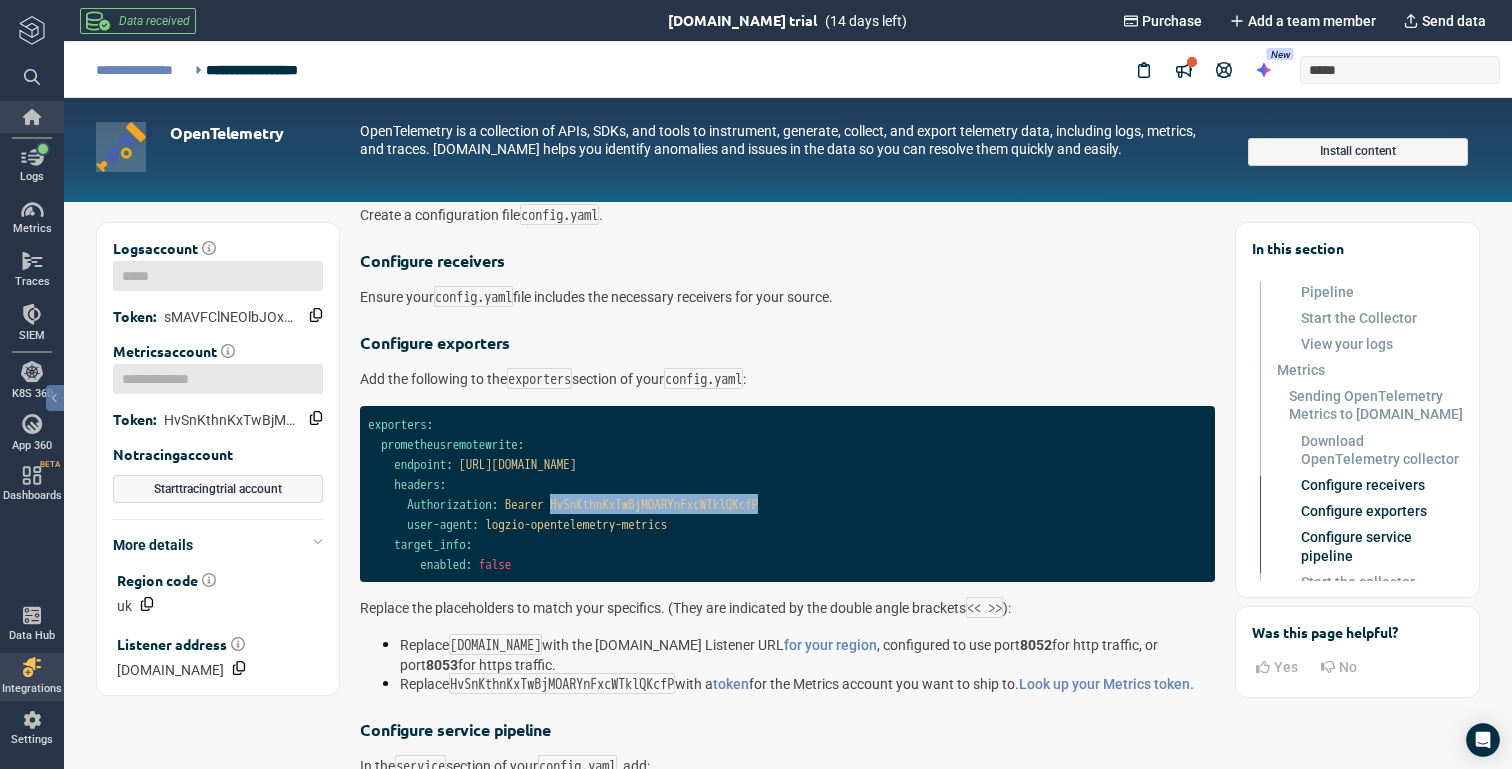 click at bounding box center [32, 117] 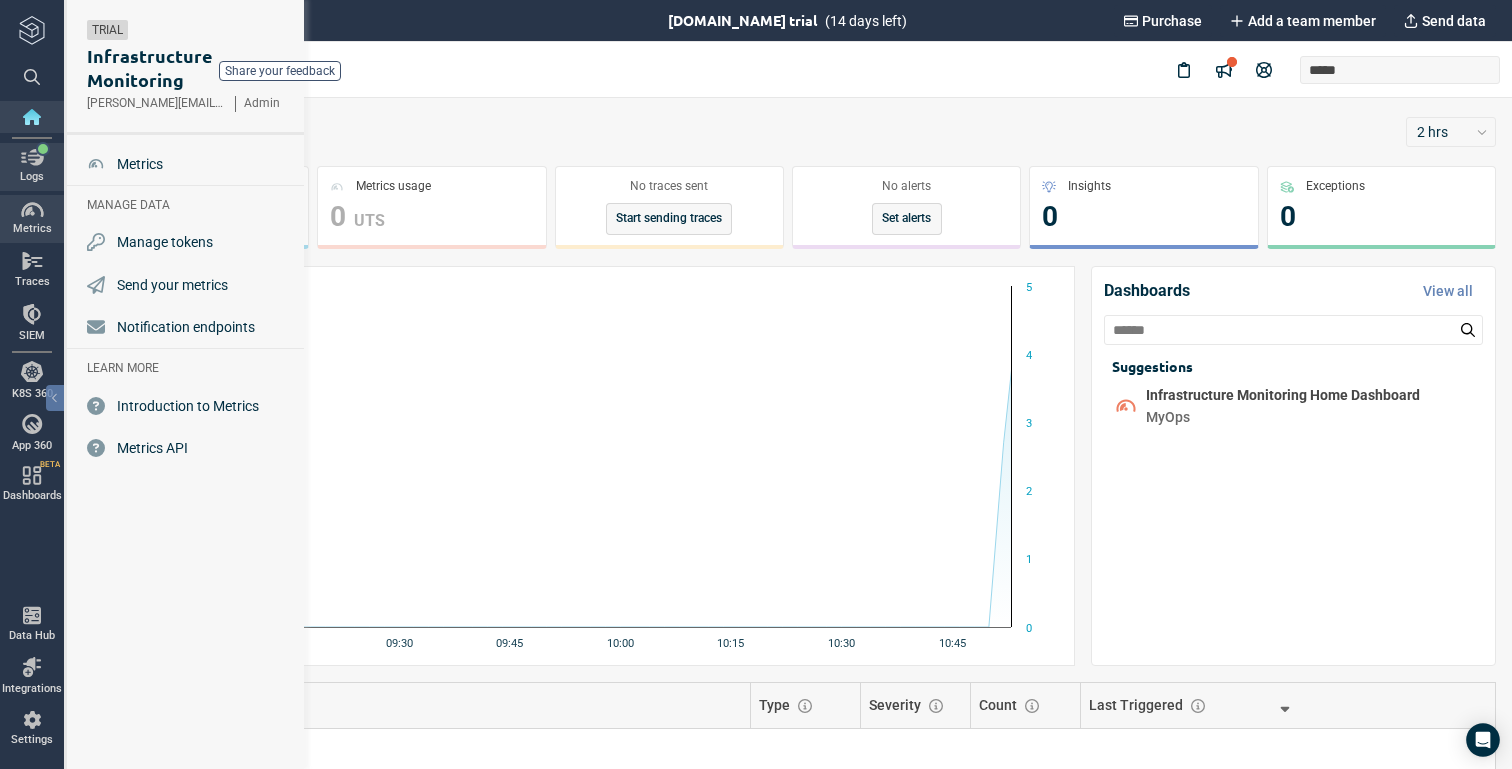 click on "Logs" at bounding box center [32, 166] 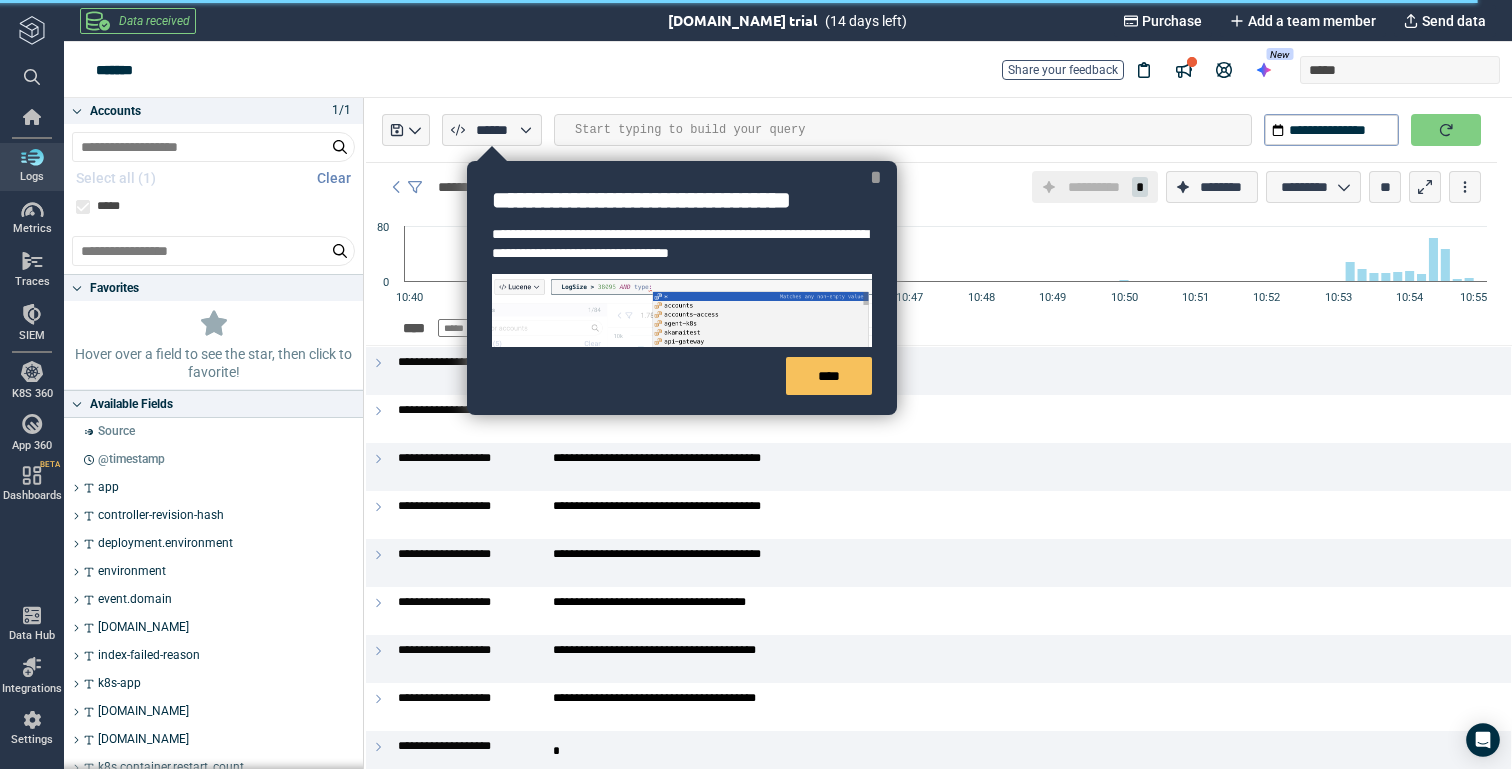 click on "*" at bounding box center [876, 177] 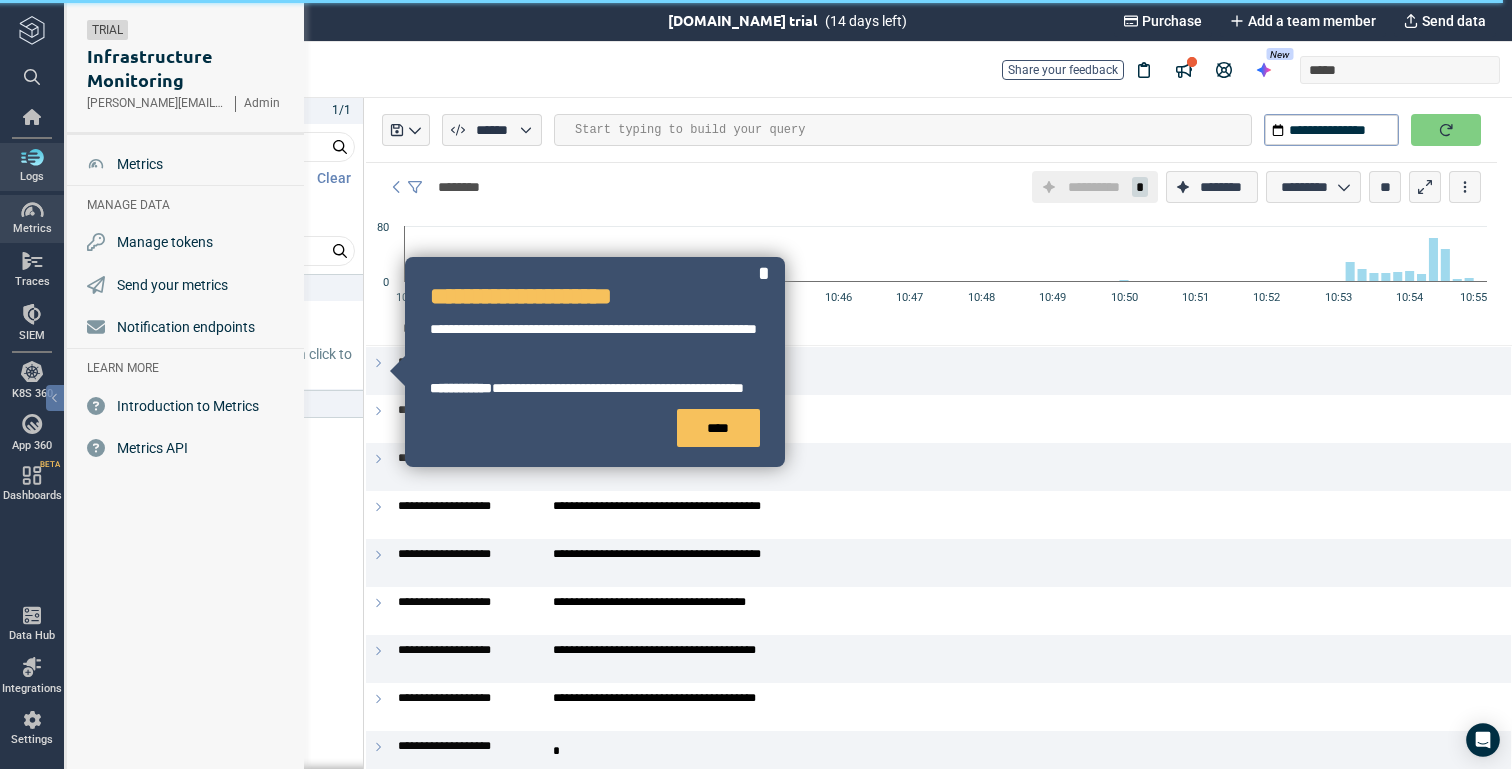 click on "Metrics" at bounding box center (32, 219) 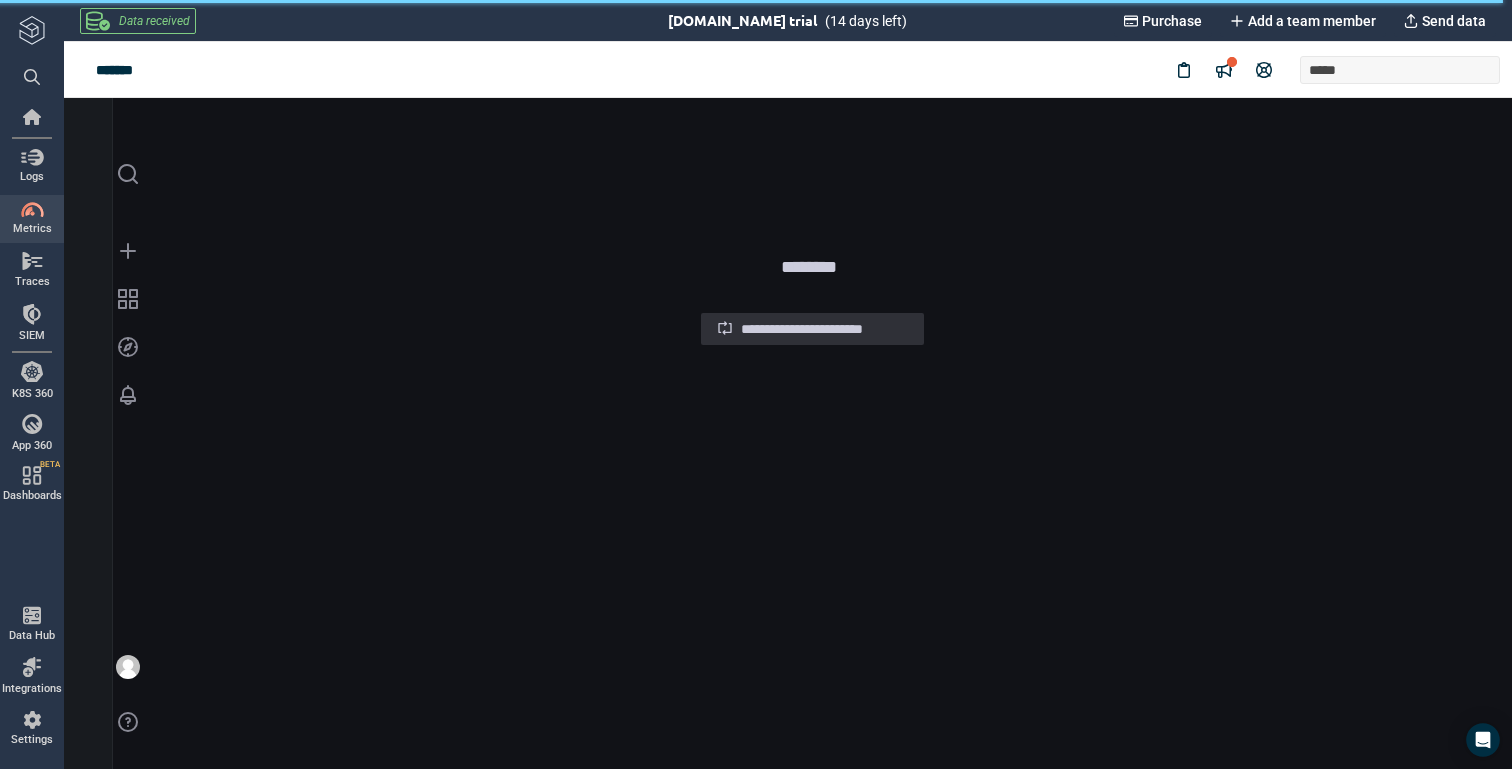 scroll, scrollTop: 0, scrollLeft: 0, axis: both 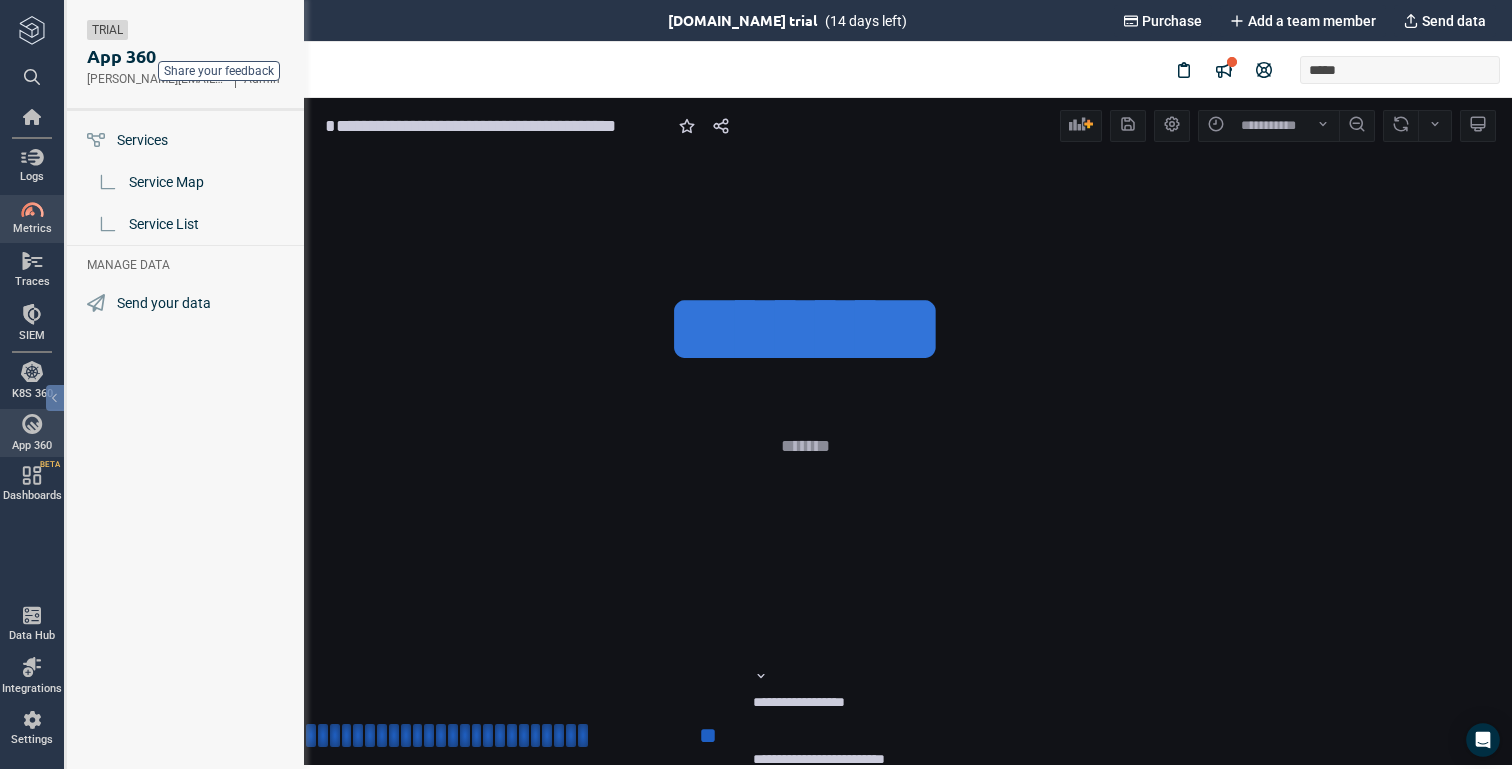 click on "Metrics" at bounding box center [32, 229] 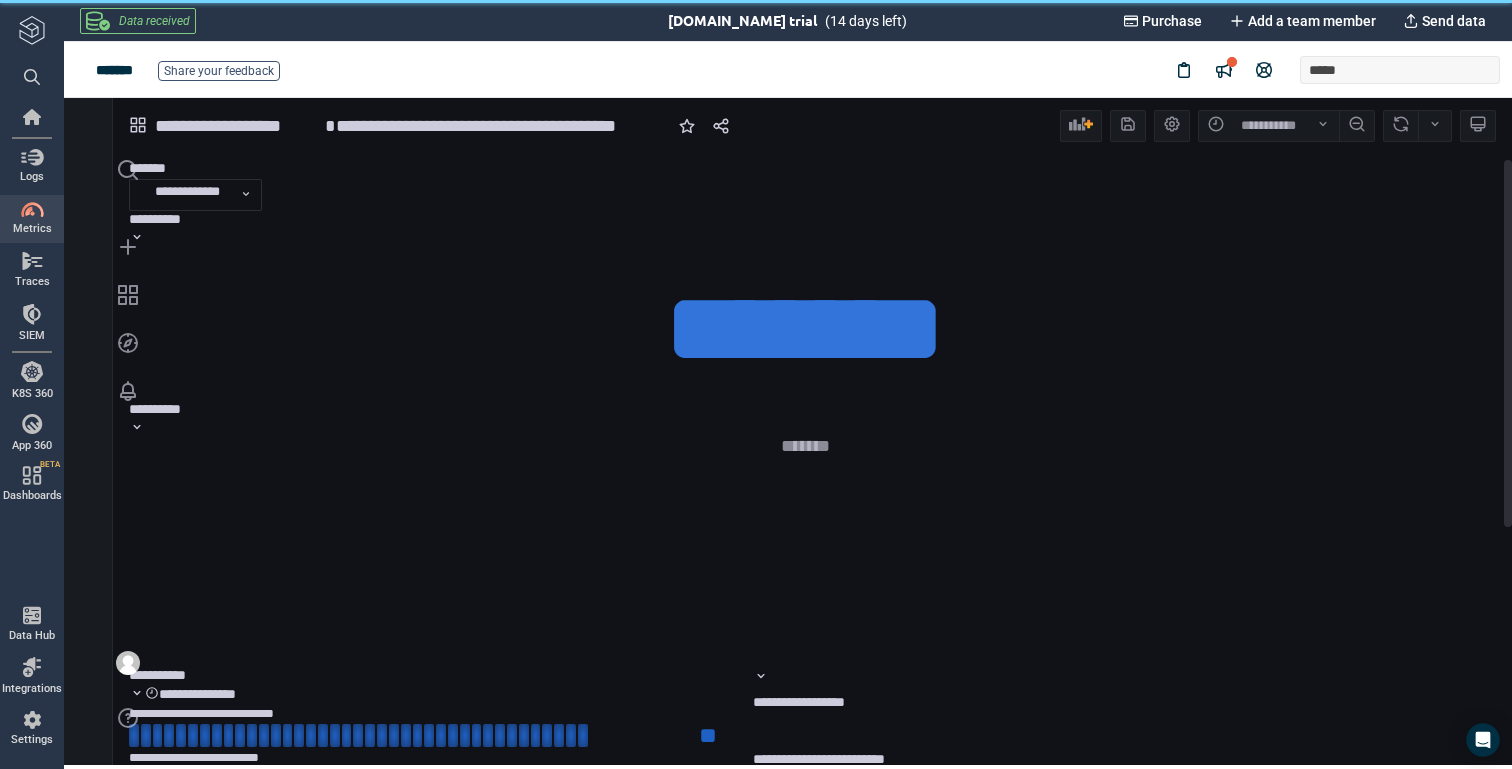 click on "*******" at bounding box center [804, 329] 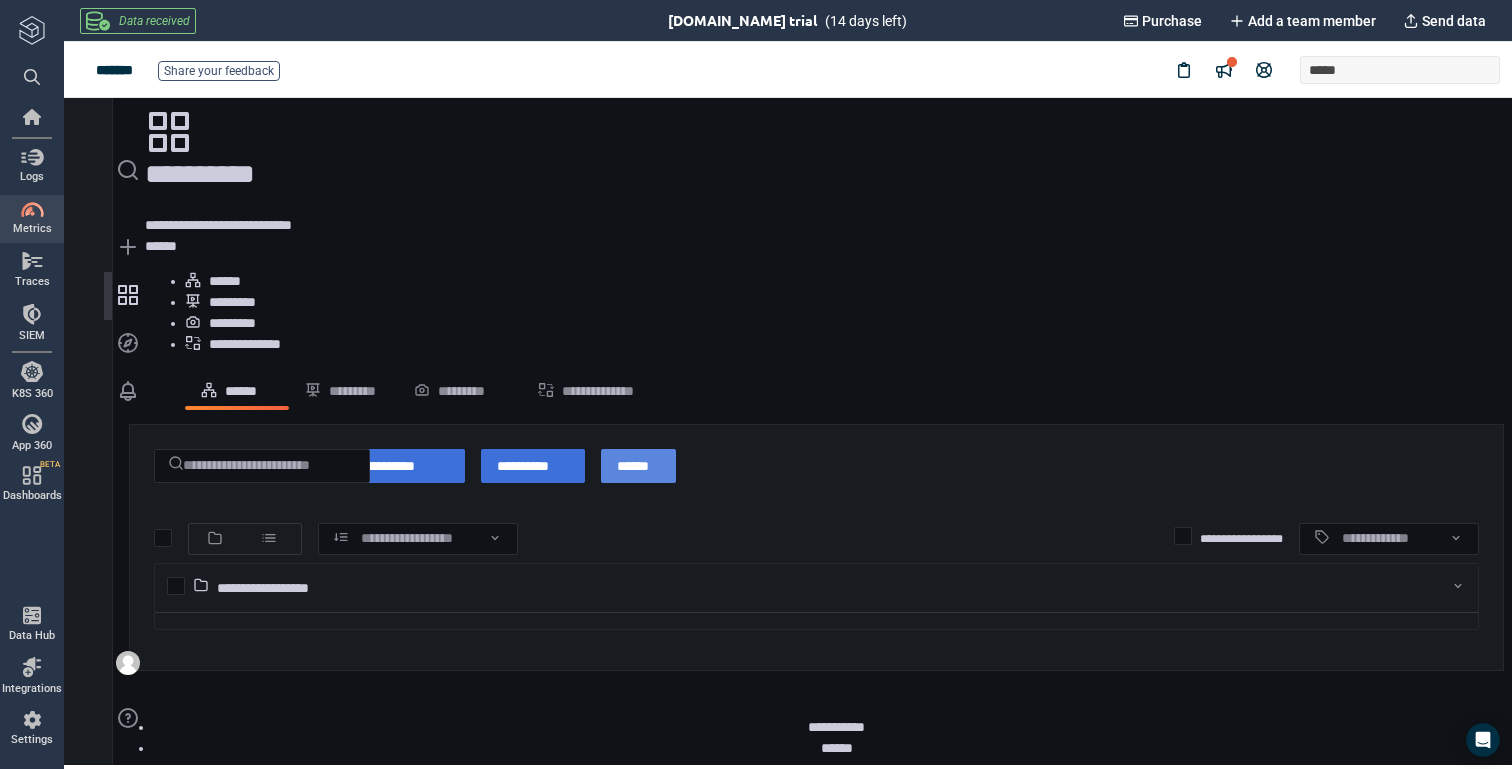 click on "******" at bounding box center (638, 466) 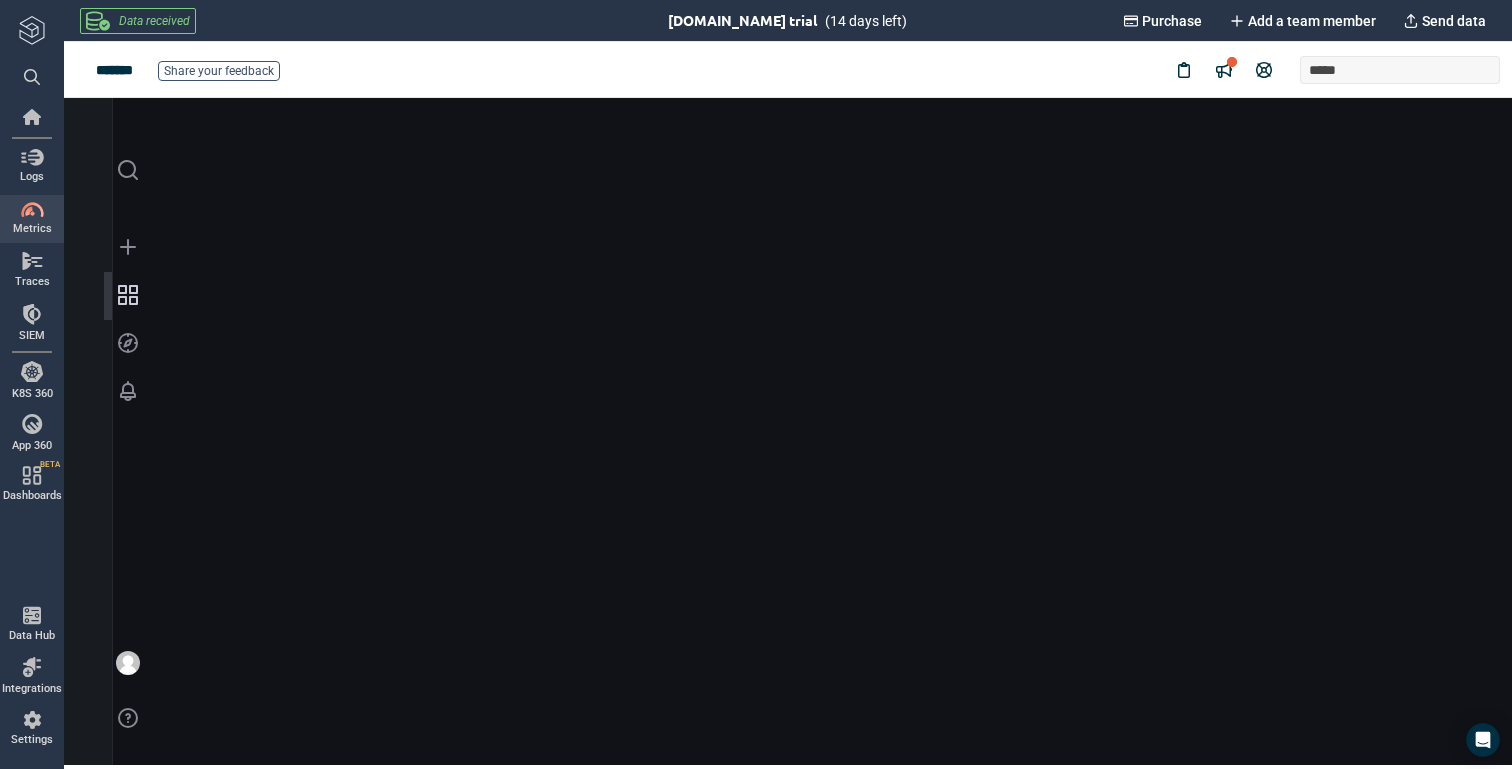 type on "*" 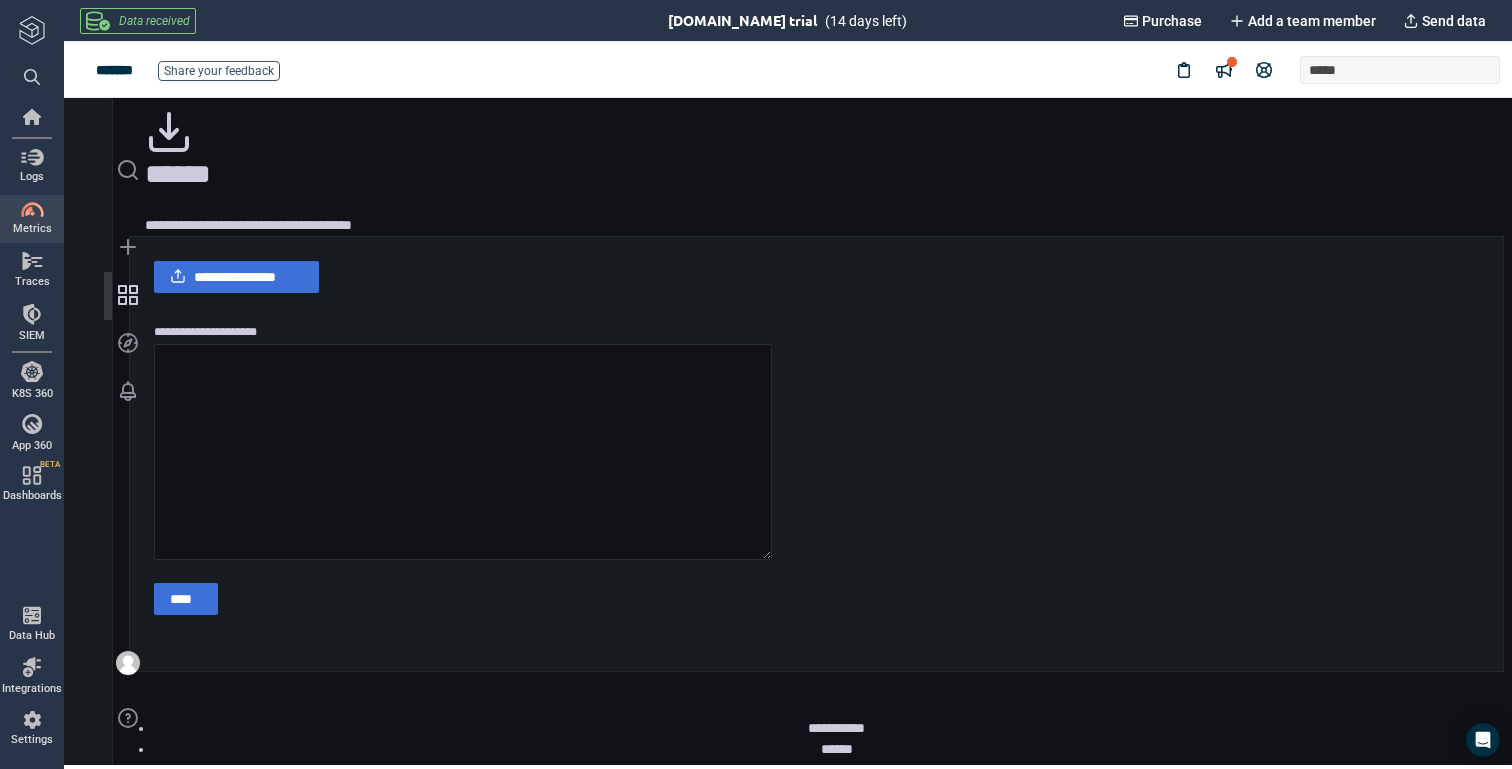 scroll, scrollTop: 0, scrollLeft: 0, axis: both 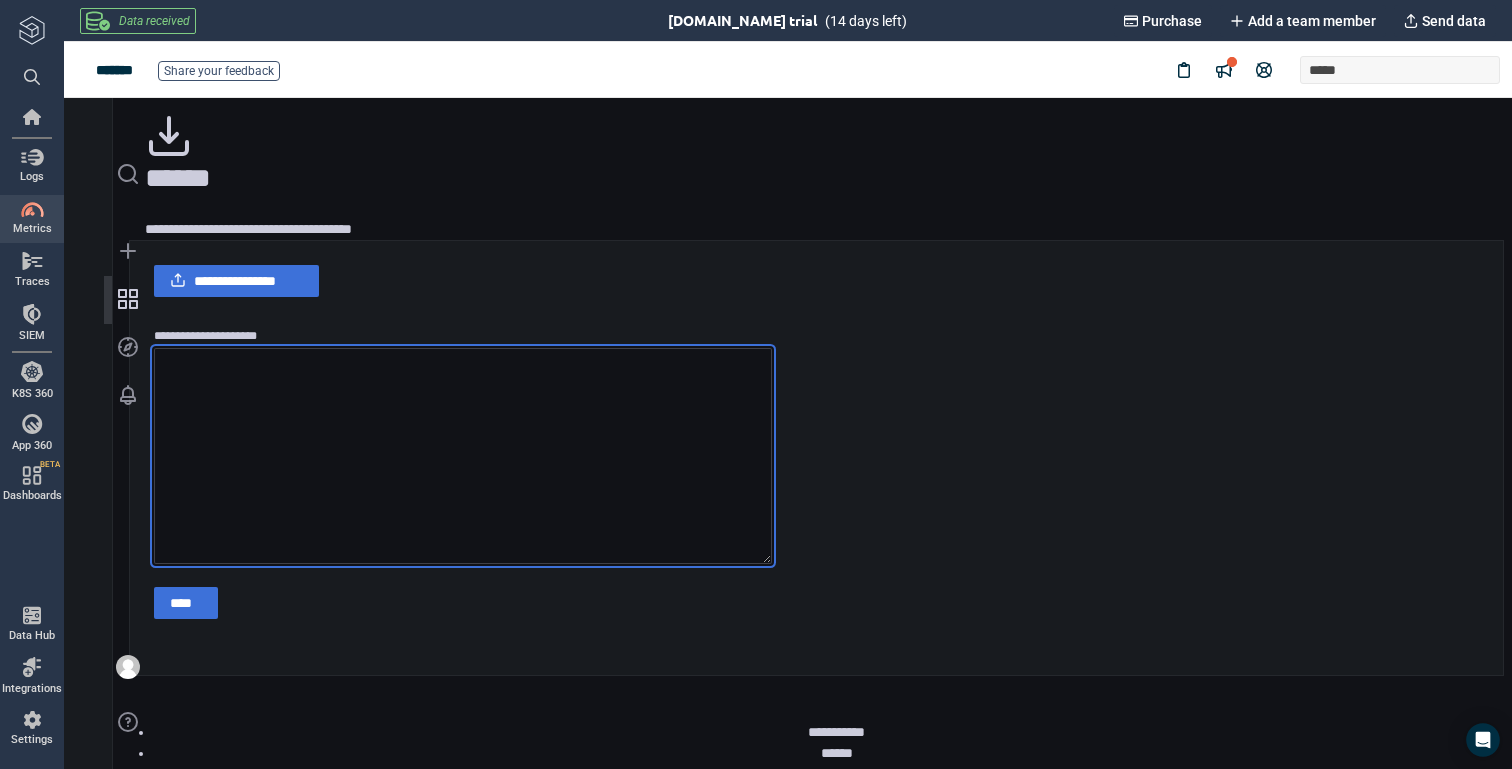 click on "**********" at bounding box center [463, 456] 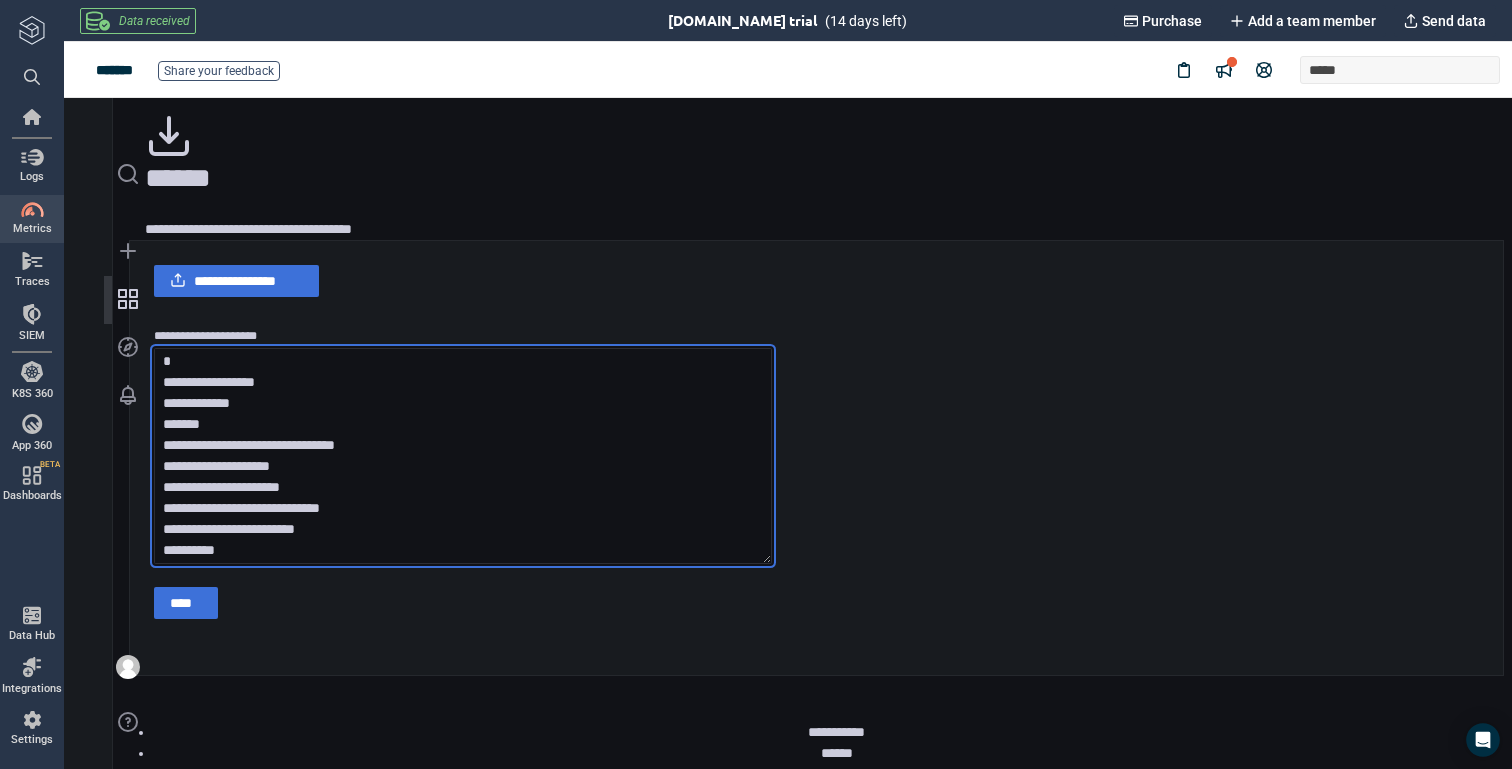 scroll, scrollTop: 149767, scrollLeft: 0, axis: vertical 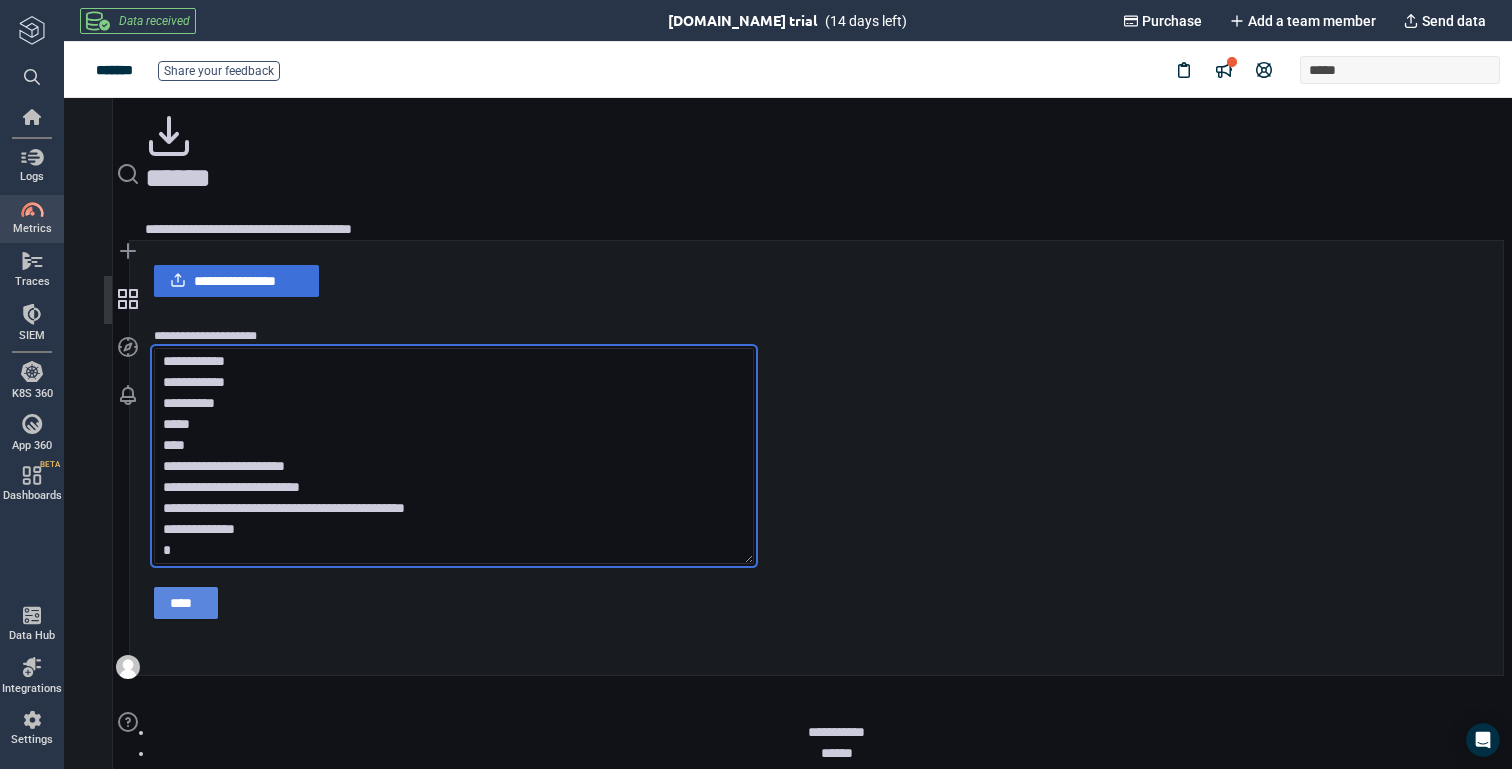 type on "**********" 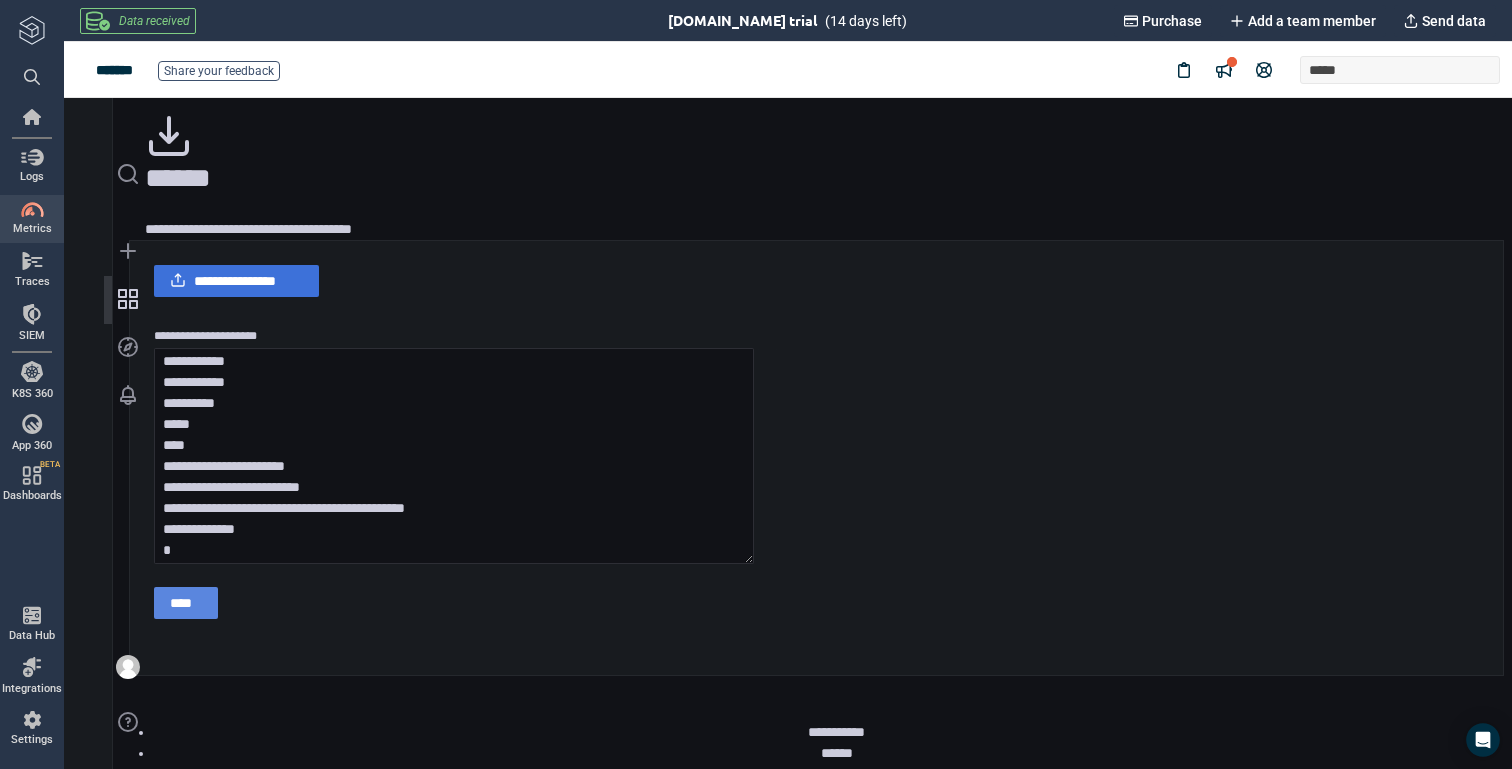 click on "****" at bounding box center (186, 603) 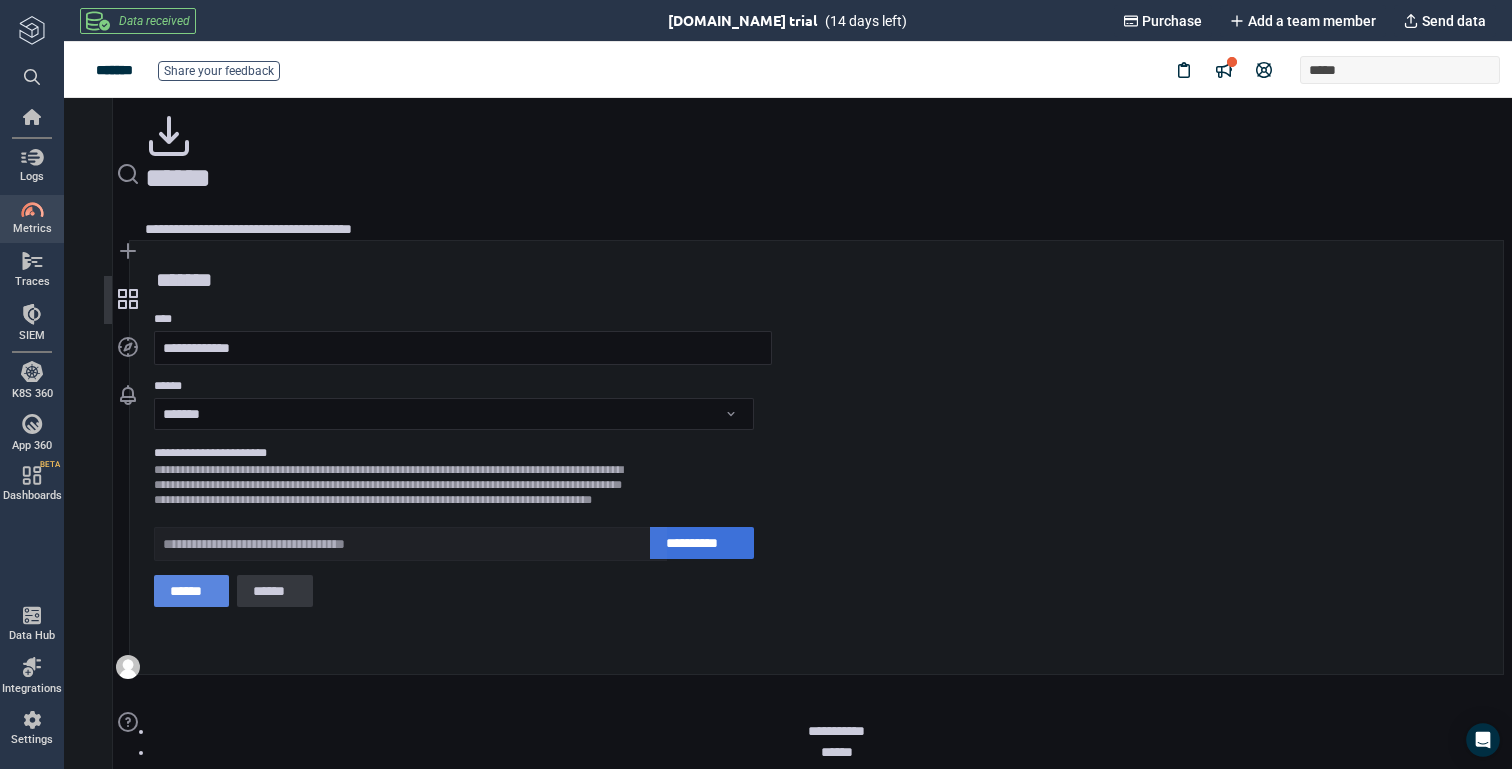 click on "******" at bounding box center [191, 591] 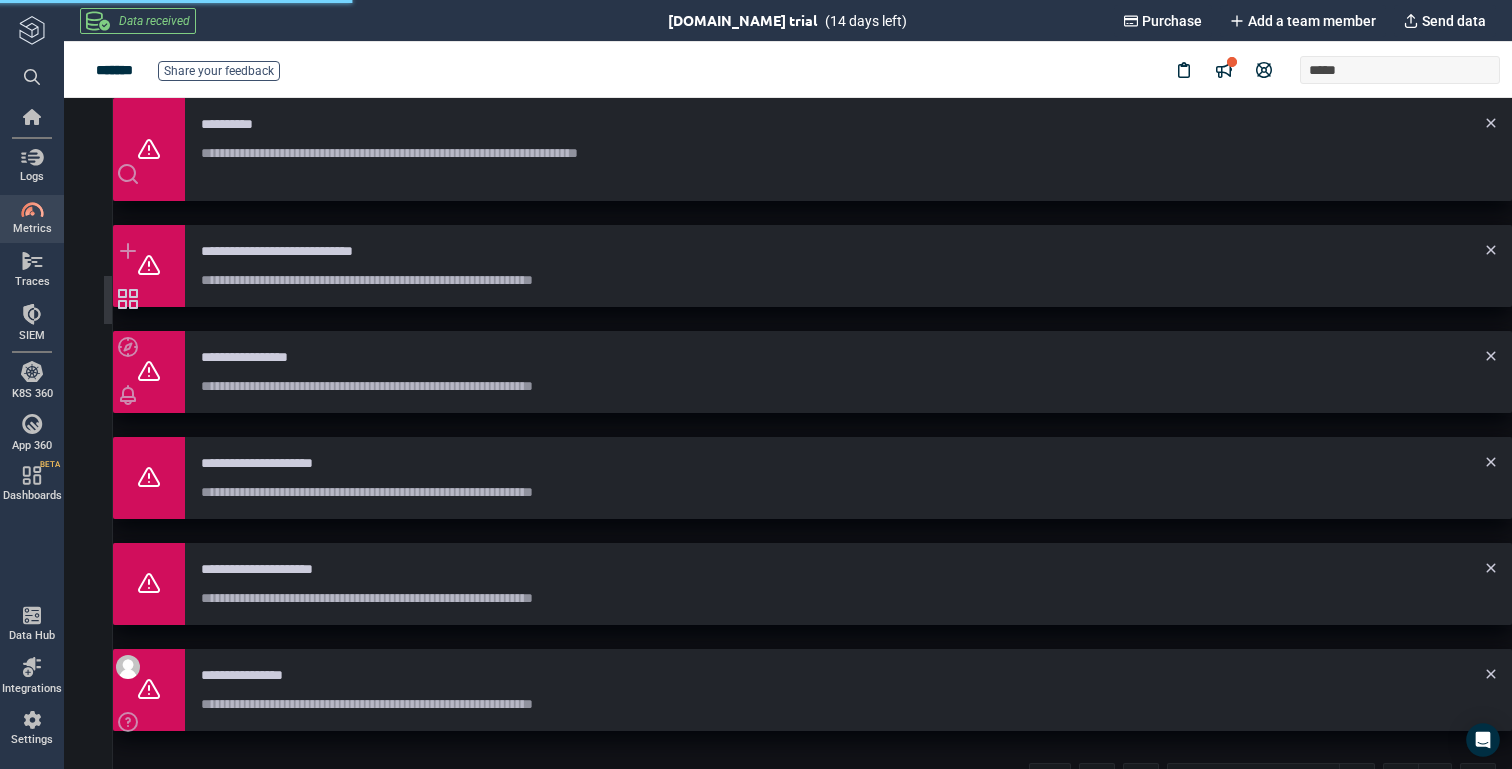 scroll, scrollTop: 9, scrollLeft: 9, axis: both 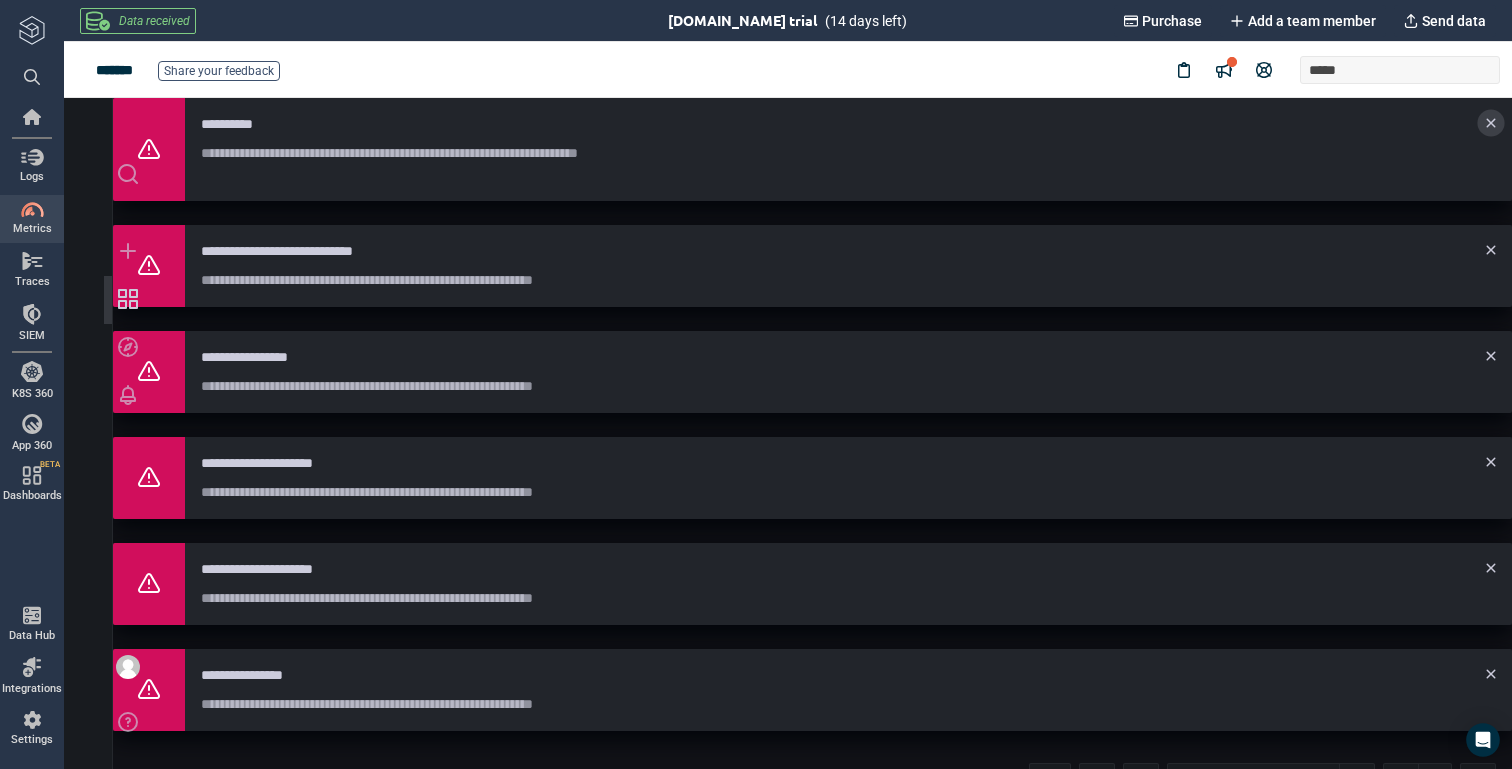 click 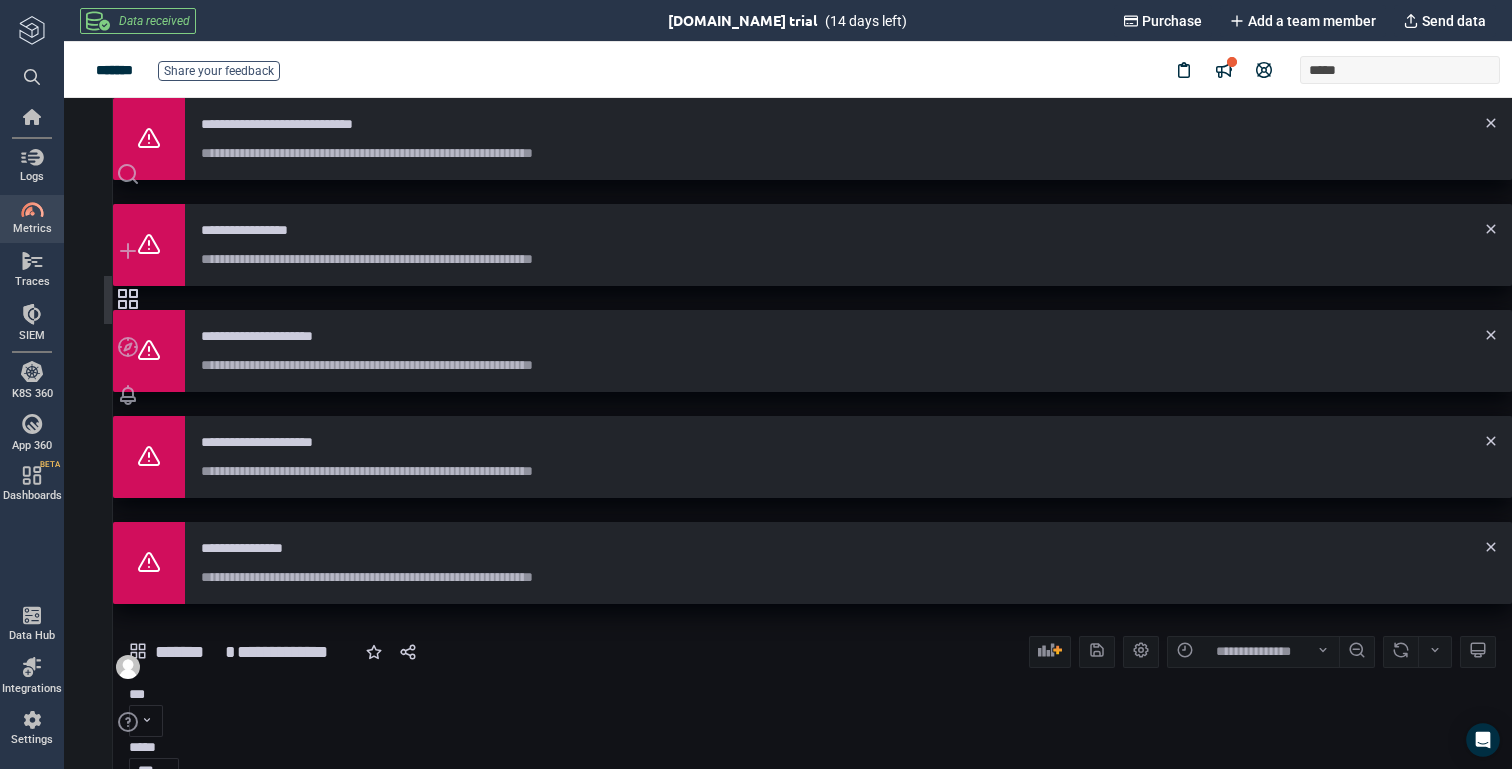 click 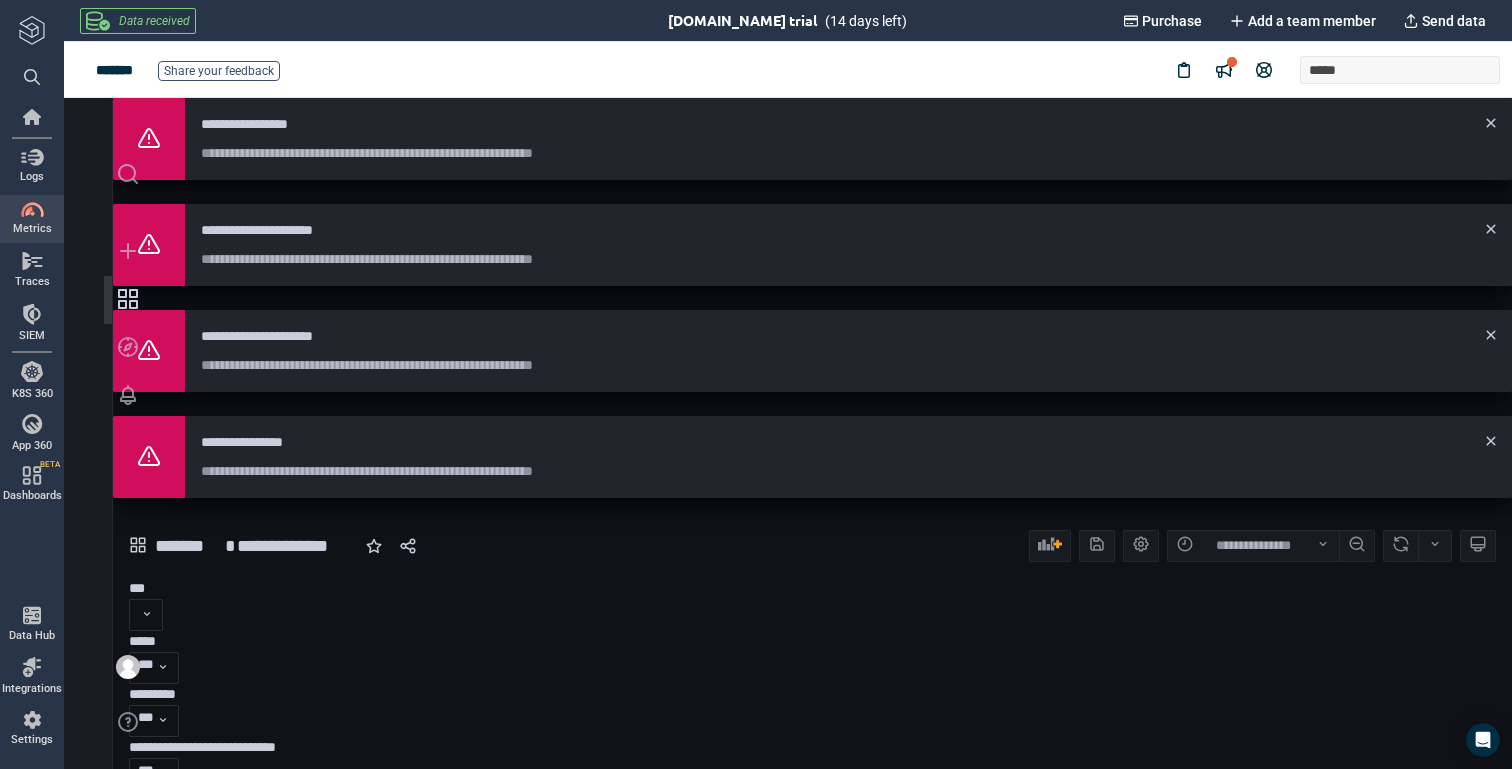 click 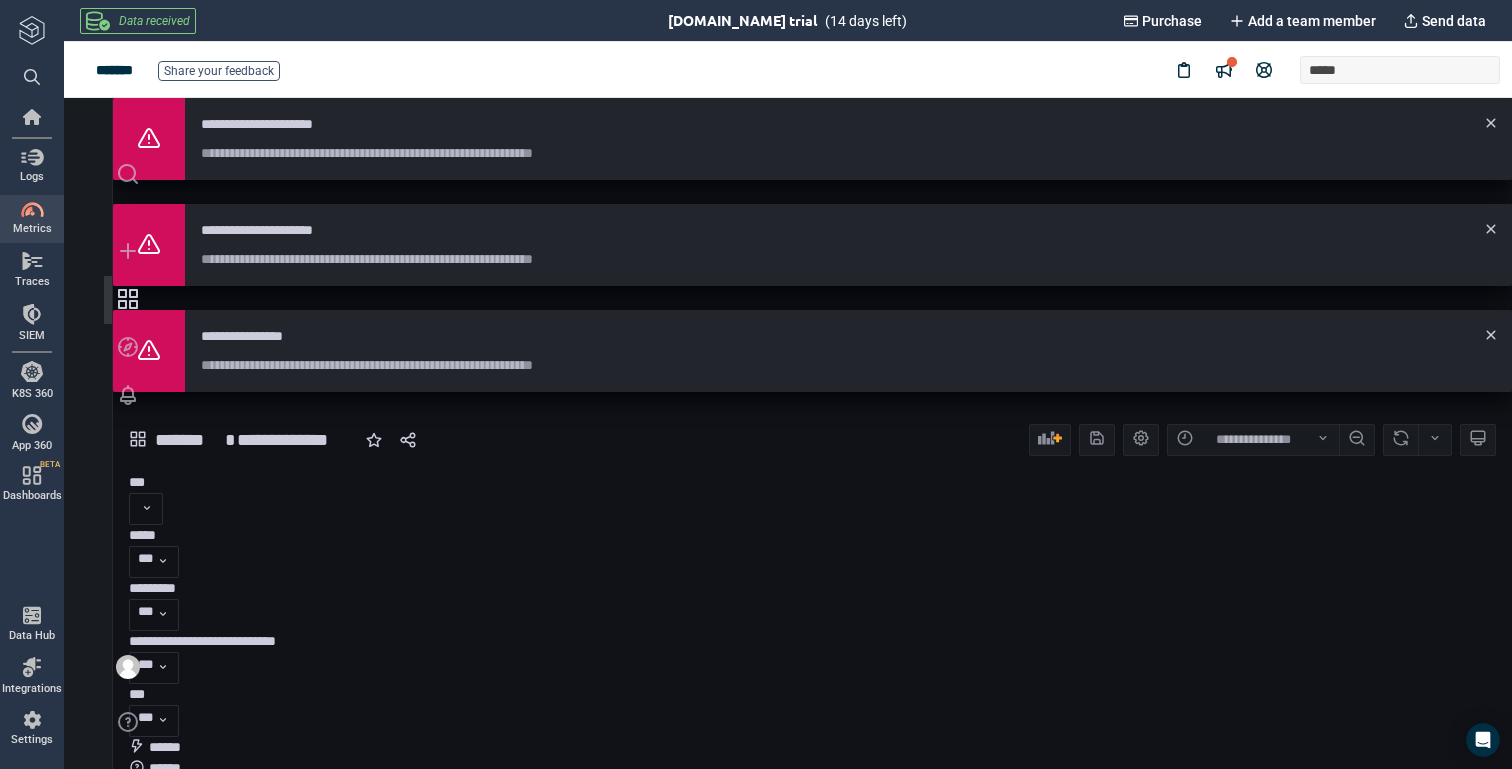 click 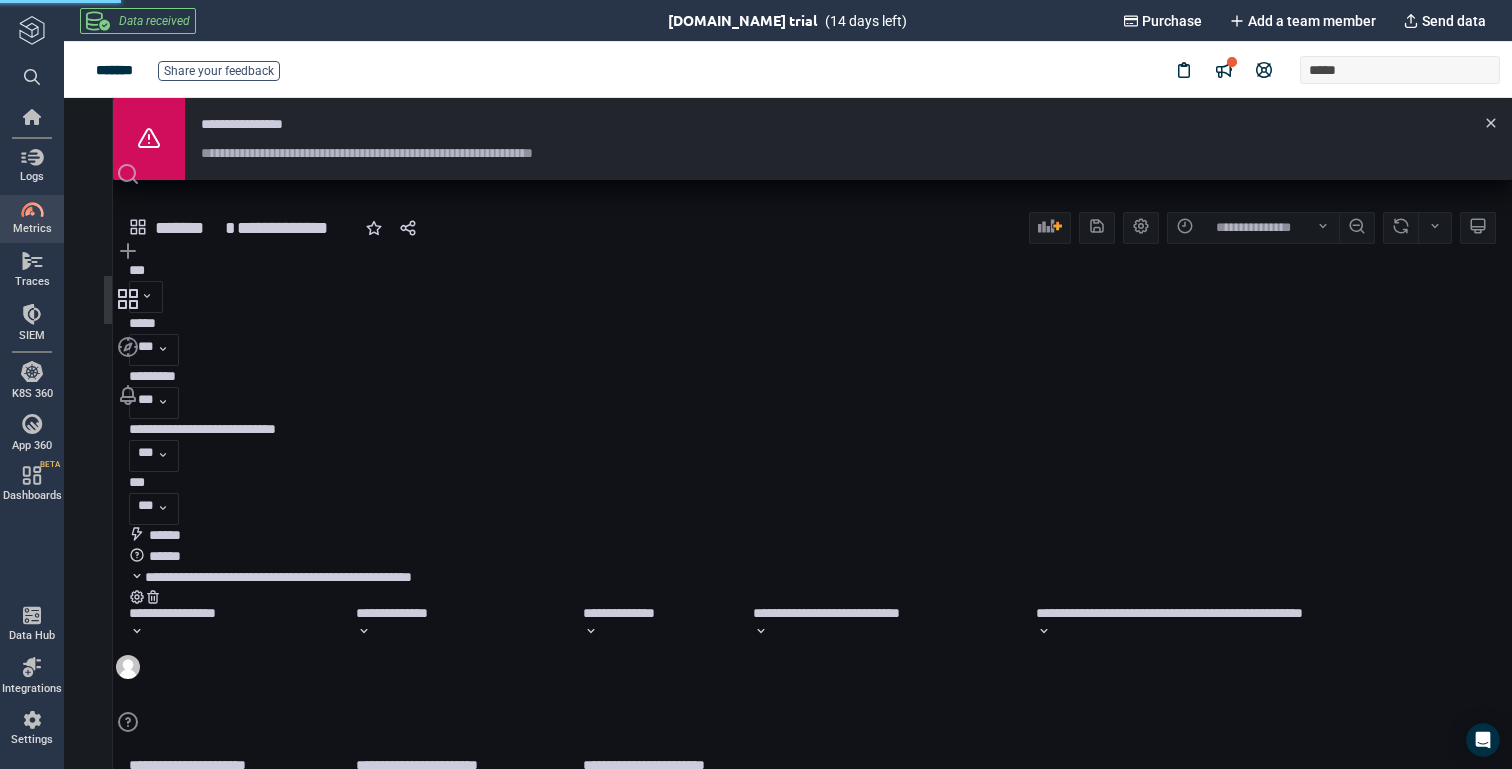 click 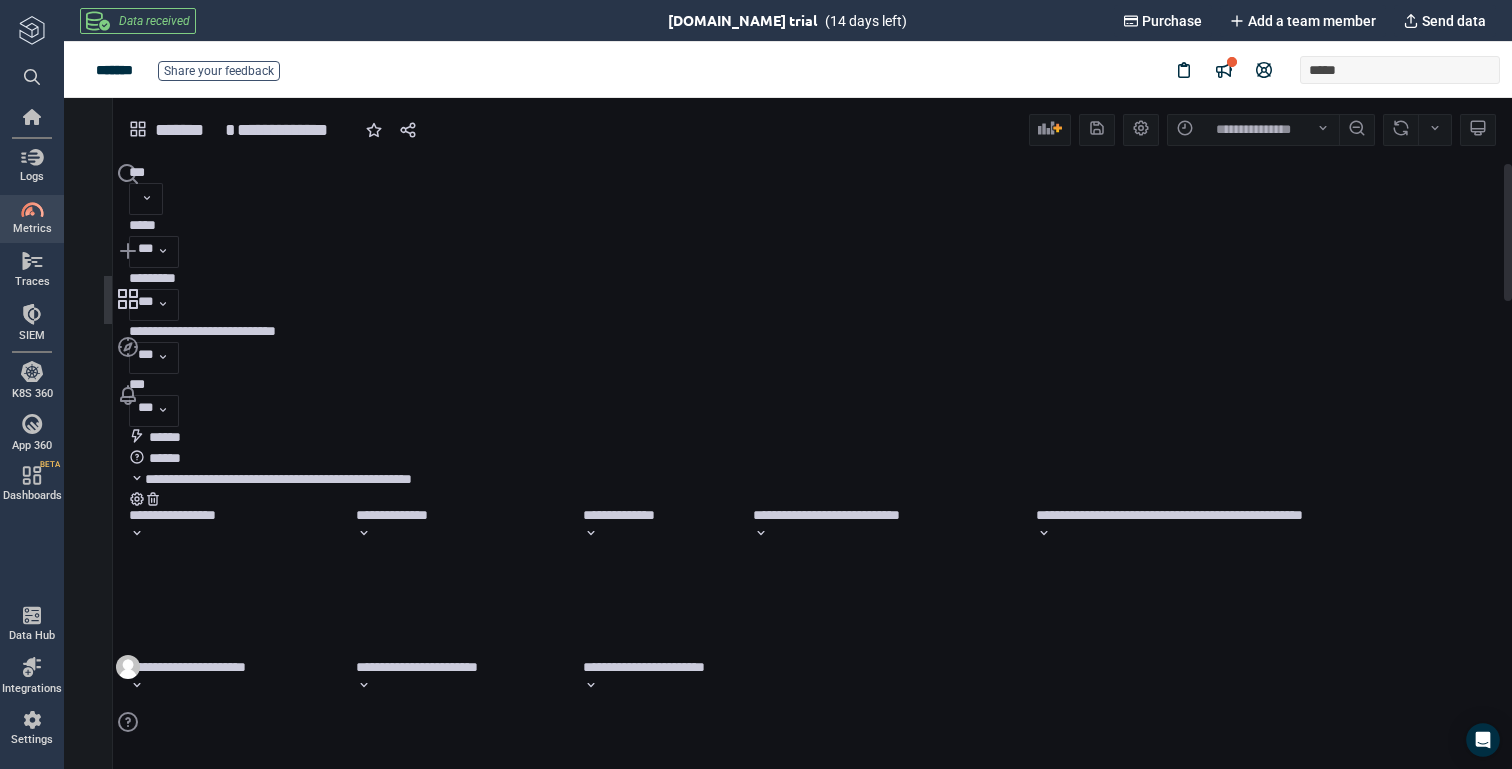 click 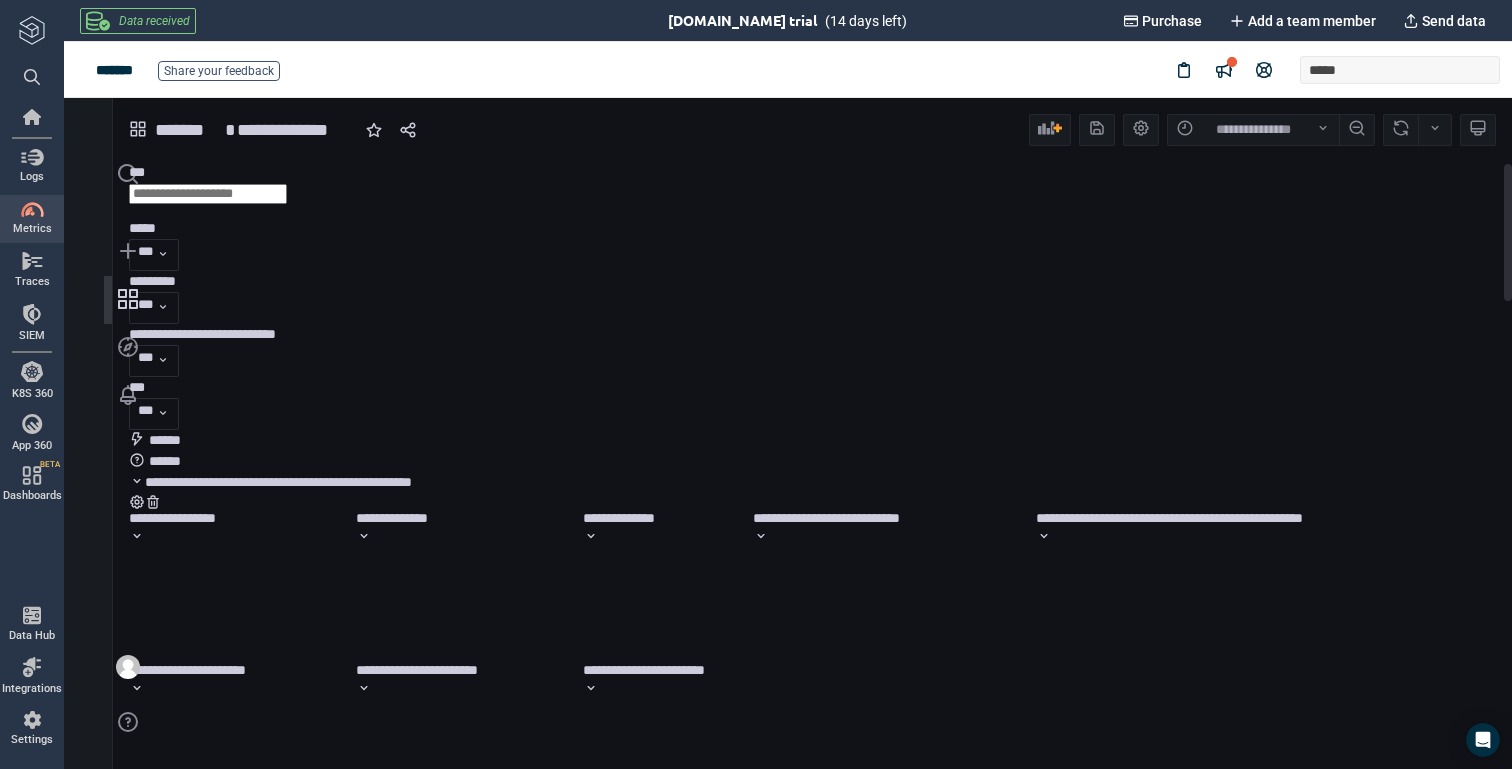 click on "**********" at bounding box center [805, 493] 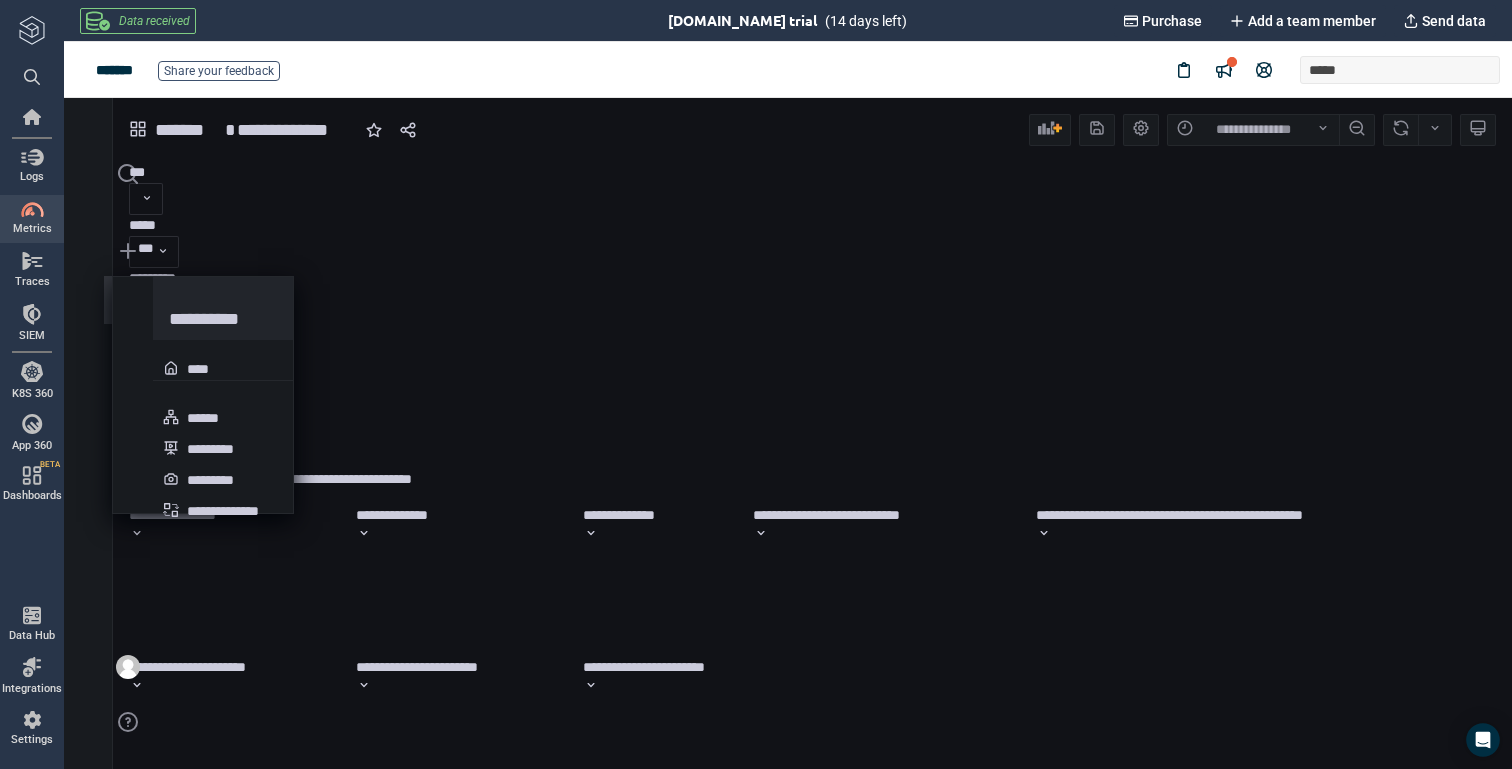 click at bounding box center (128, 300) 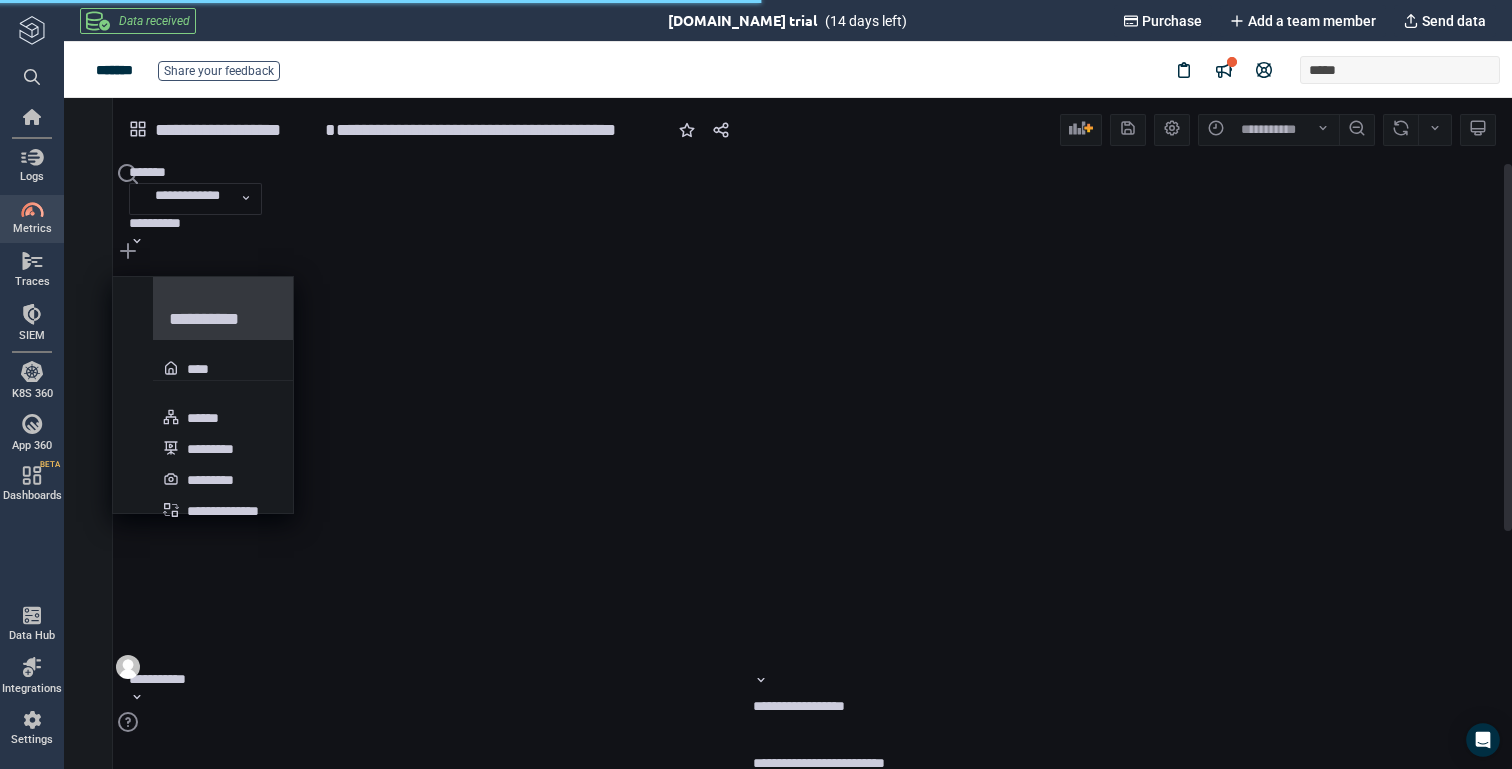 scroll, scrollTop: 9, scrollLeft: 9, axis: both 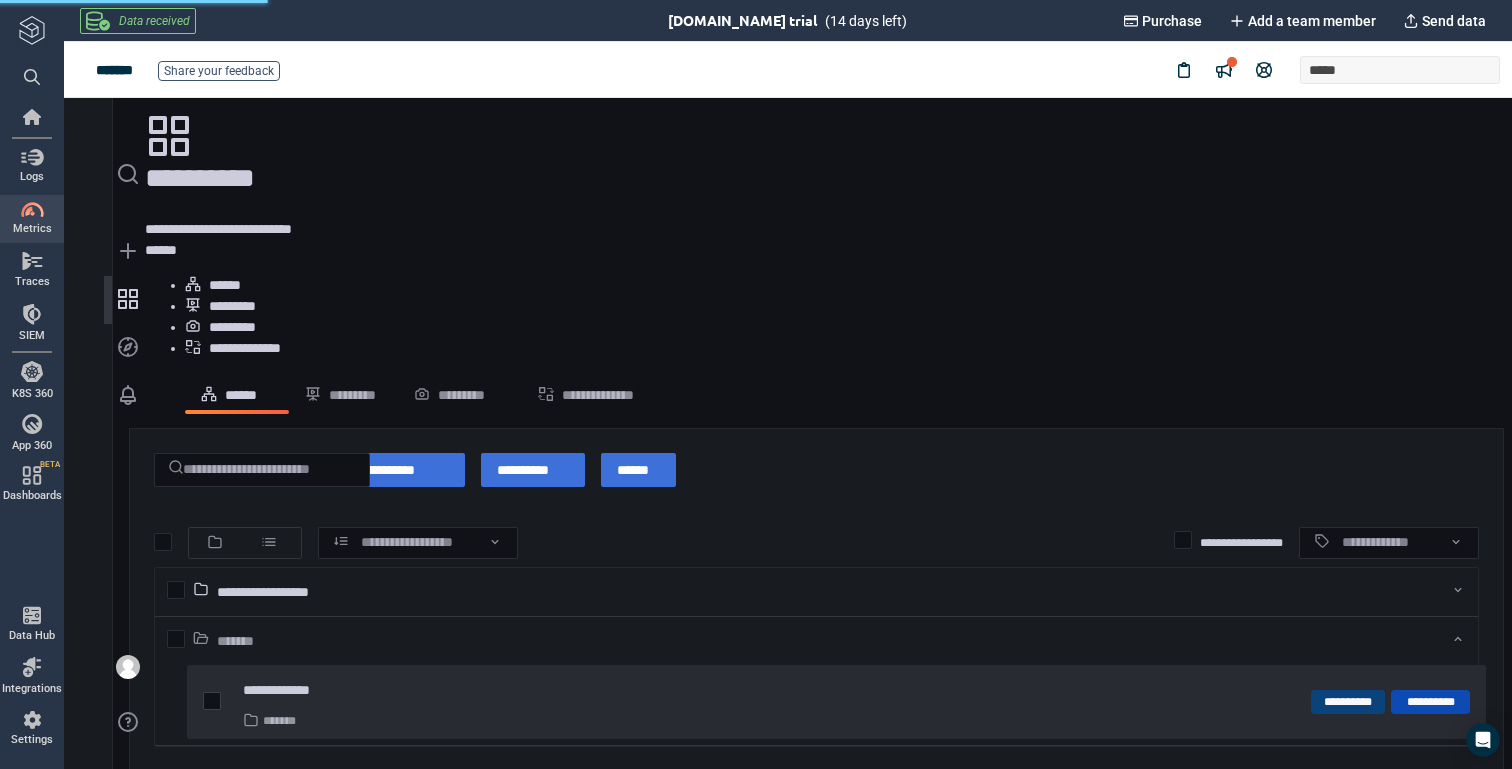 click at bounding box center (212, 701) 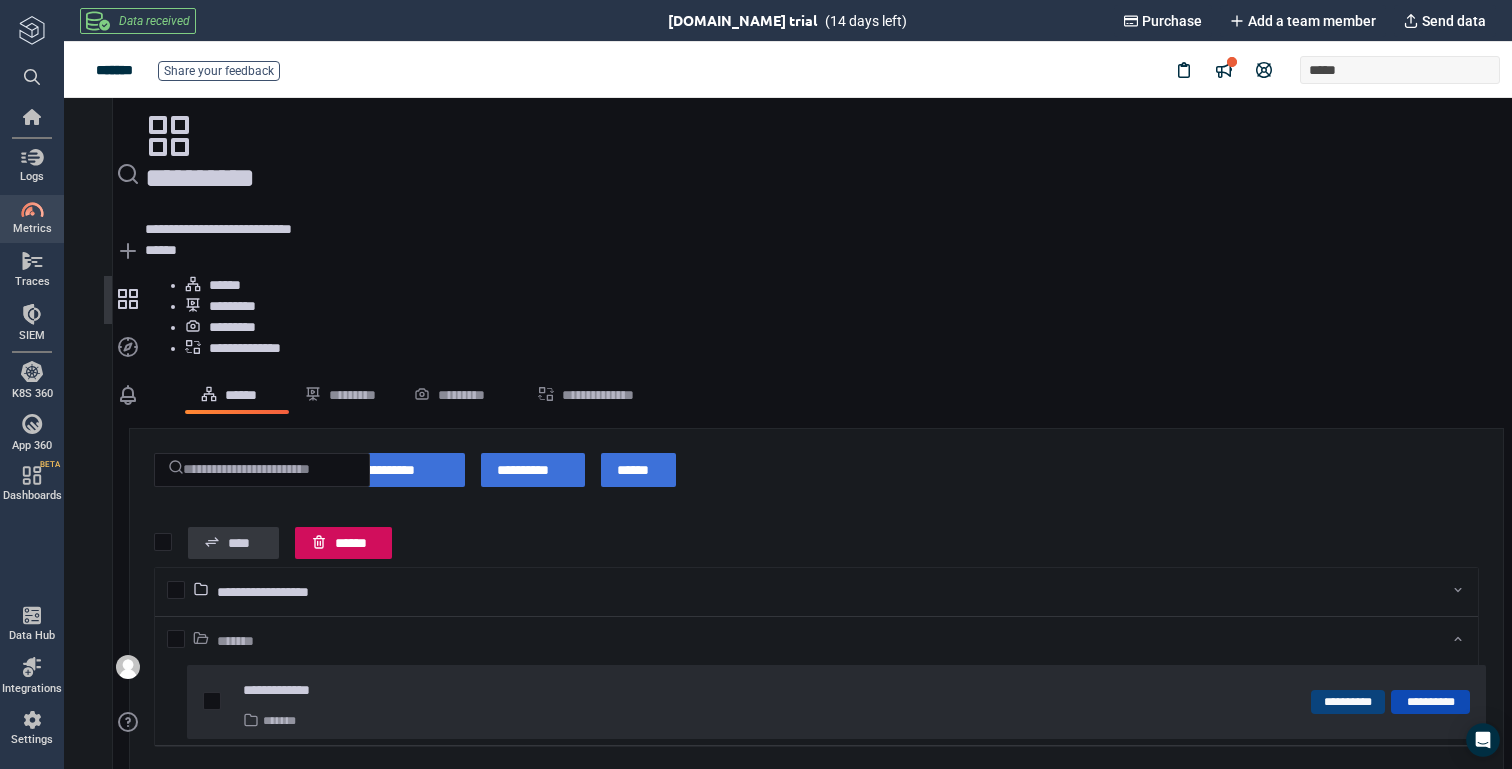 click on "**********" at bounding box center (292, 690) 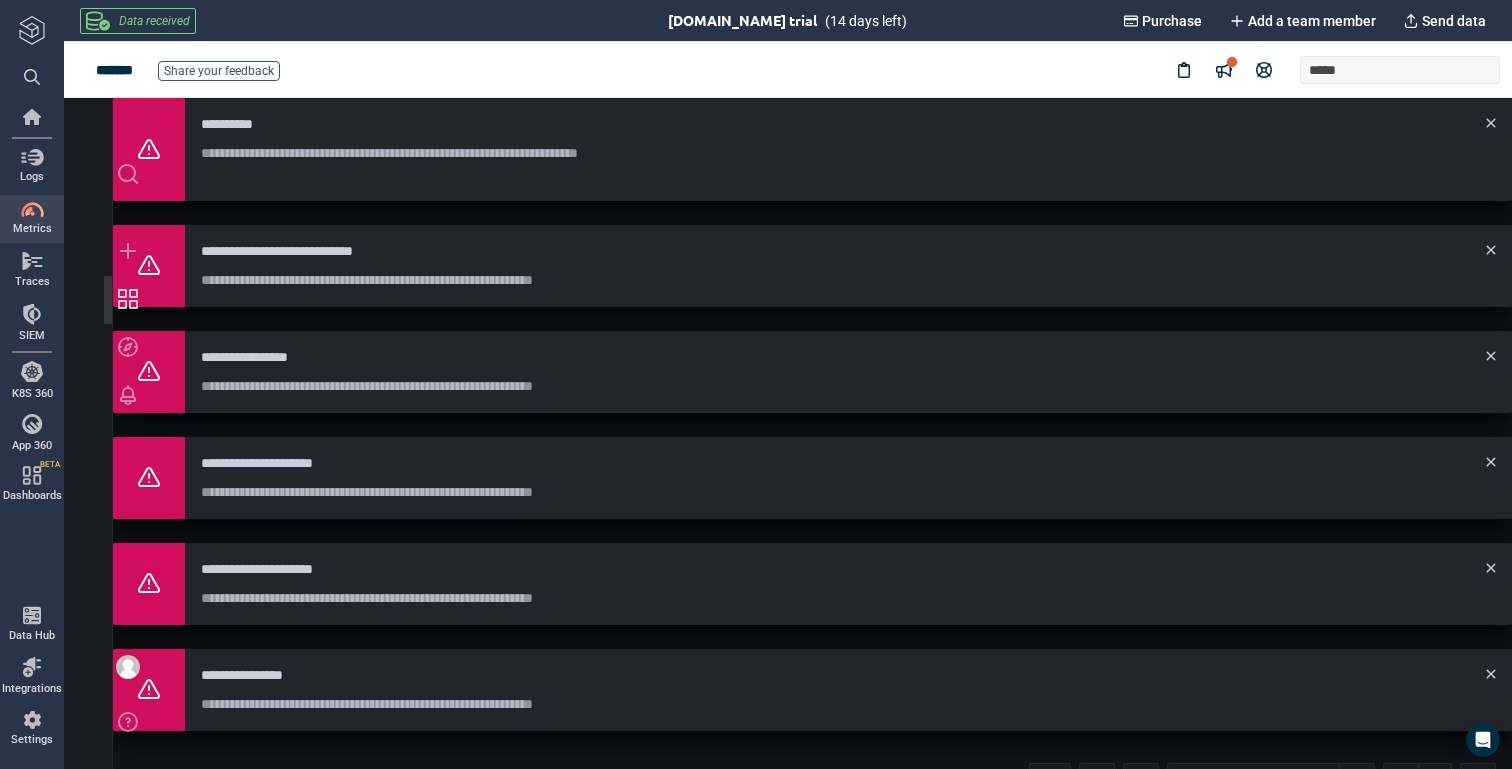 scroll, scrollTop: 9, scrollLeft: 9, axis: both 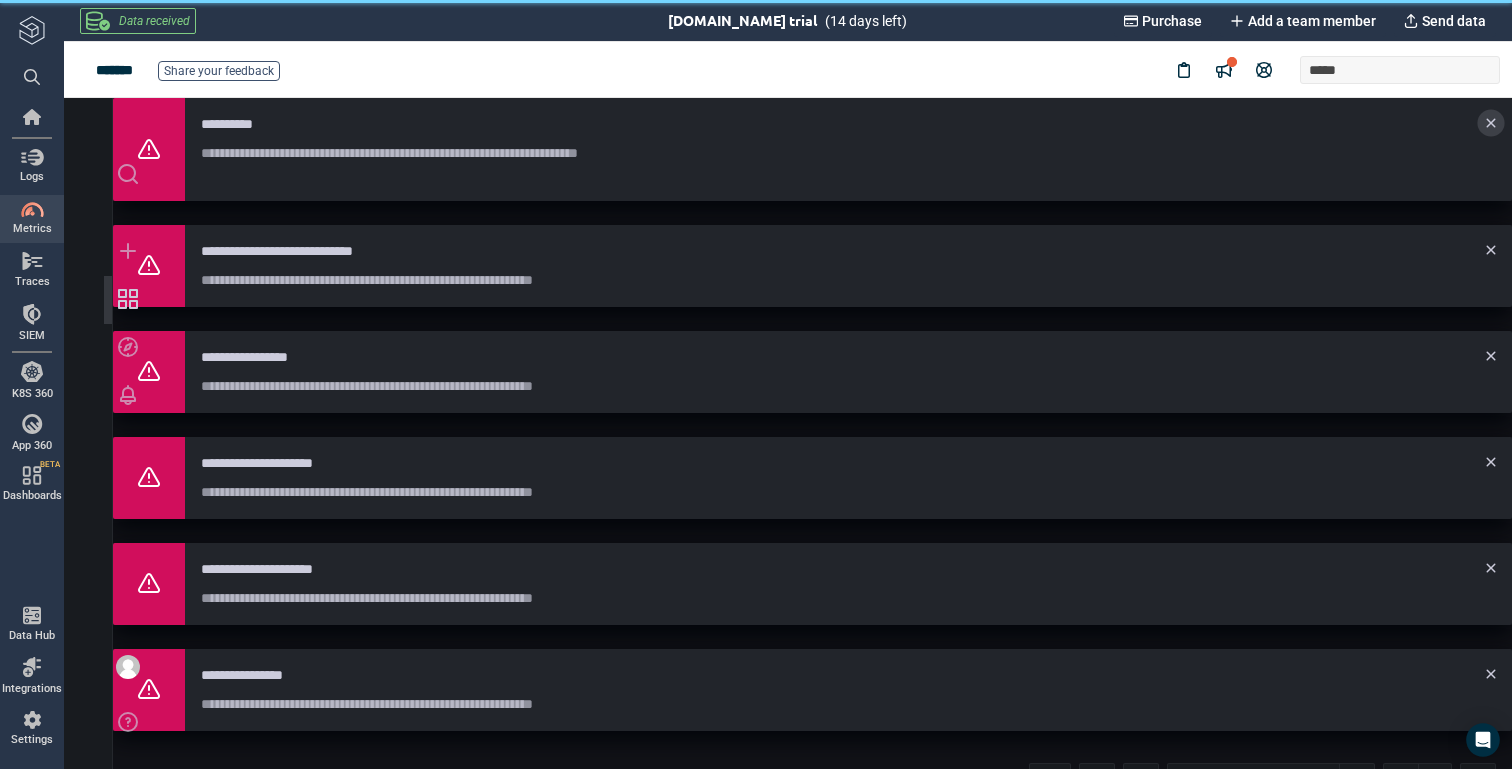 click 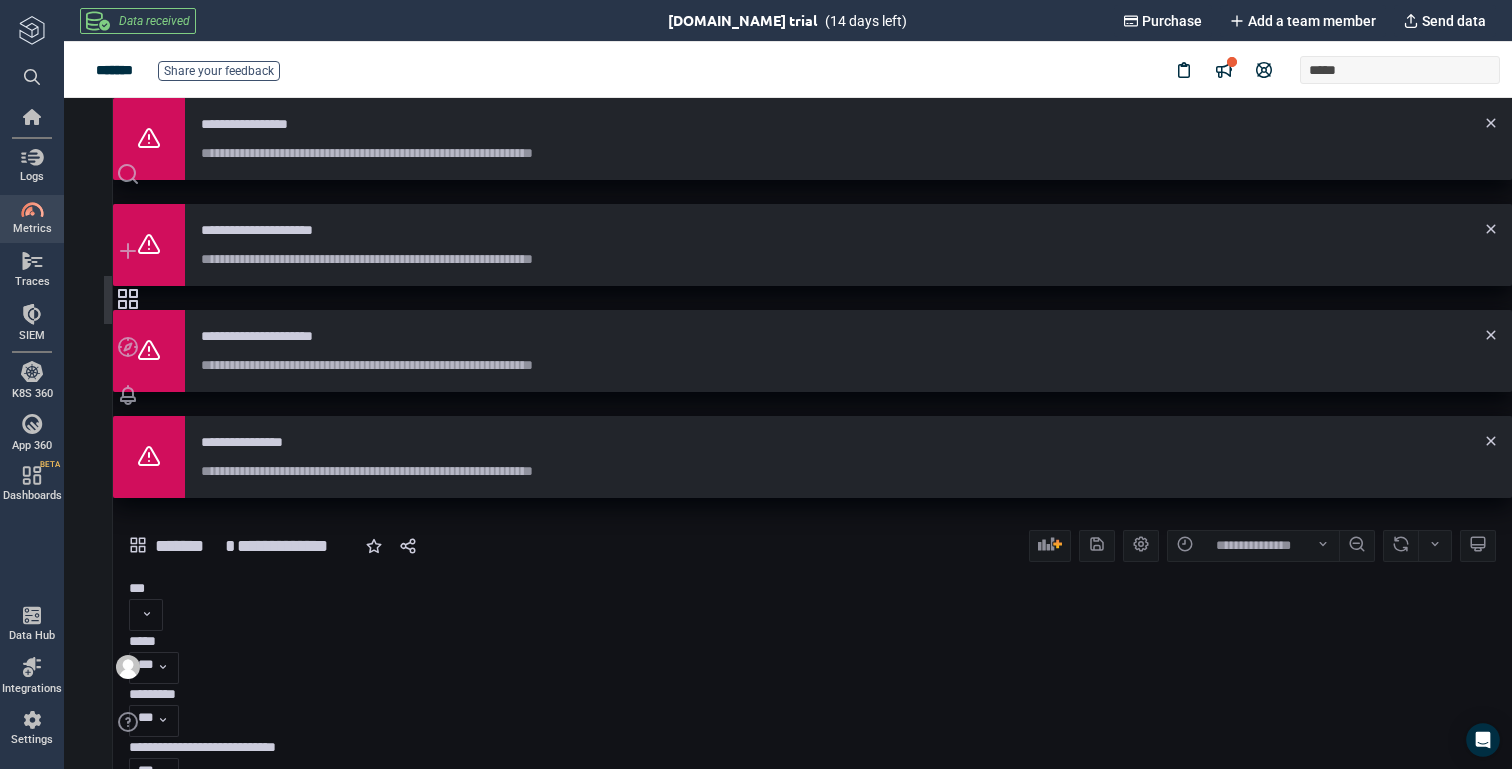 click 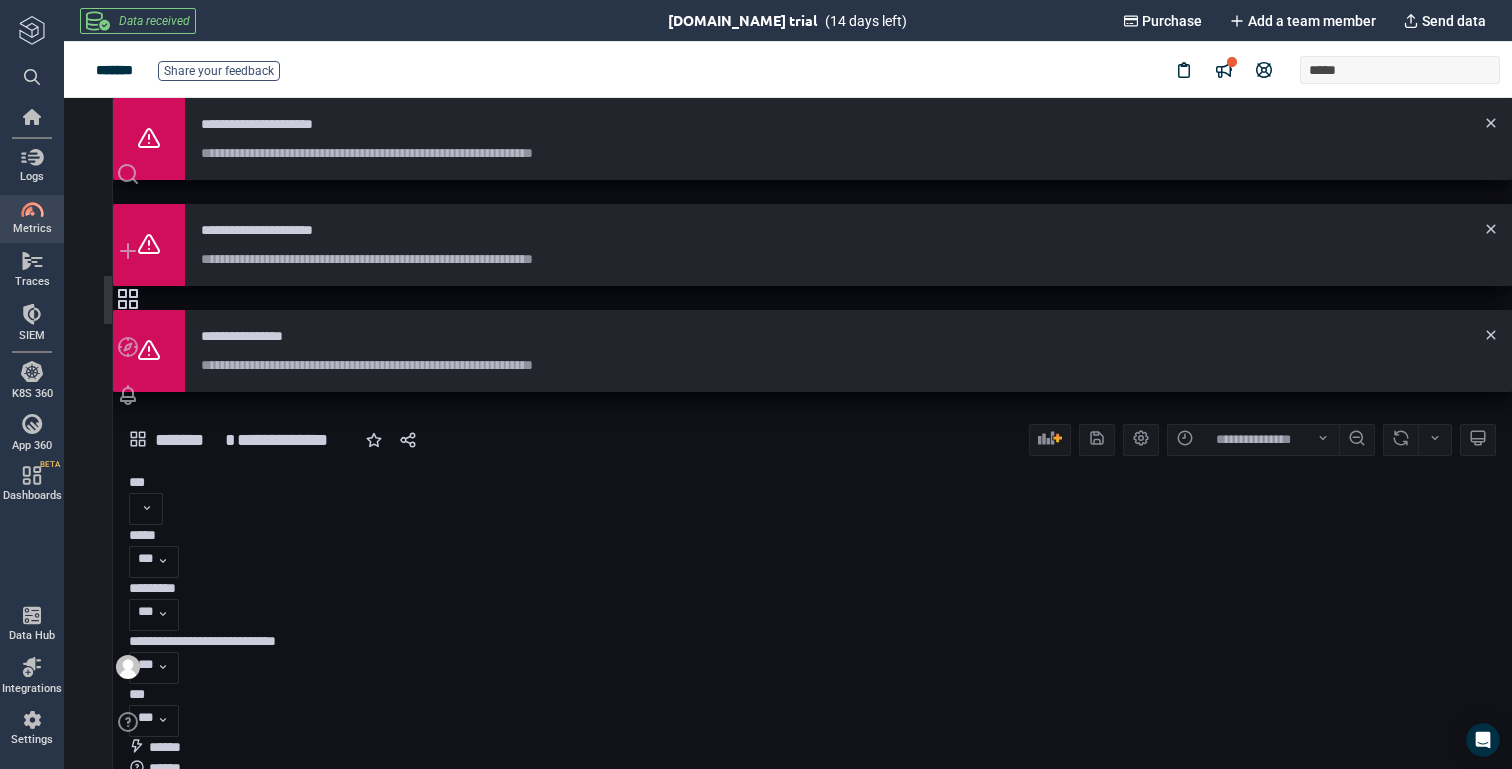 click 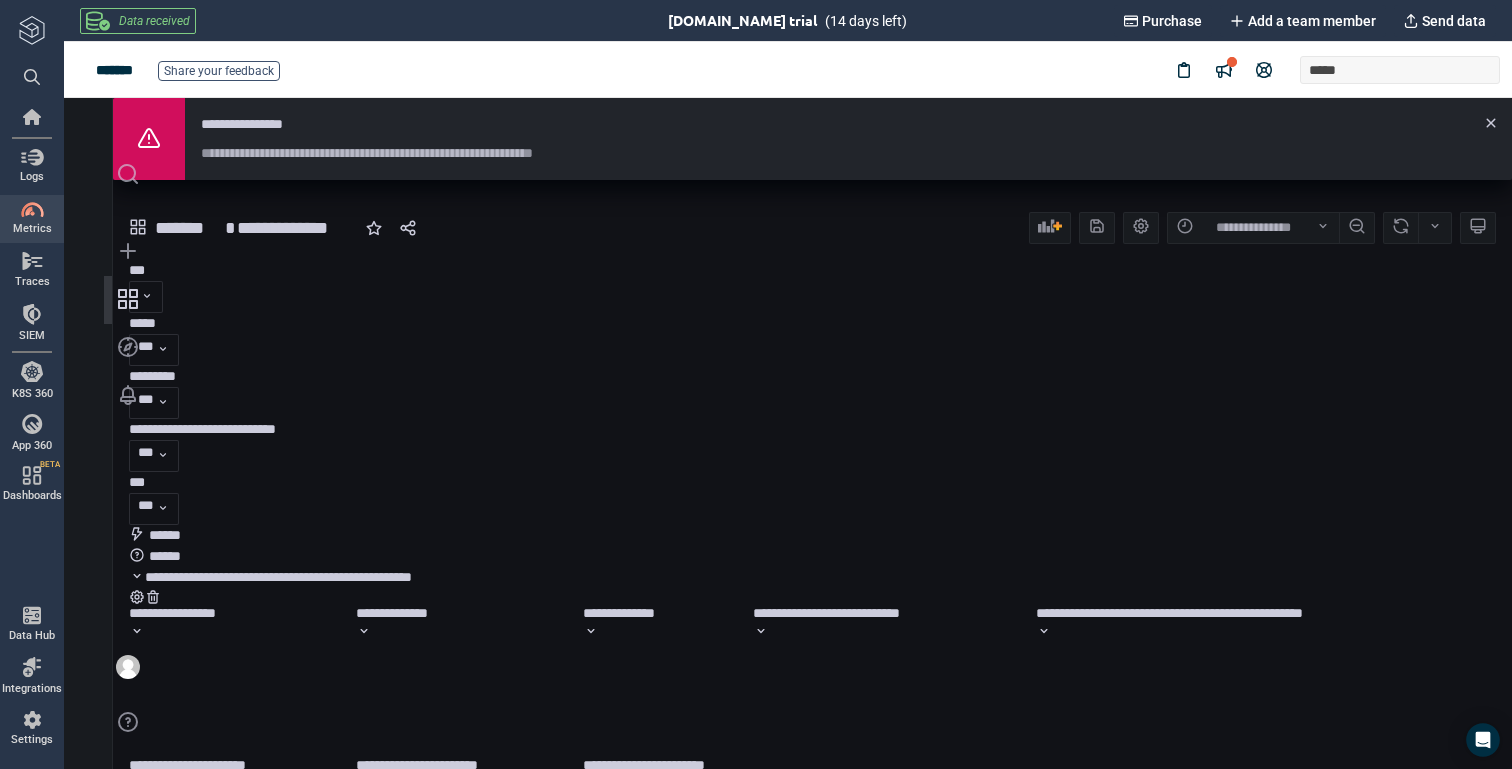 click 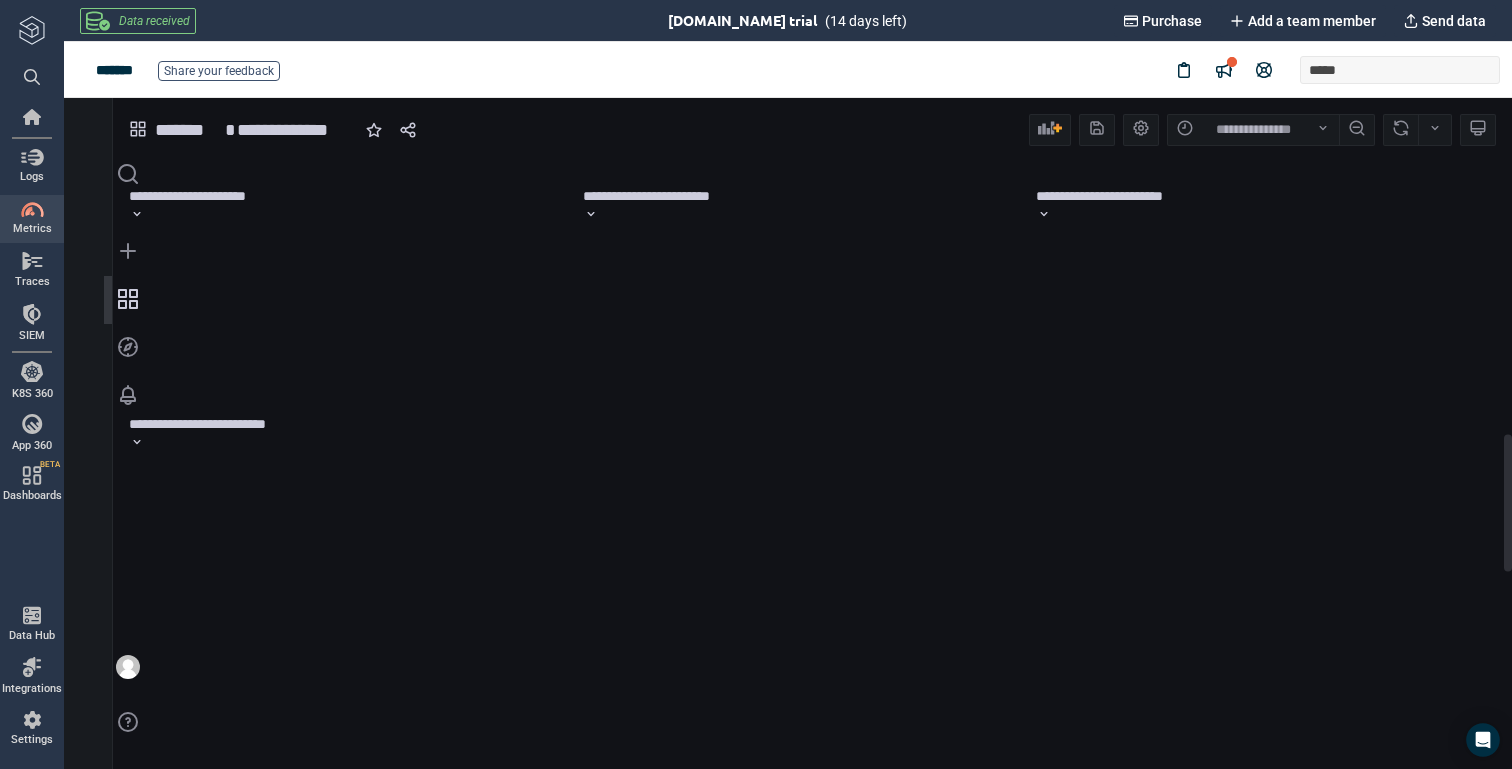 scroll, scrollTop: 0, scrollLeft: 0, axis: both 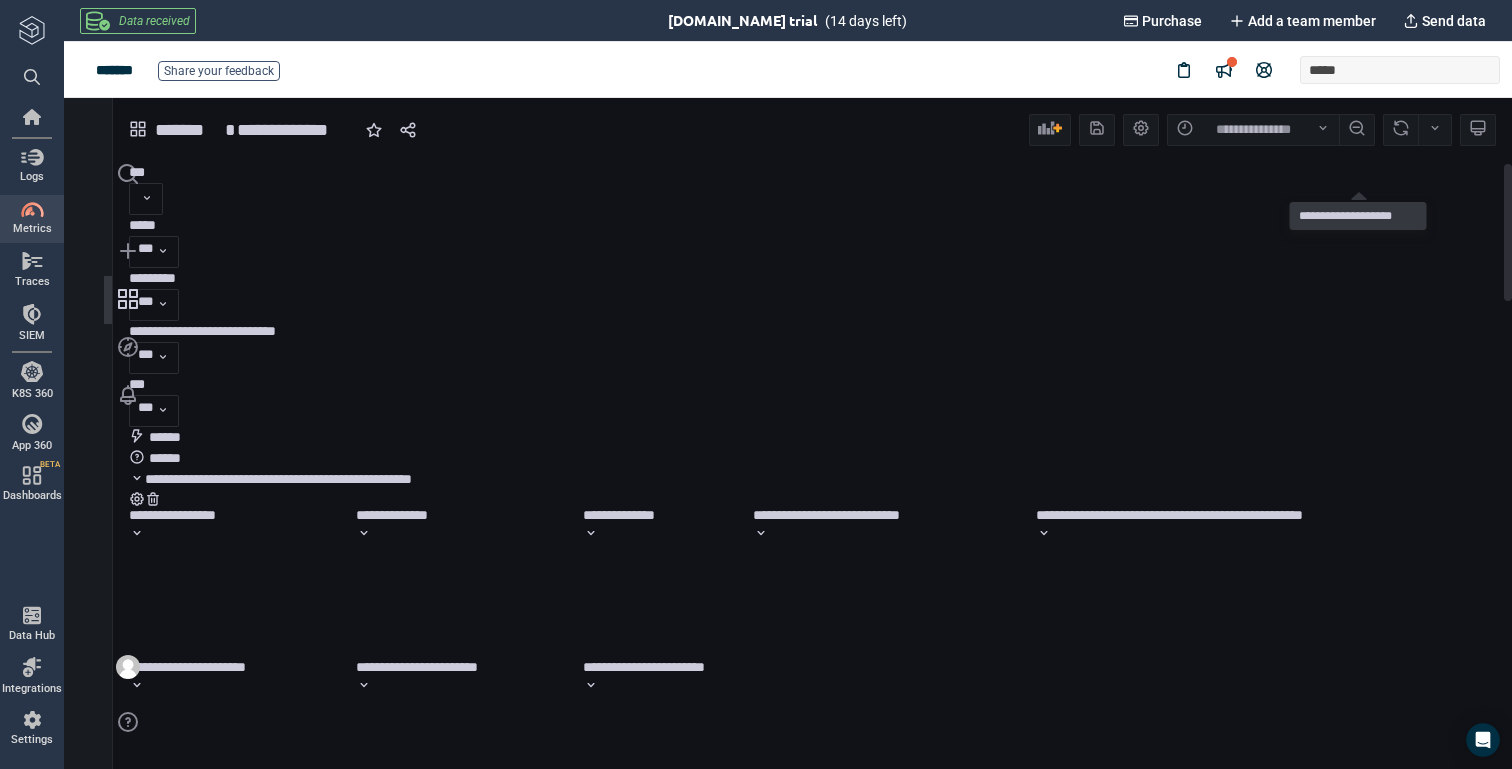 click on "******" at bounding box center [165, 437] 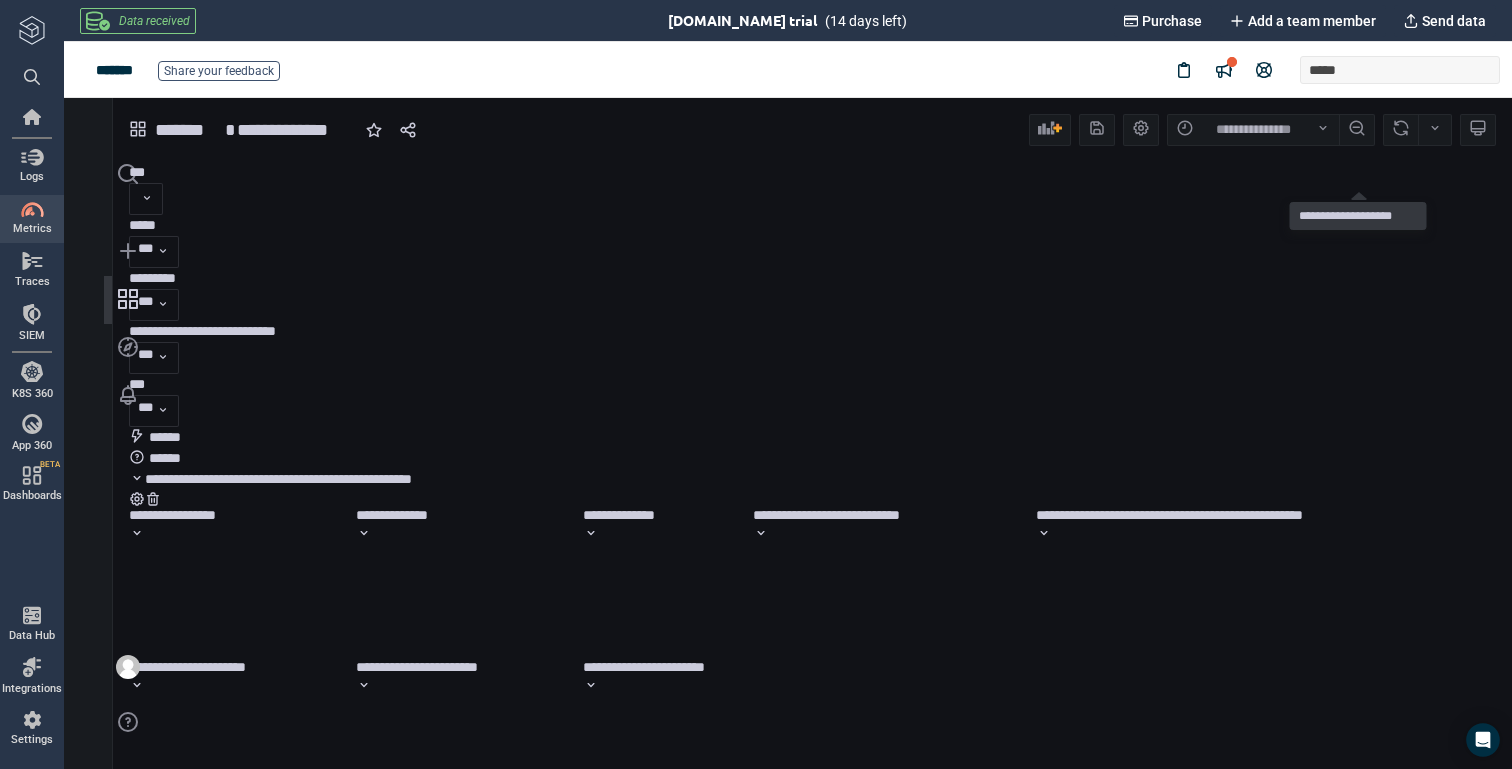 click 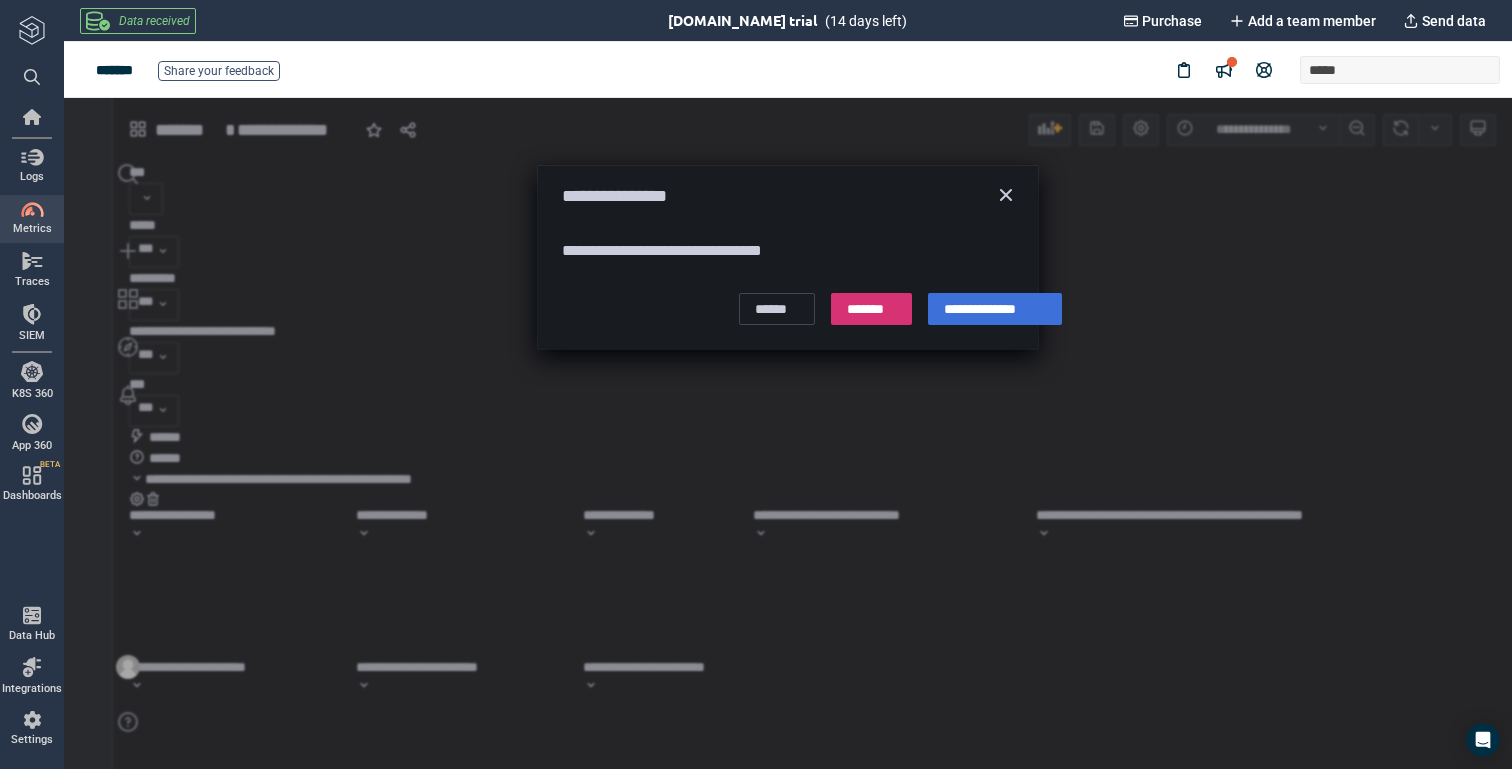 click on "*******" at bounding box center (871, 309) 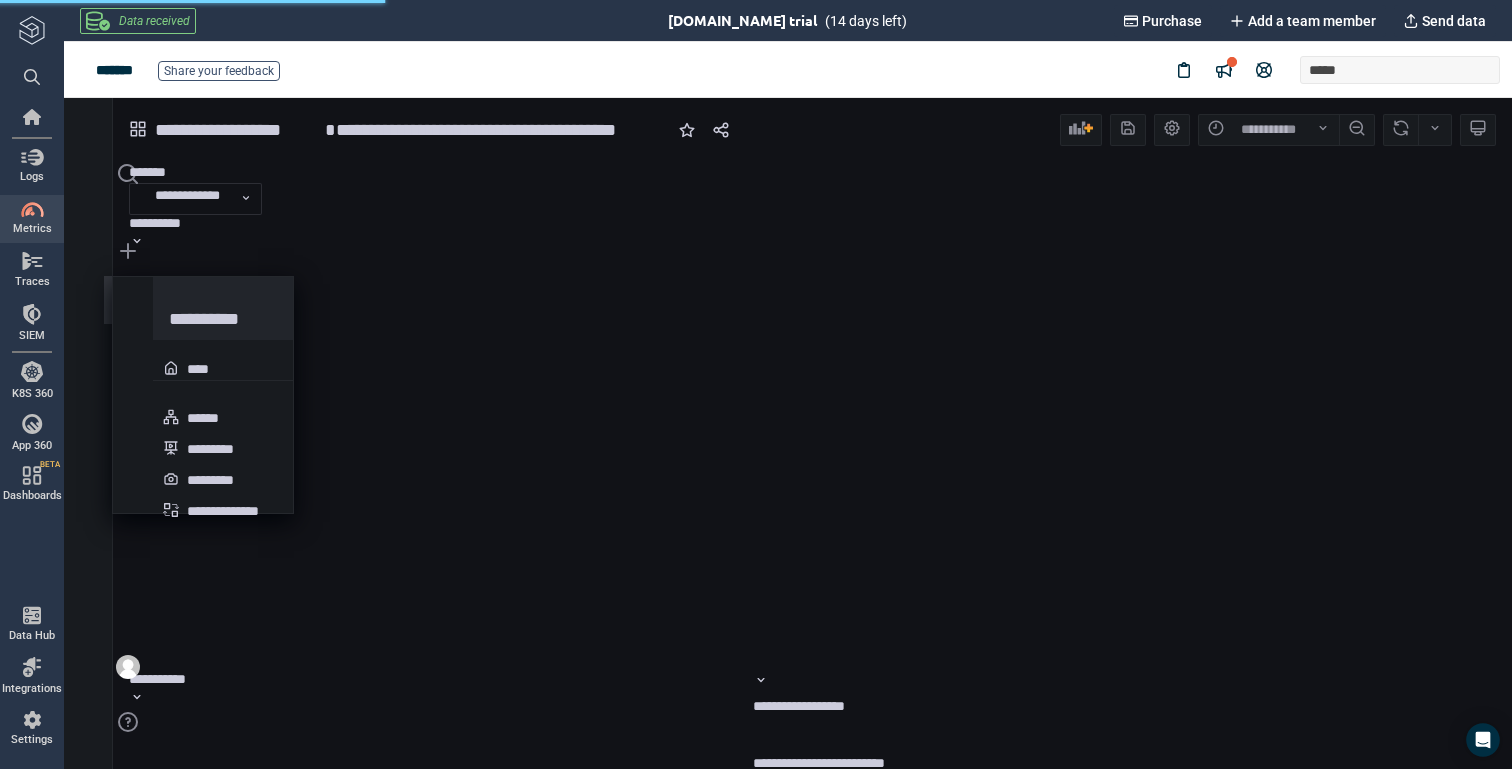 scroll, scrollTop: 9, scrollLeft: 9, axis: both 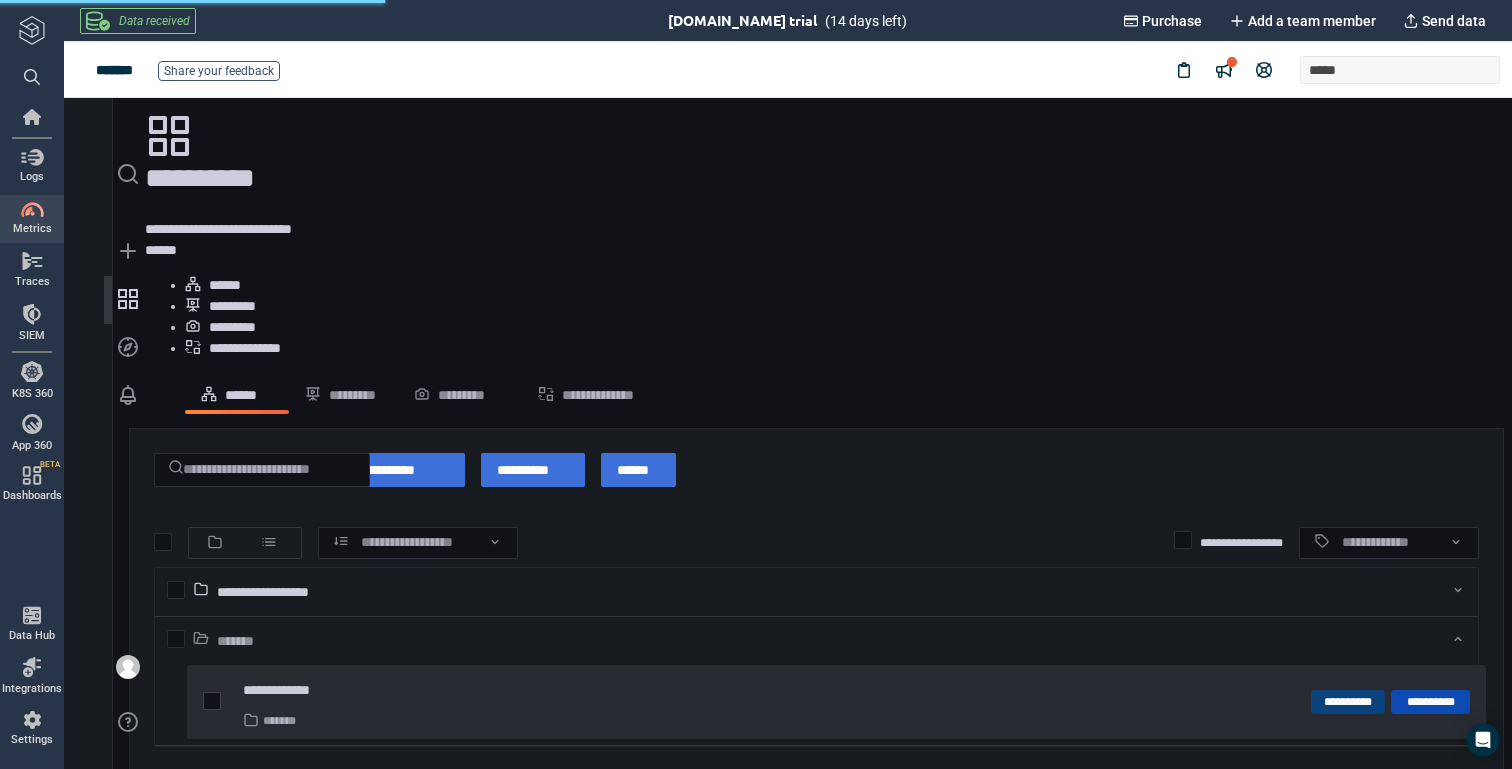 click at bounding box center [212, 701] 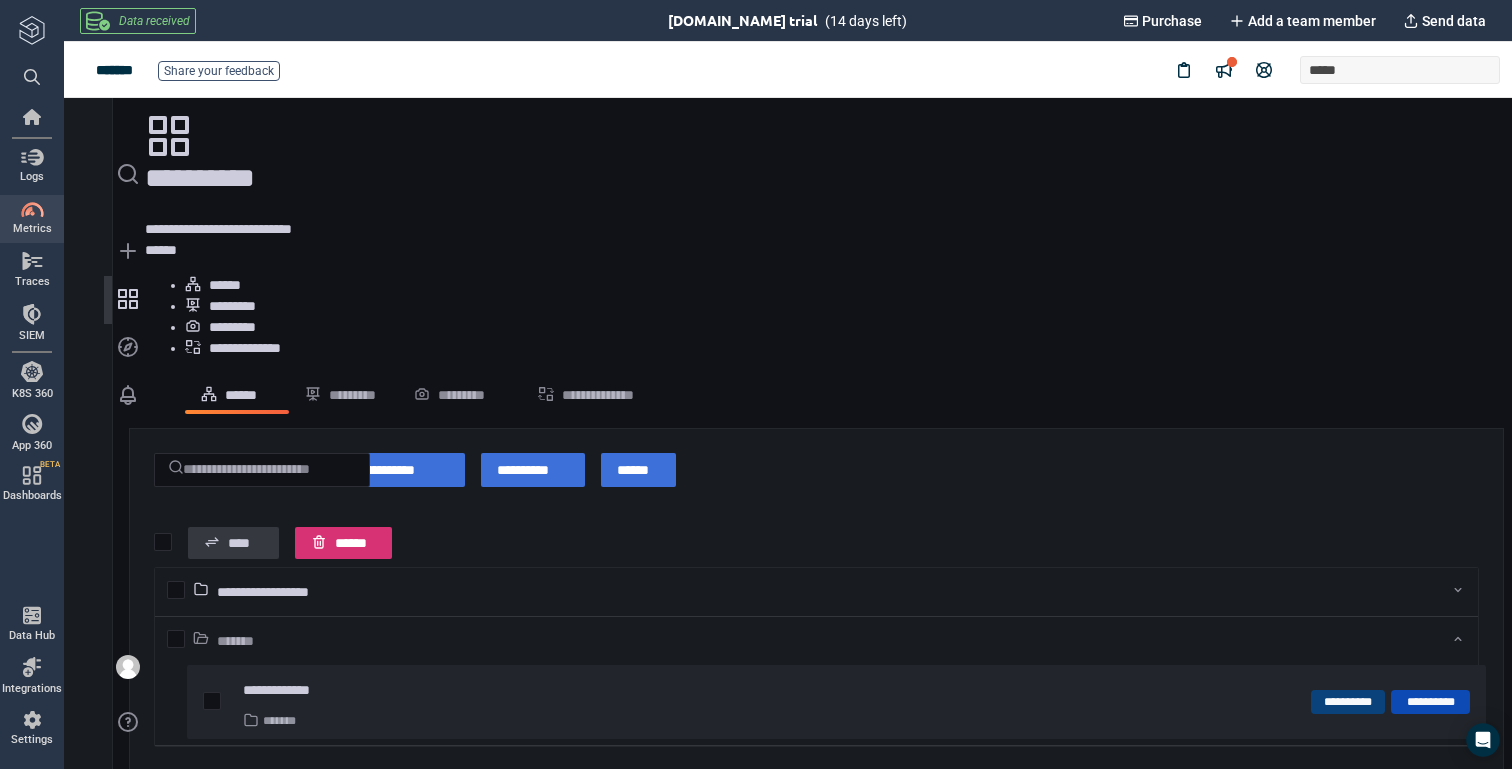click at bounding box center [323, 543] 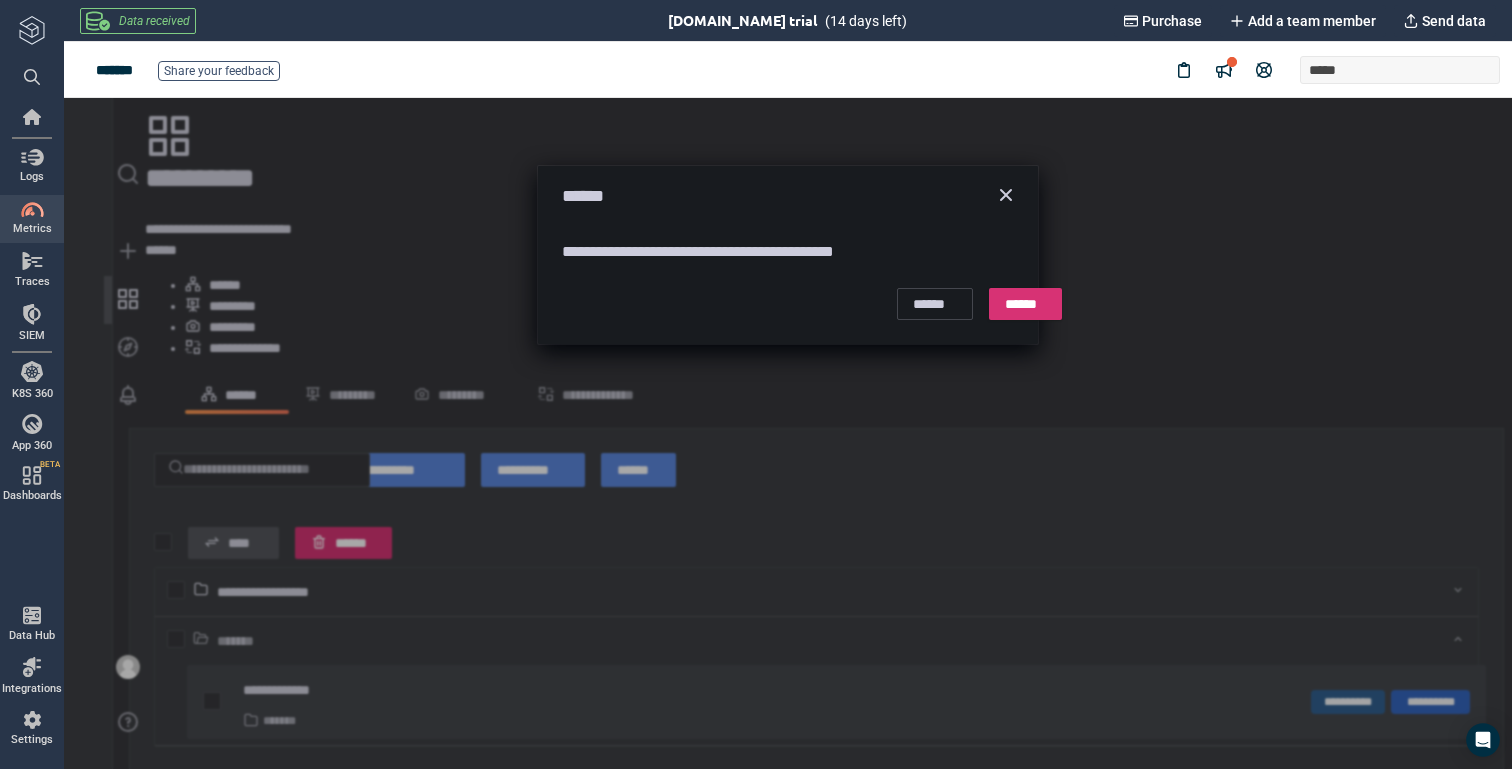 click on "******" at bounding box center [1025, 304] 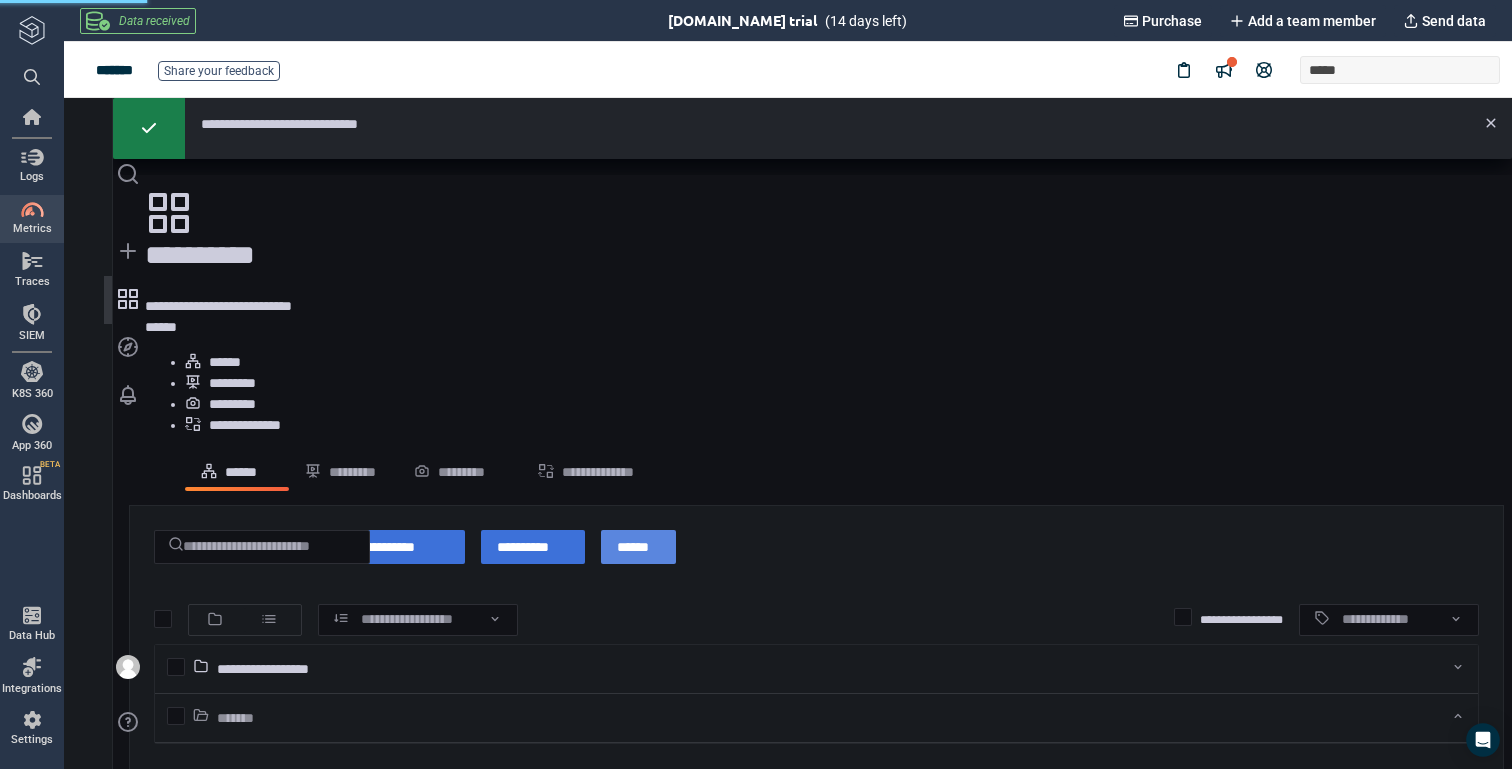 click on "******" at bounding box center (638, 547) 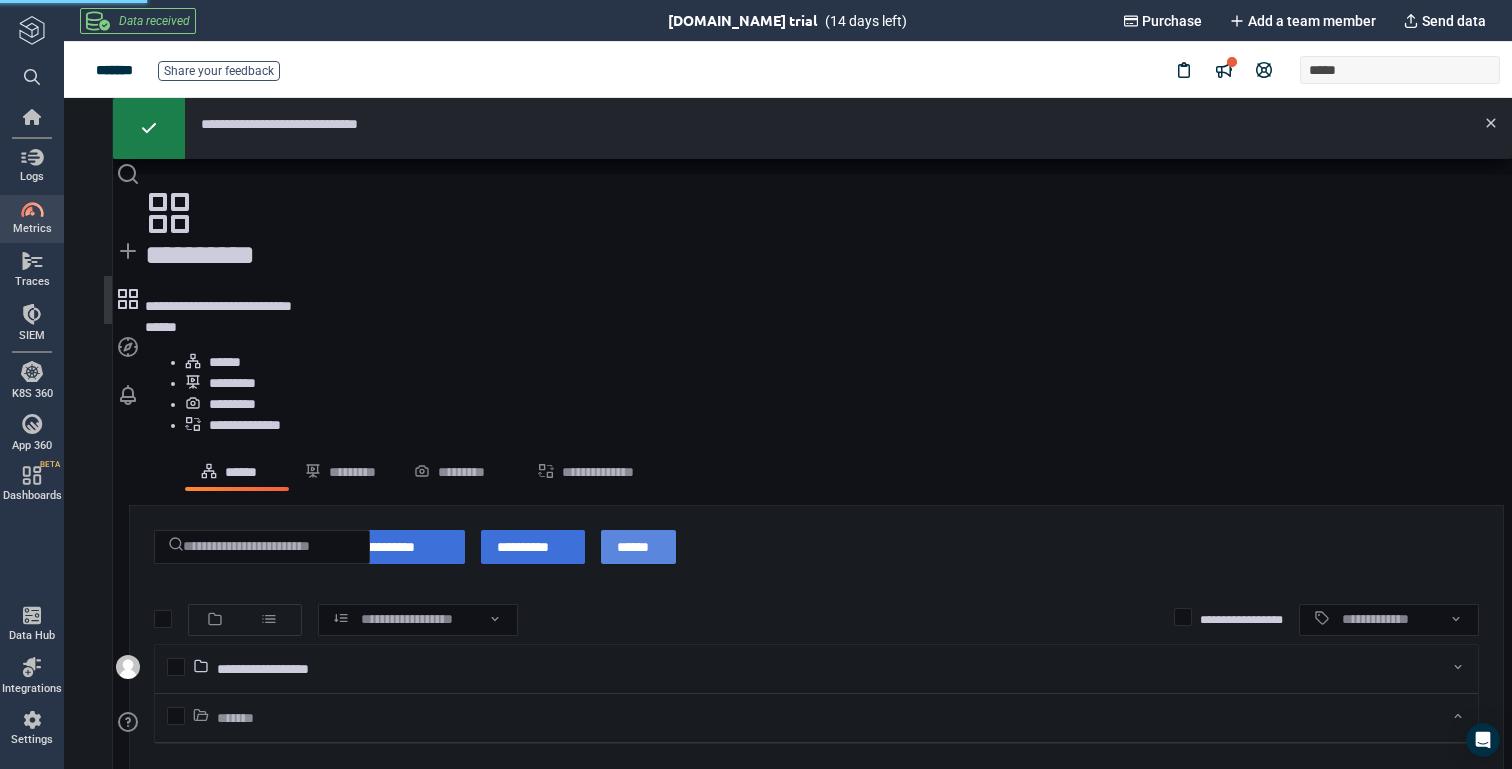 type on "*" 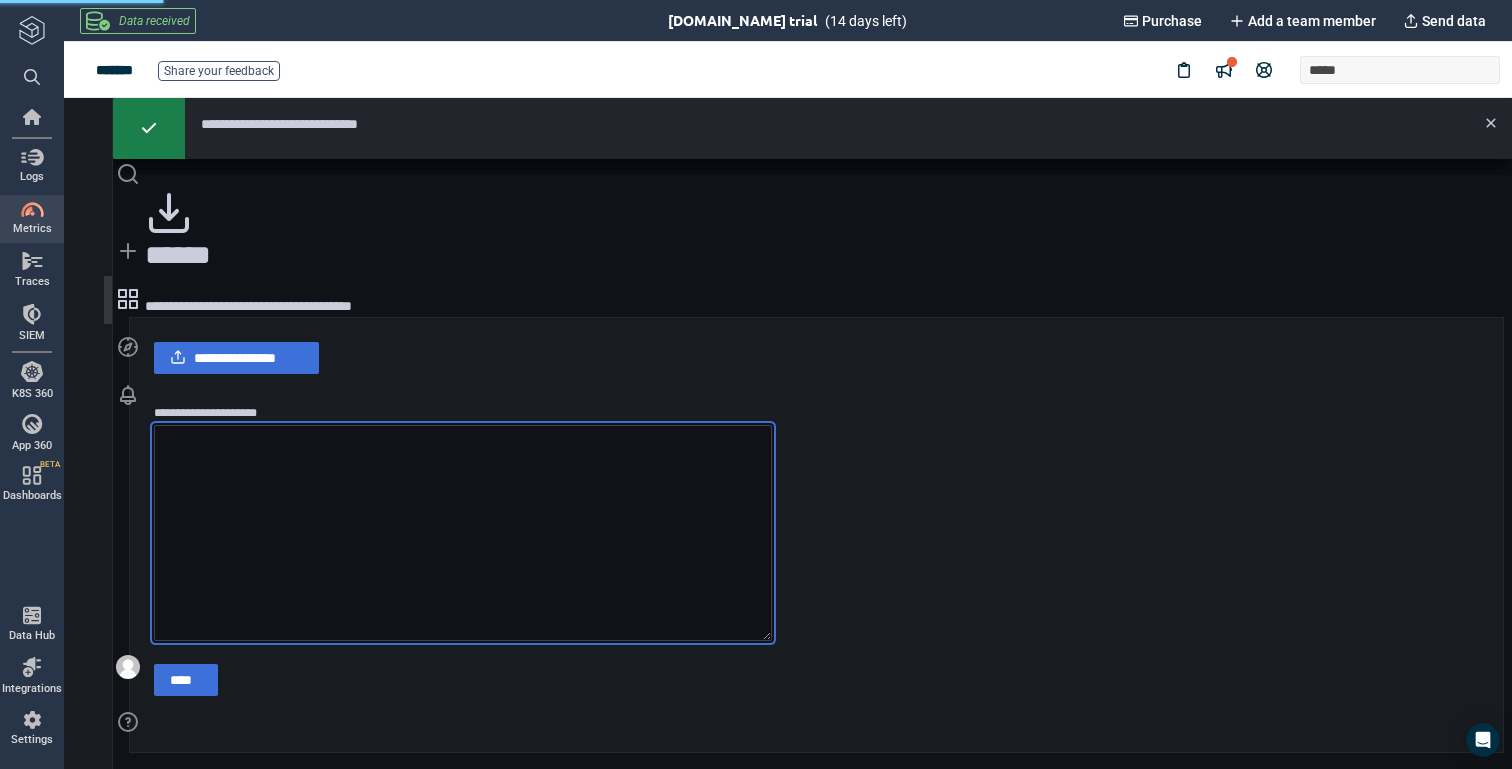 click on "**********" at bounding box center [463, 533] 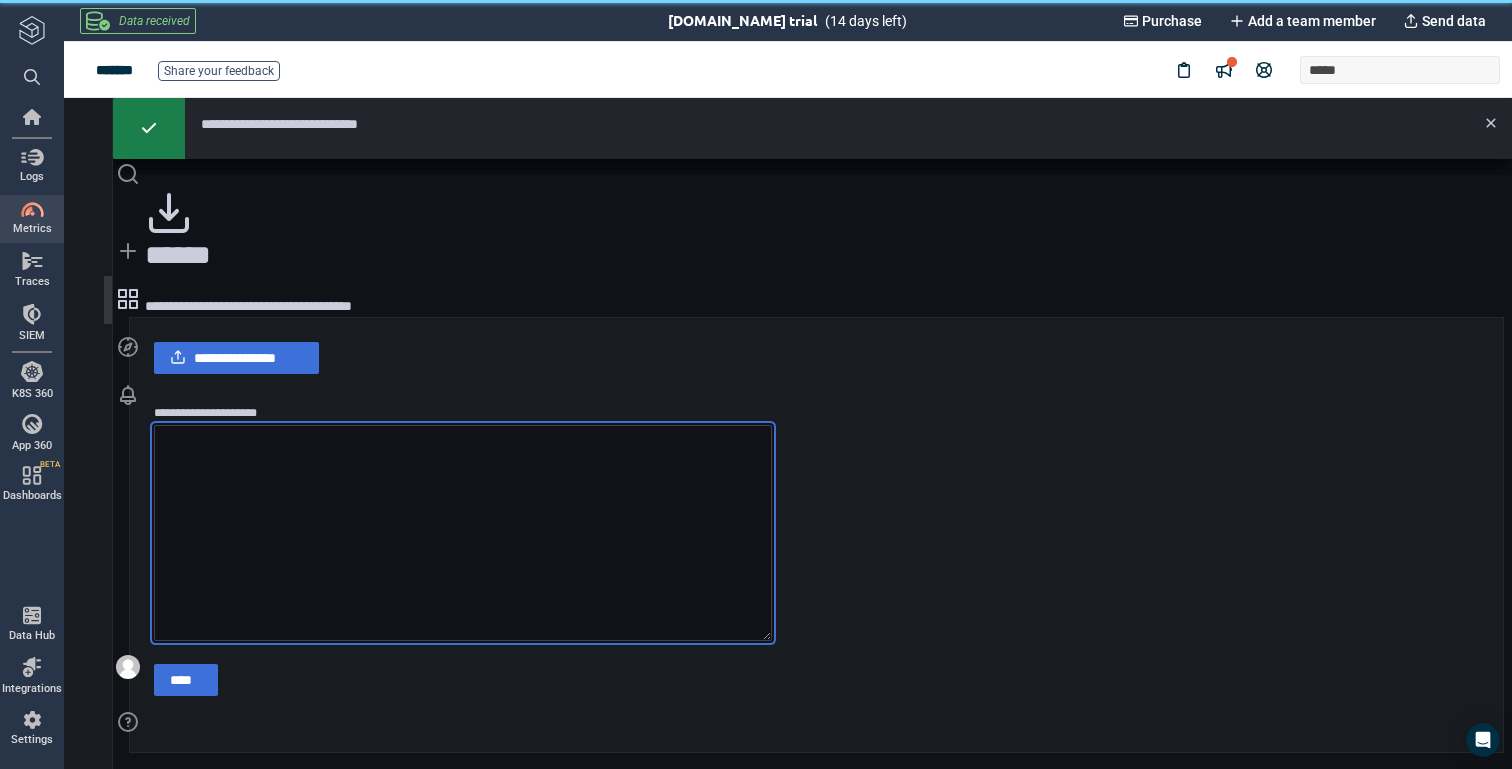 paste on "**********" 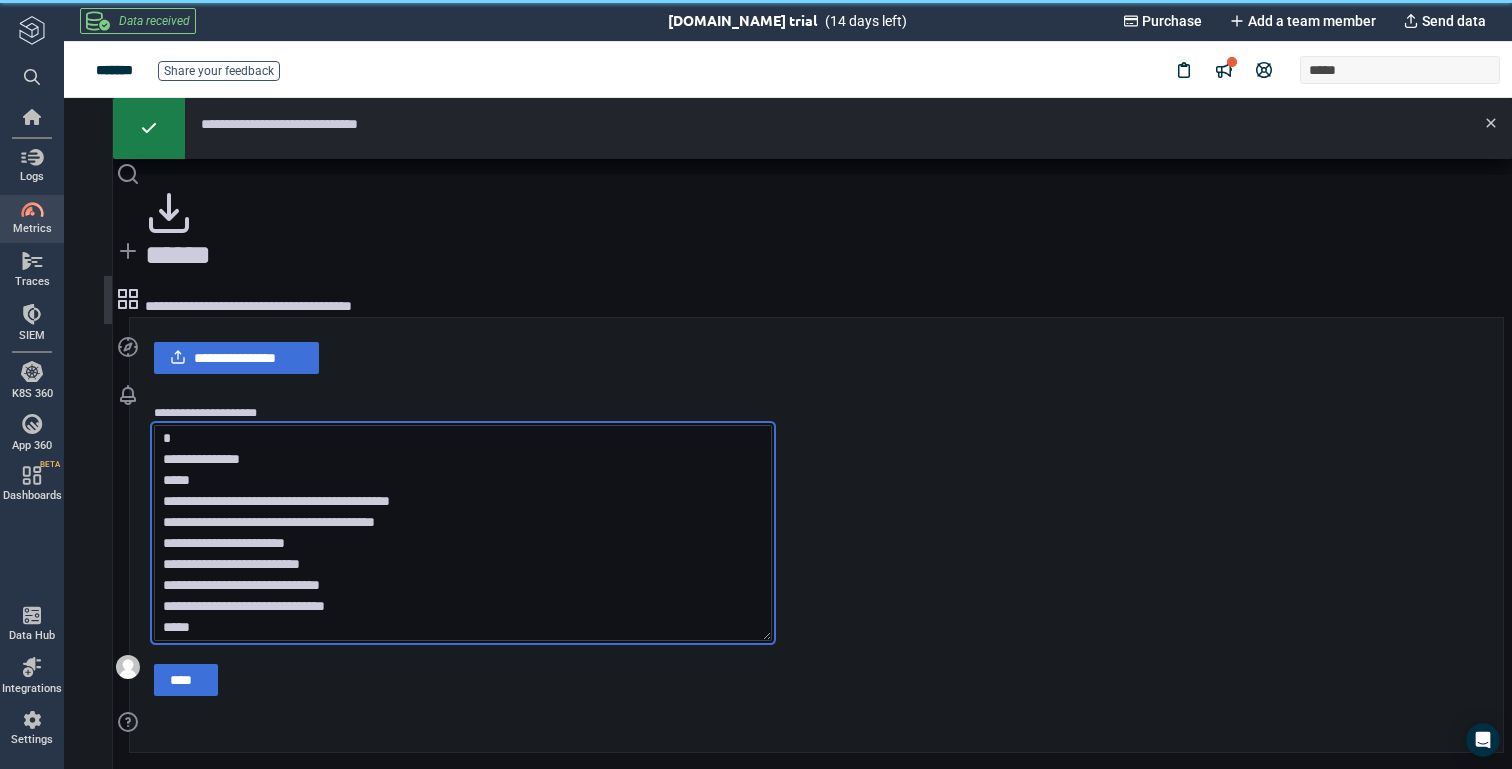 scroll, scrollTop: 150754, scrollLeft: 0, axis: vertical 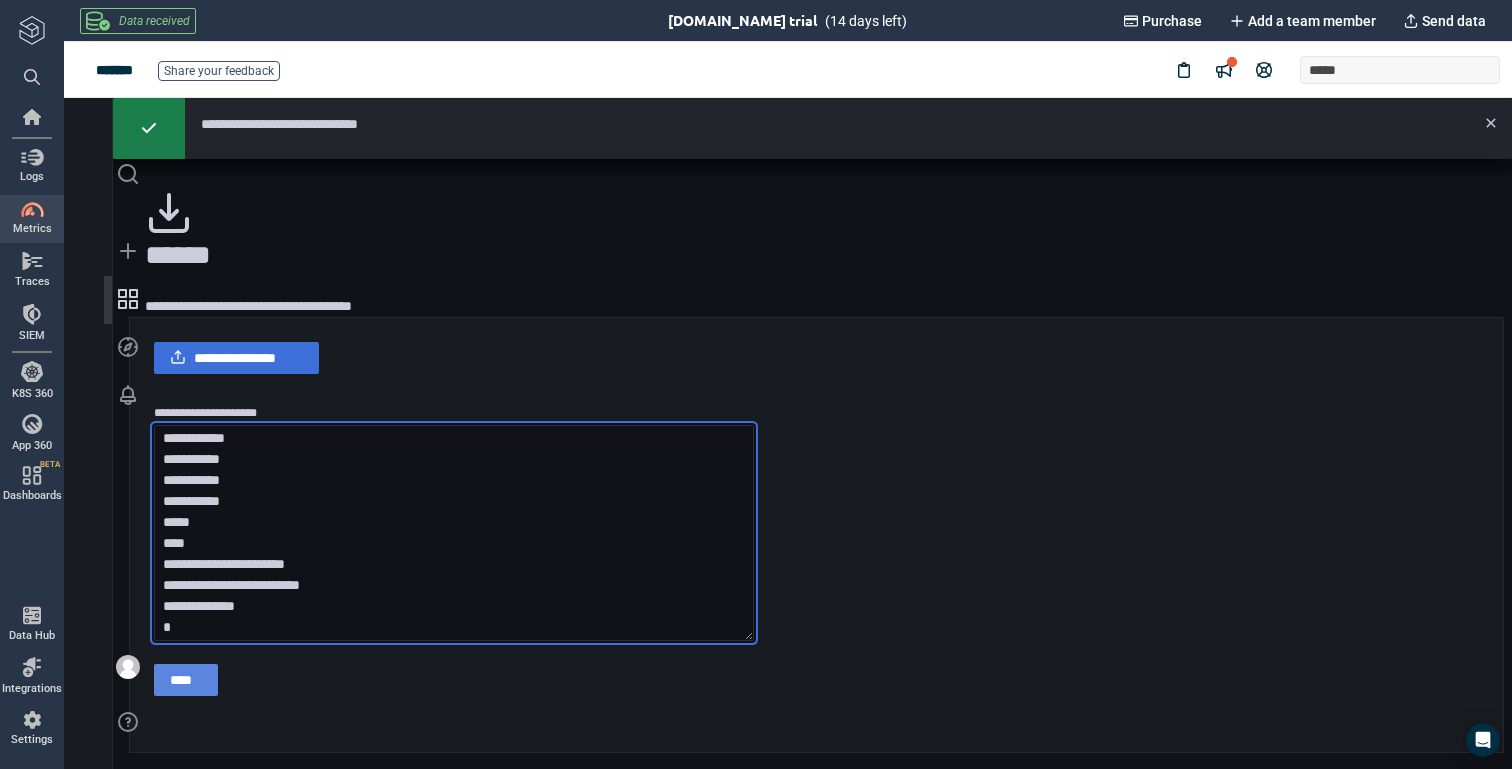 type on "**********" 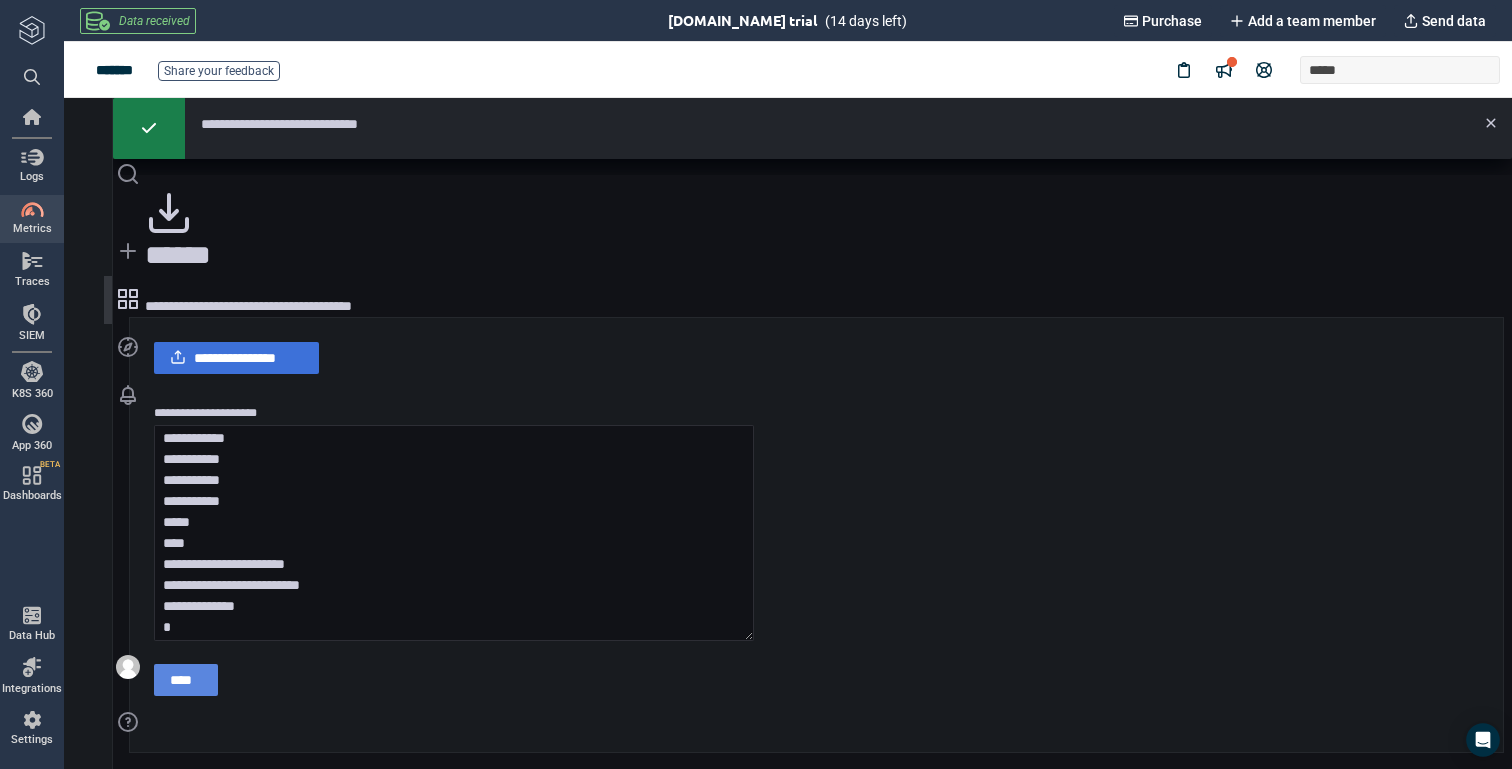 click on "****" at bounding box center [186, 680] 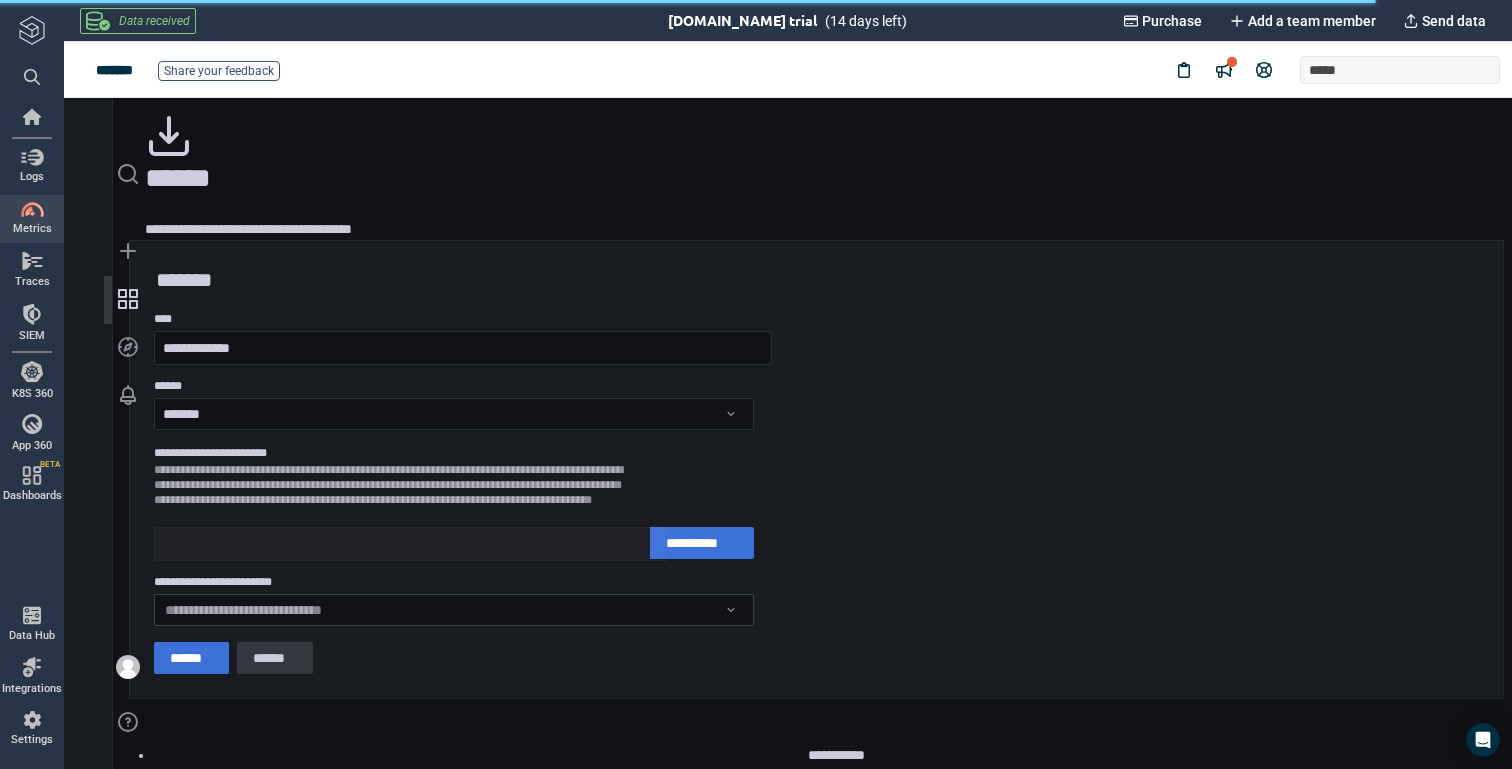 click on "**********" at bounding box center (788, 433) 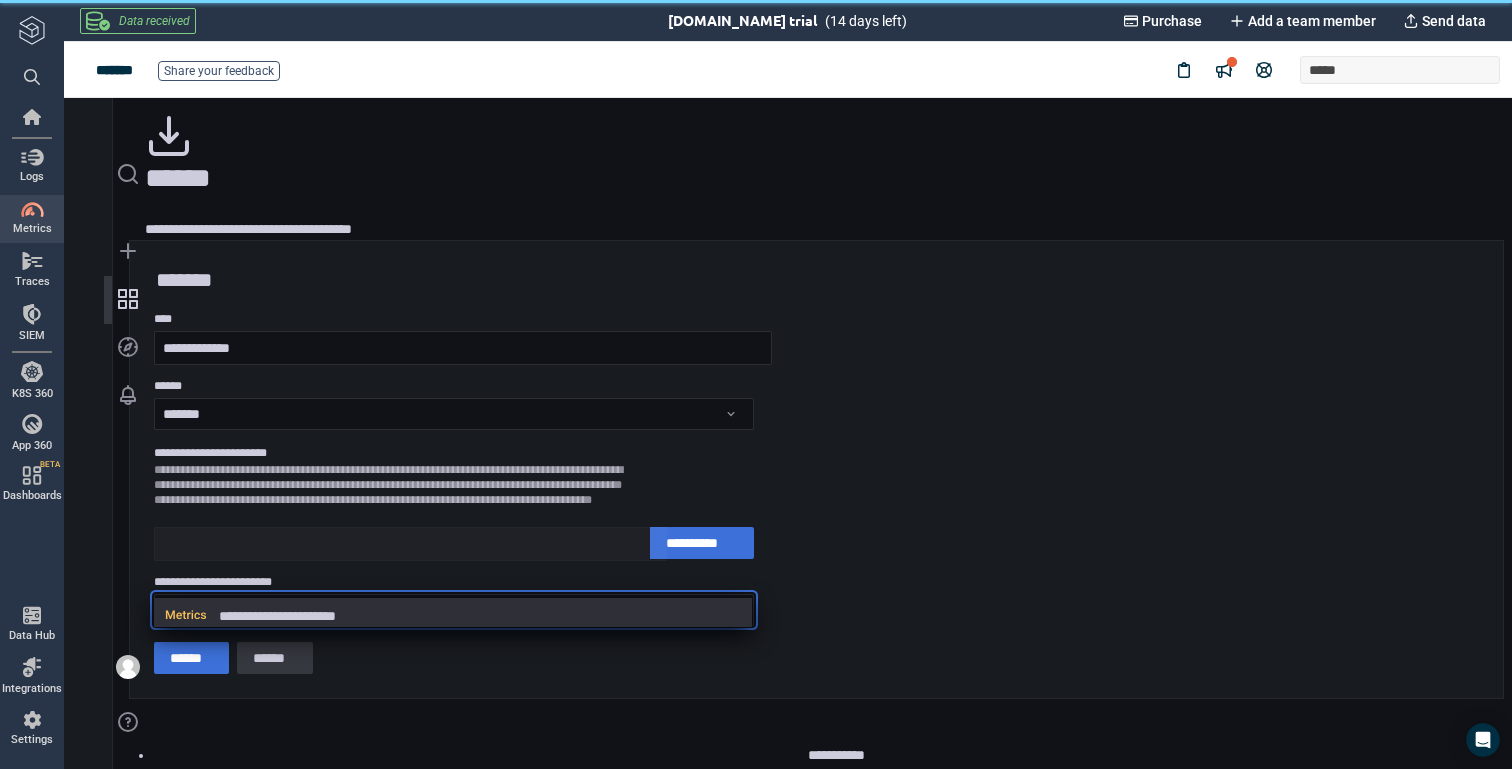 click on "**********" at bounding box center [481, 616] 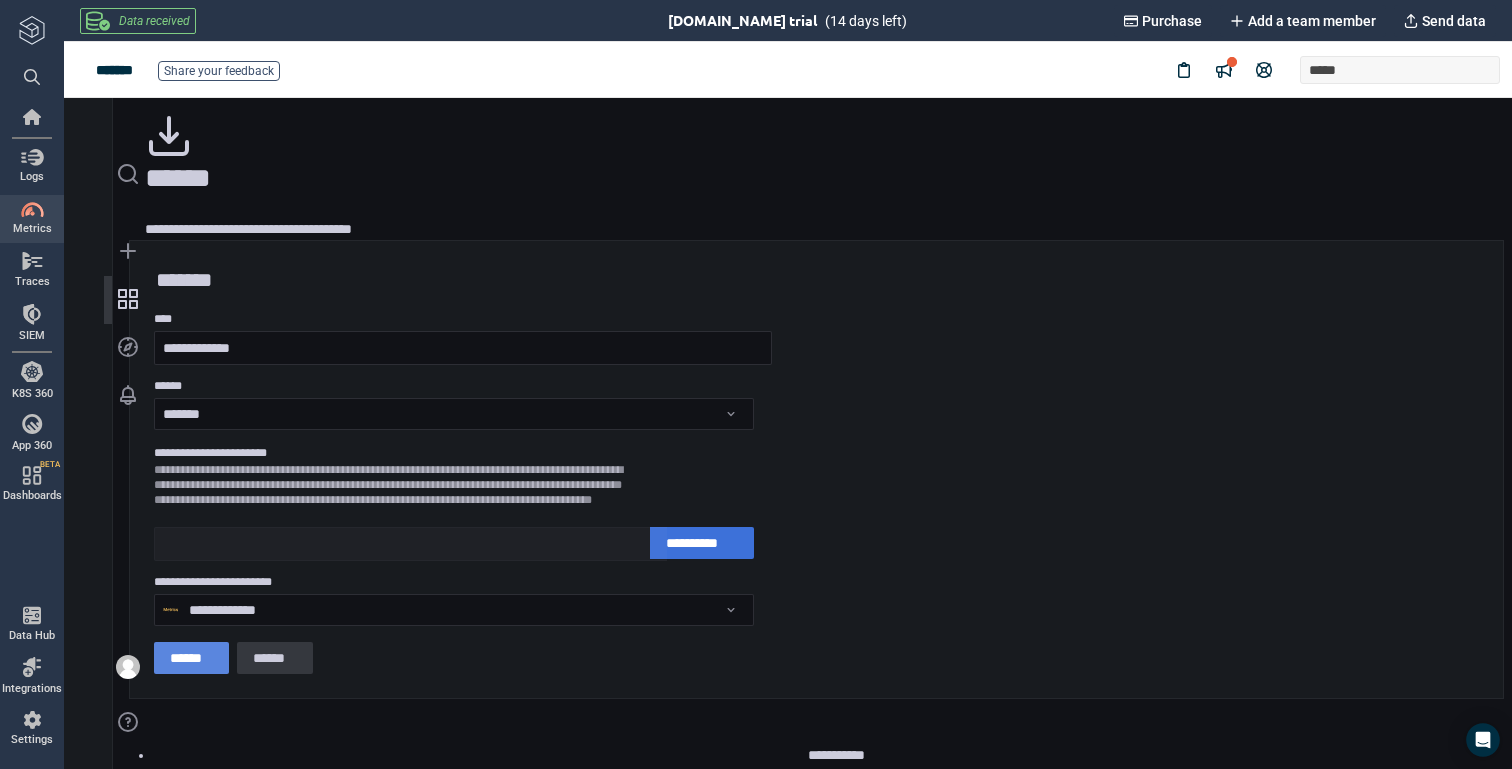 click on "******" at bounding box center [191, 658] 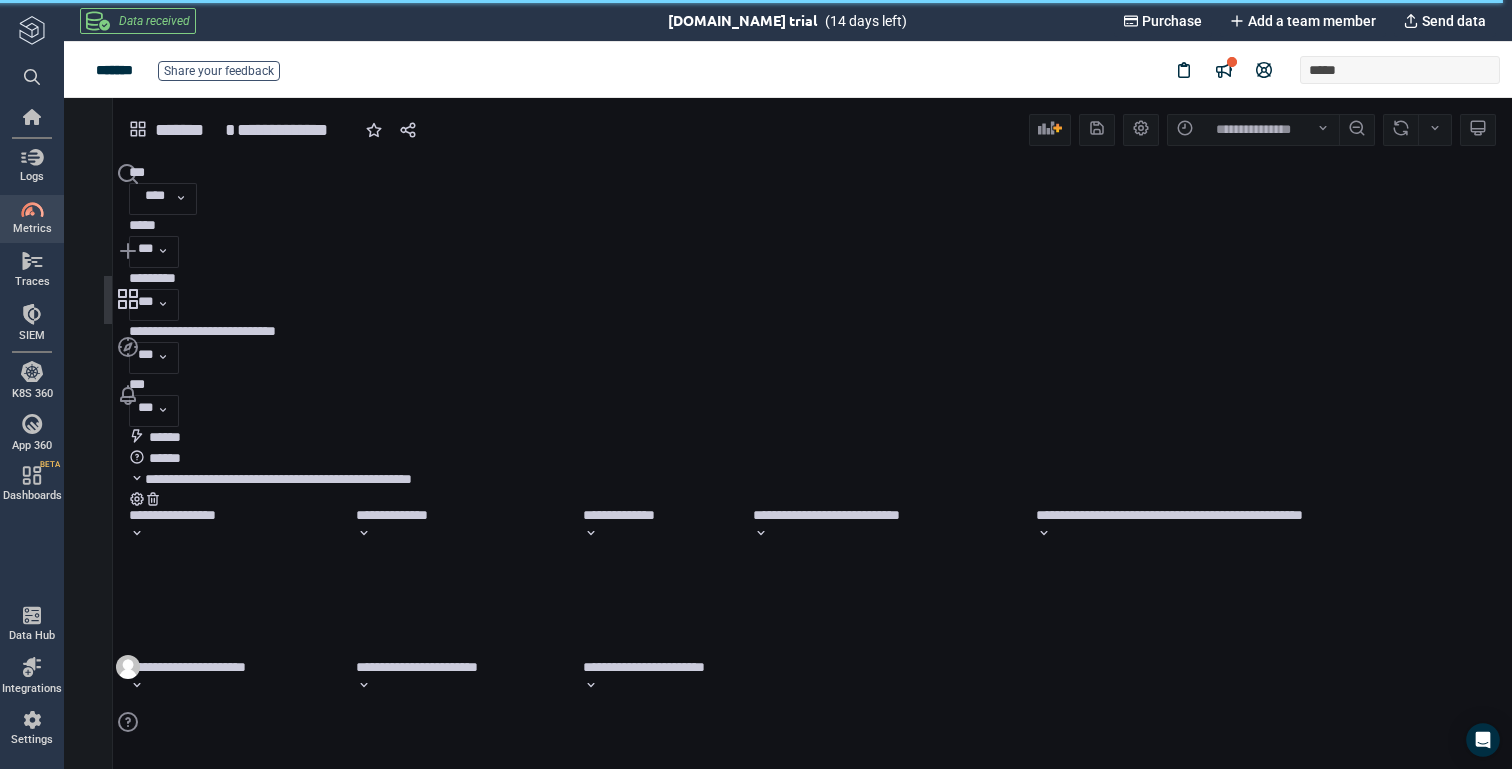 scroll, scrollTop: 9, scrollLeft: 9, axis: both 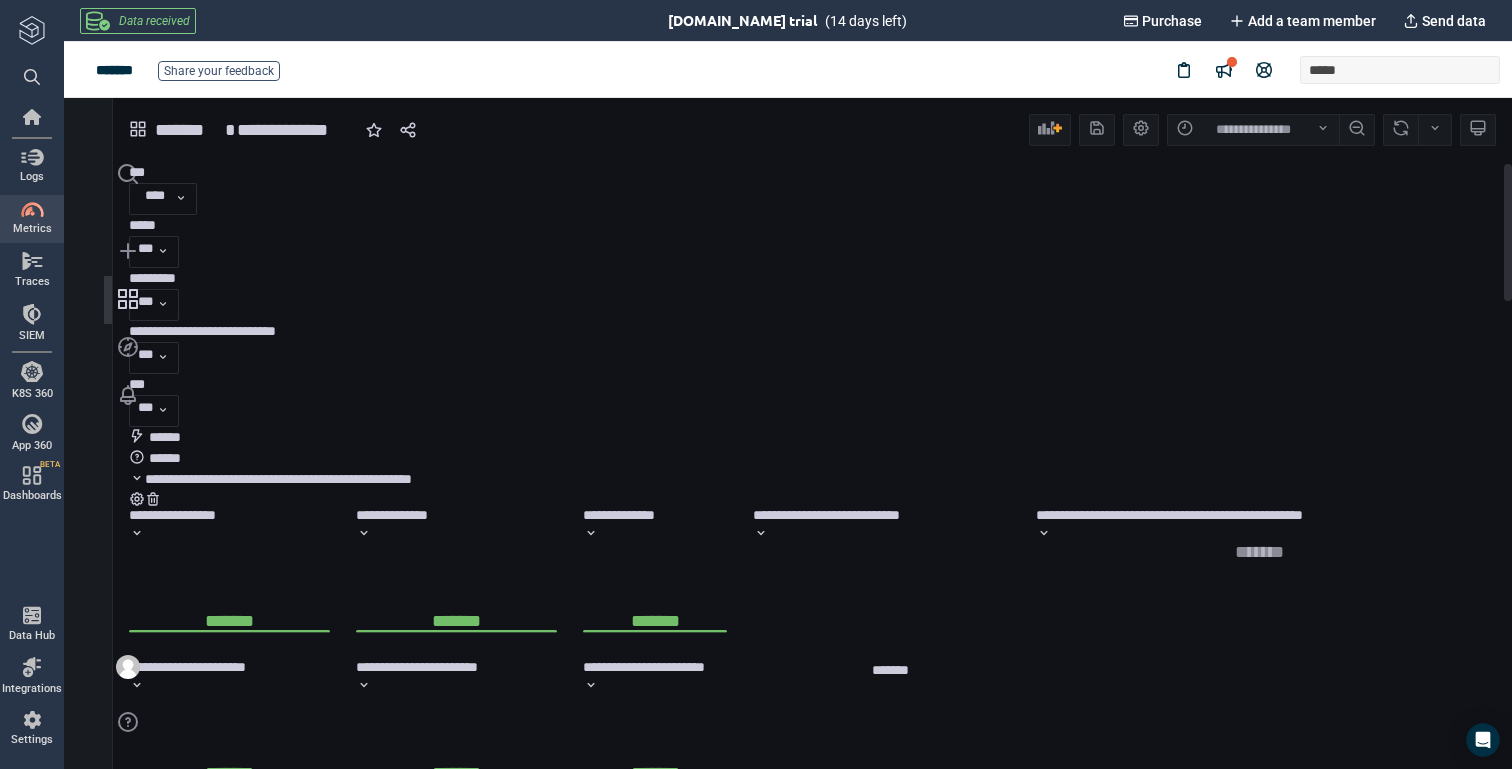 click on "****" at bounding box center [155, 199] 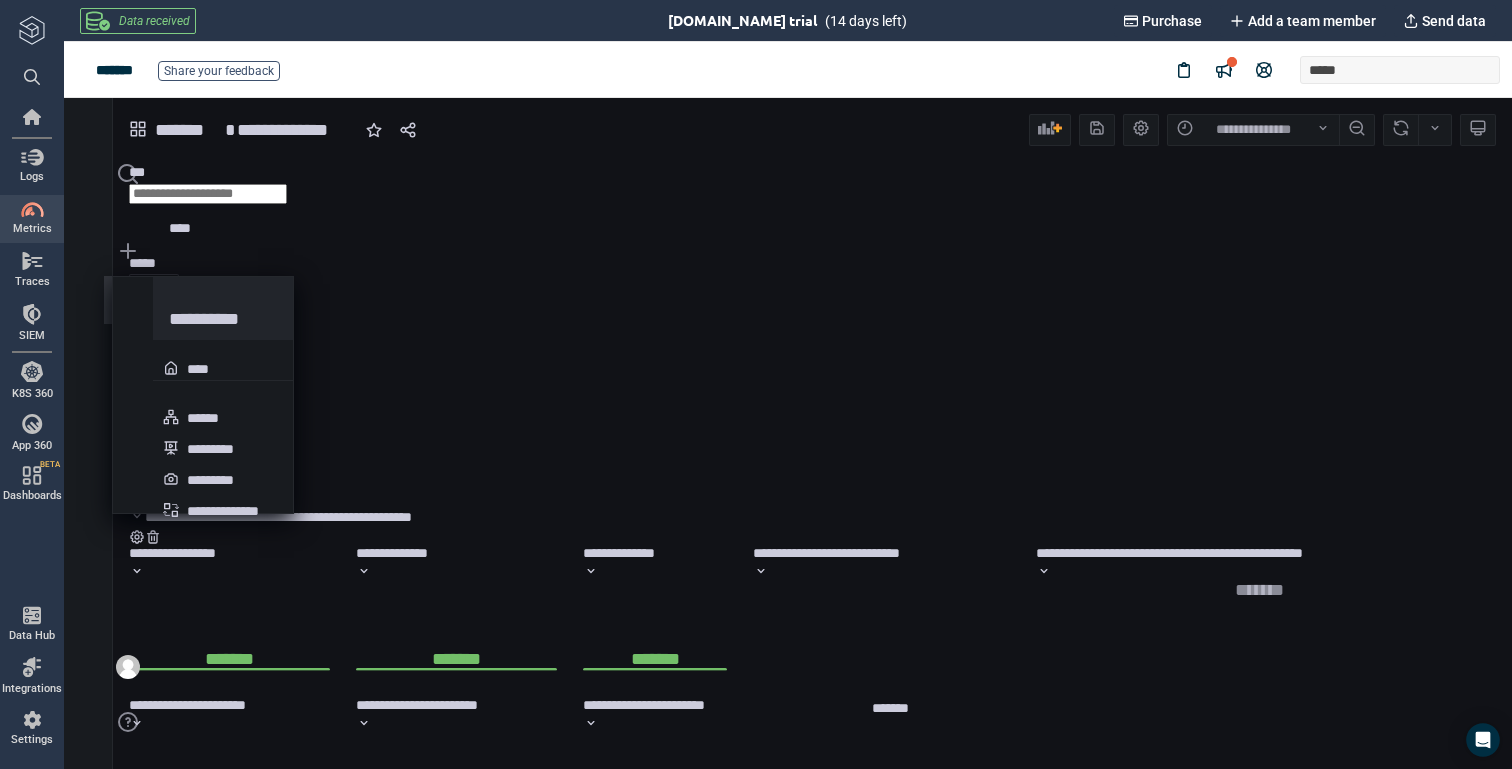 click 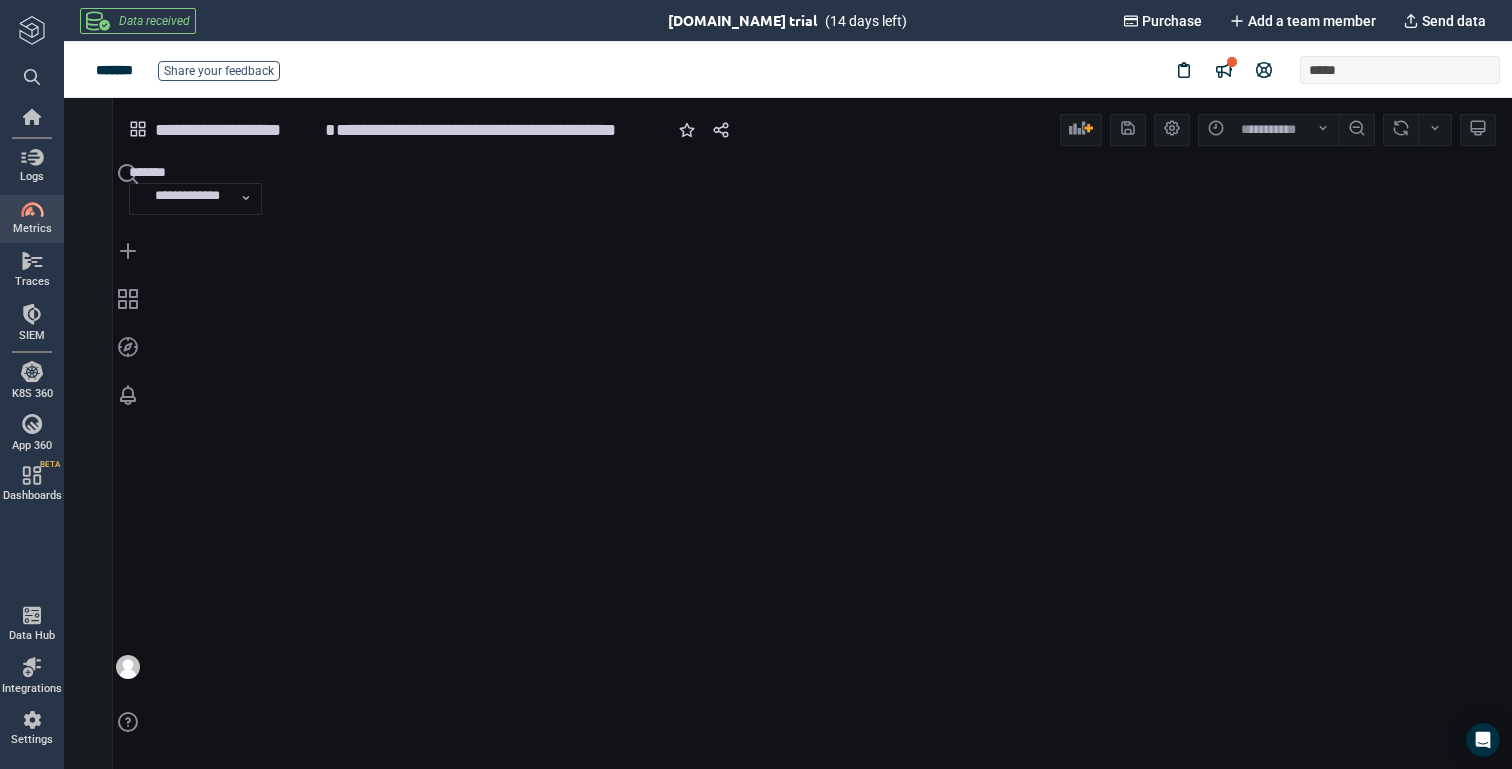 scroll, scrollTop: 9, scrollLeft: 9, axis: both 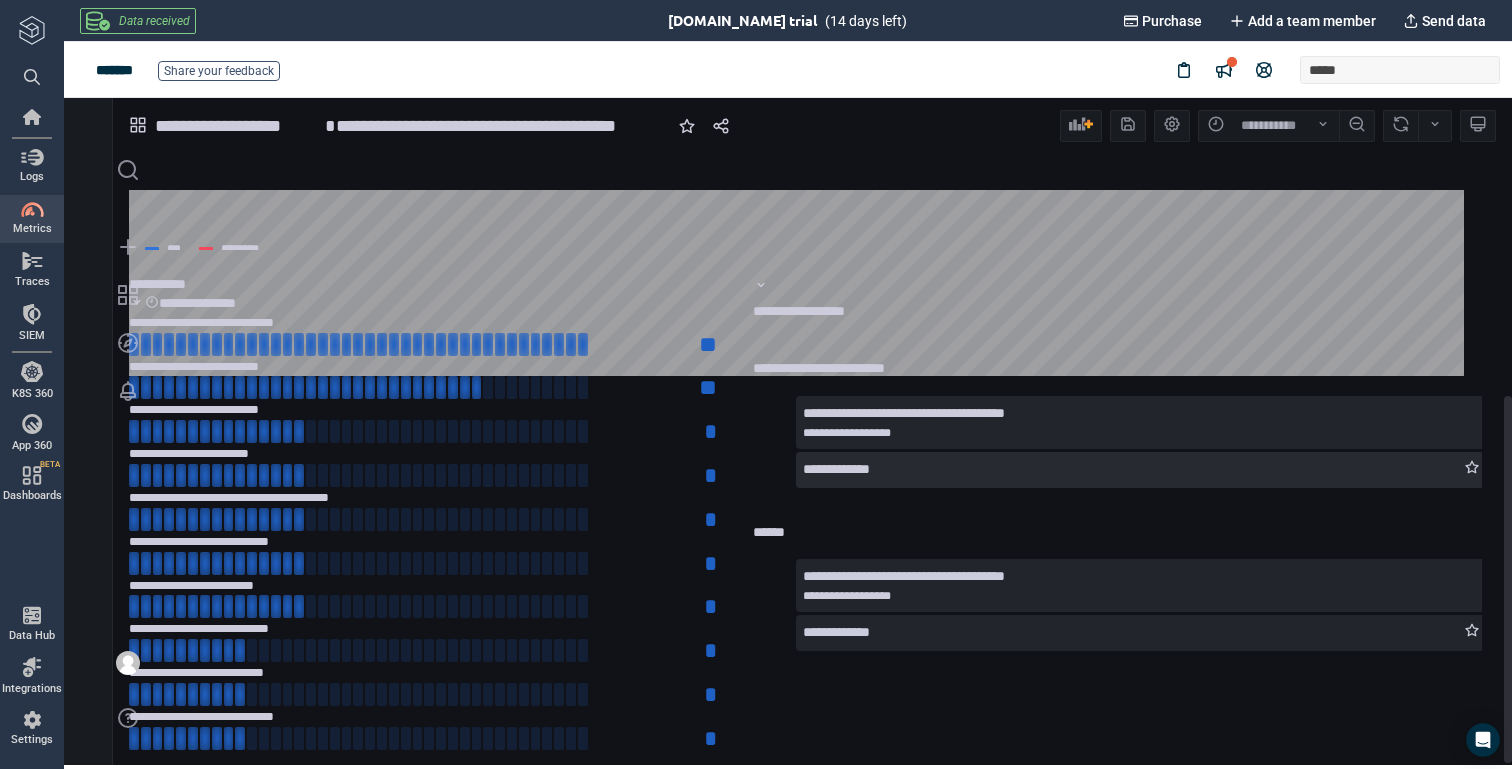 click on "**********" at bounding box center [836, 469] 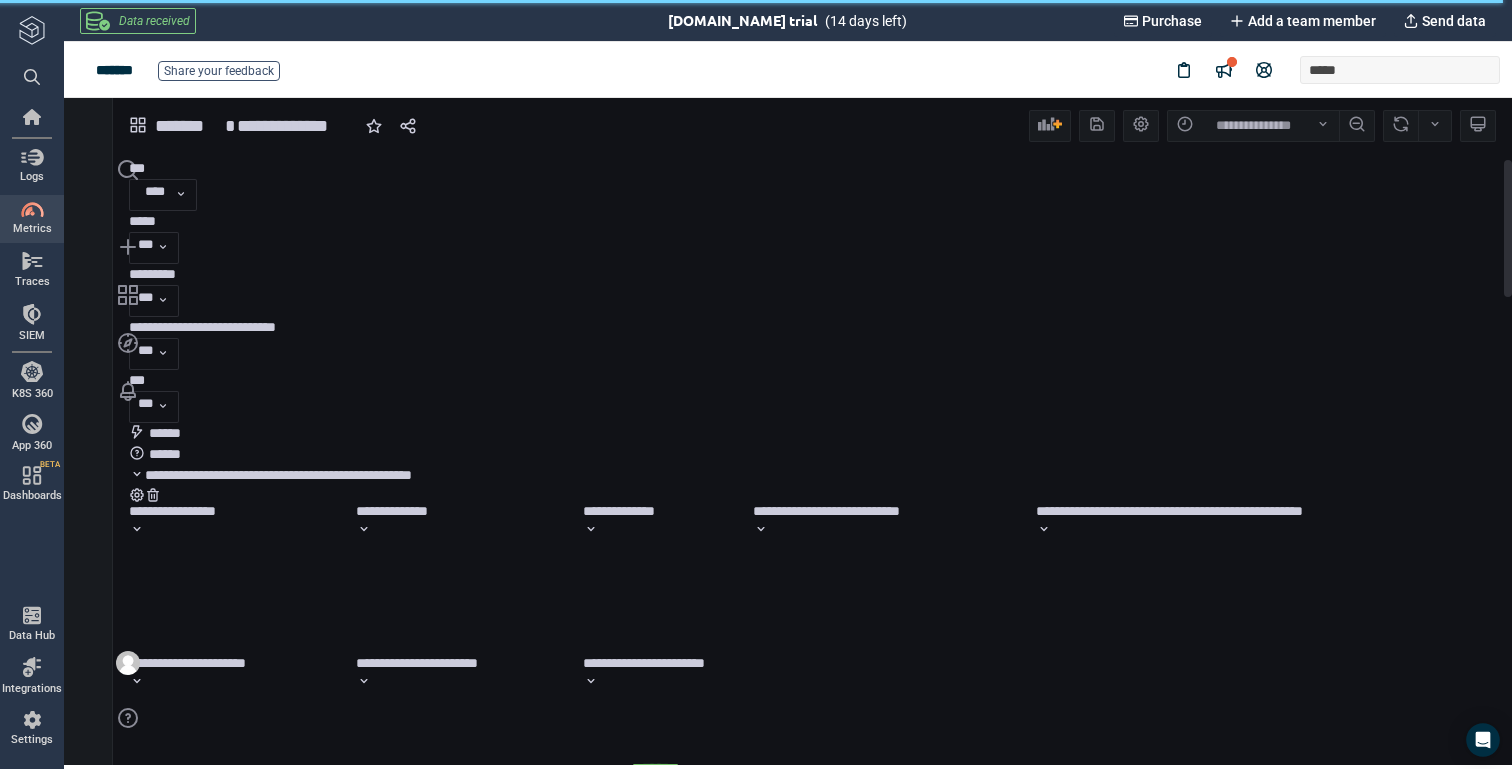 scroll, scrollTop: 9, scrollLeft: 9, axis: both 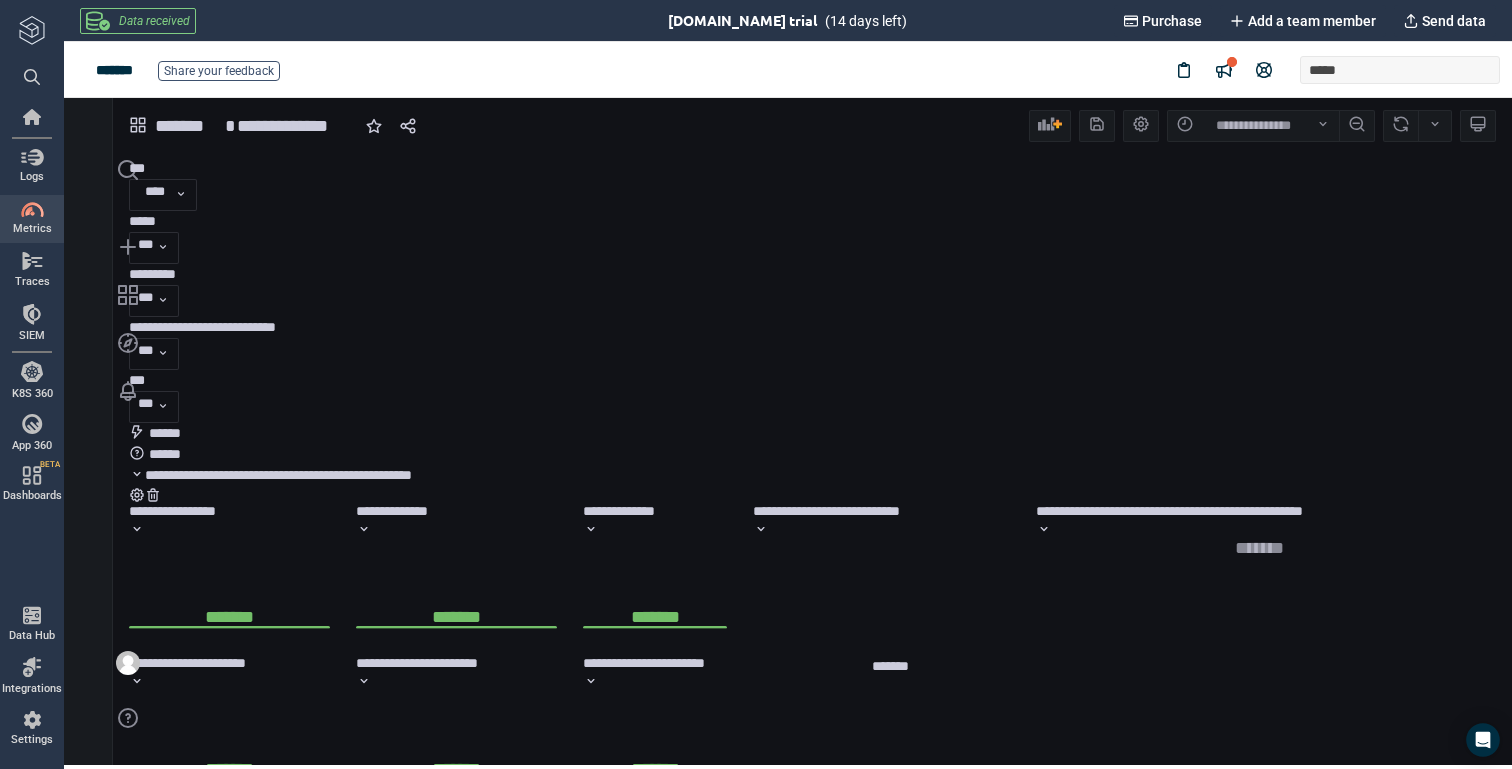 click at bounding box center [138, 126] 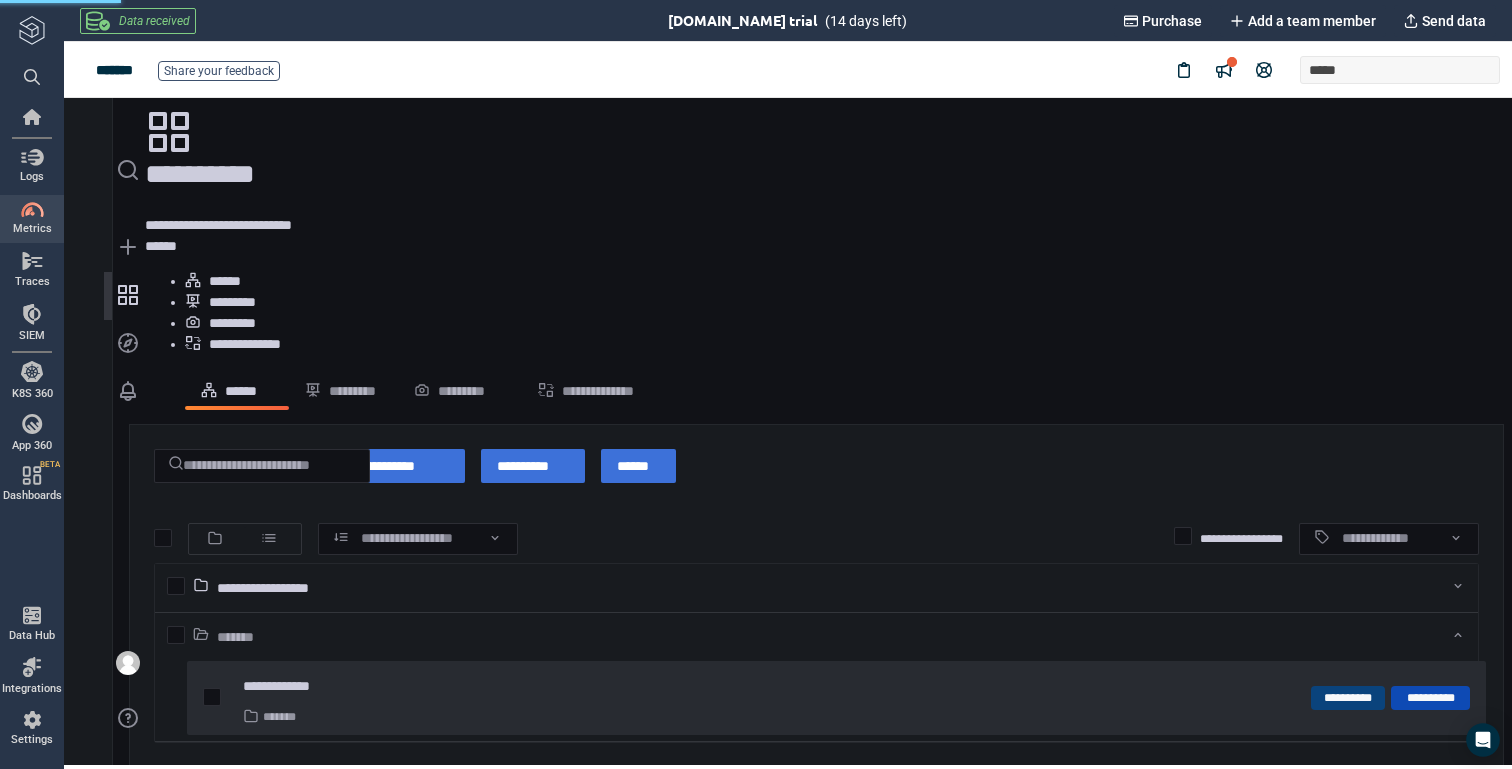 click on "**********" at bounding box center [292, 686] 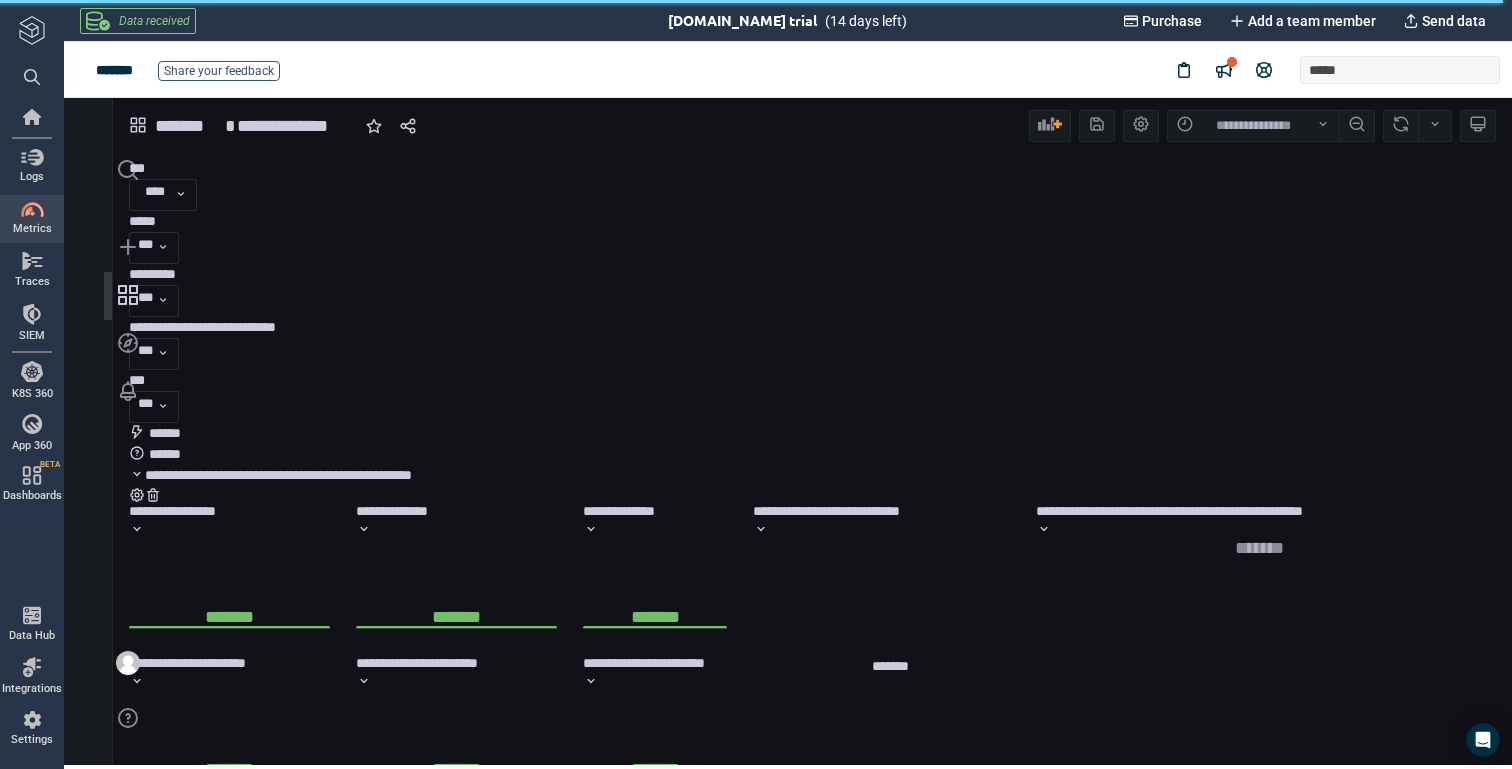 scroll, scrollTop: 9, scrollLeft: 9, axis: both 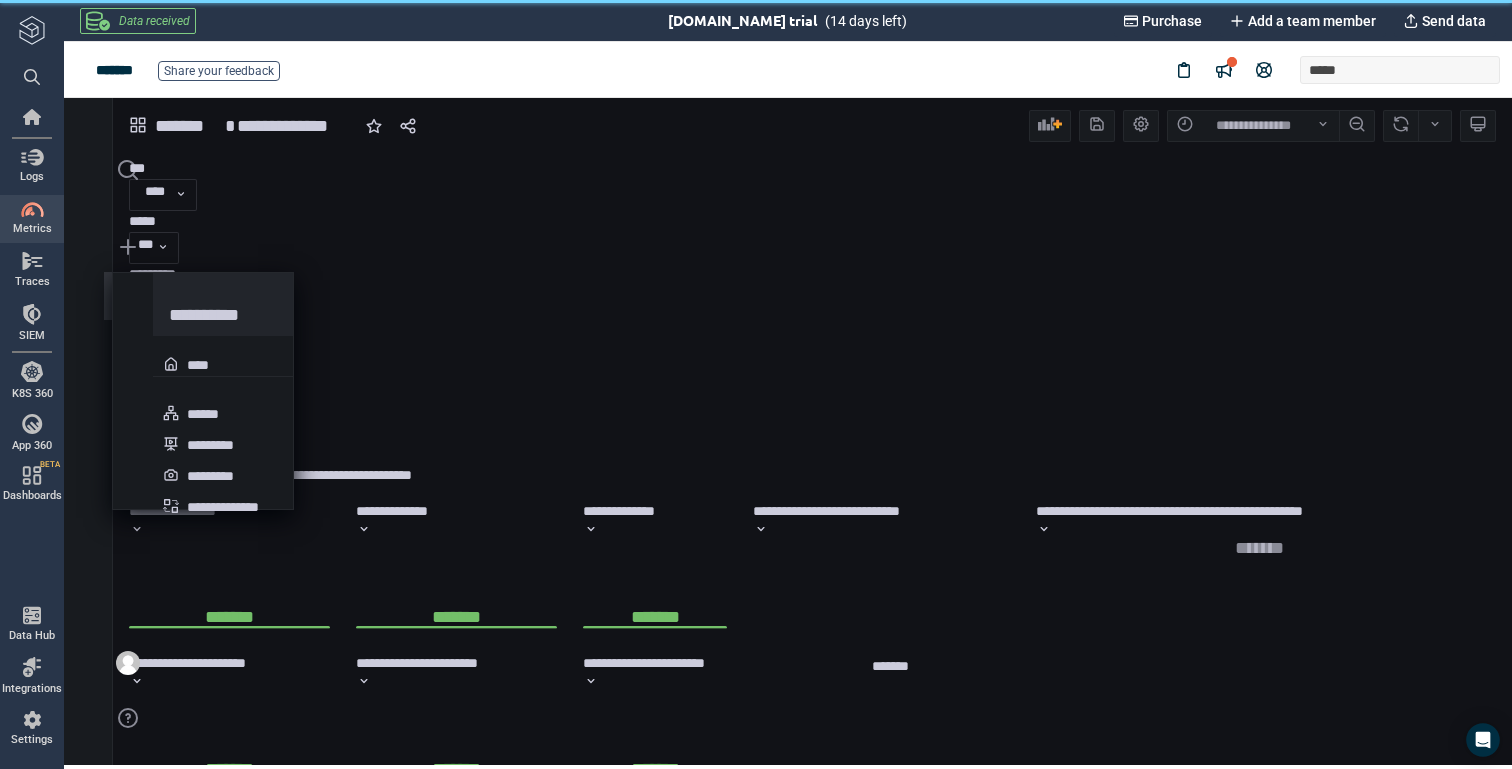 click 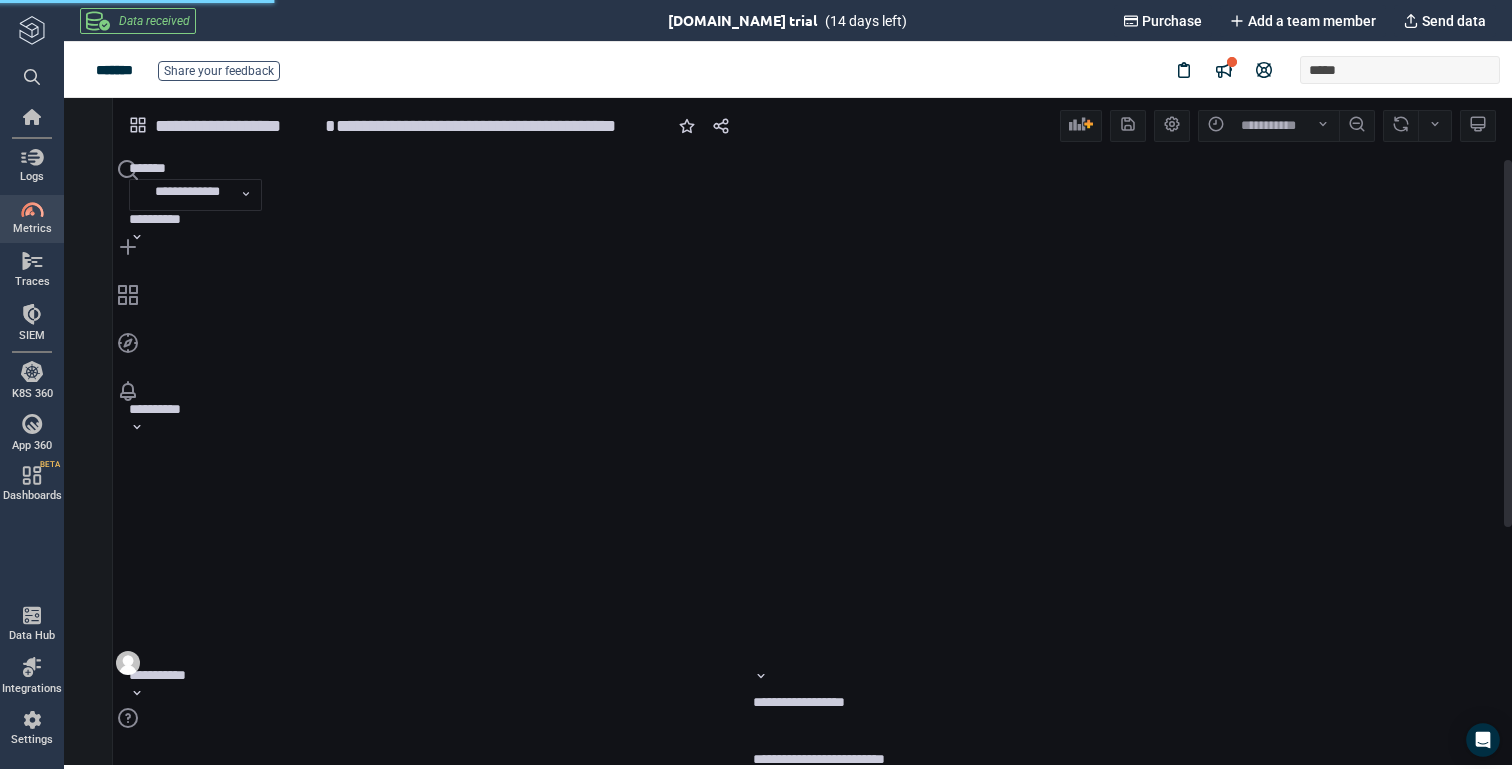 scroll, scrollTop: 9, scrollLeft: 9, axis: both 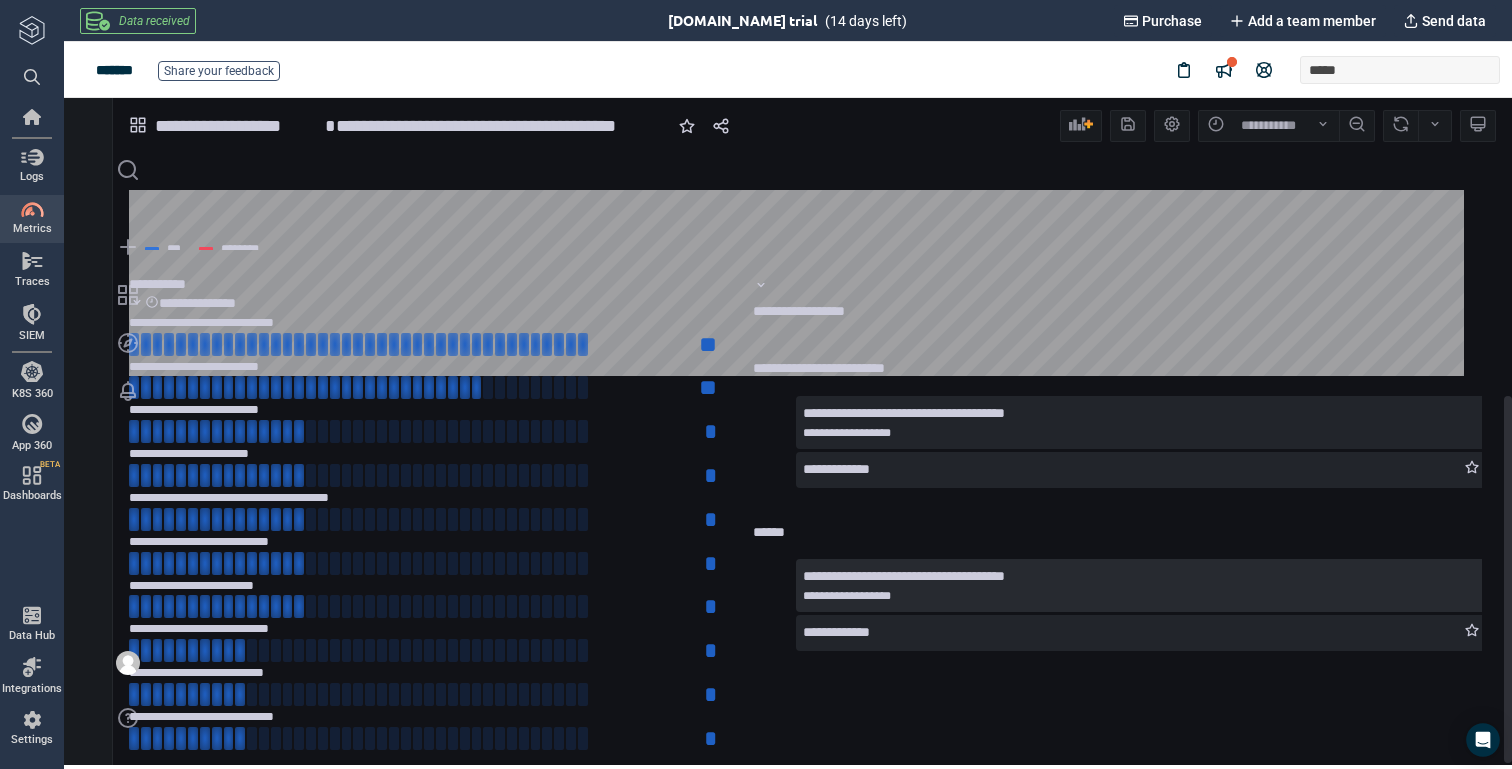 click on "**********" at bounding box center (904, 576) 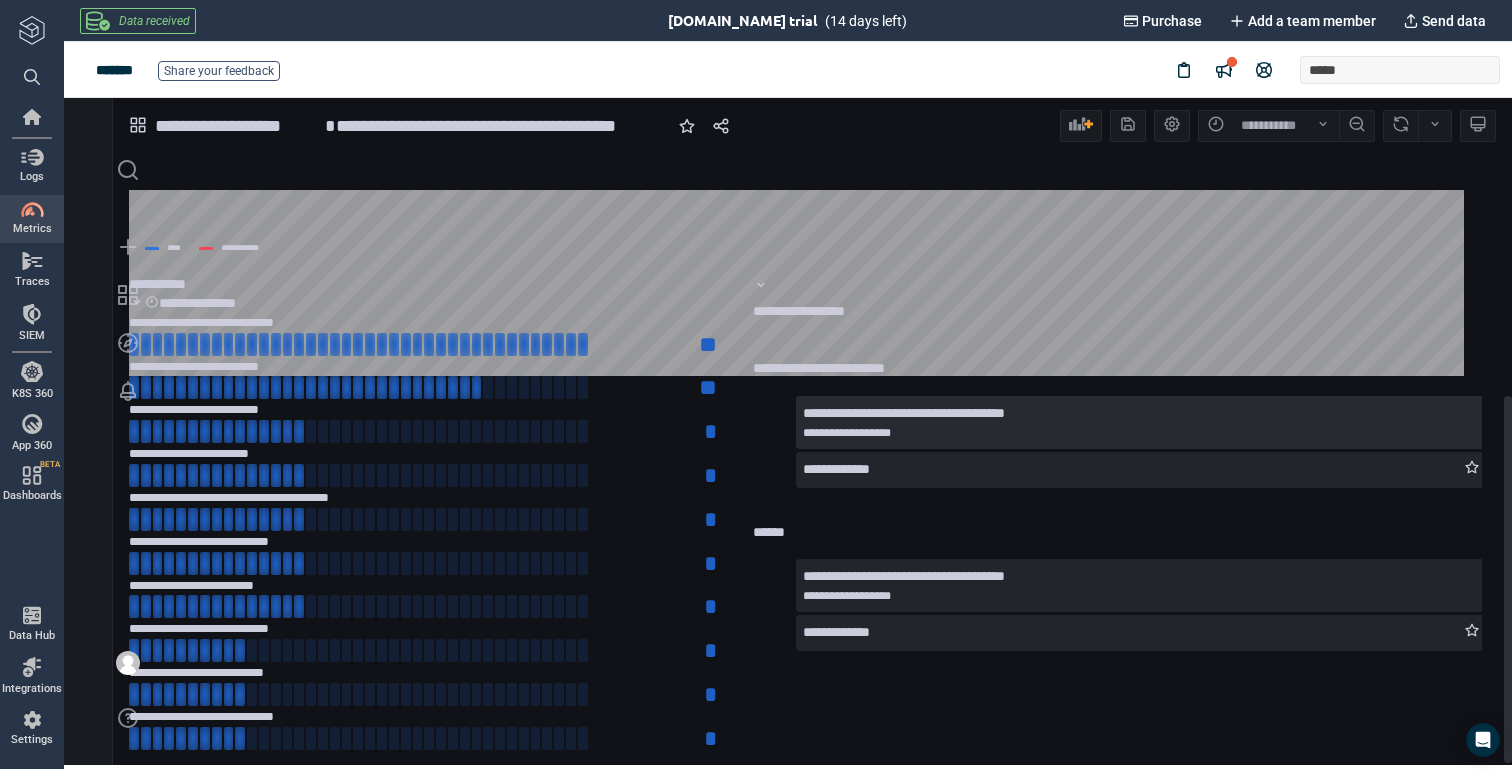 click on "**********" at bounding box center [904, 413] 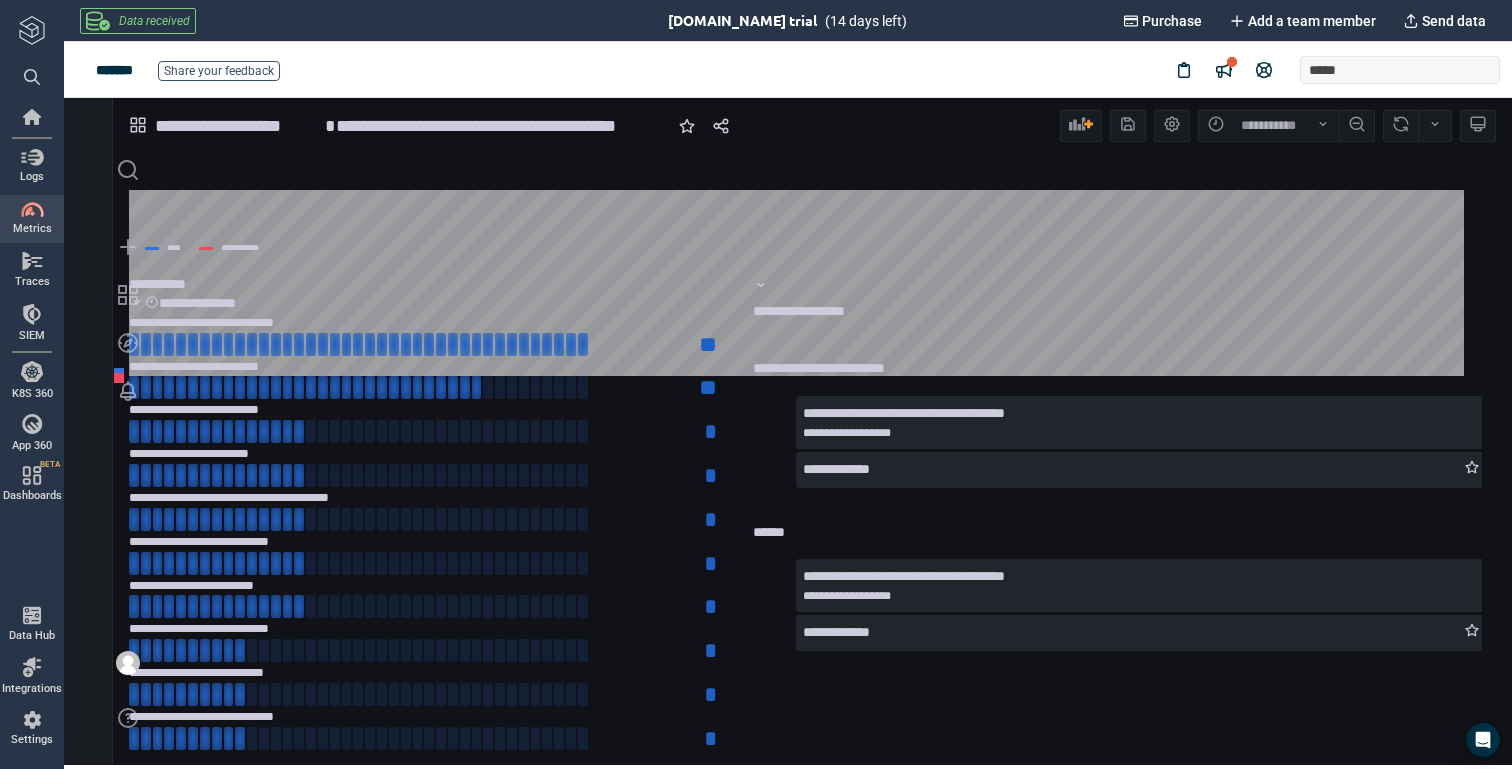 click on "**********" at bounding box center (238, 126) 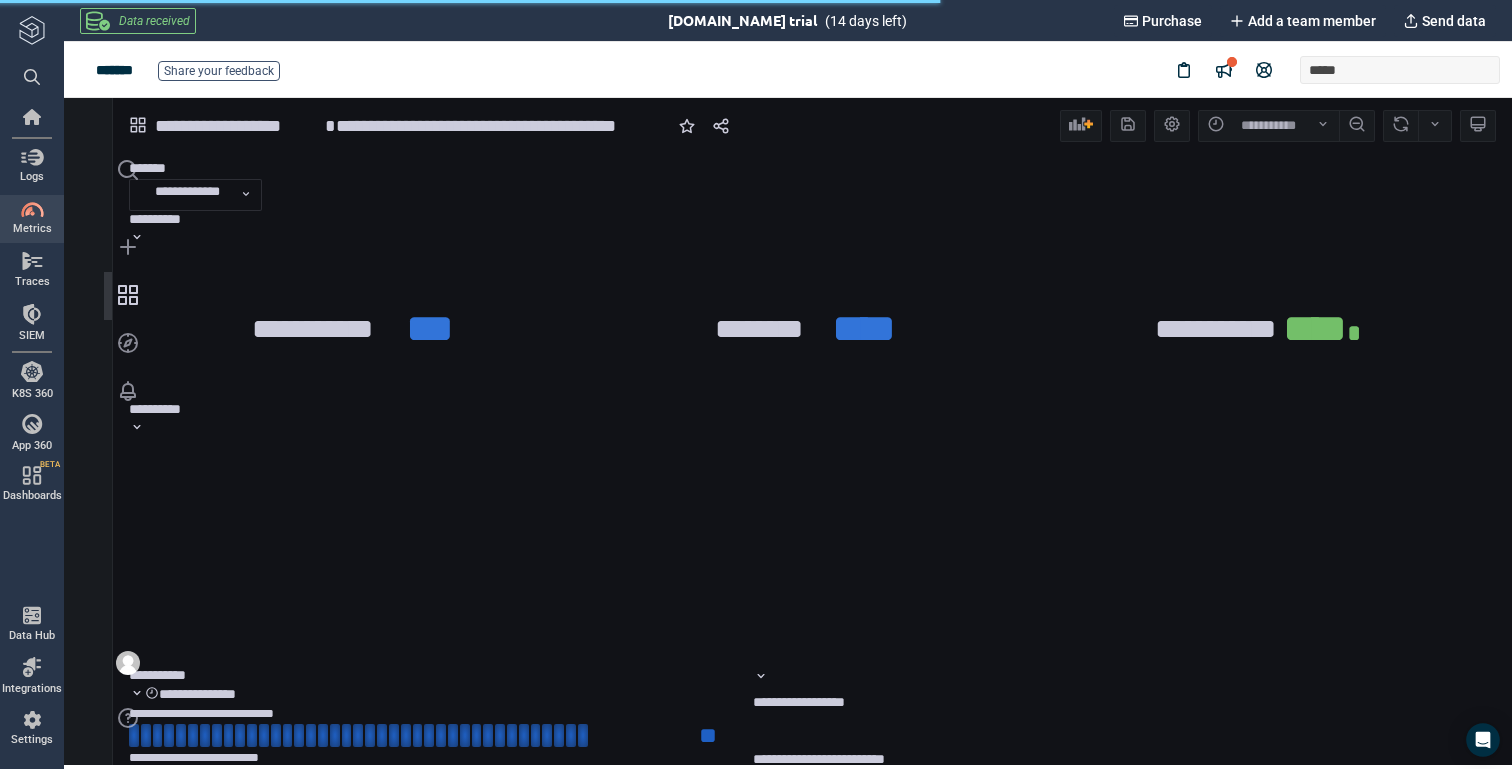scroll, scrollTop: 9, scrollLeft: 9, axis: both 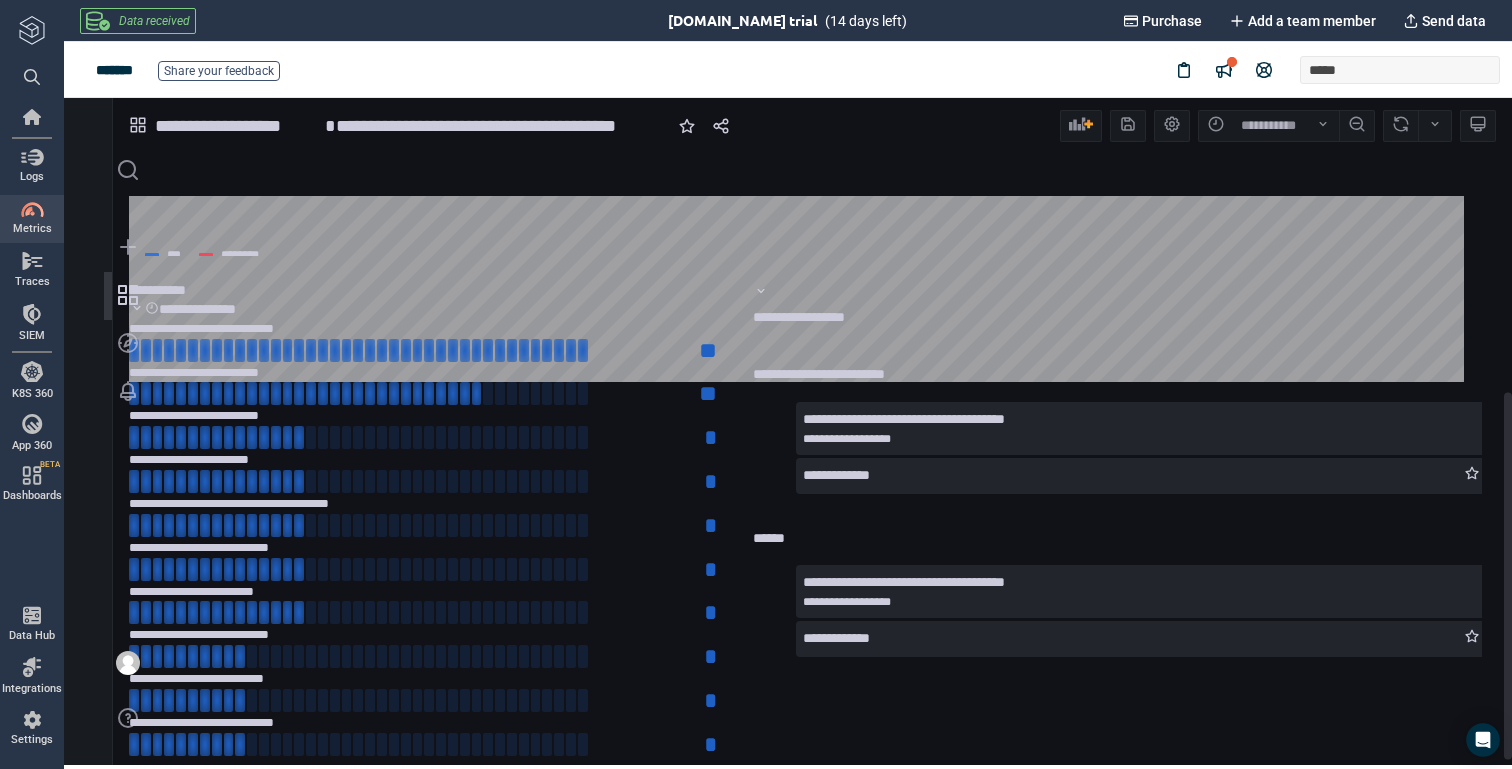 click on "**********" at bounding box center [166, 290] 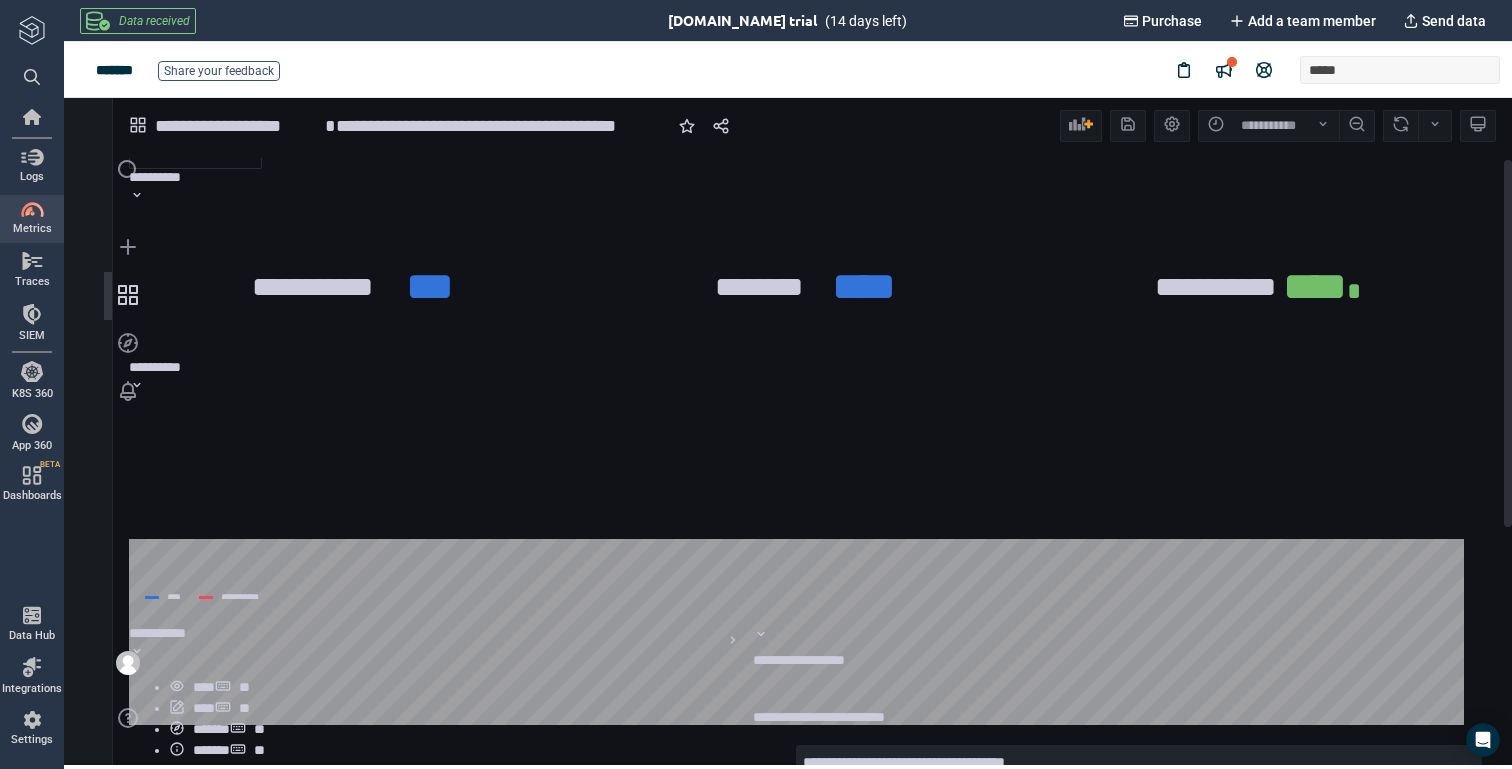 scroll, scrollTop: 0, scrollLeft: 0, axis: both 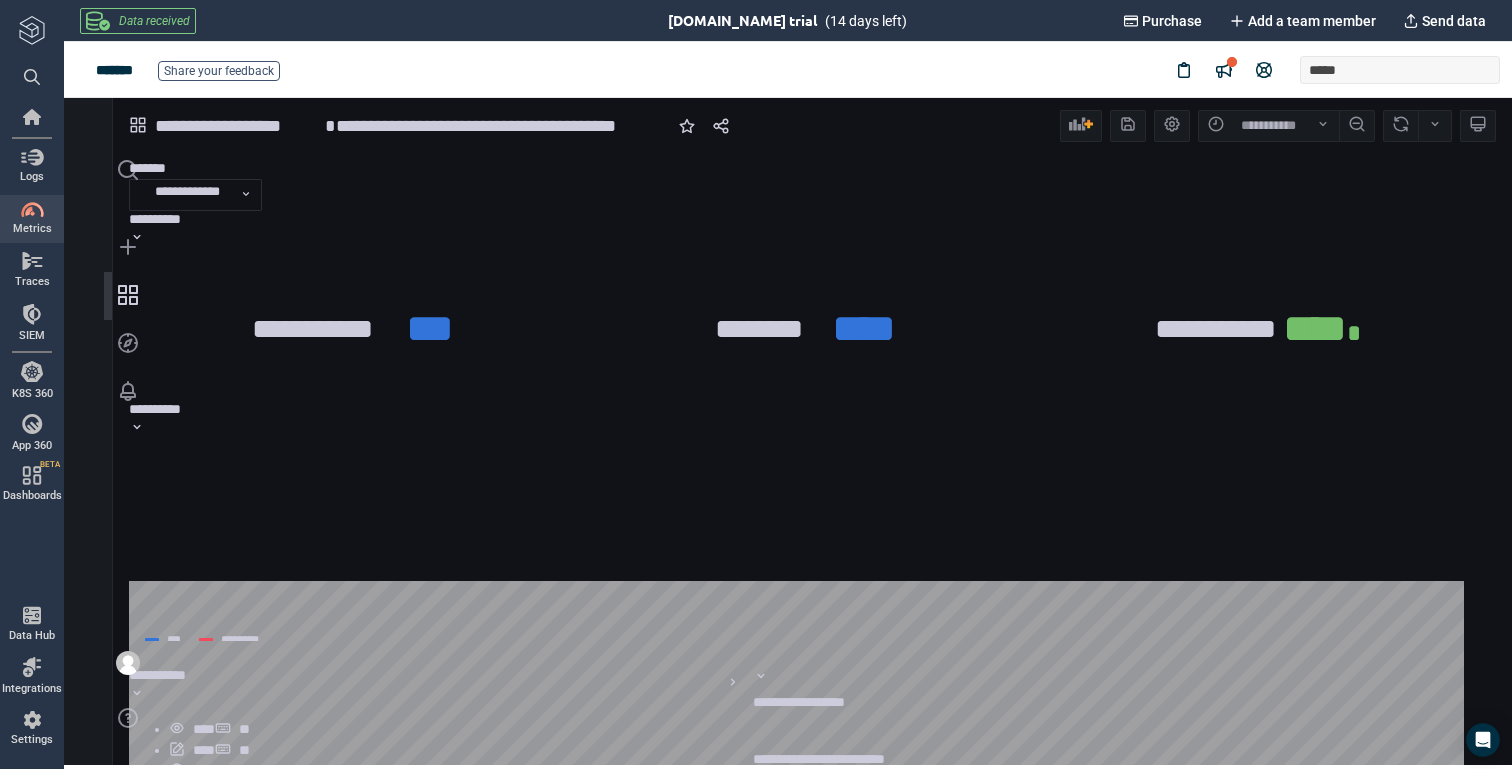 click 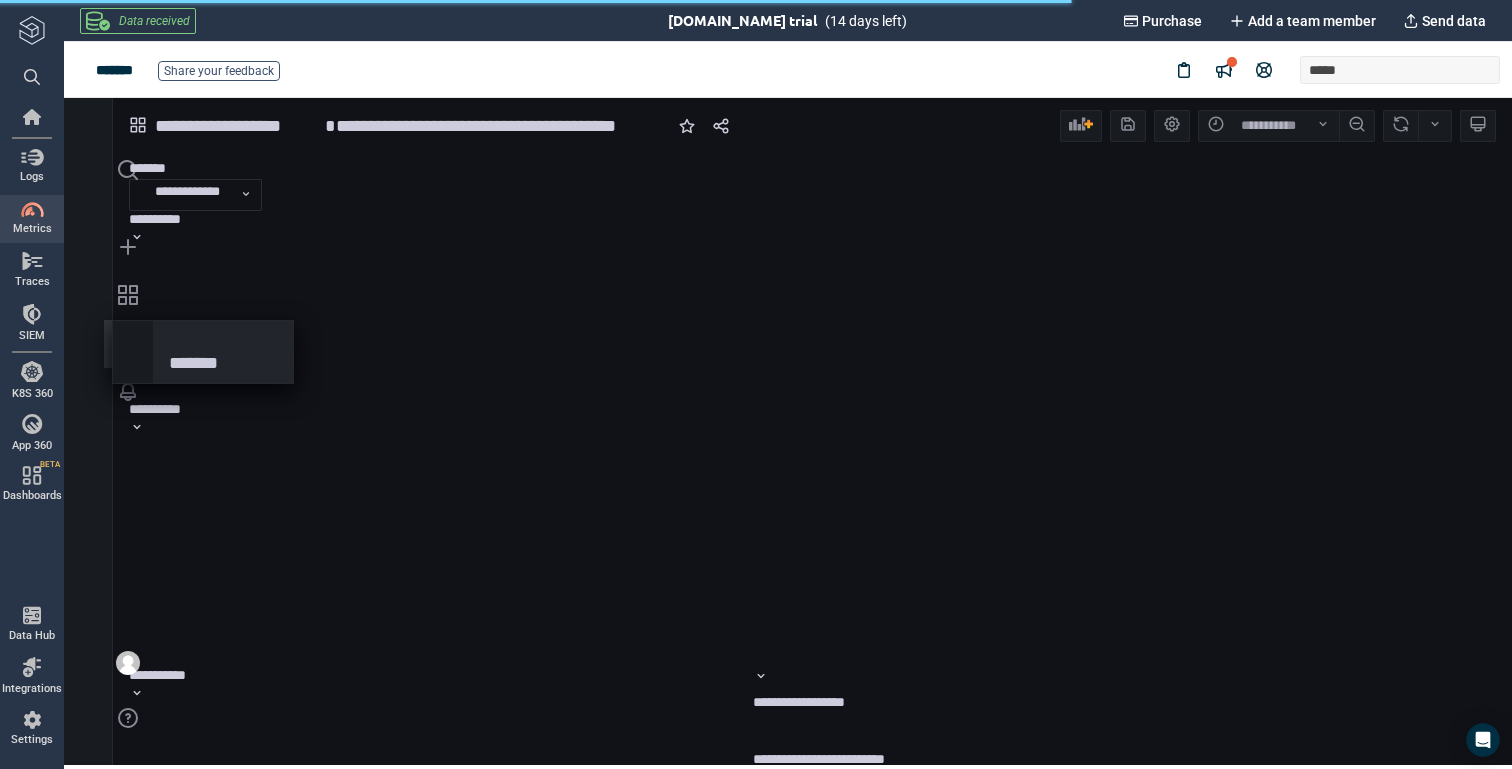 scroll, scrollTop: 9, scrollLeft: 9, axis: both 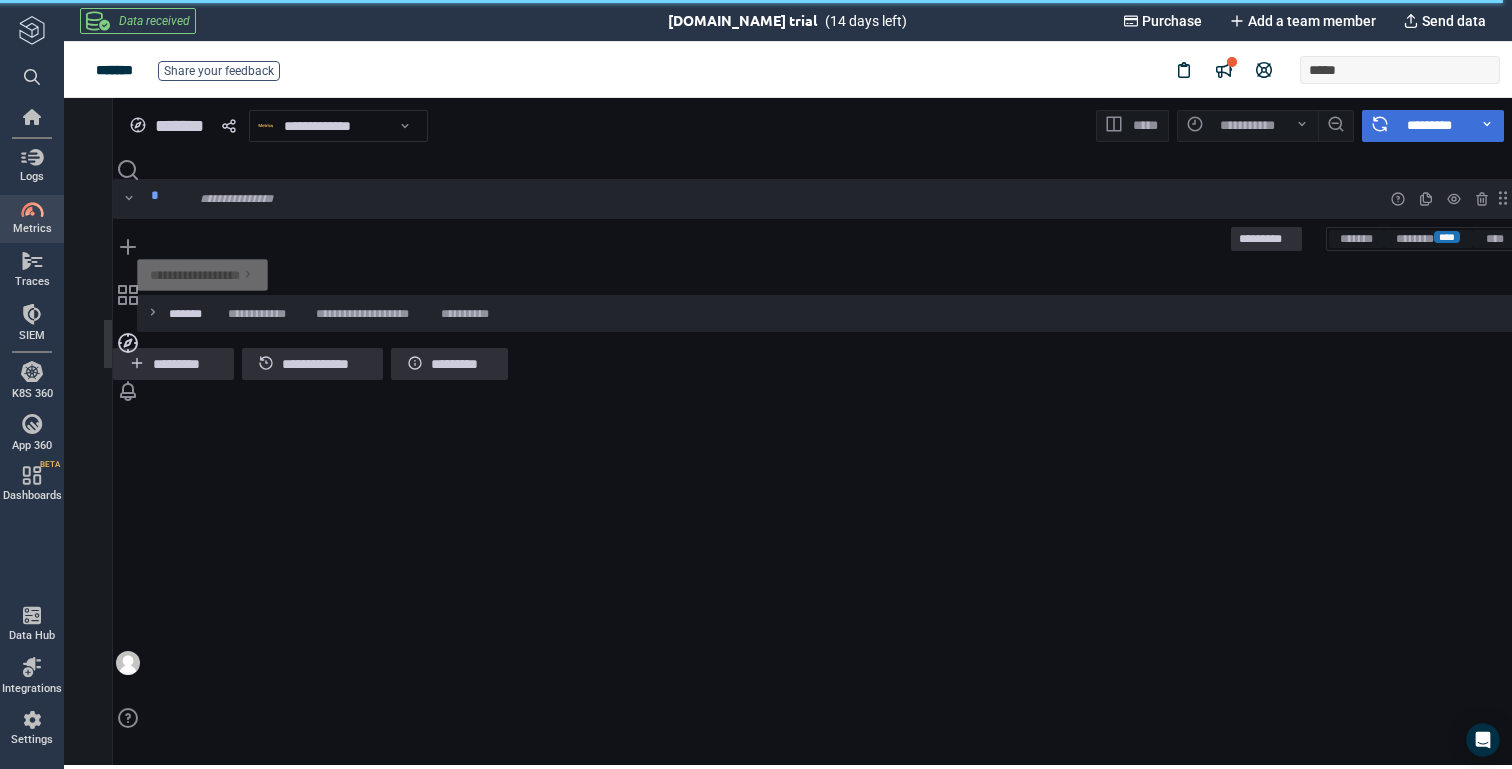 type on "*" 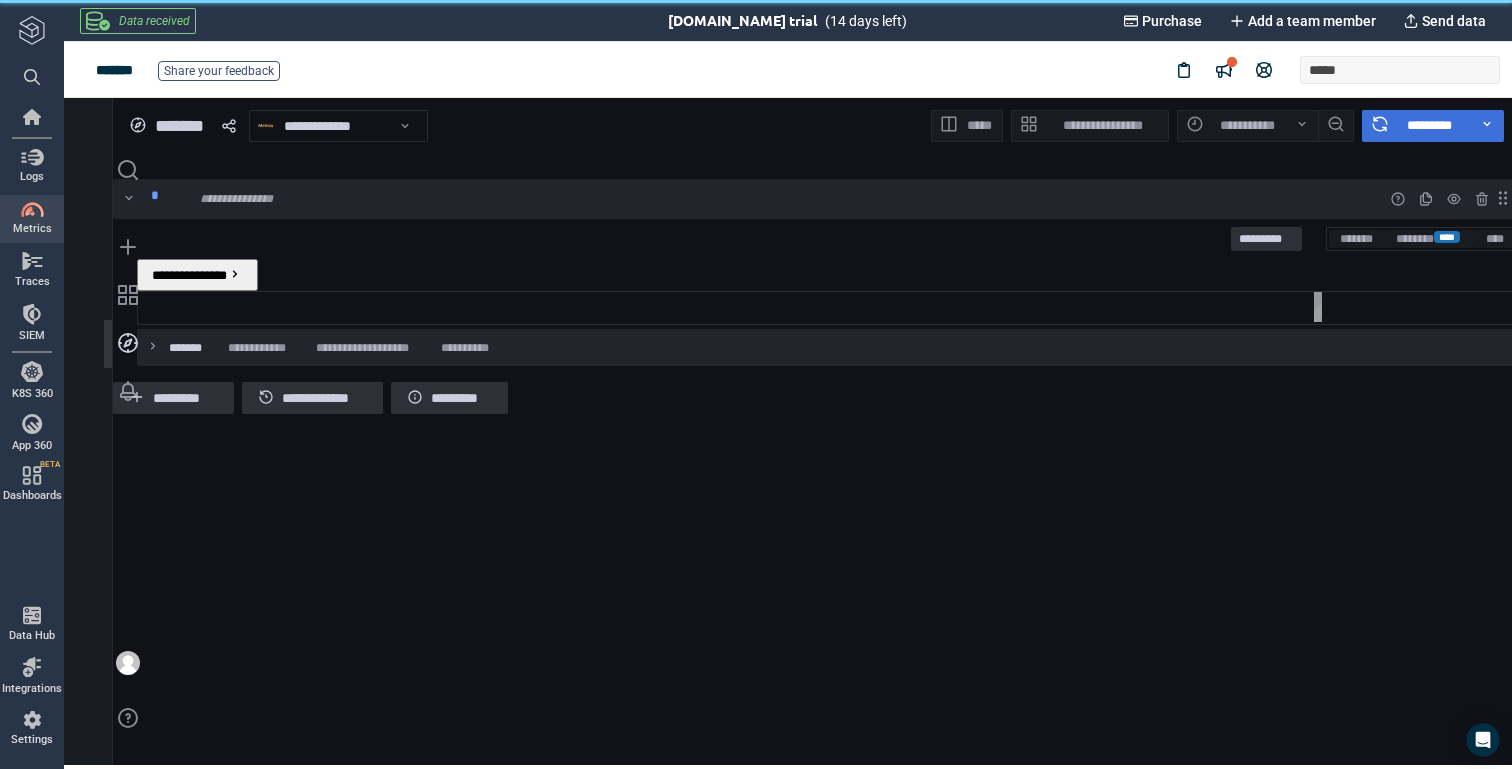 click on "**********" at bounding box center [816, 199] 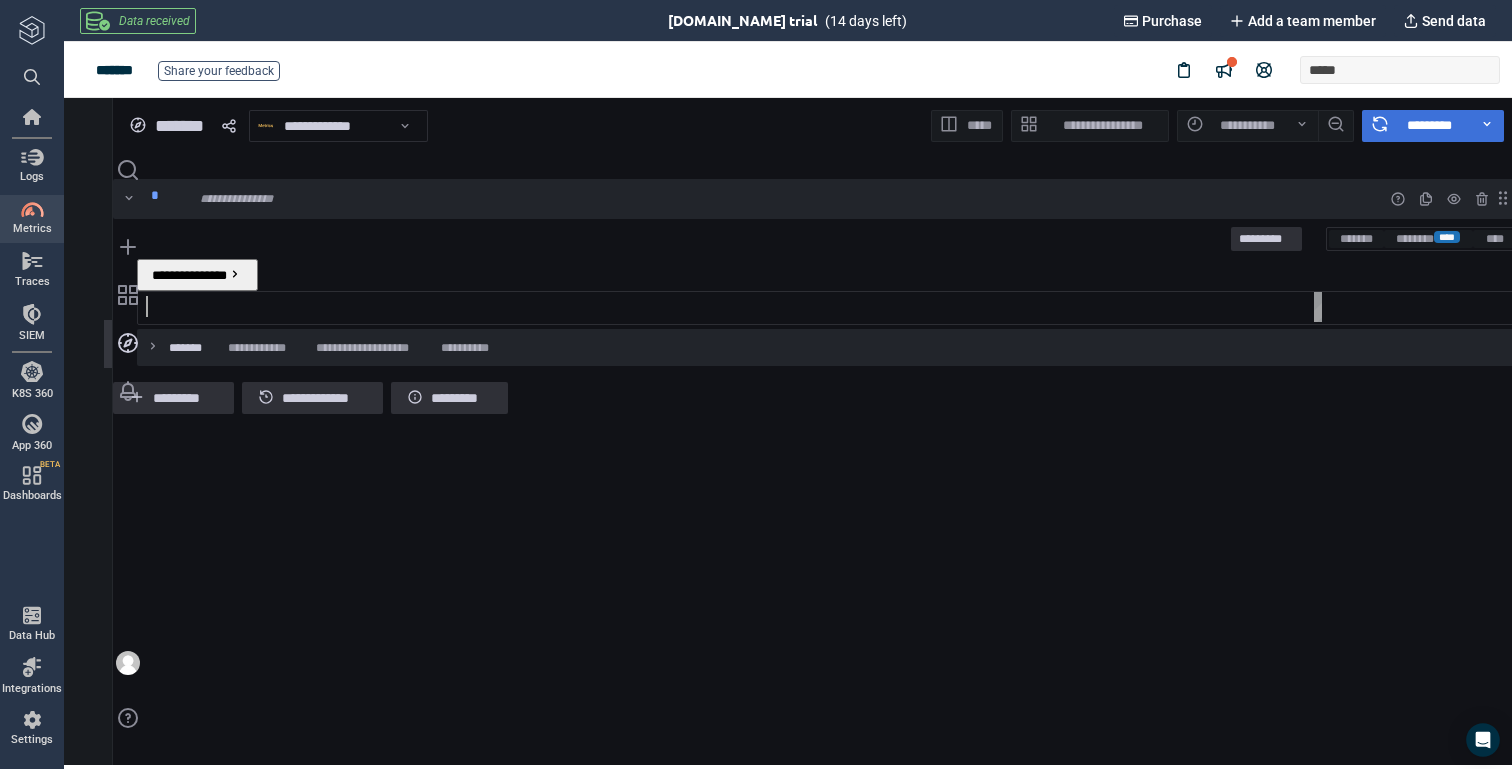 click at bounding box center [734, 307] 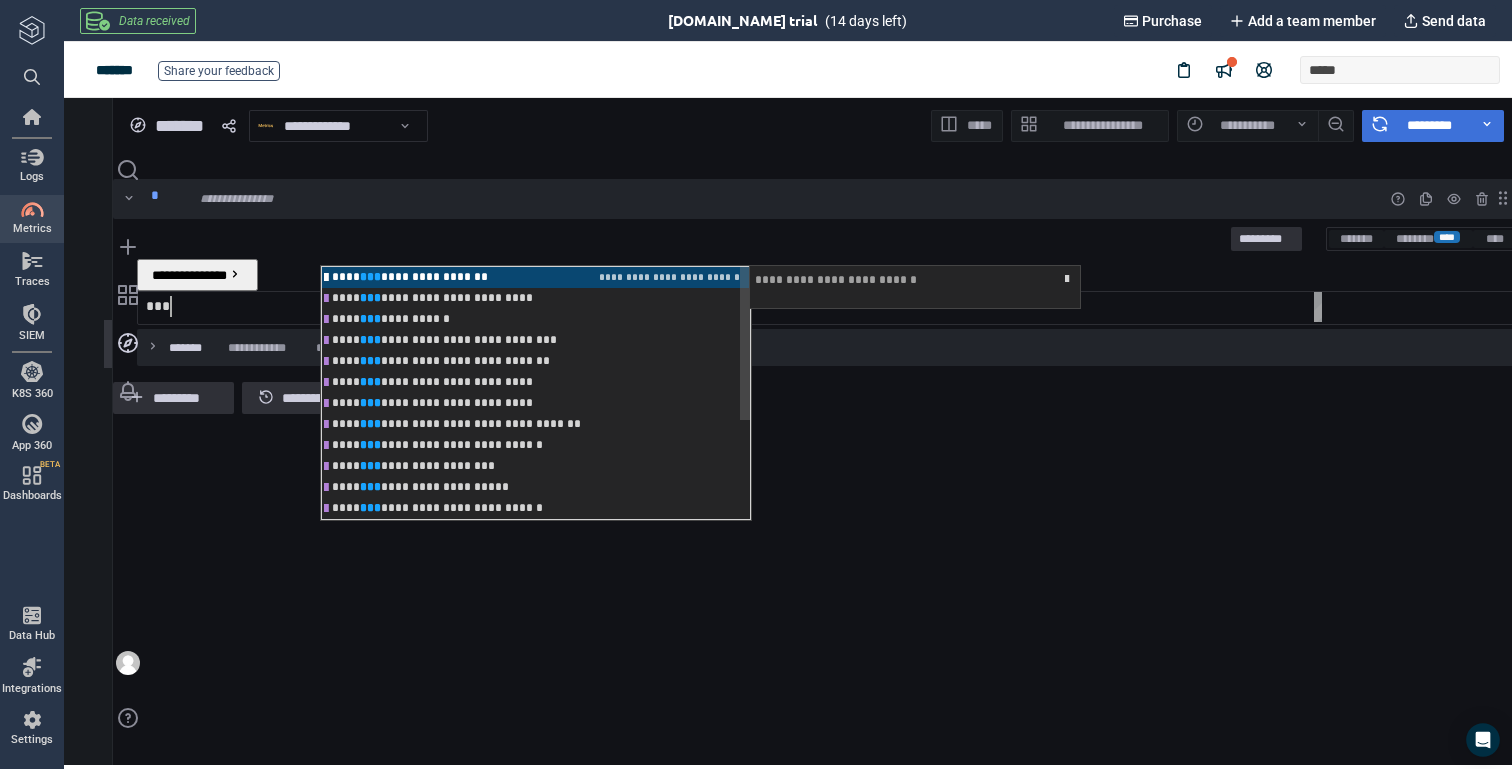 scroll, scrollTop: 0, scrollLeft: 32, axis: horizontal 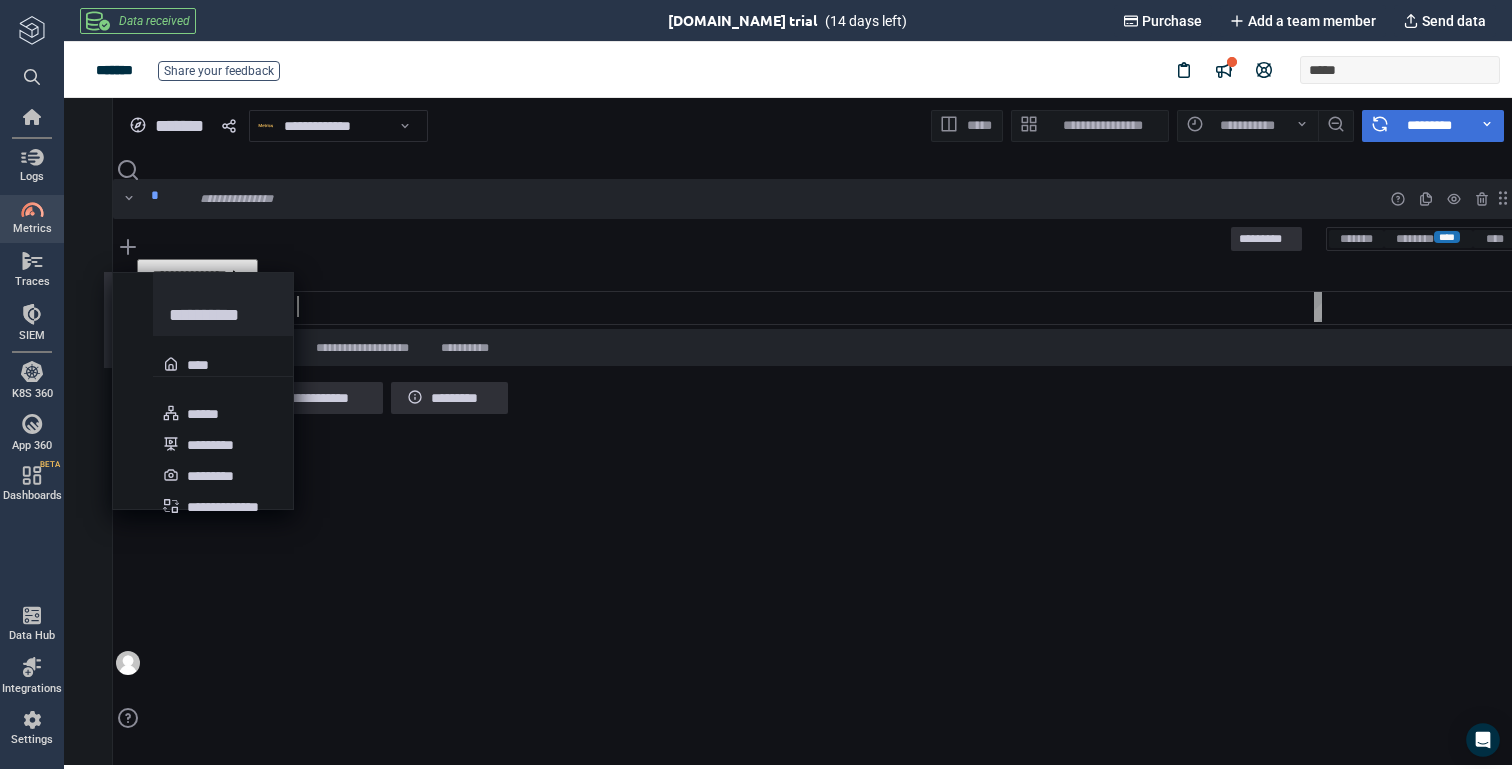 type on "**********" 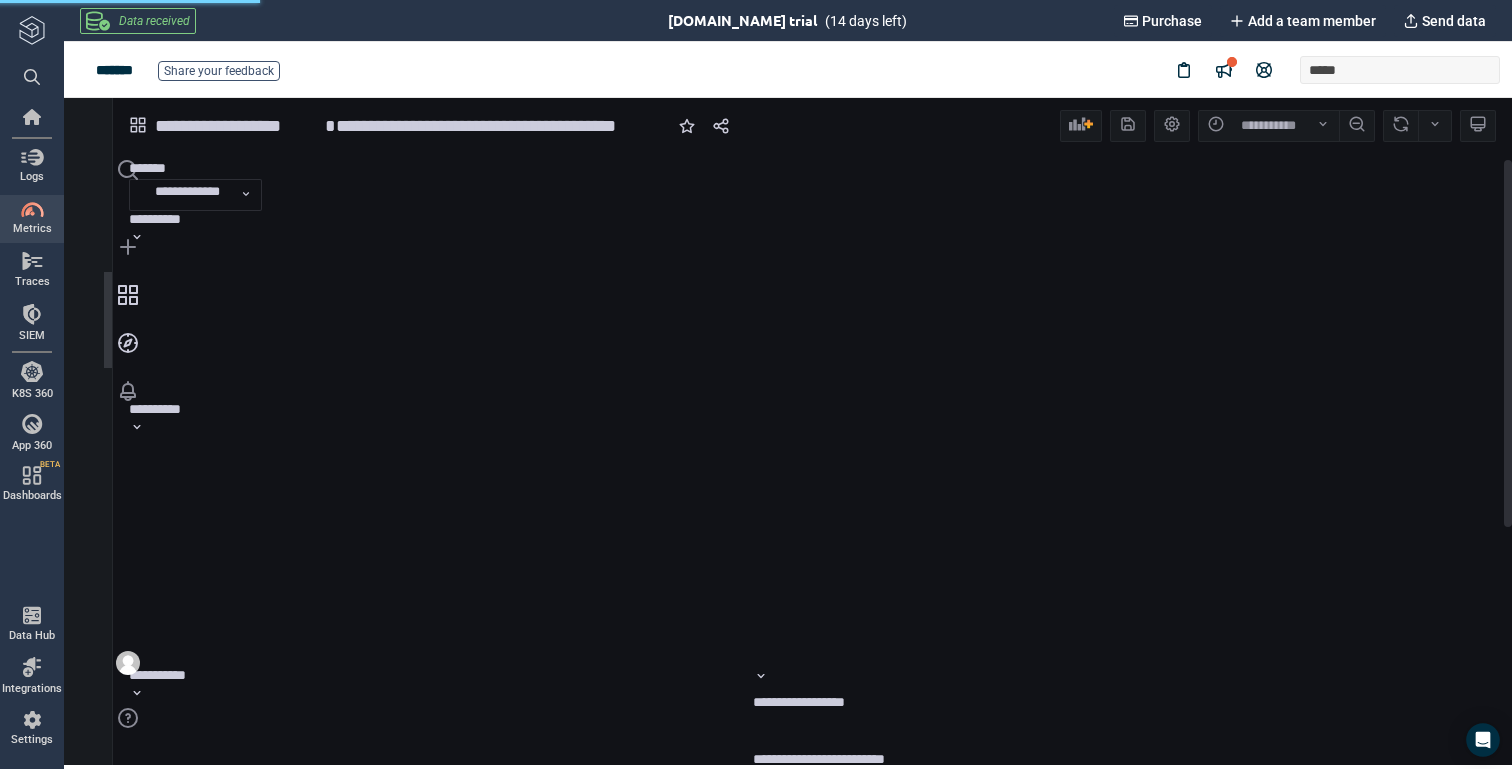 scroll, scrollTop: 9, scrollLeft: 9, axis: both 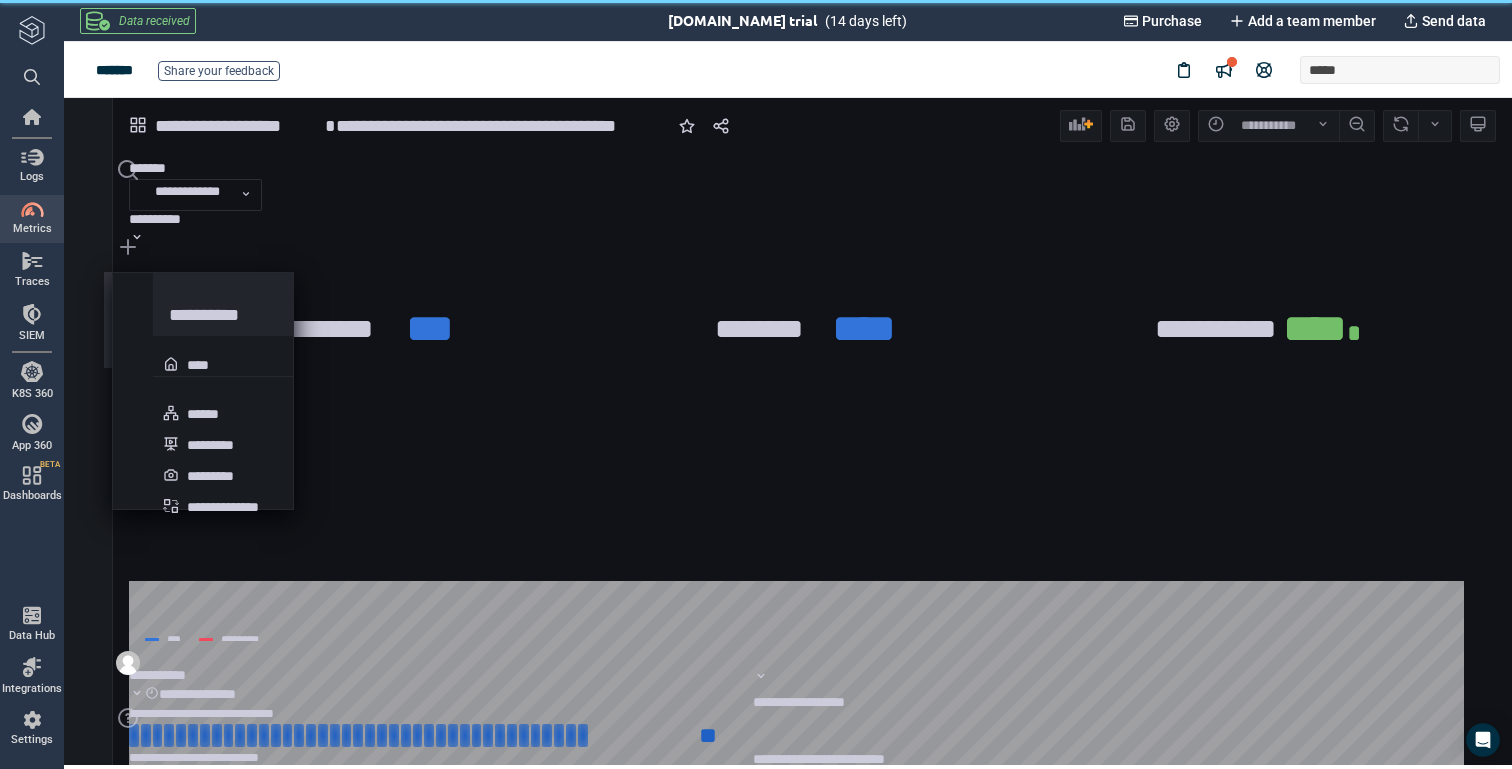 click at bounding box center (128, 296) 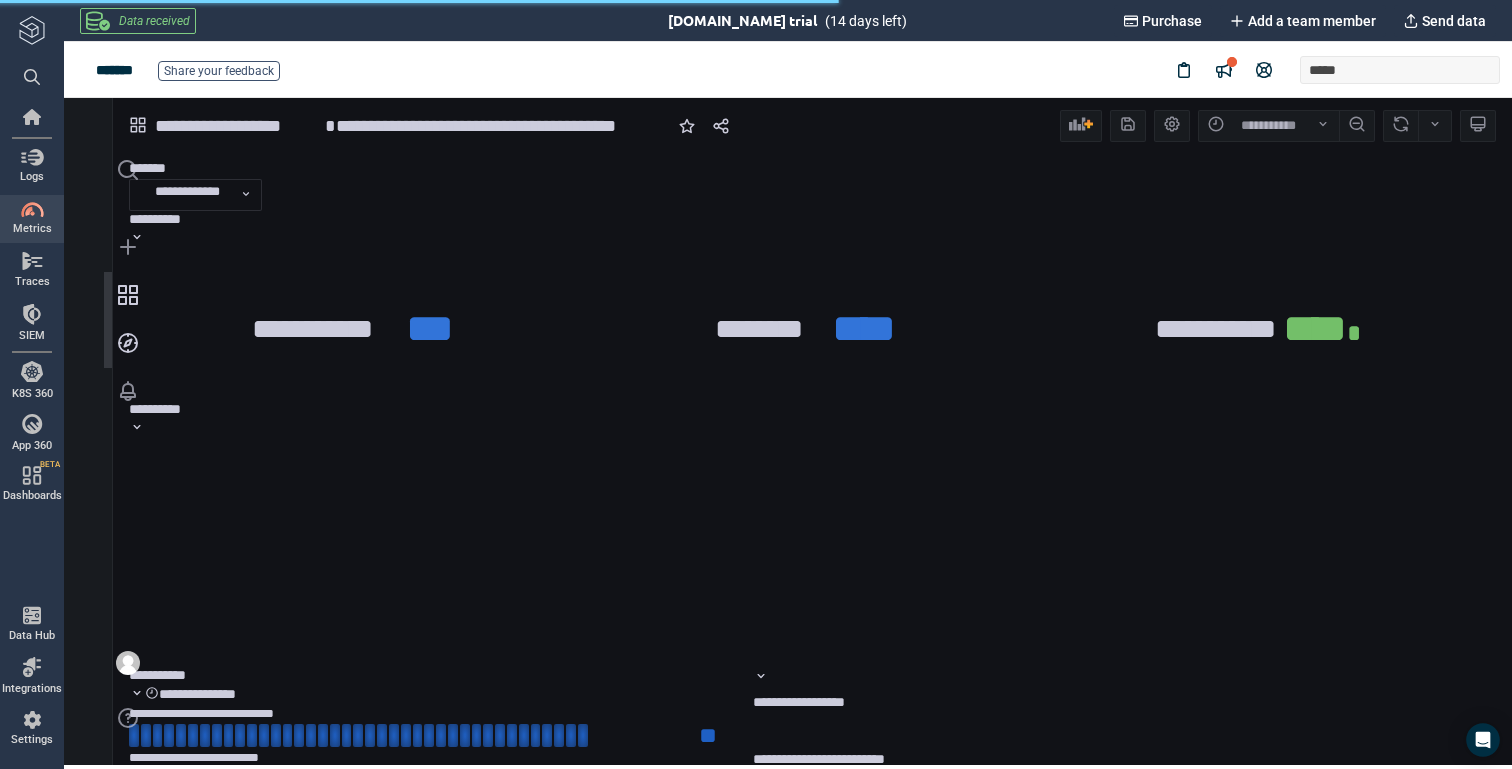 scroll, scrollTop: 9, scrollLeft: 9, axis: both 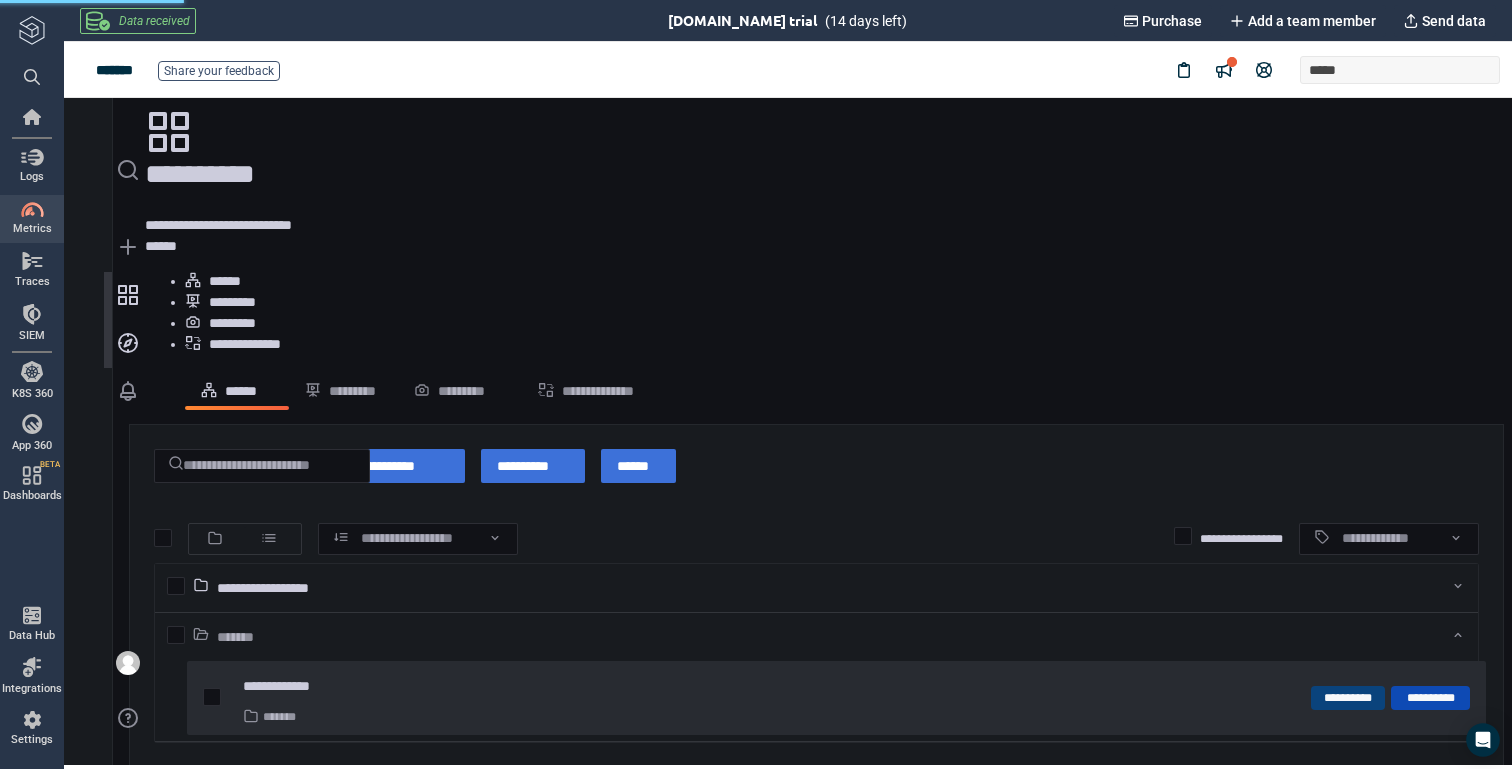 click on "**********" at bounding box center (292, 686) 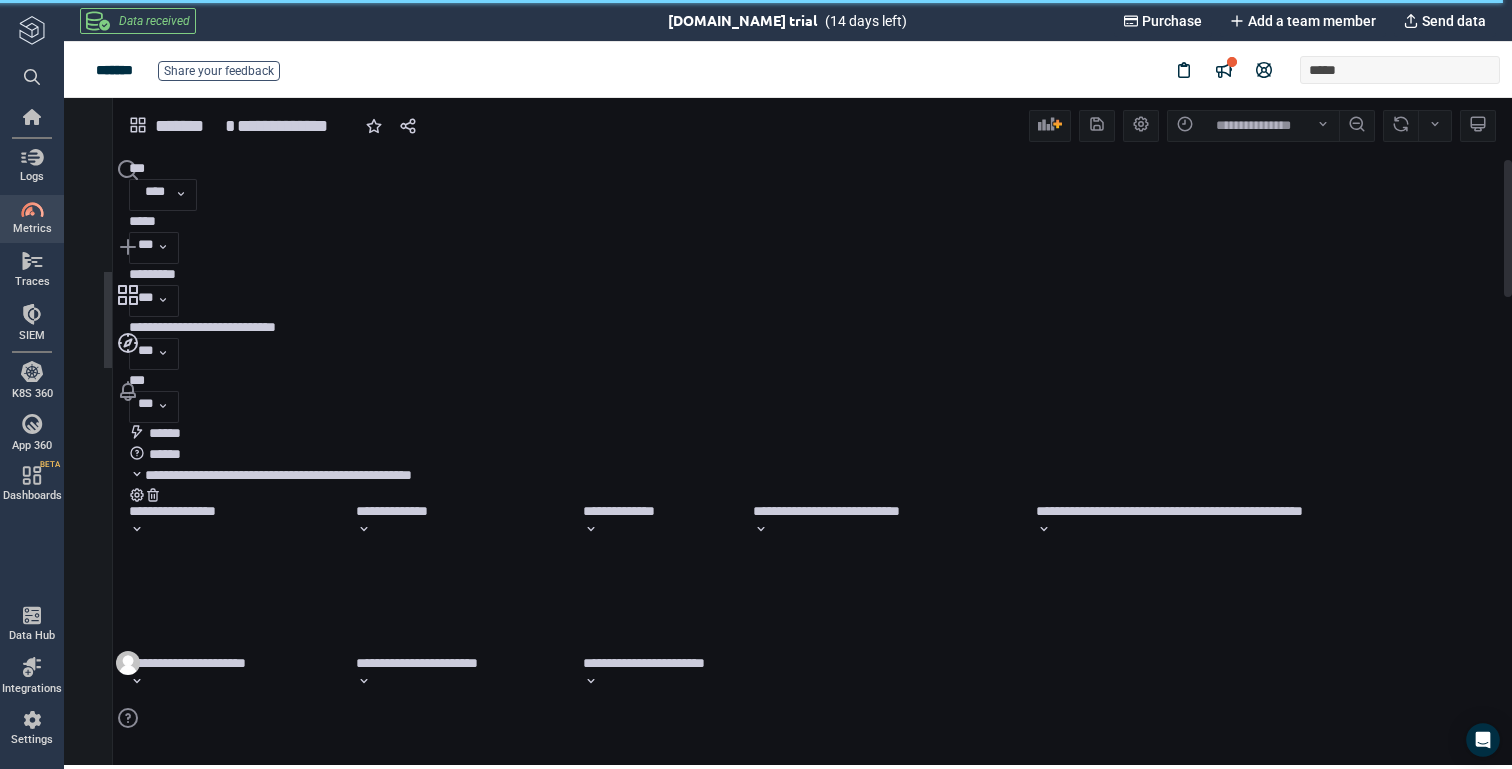 scroll, scrollTop: 9, scrollLeft: 9, axis: both 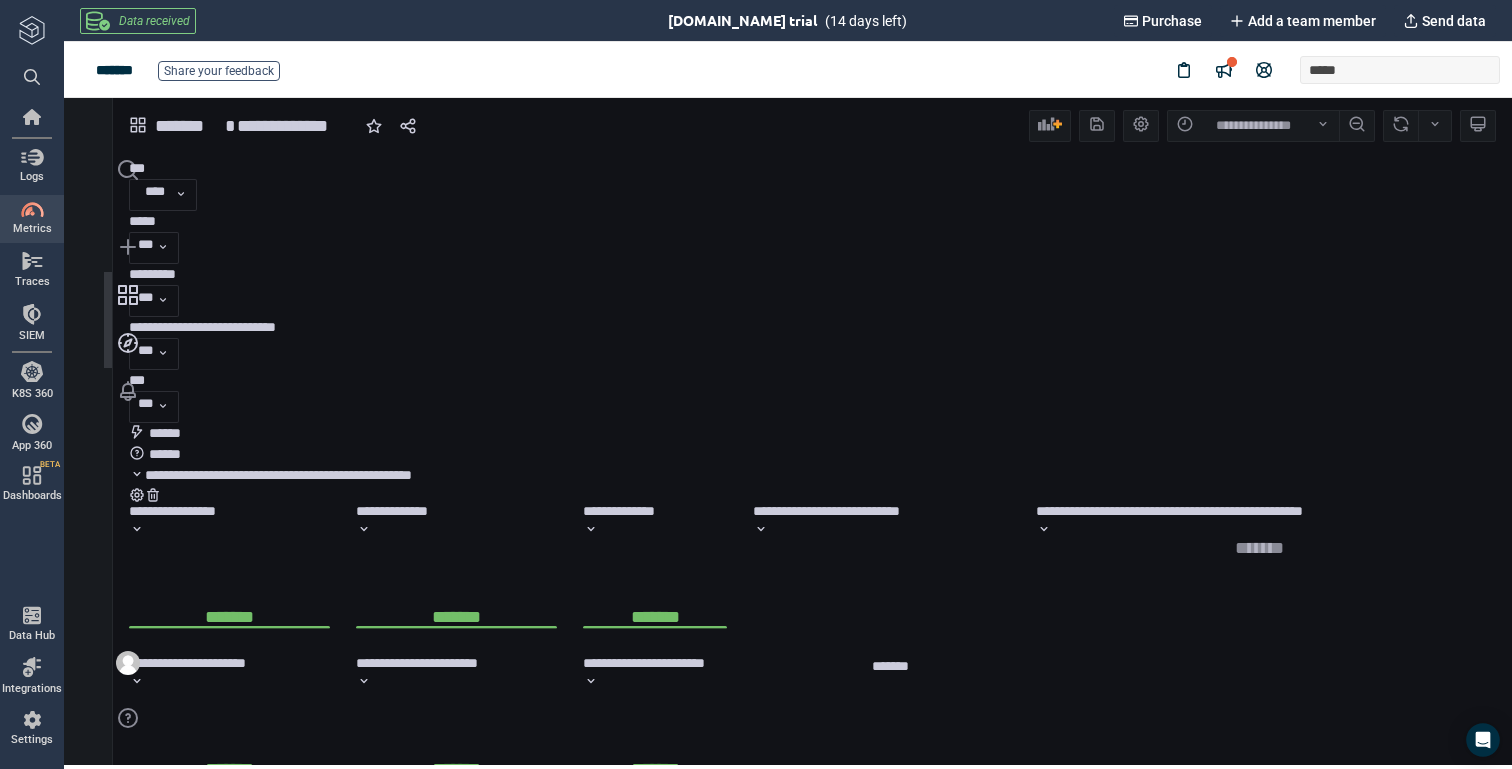 click on "*******" at bounding box center [188, 126] 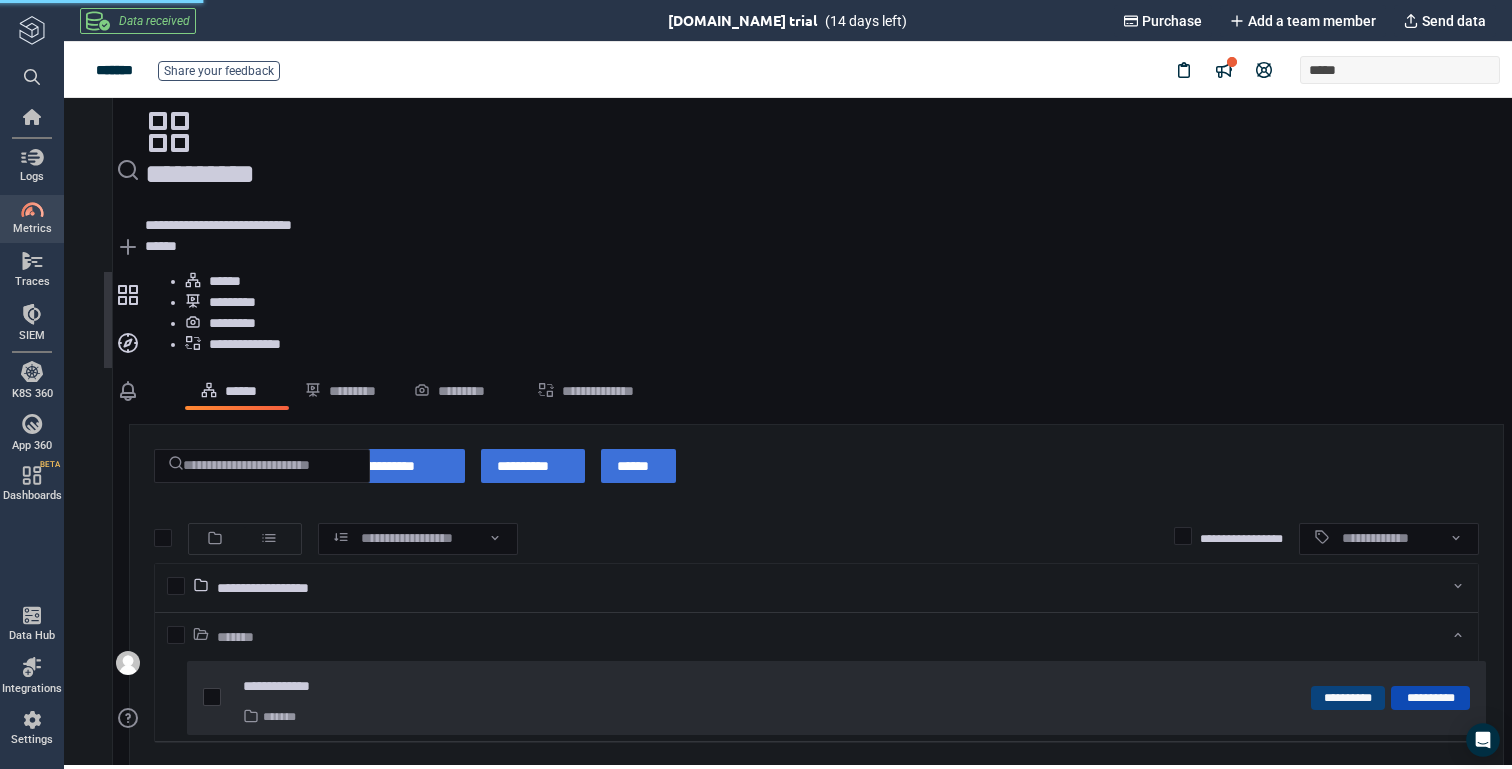 click at bounding box center [212, 697] 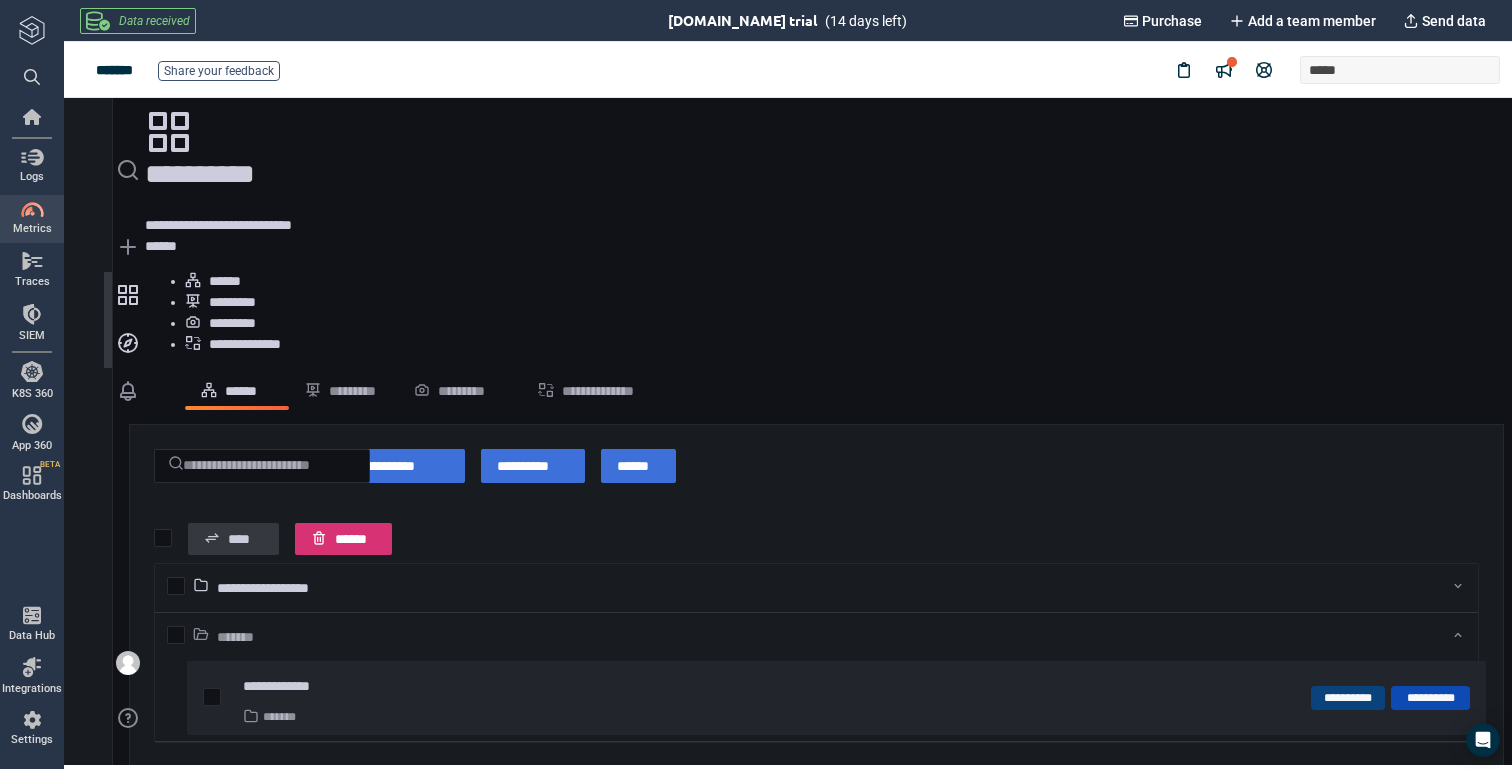 click on "******" at bounding box center [355, 539] 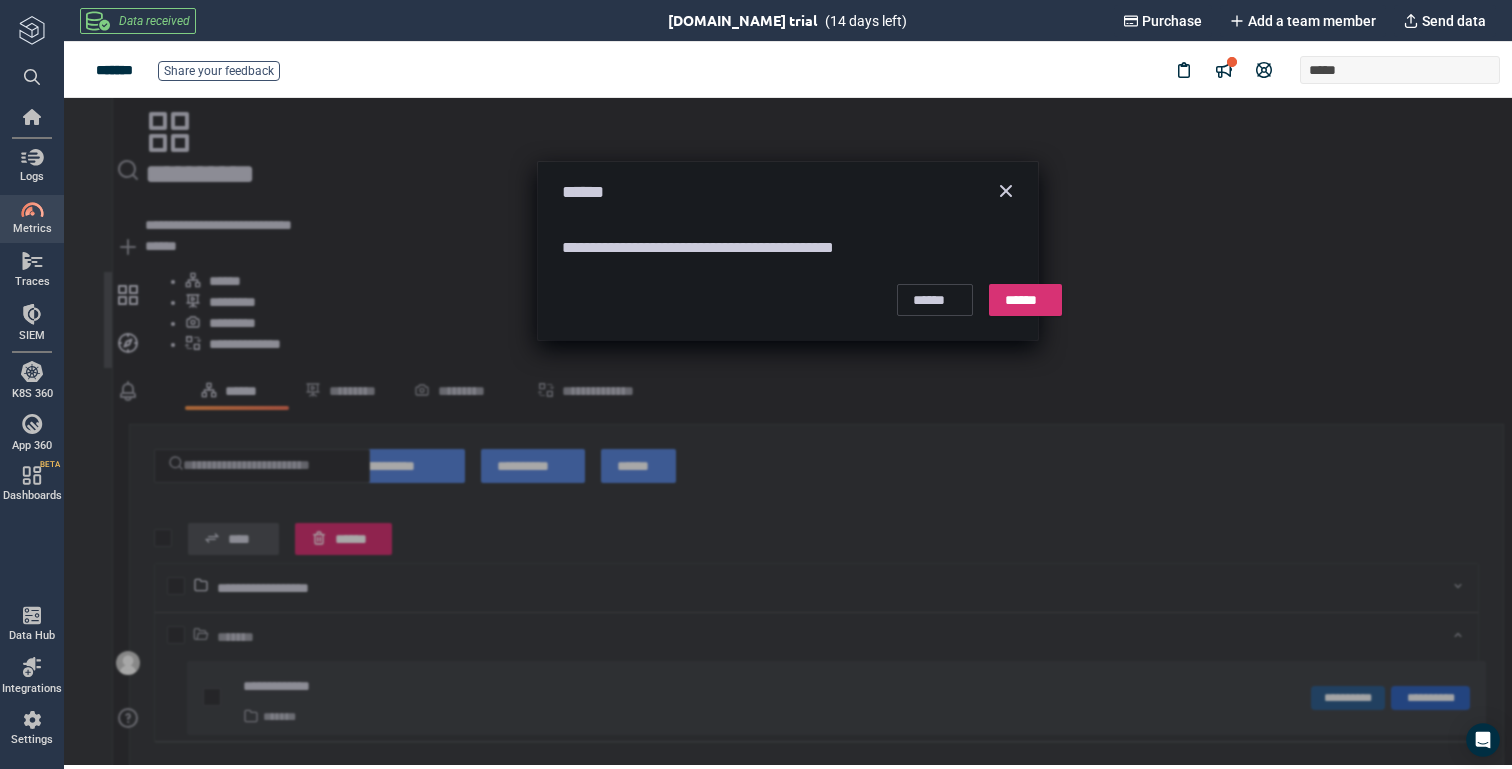 click on "******" at bounding box center [1025, 300] 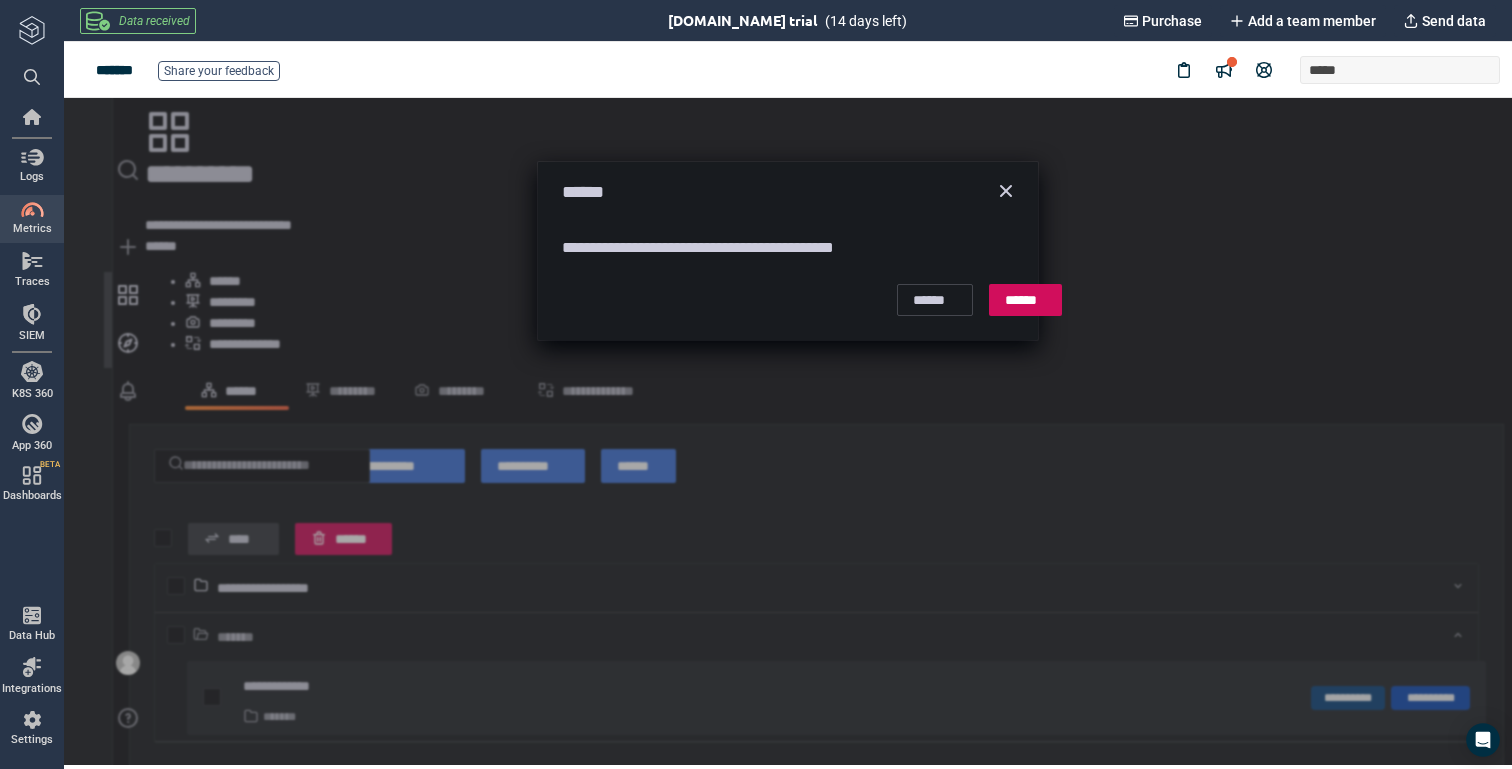click on "**********" at bounding box center [816, 604] 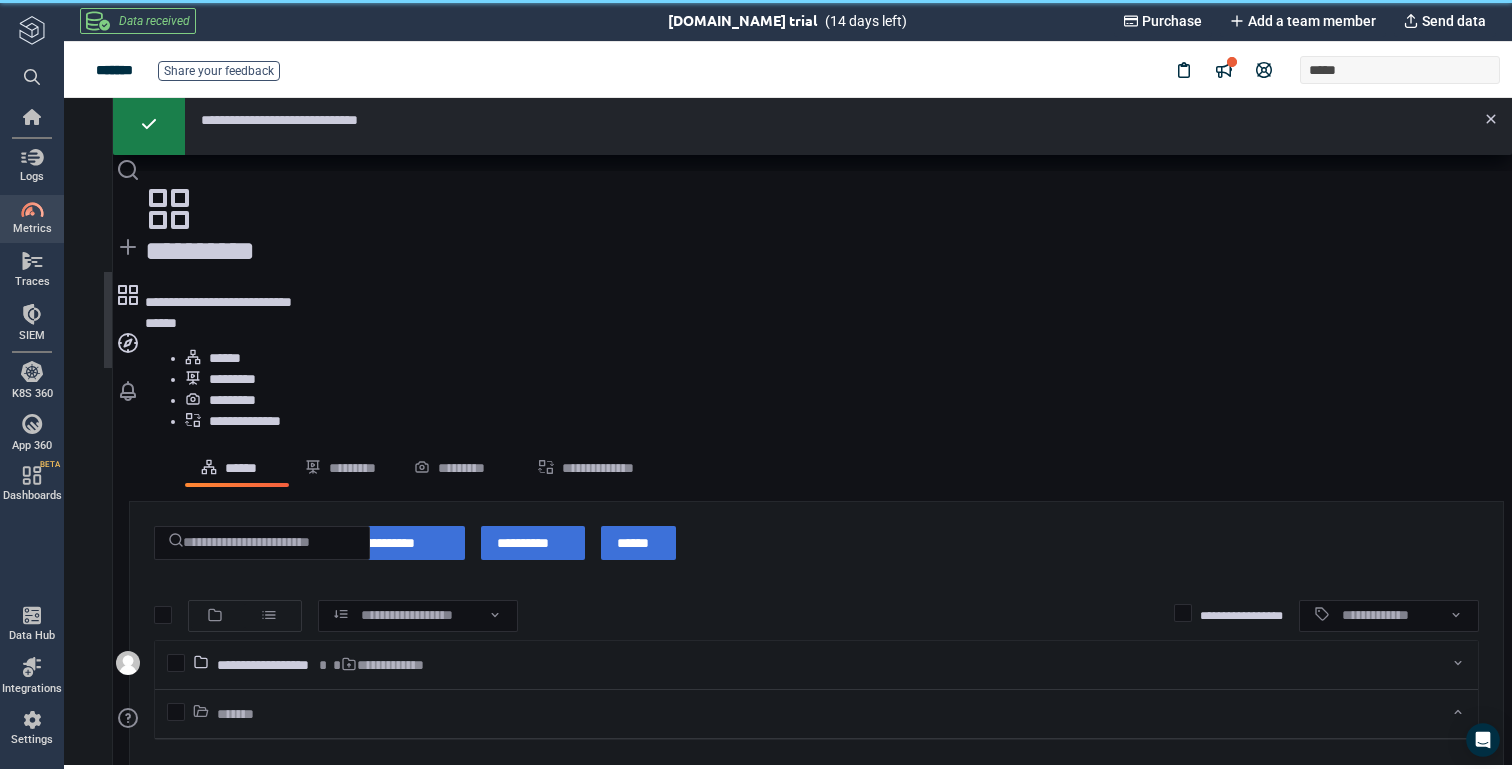 click on "**********" at bounding box center [816, 665] 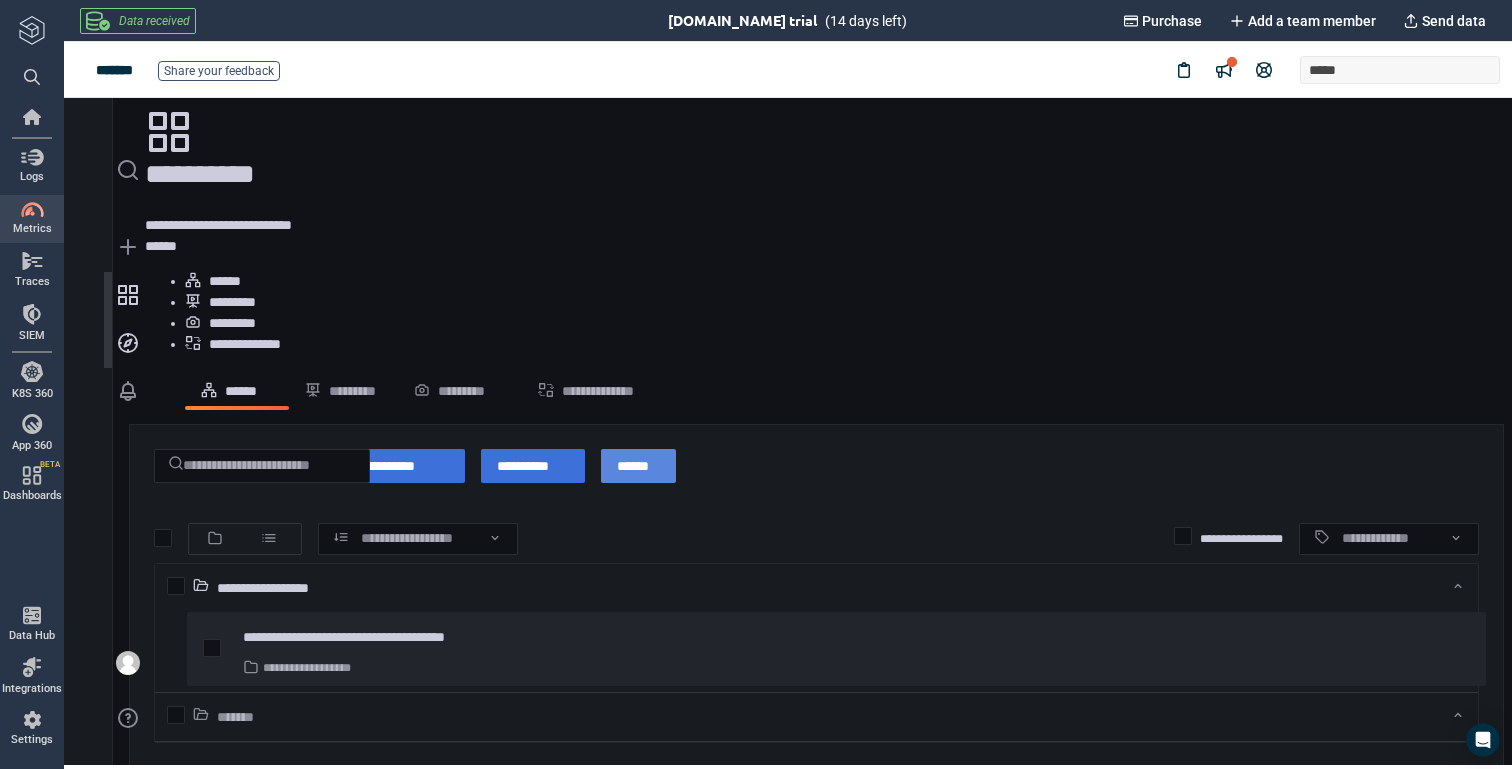 click on "******" at bounding box center [638, 466] 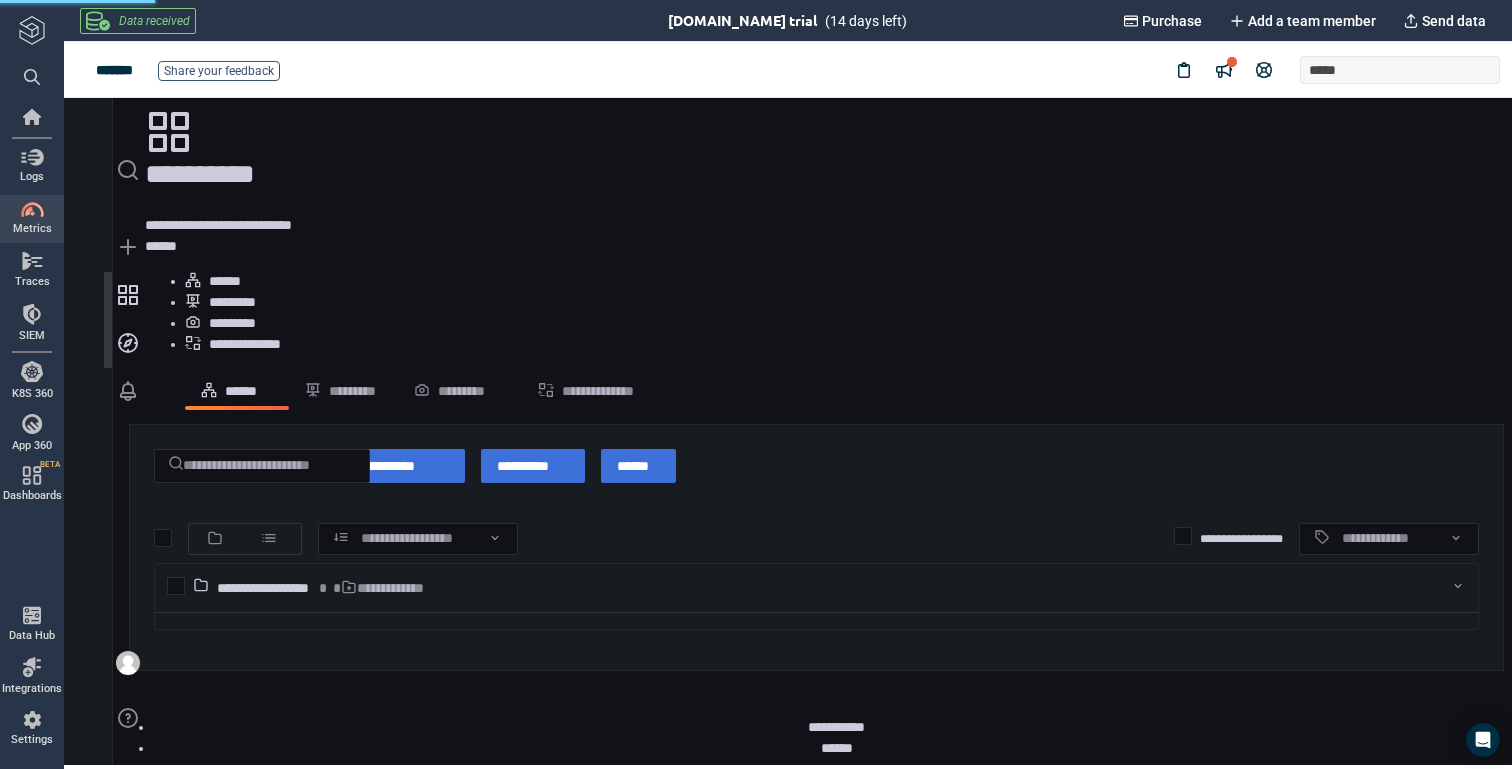 click on "**********" at bounding box center (816, 588) 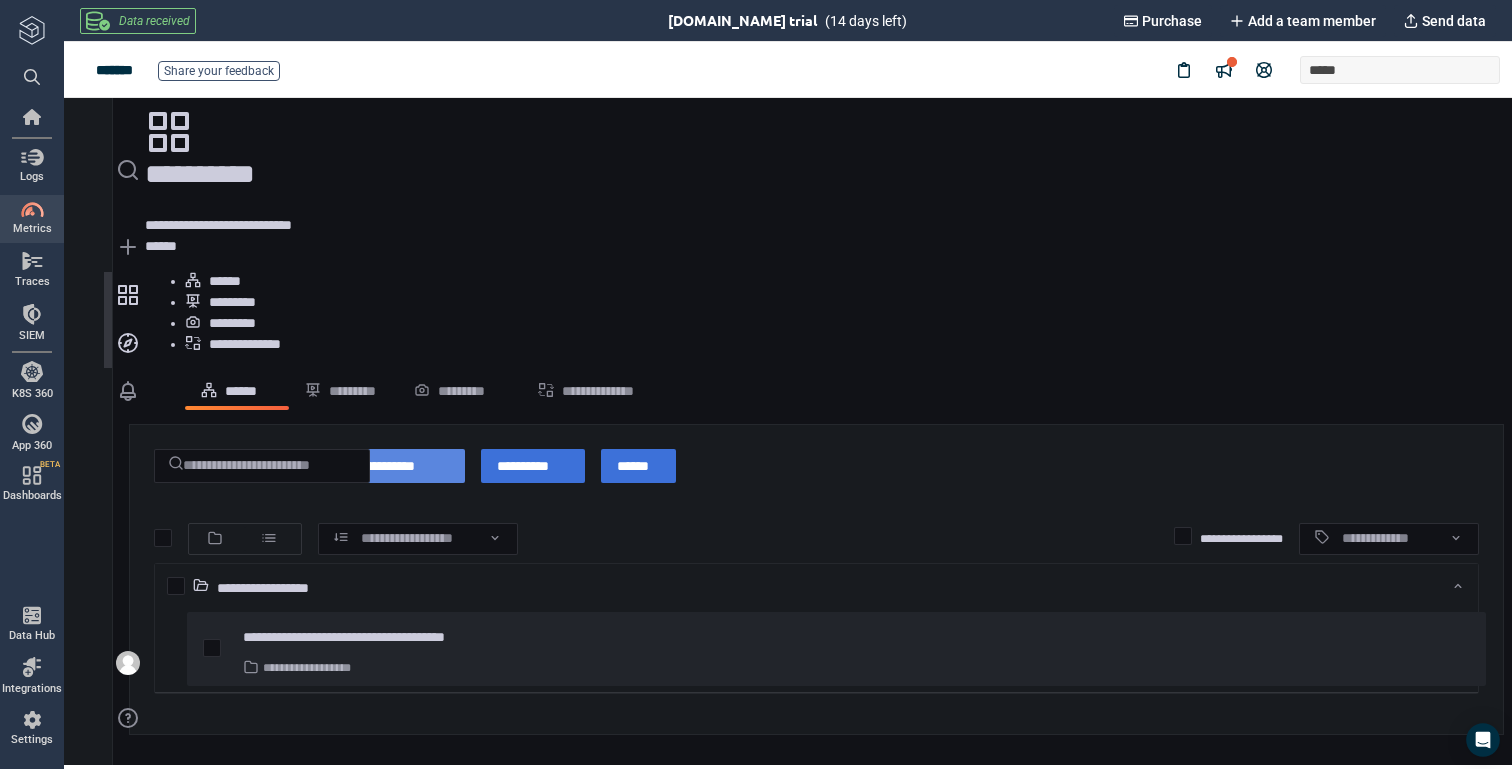 click on "**********" at bounding box center (398, 466) 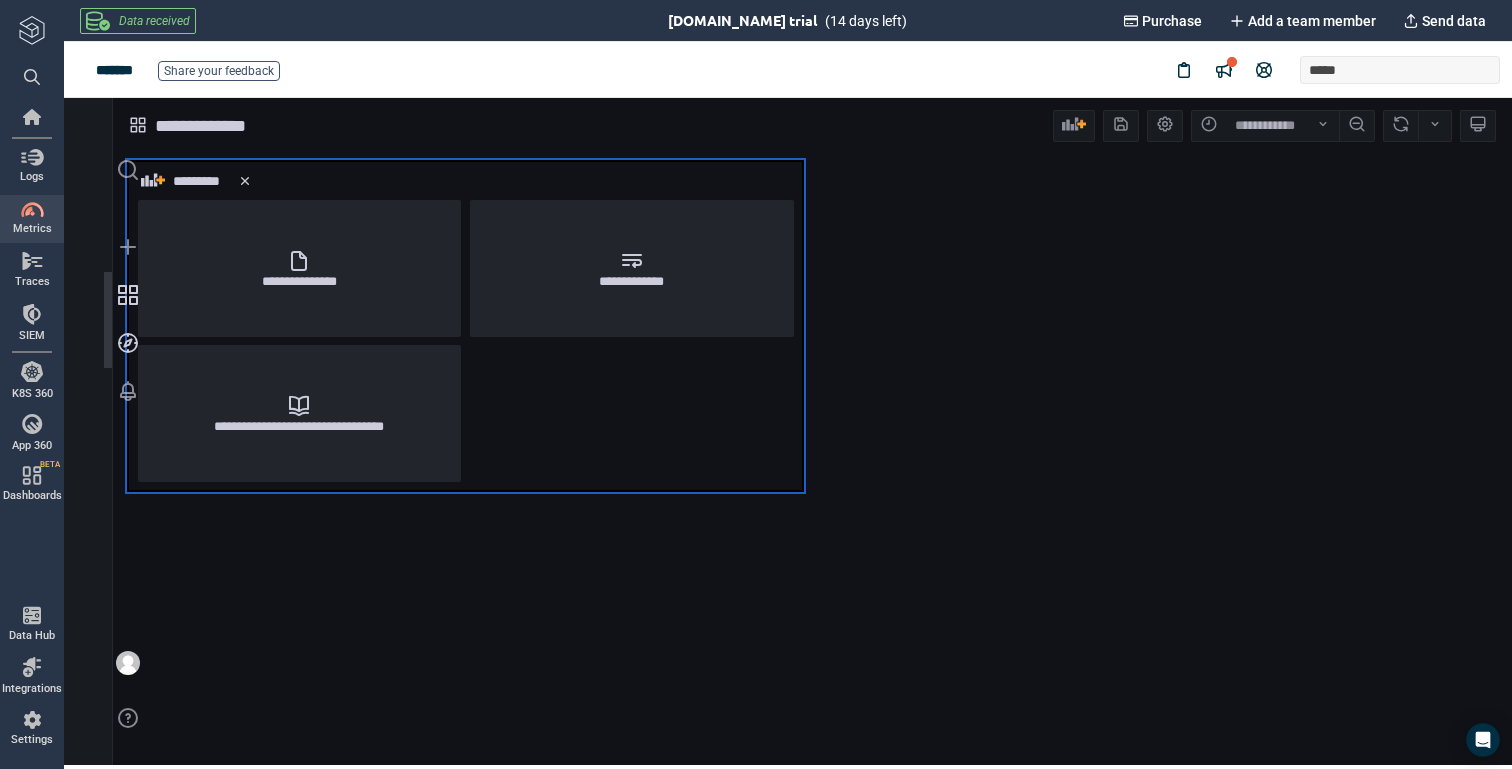 scroll, scrollTop: 9, scrollLeft: 9, axis: both 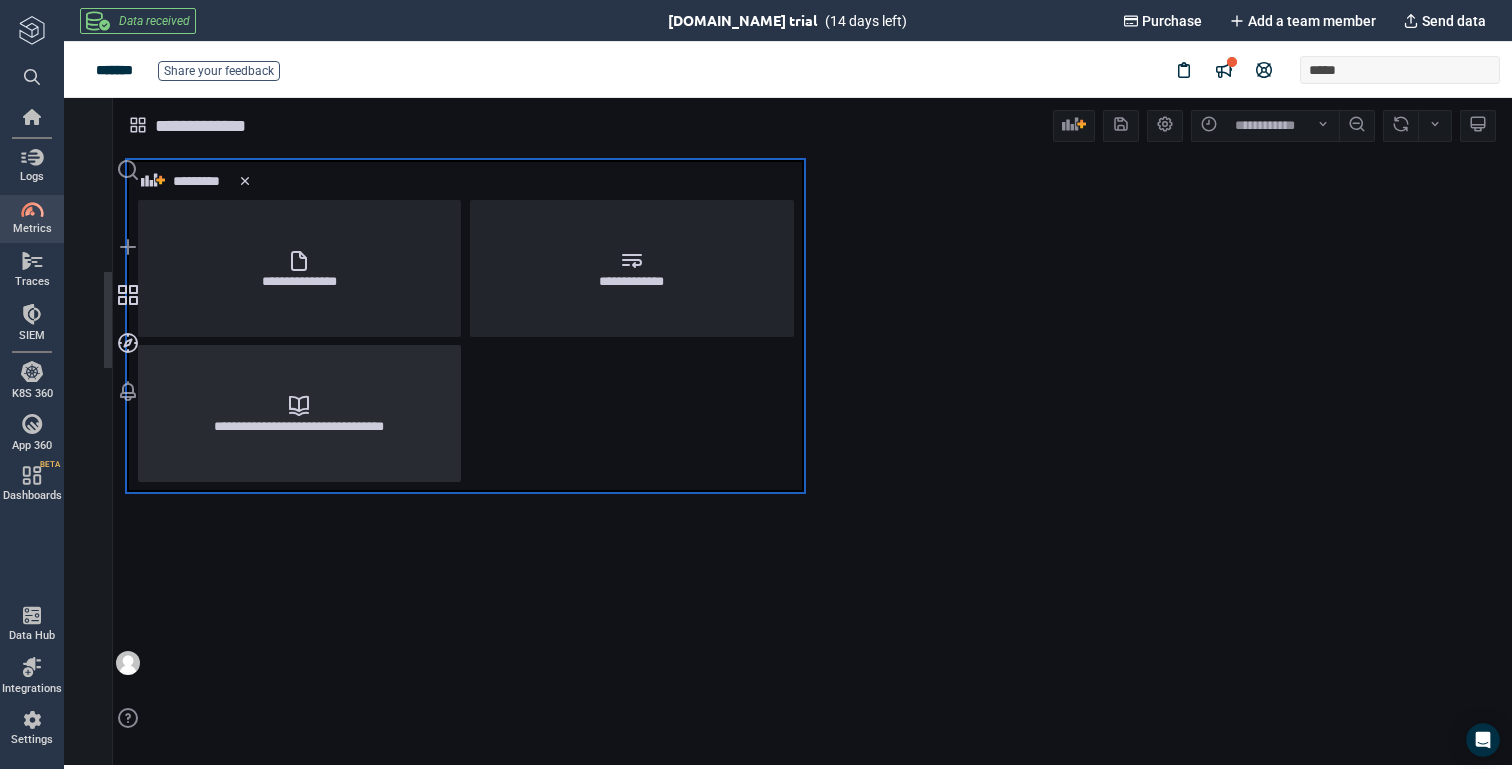 click on "**********" at bounding box center (300, 413) 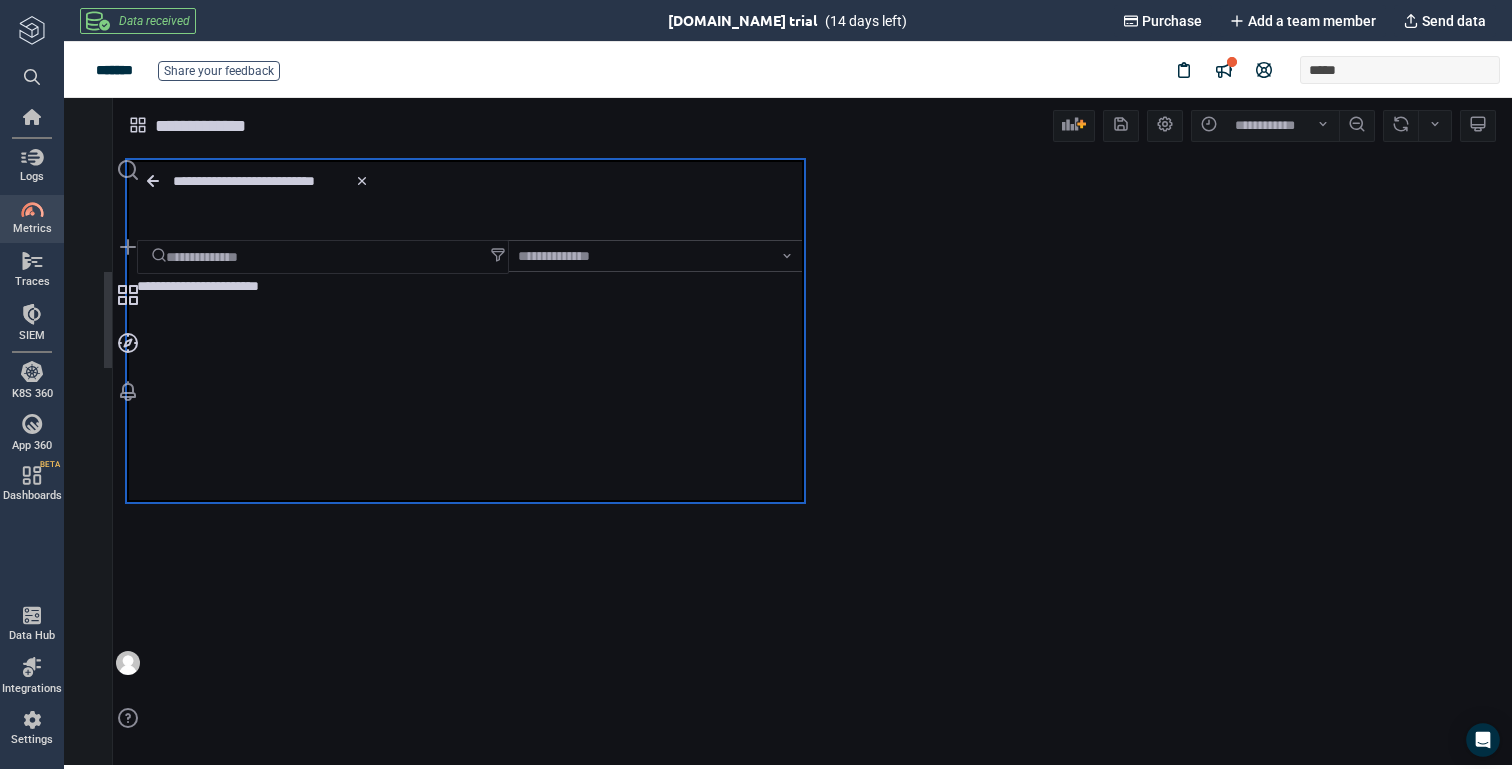 click on "**********" at bounding box center [788, 429] 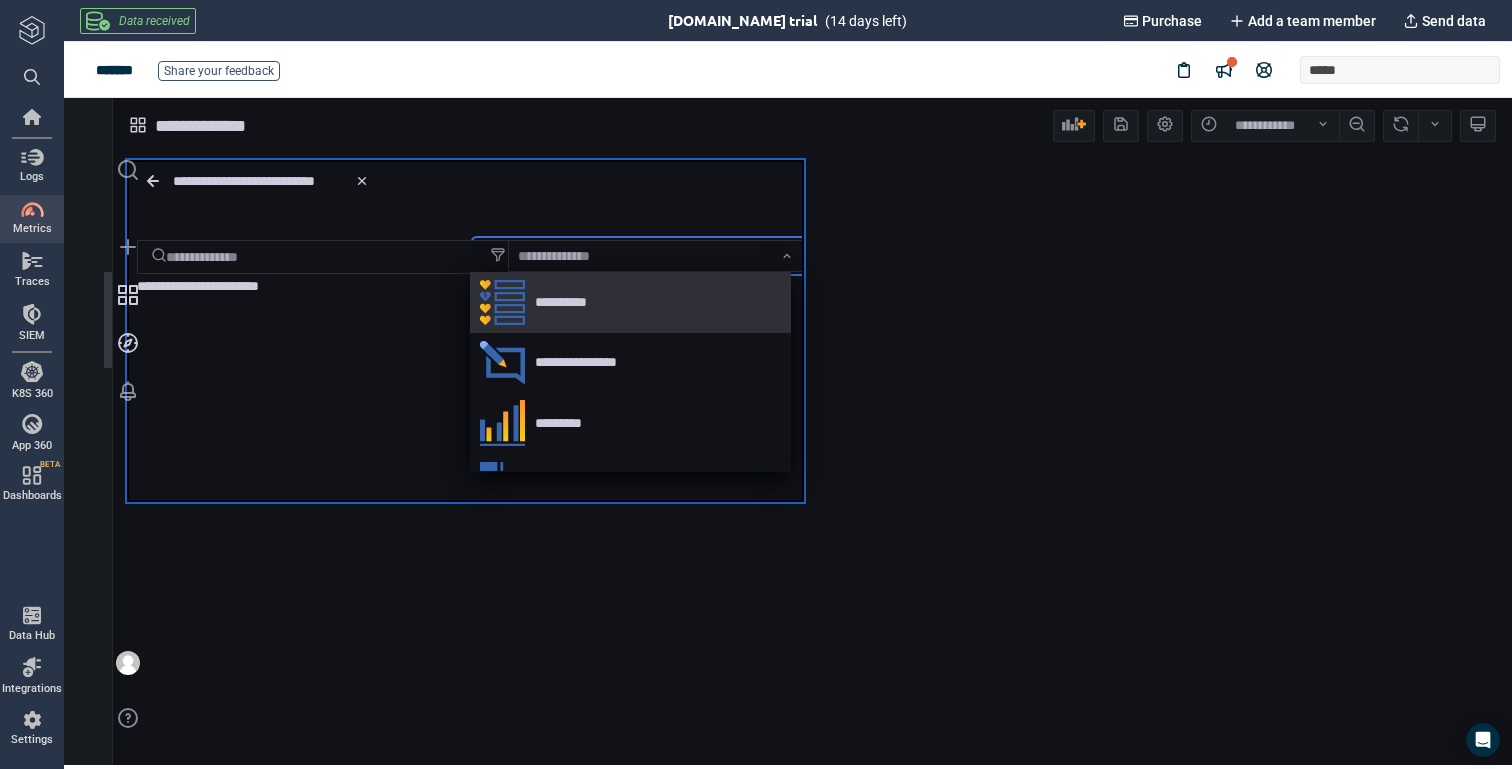 click at bounding box center (788, 429) 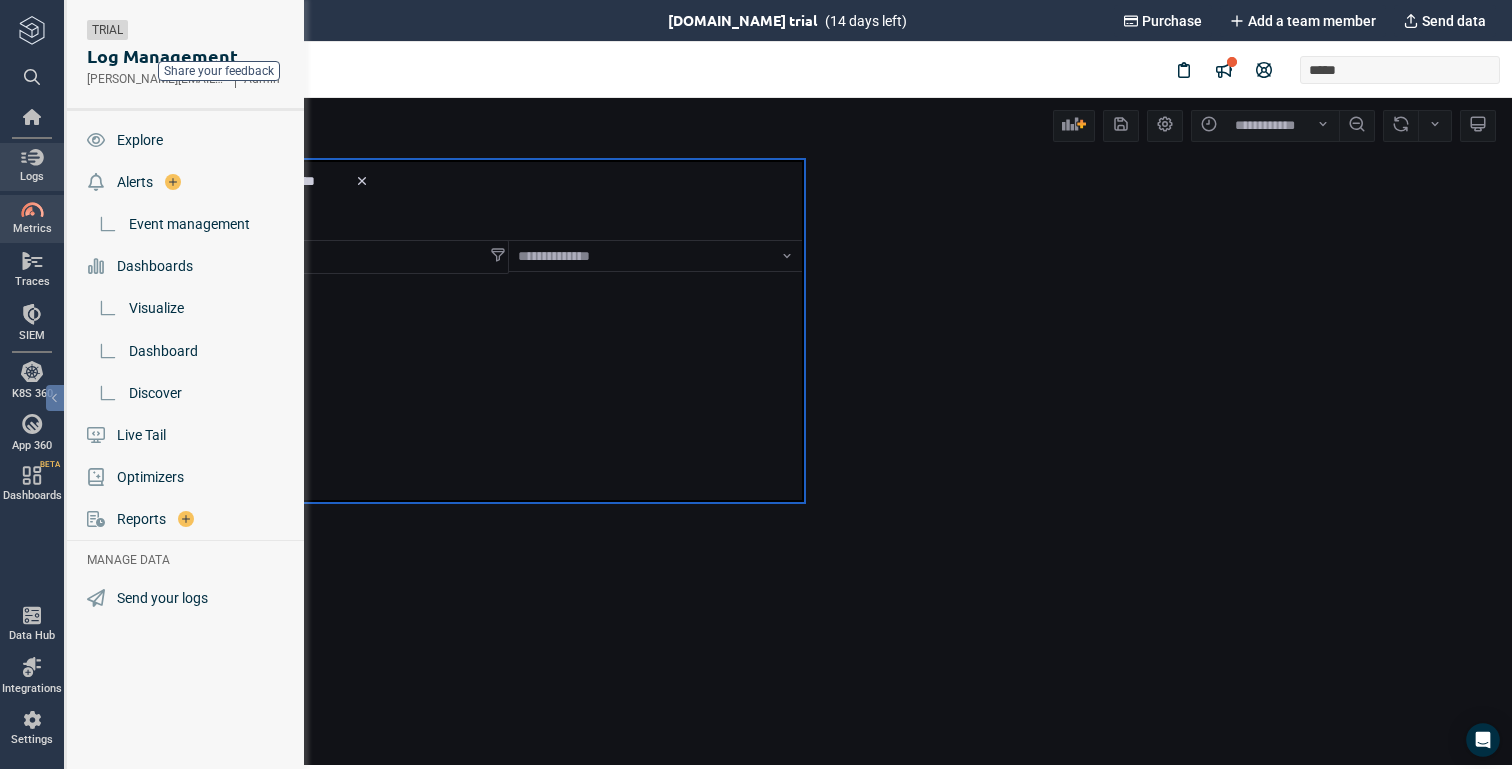 click on "Logs" at bounding box center (32, 177) 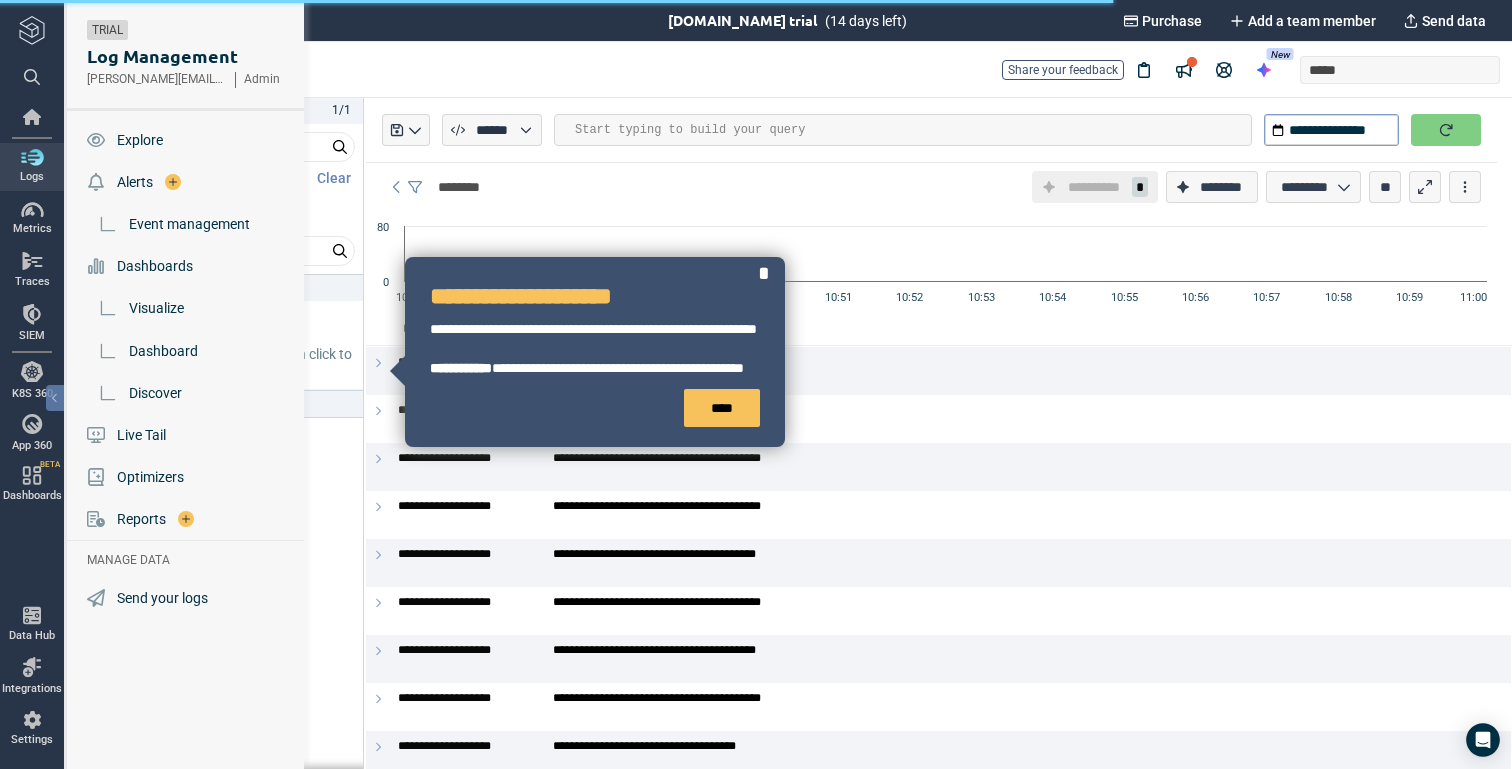 scroll, scrollTop: 0, scrollLeft: 0, axis: both 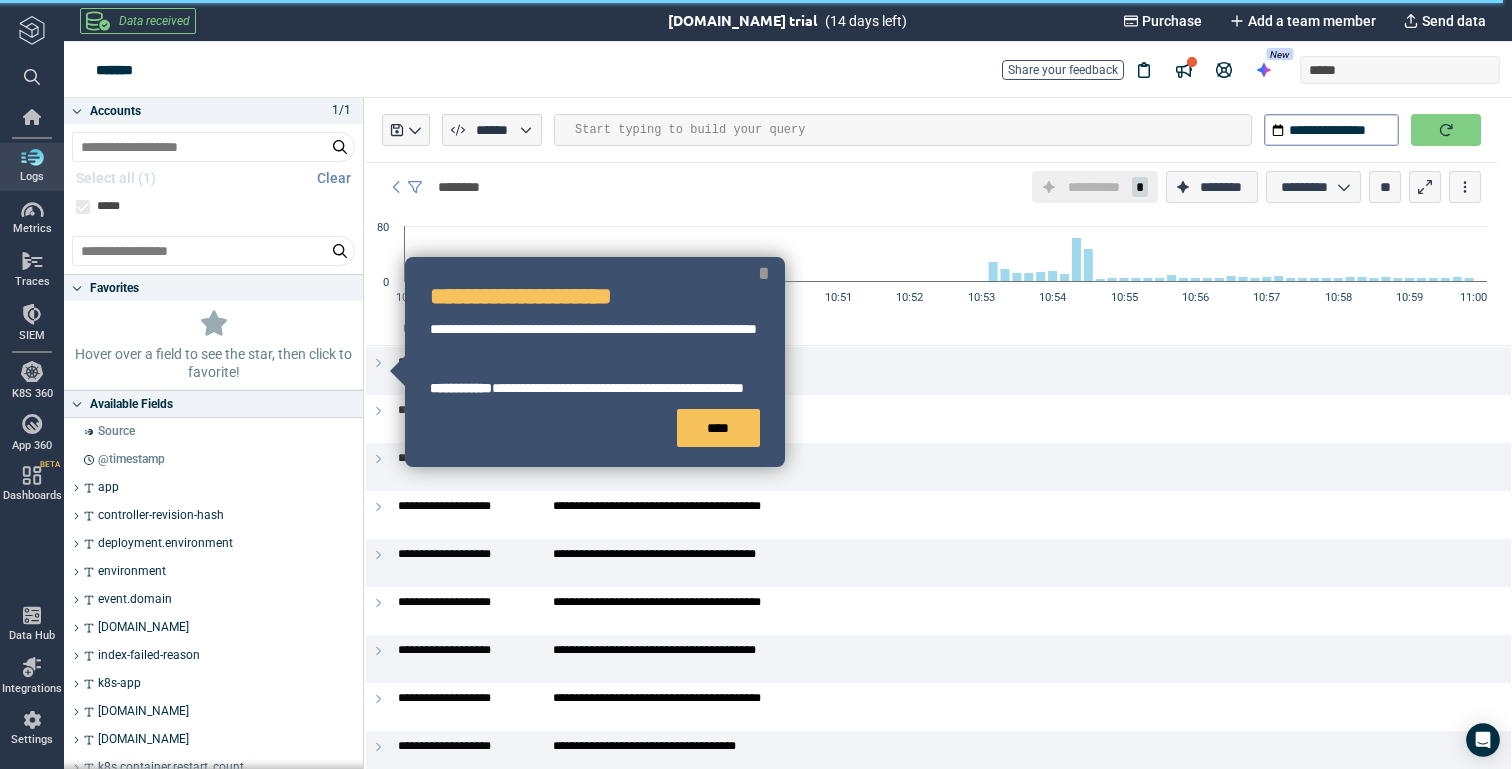 click on "*" at bounding box center [764, 273] 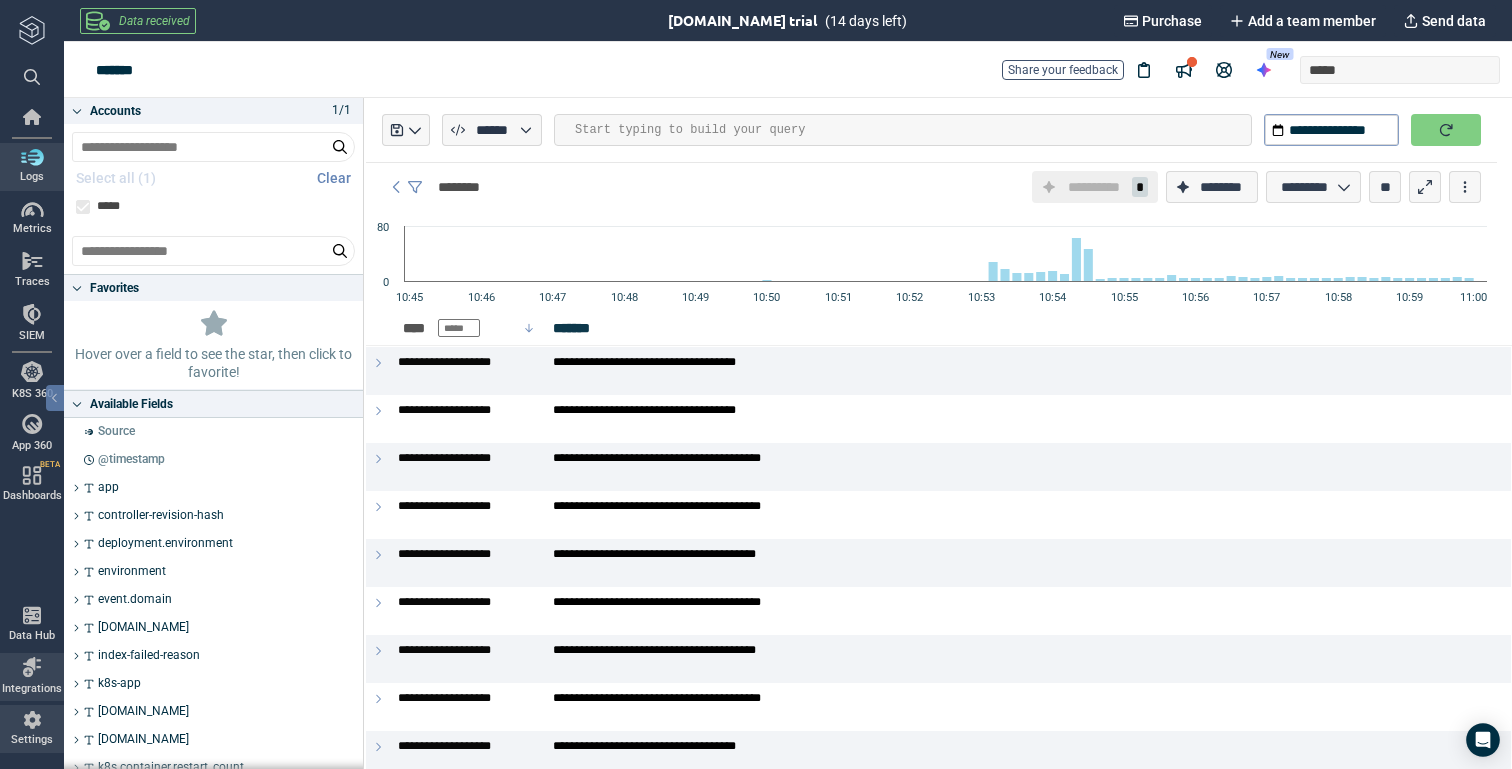 click on "Settings" at bounding box center (32, 729) 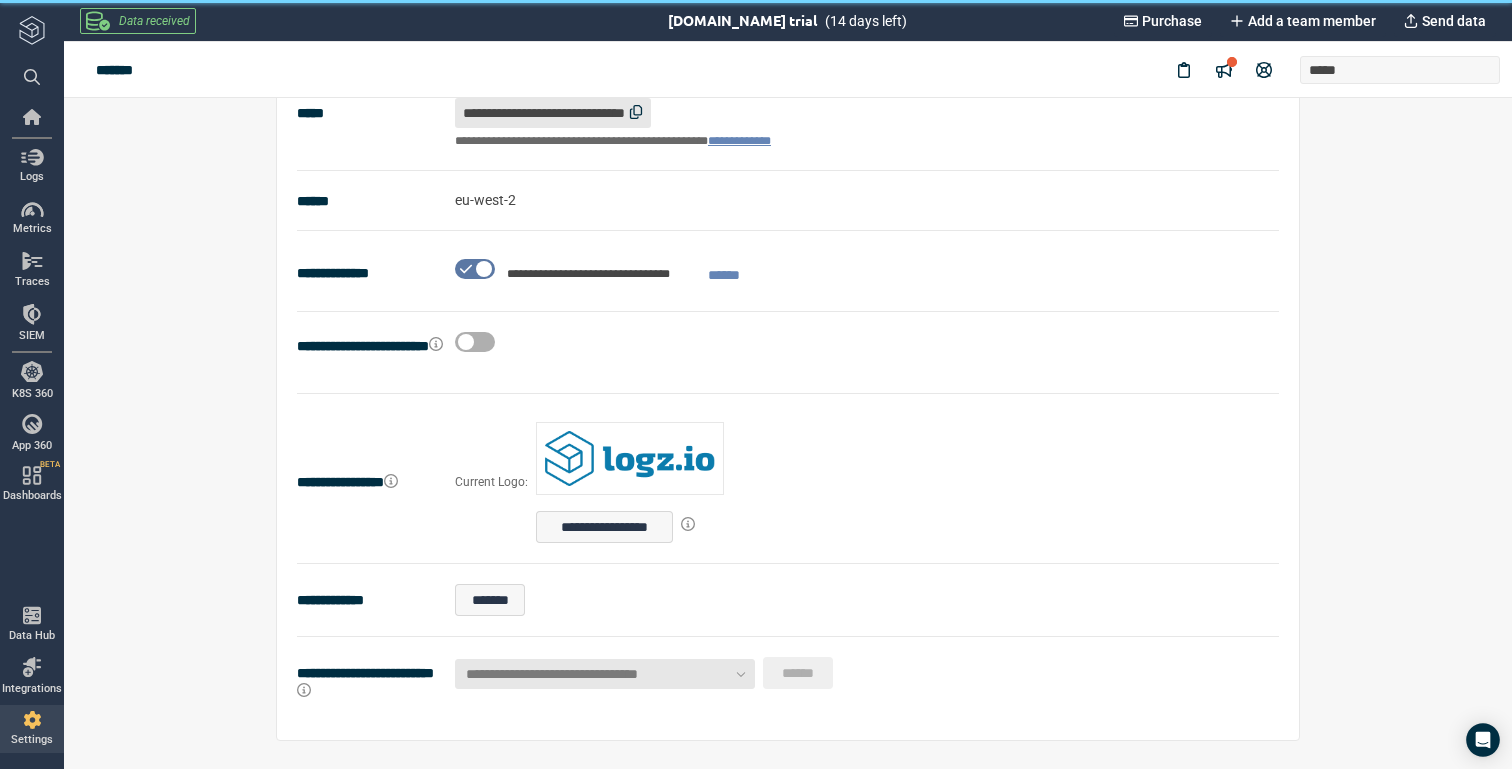 scroll, scrollTop: 0, scrollLeft: 0, axis: both 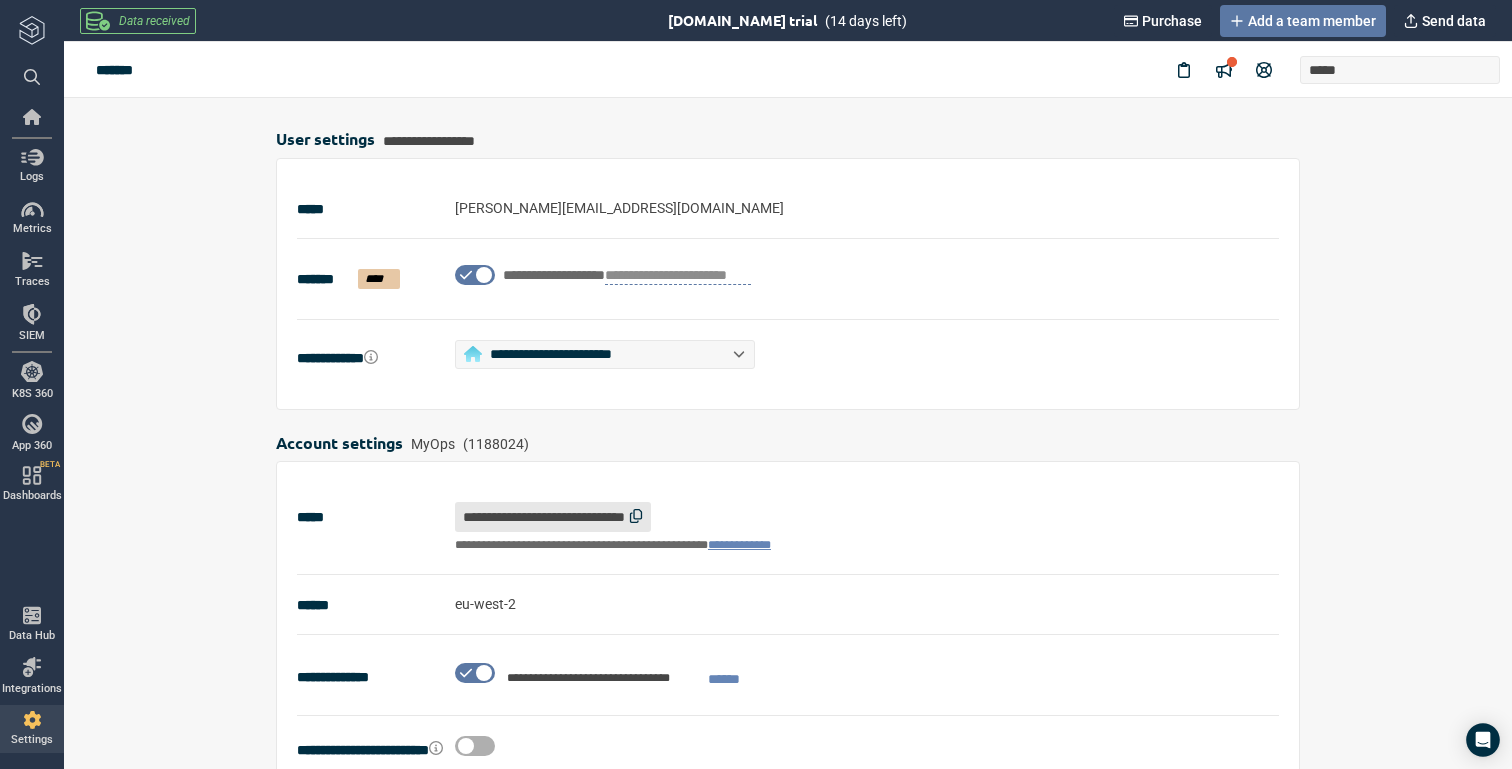 click on "Add a team member" at bounding box center (1312, 21) 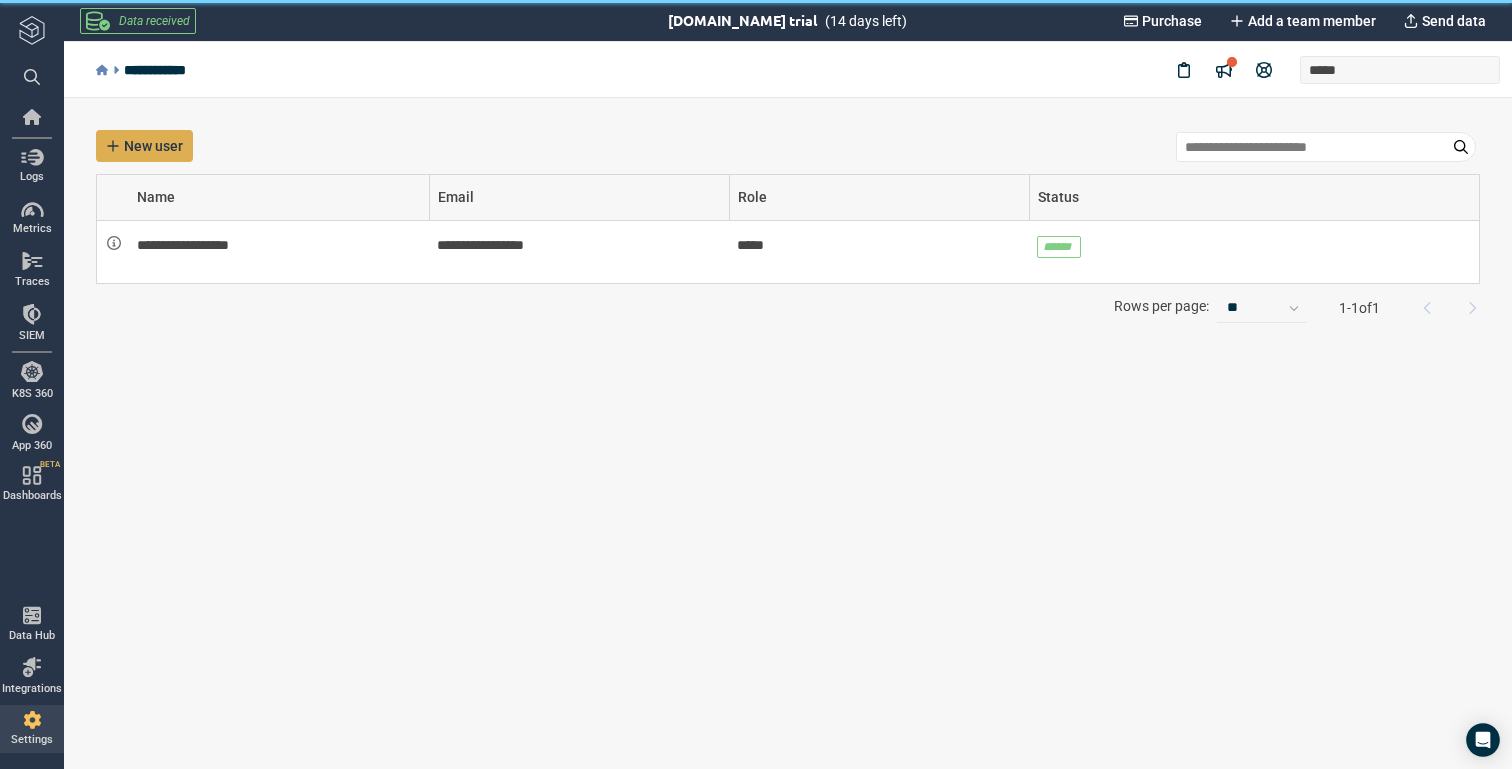 click on "New user" at bounding box center (144, 146) 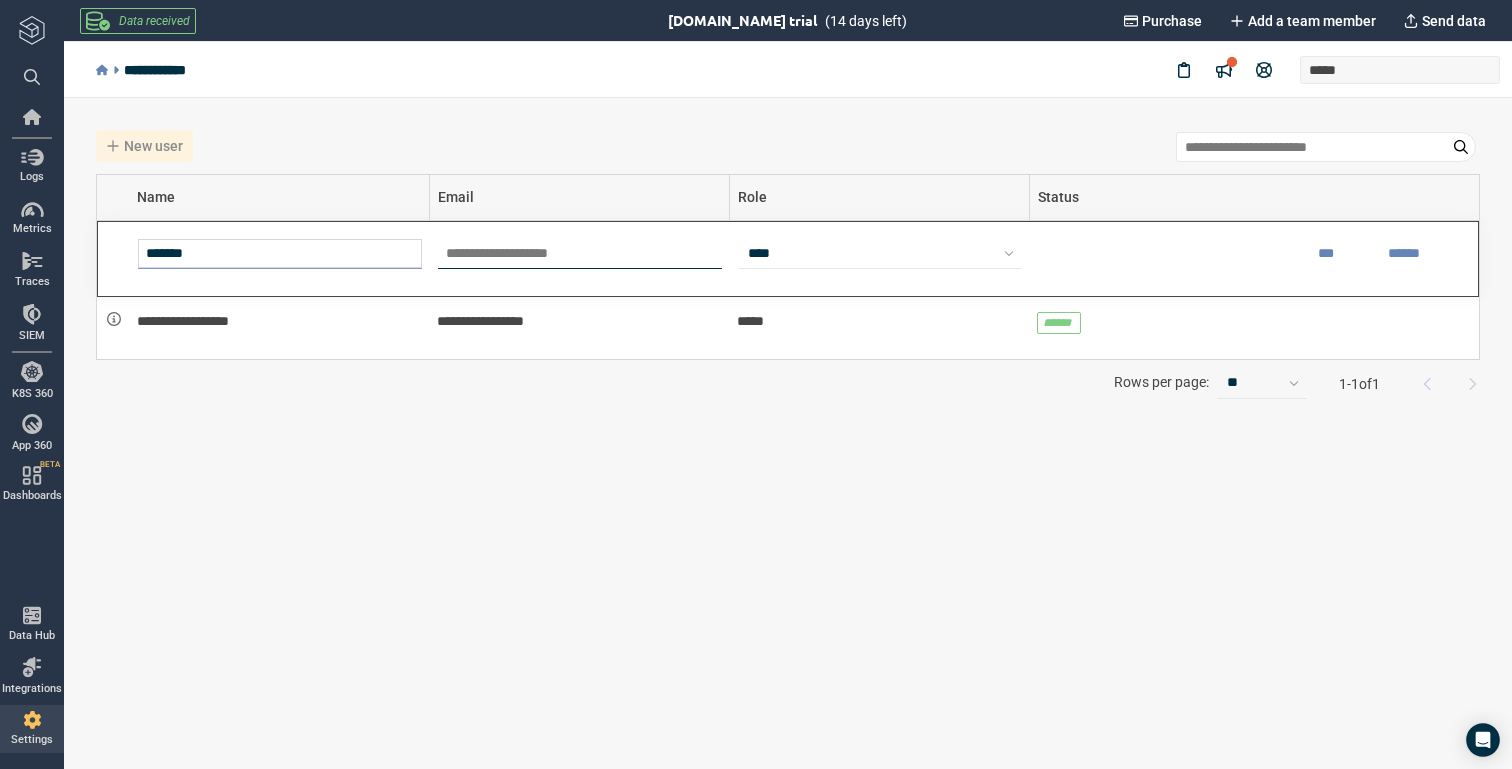 type on "*******" 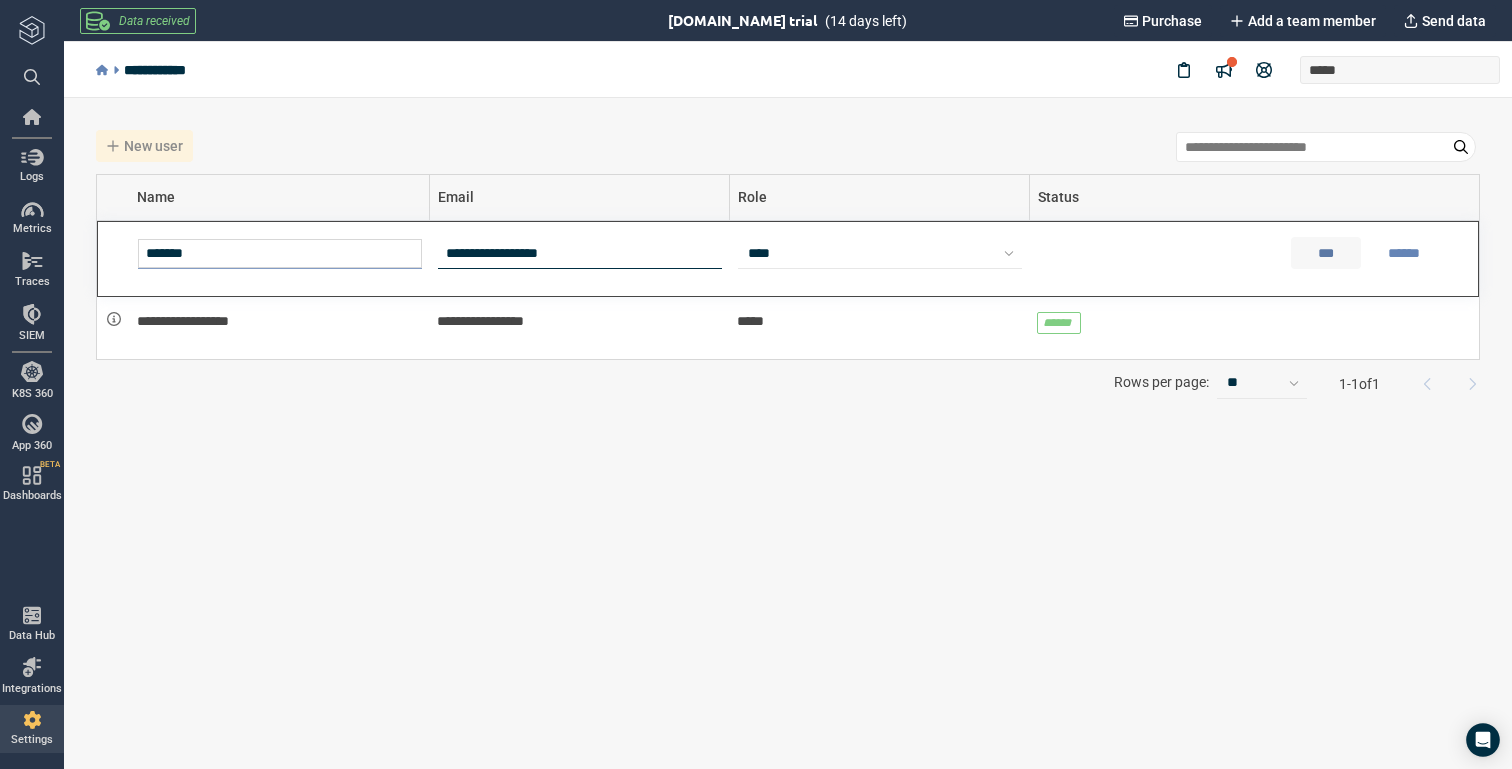 type on "**********" 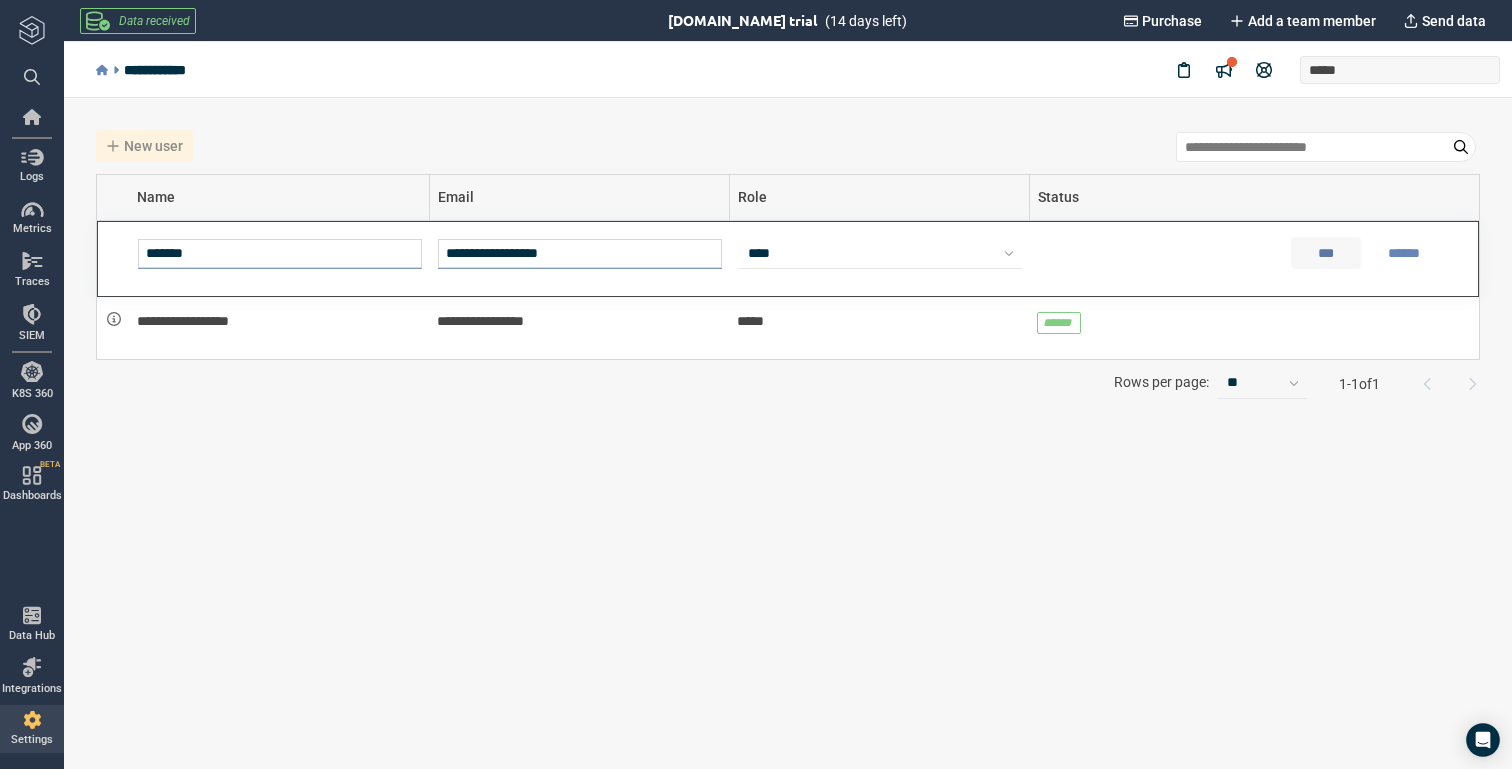 click on "***" at bounding box center [1325, 253] 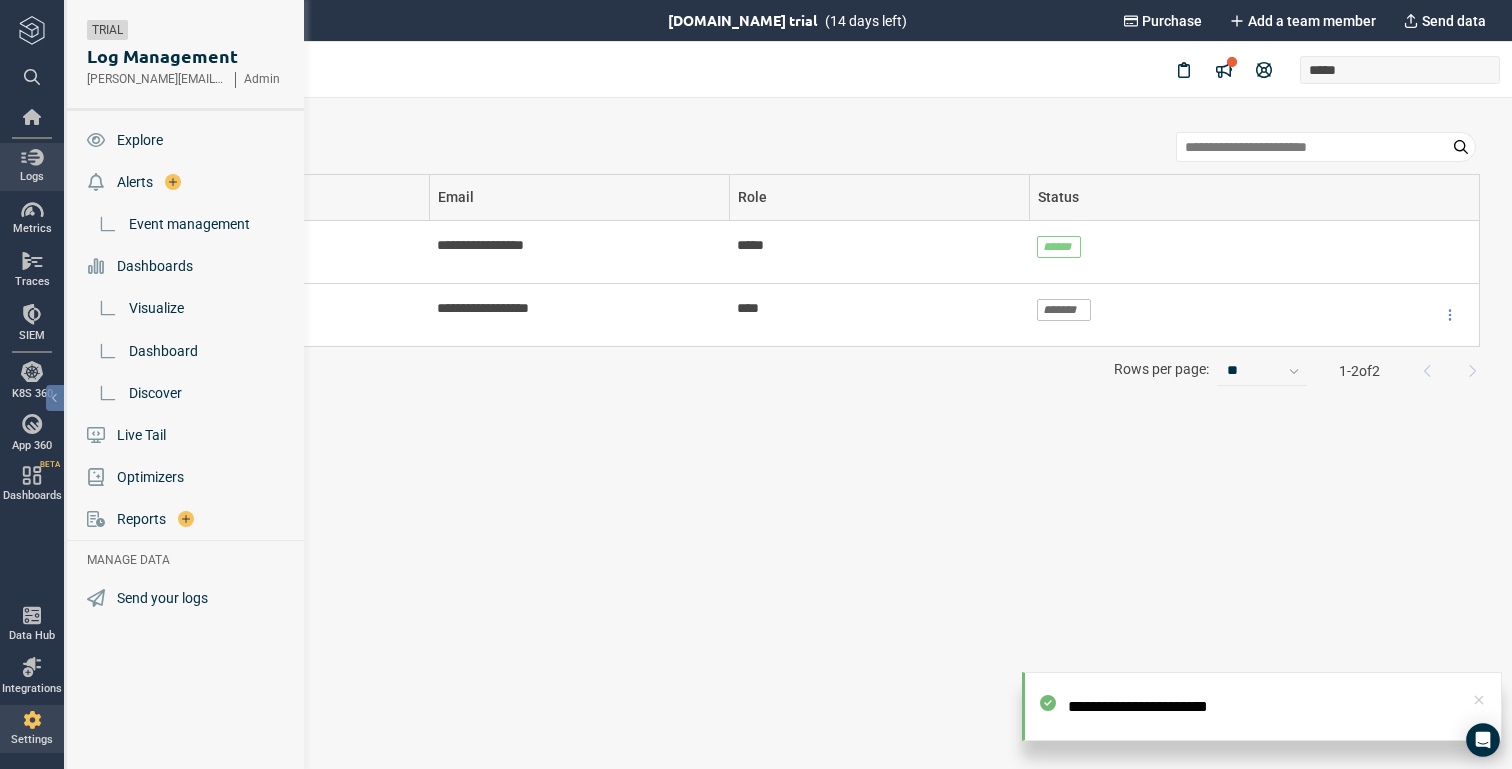 click on "Logs" at bounding box center [32, 177] 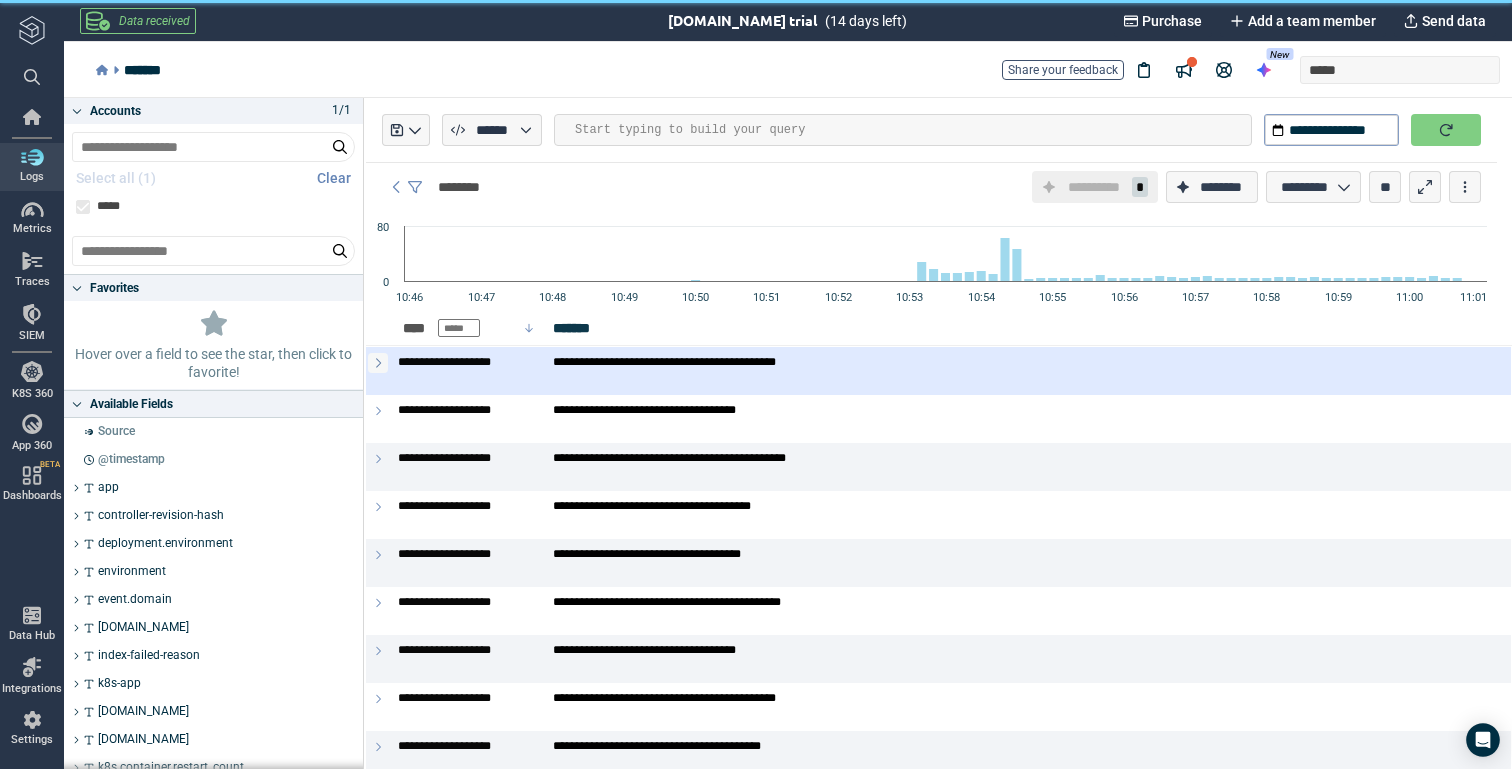 click 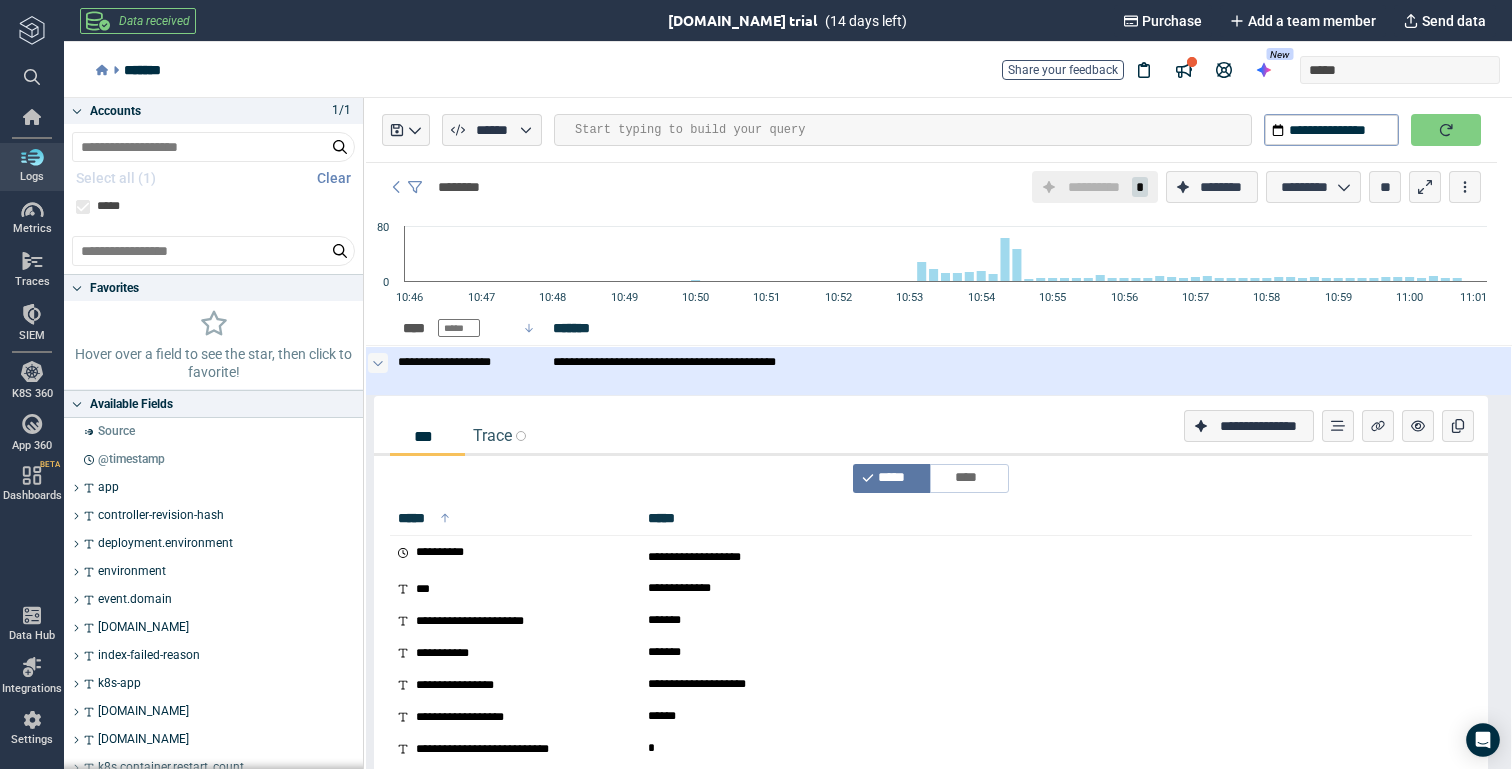 click 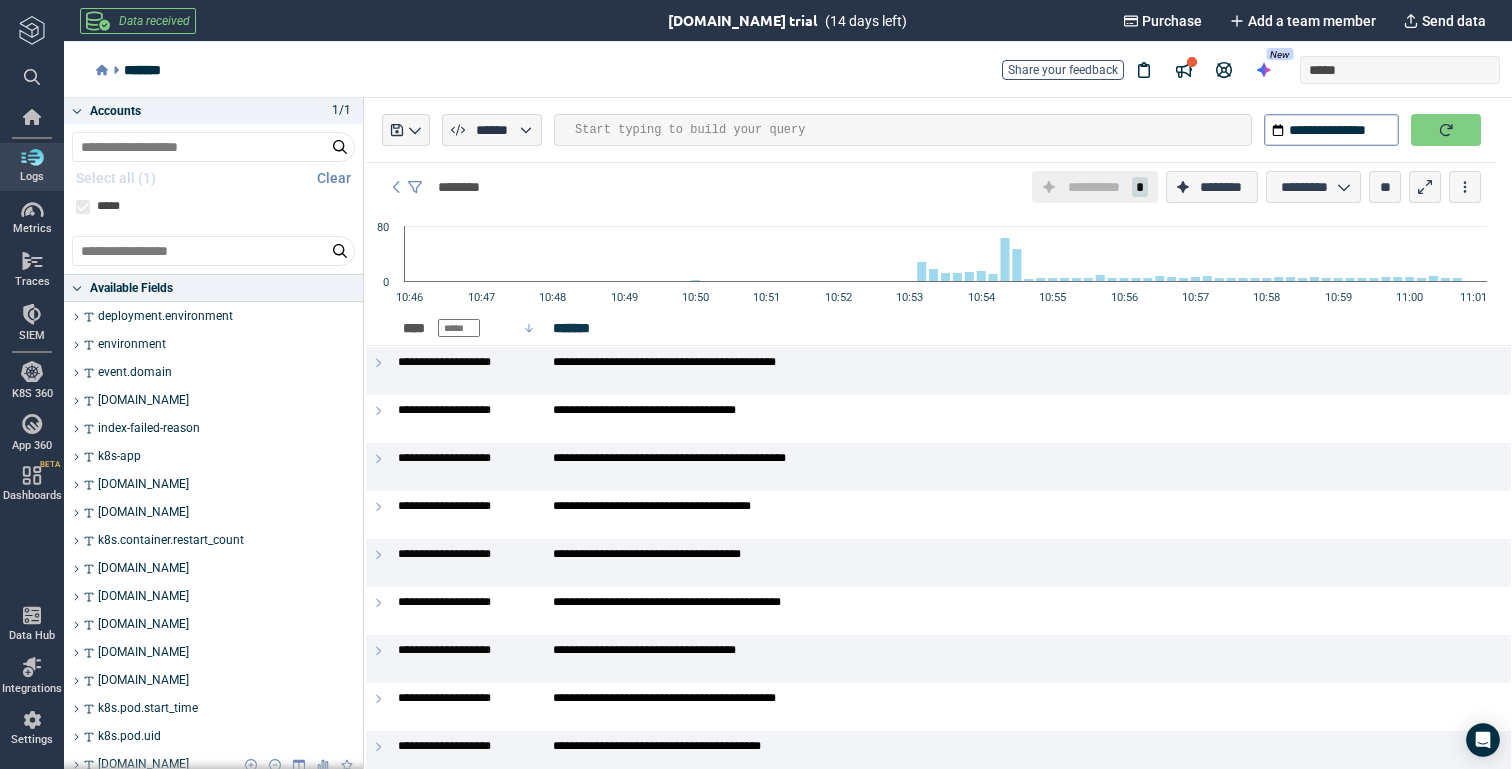 scroll, scrollTop: 219, scrollLeft: 0, axis: vertical 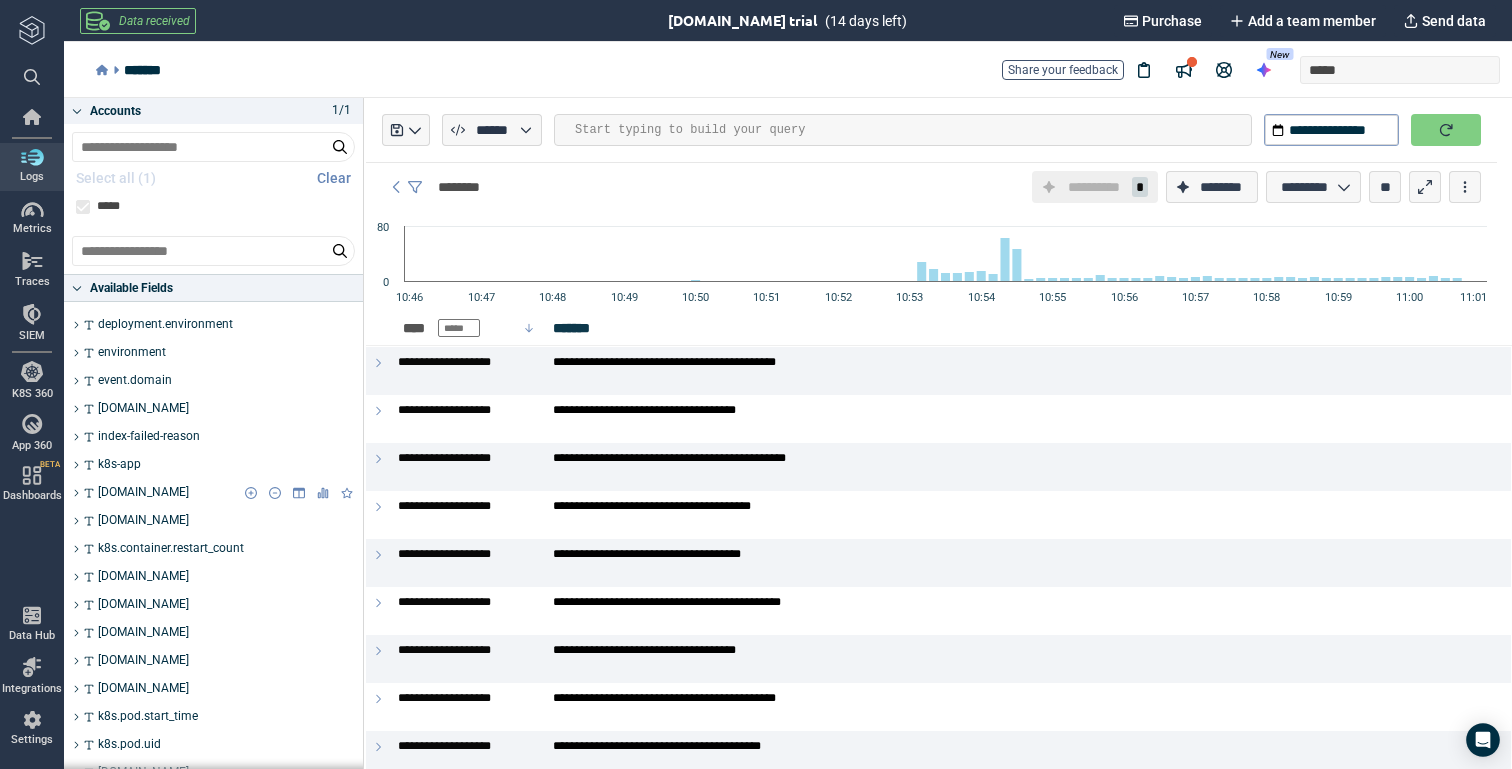 click on "[DOMAIN_NAME]" at bounding box center (143, 493) 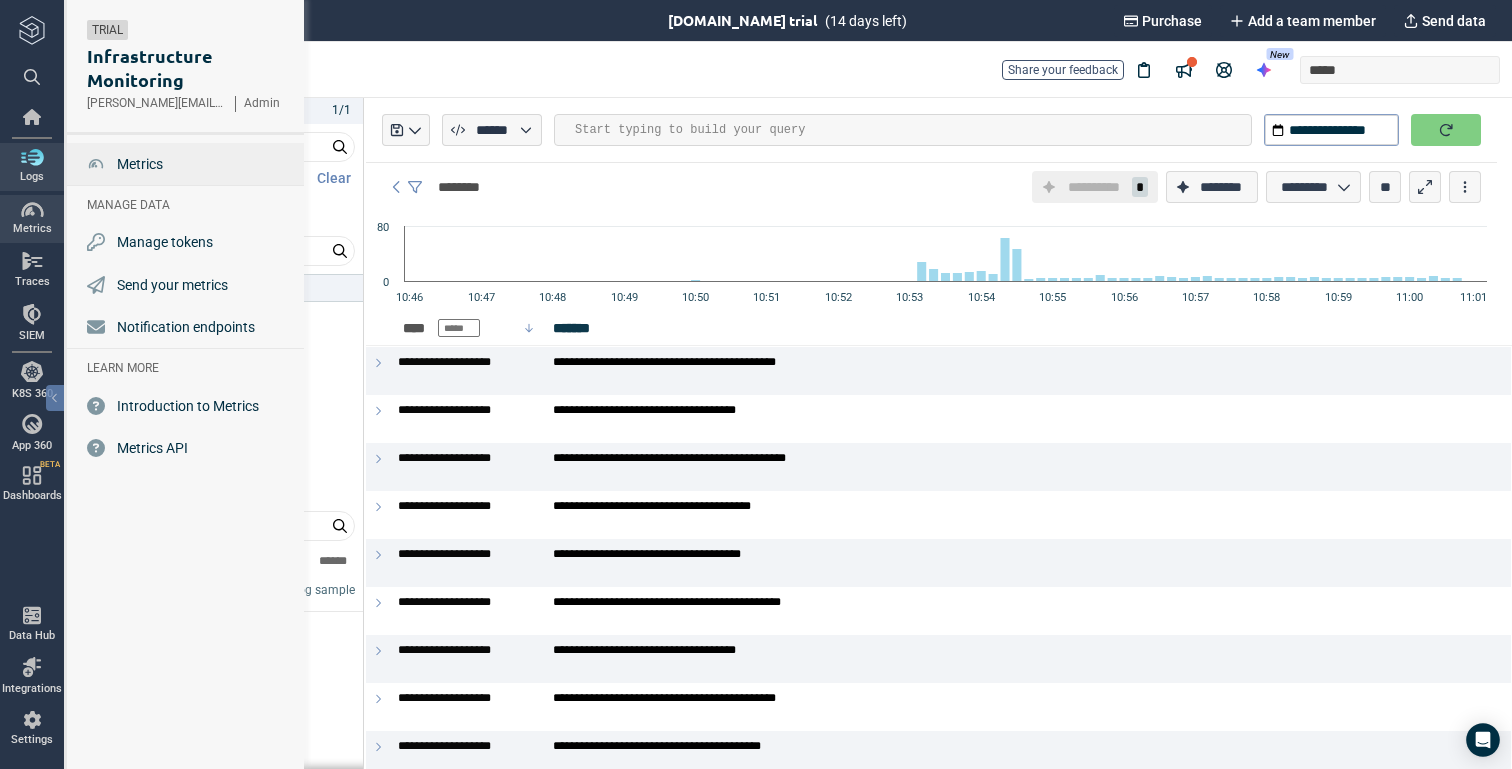 click on "Metrics" at bounding box center (187, 164) 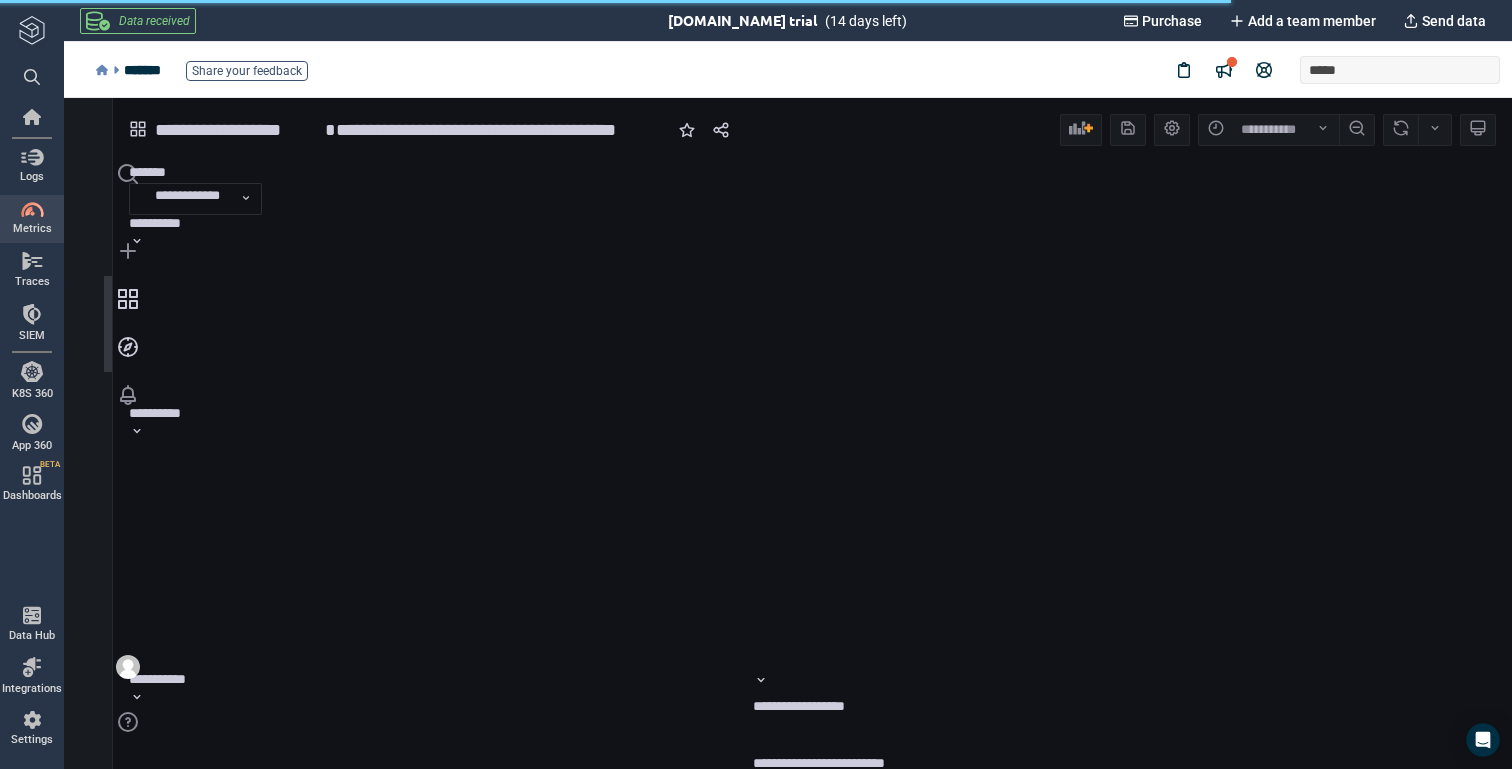 scroll, scrollTop: 9, scrollLeft: 9, axis: both 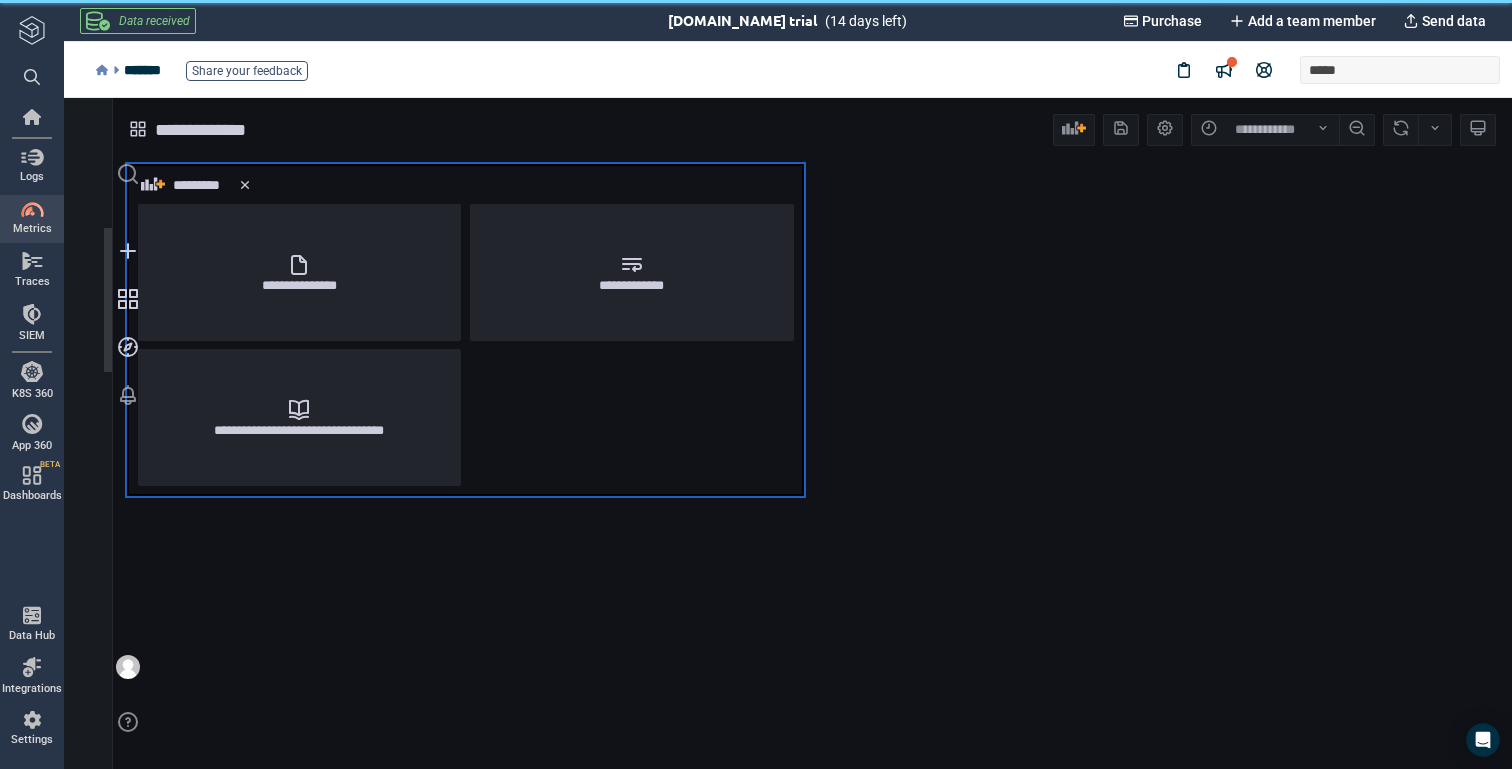 click 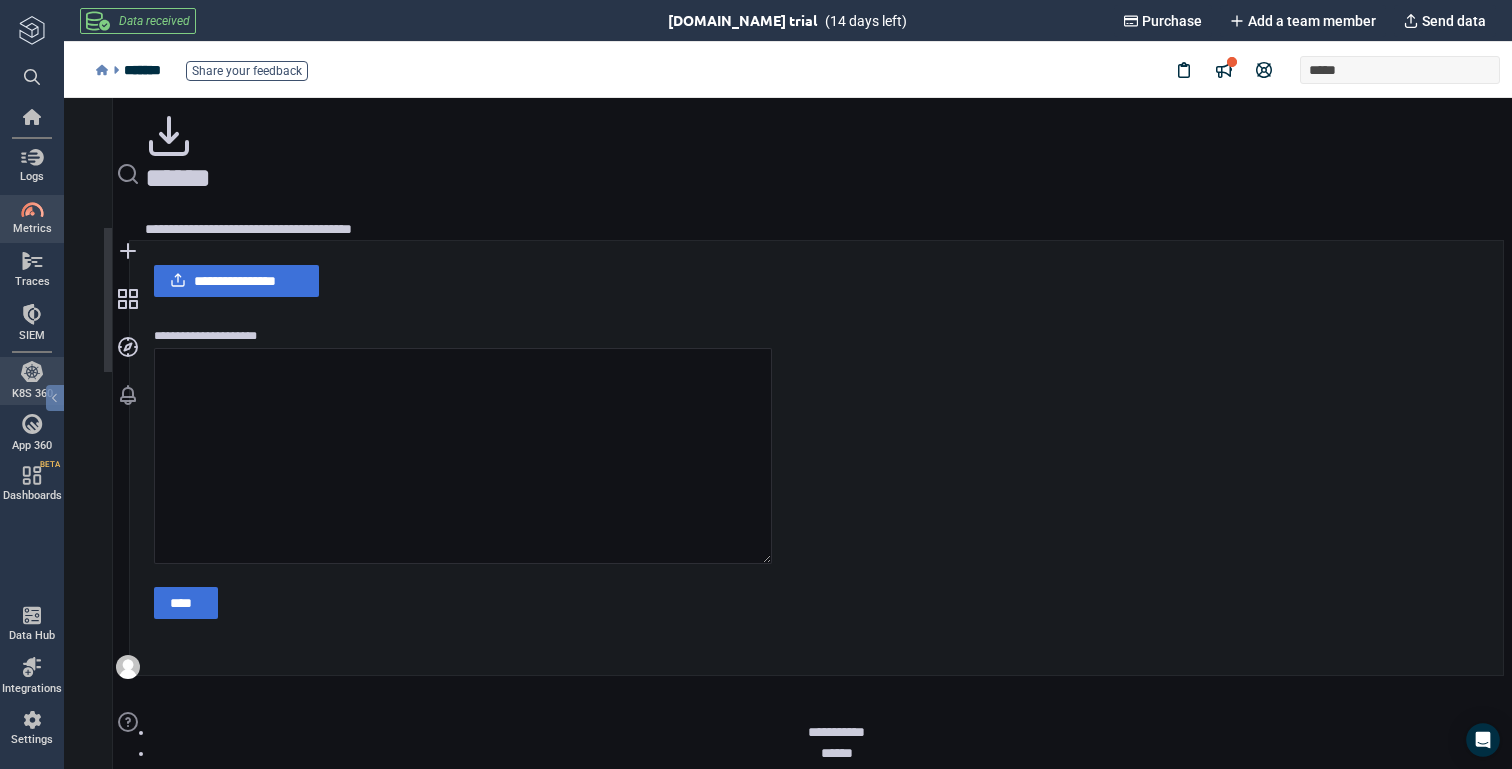 click at bounding box center (32, 372) 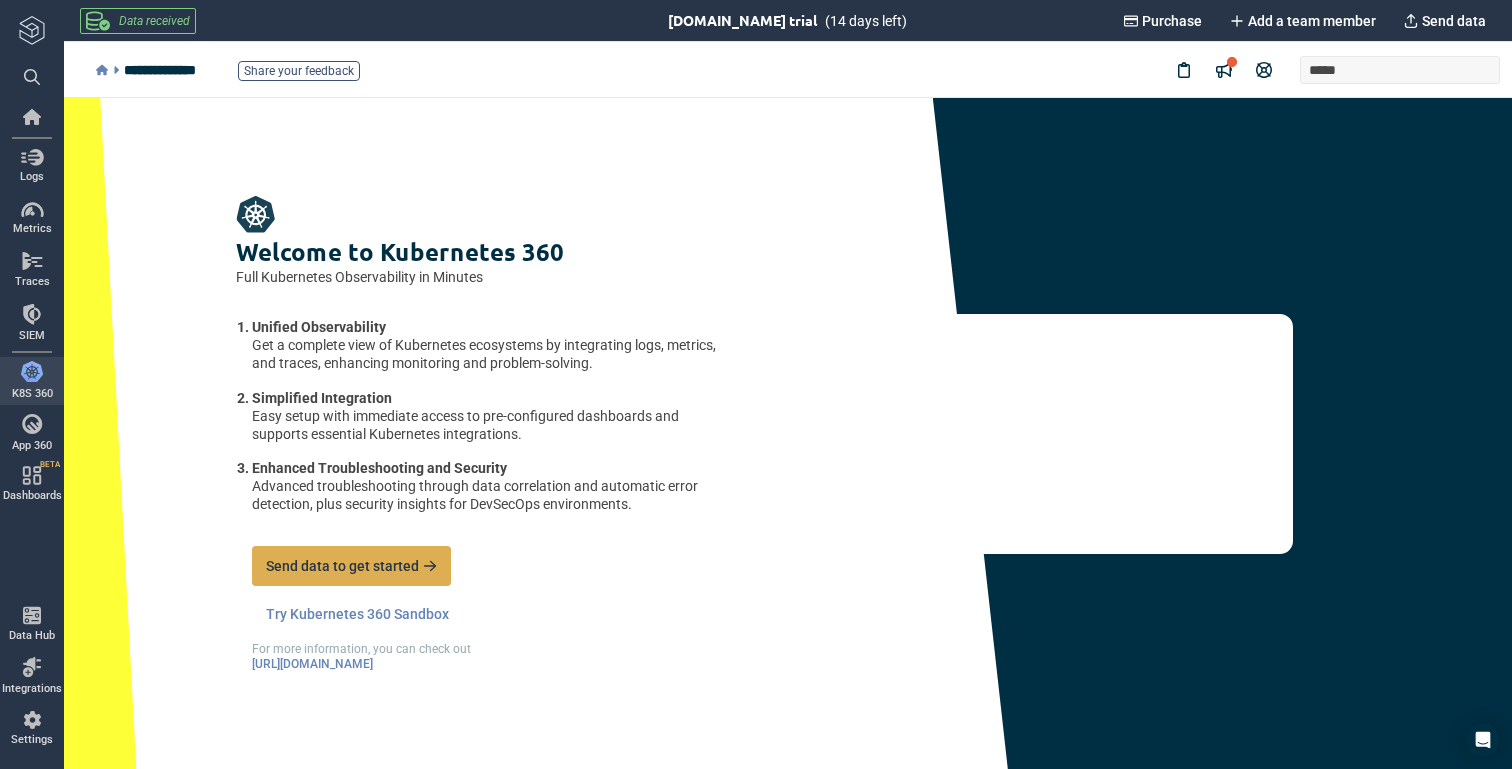 click on "Send data to get started" at bounding box center [342, 566] 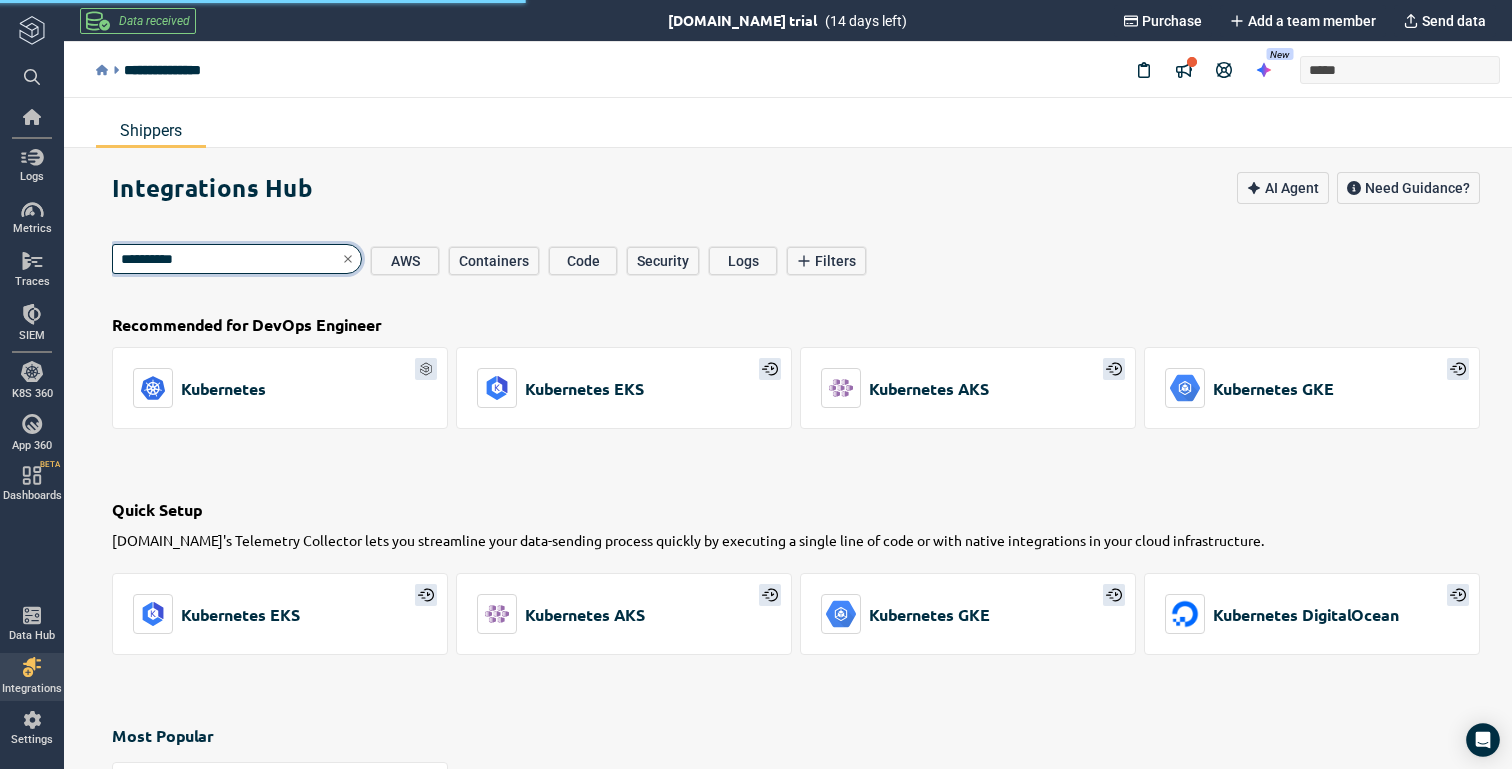click on "**********" at bounding box center (237, 259) 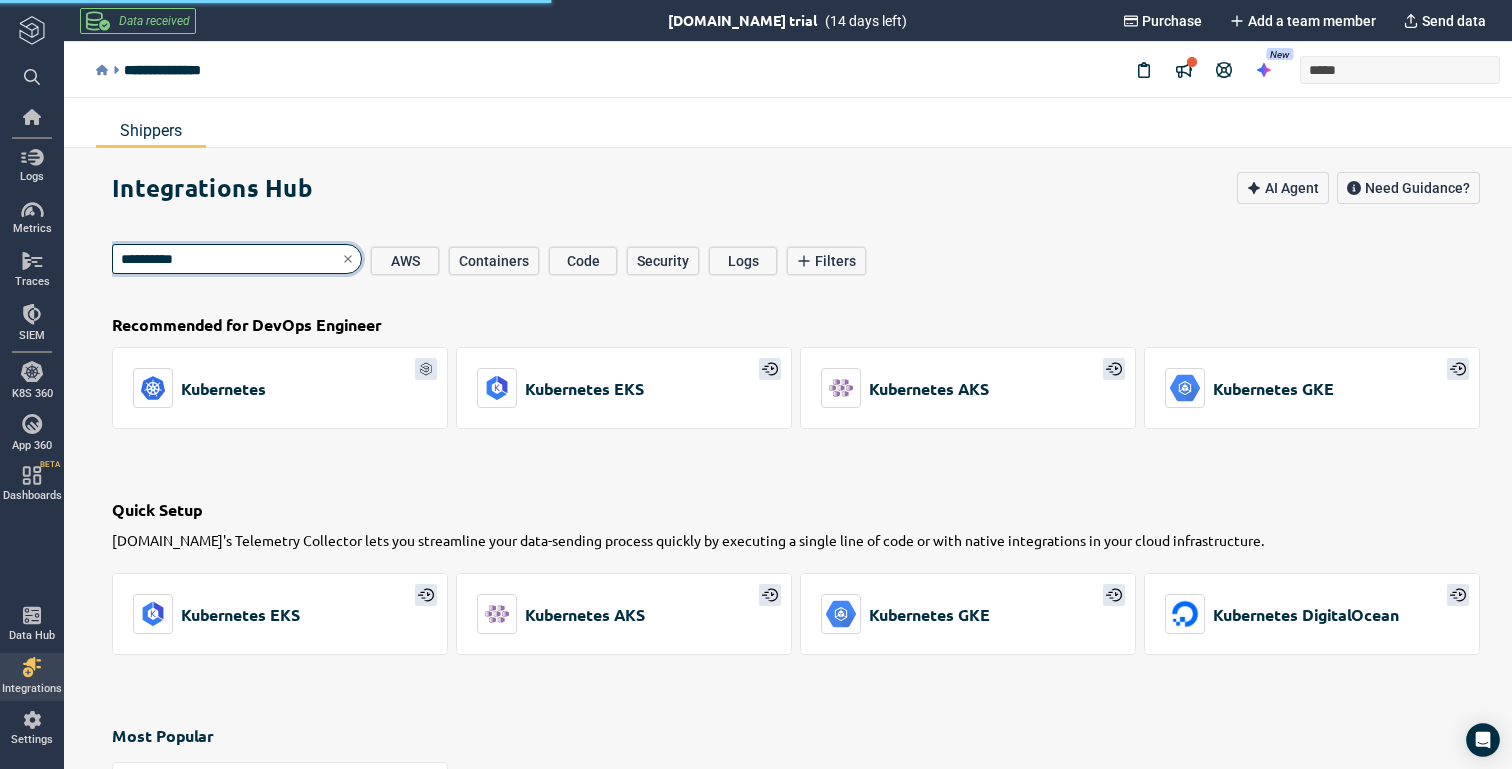 click on "**********" at bounding box center [237, 259] 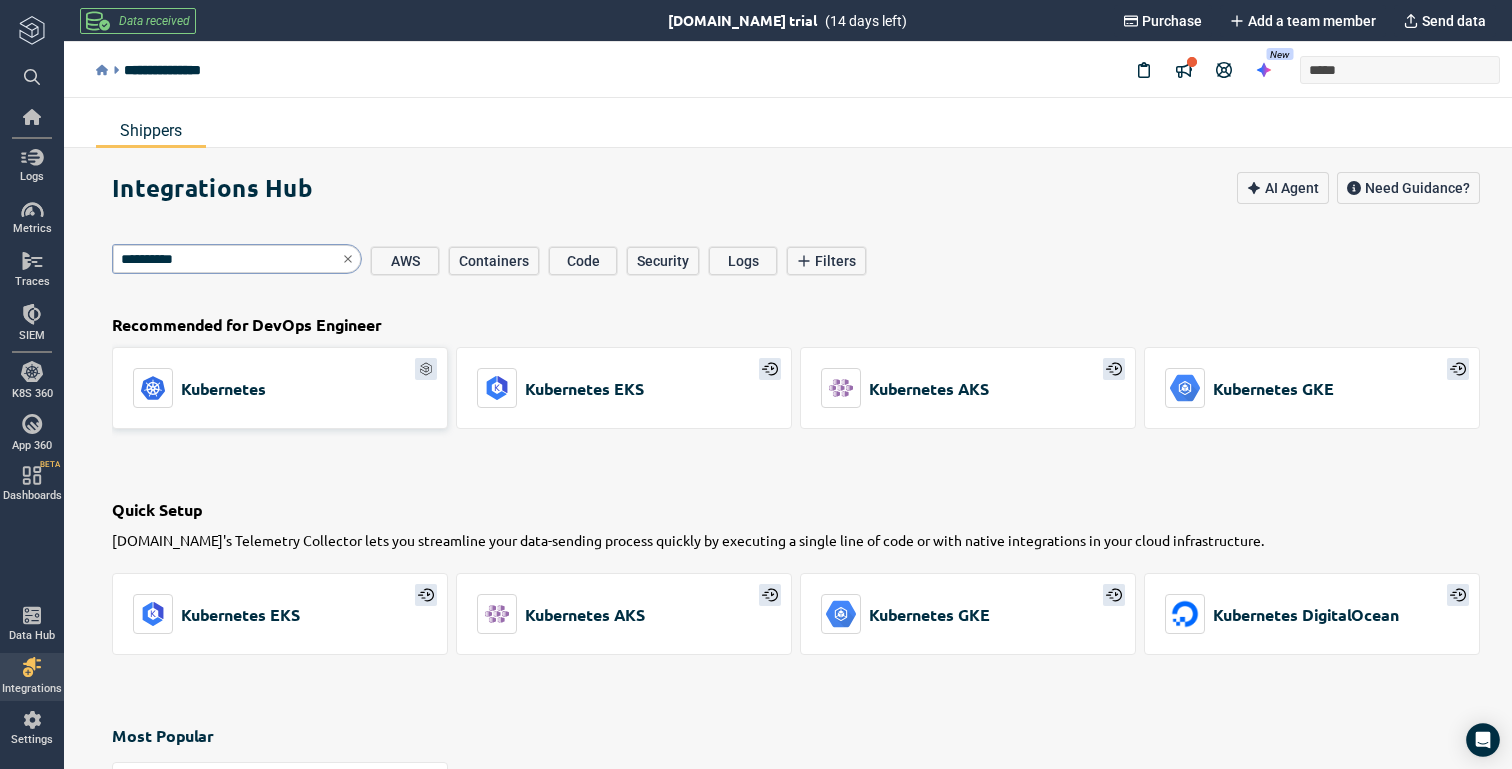 click on "Kubernetes" at bounding box center (280, 388) 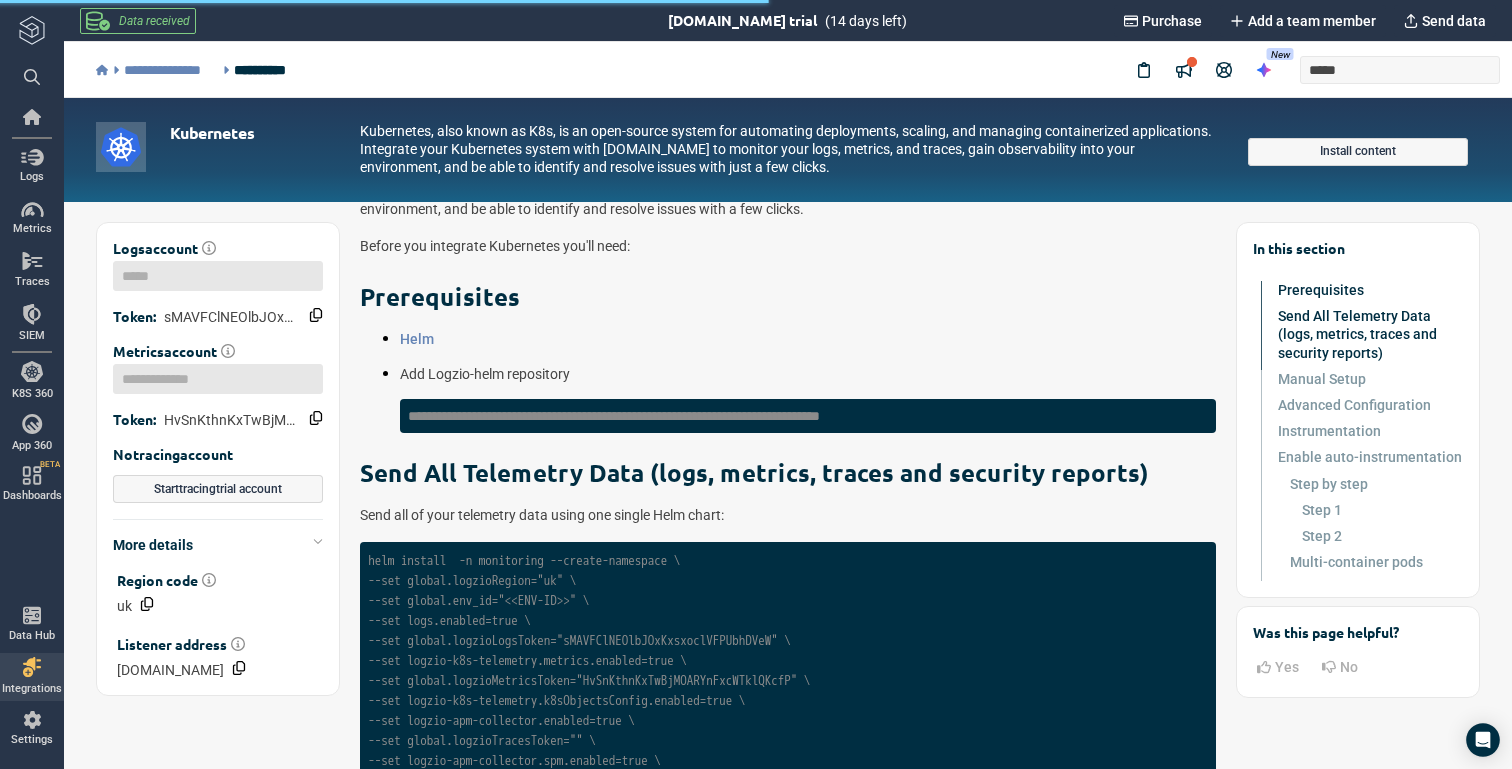 scroll, scrollTop: 114, scrollLeft: 0, axis: vertical 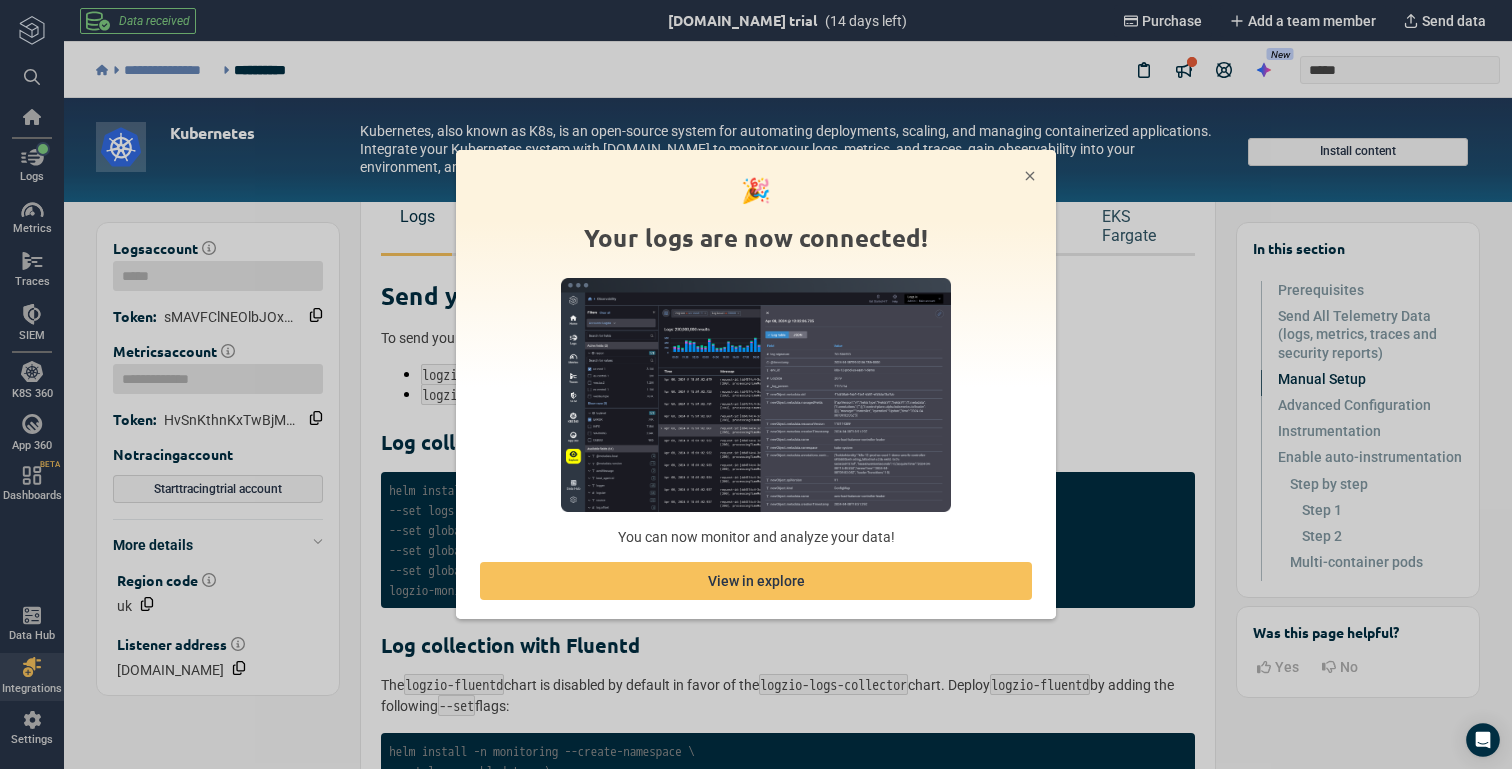 click at bounding box center (756, 395) 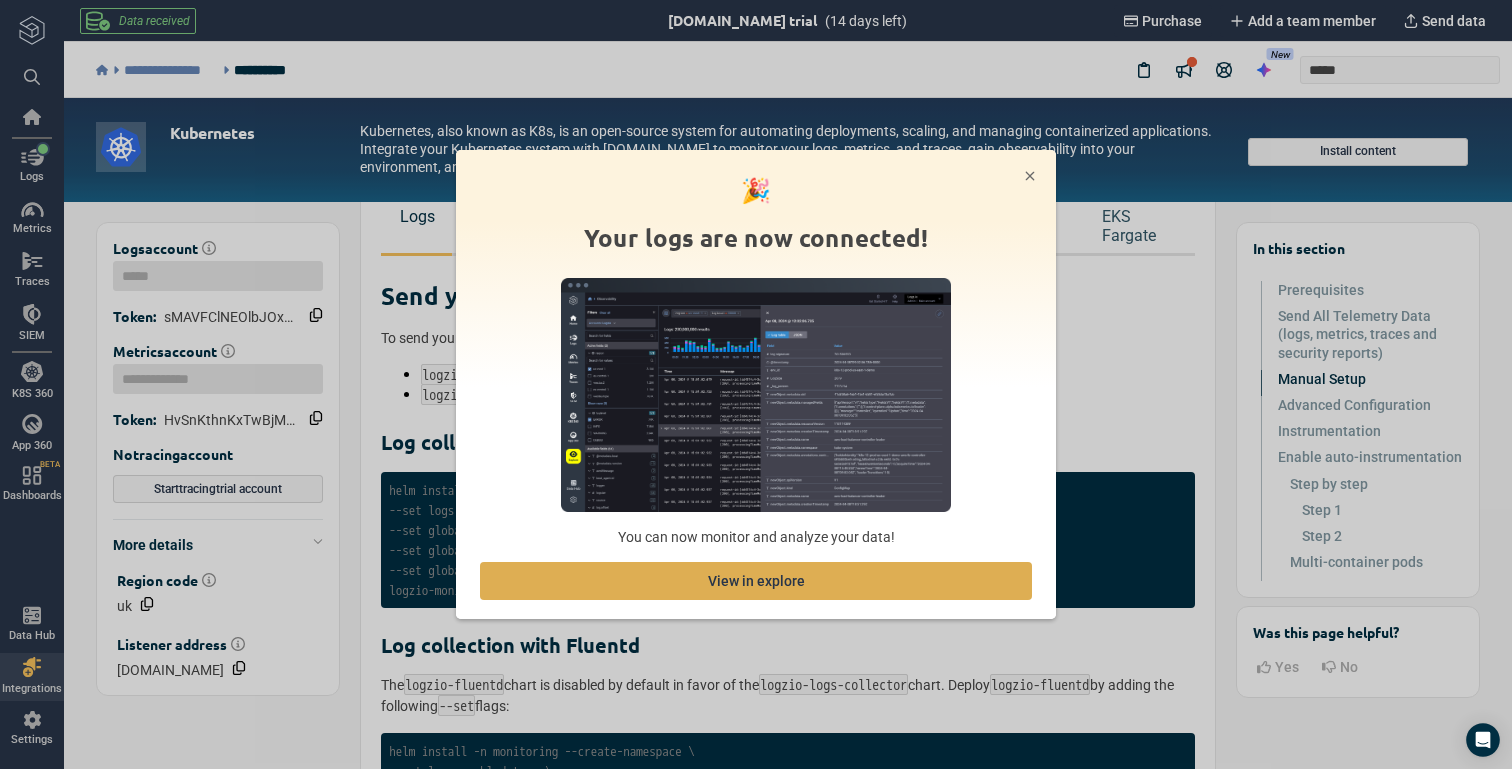 click on "View in explore" at bounding box center (756, 581) 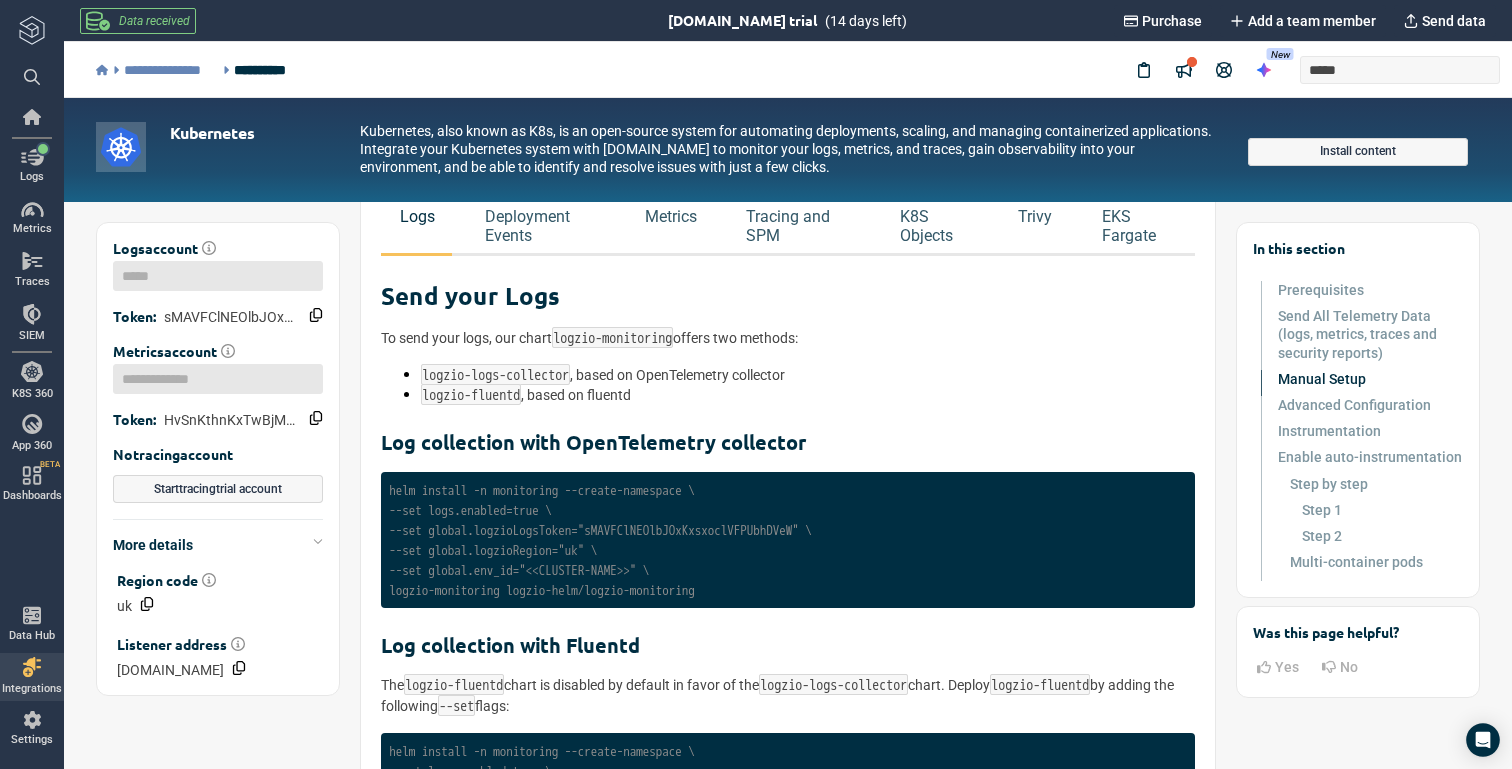 scroll, scrollTop: 0, scrollLeft: 0, axis: both 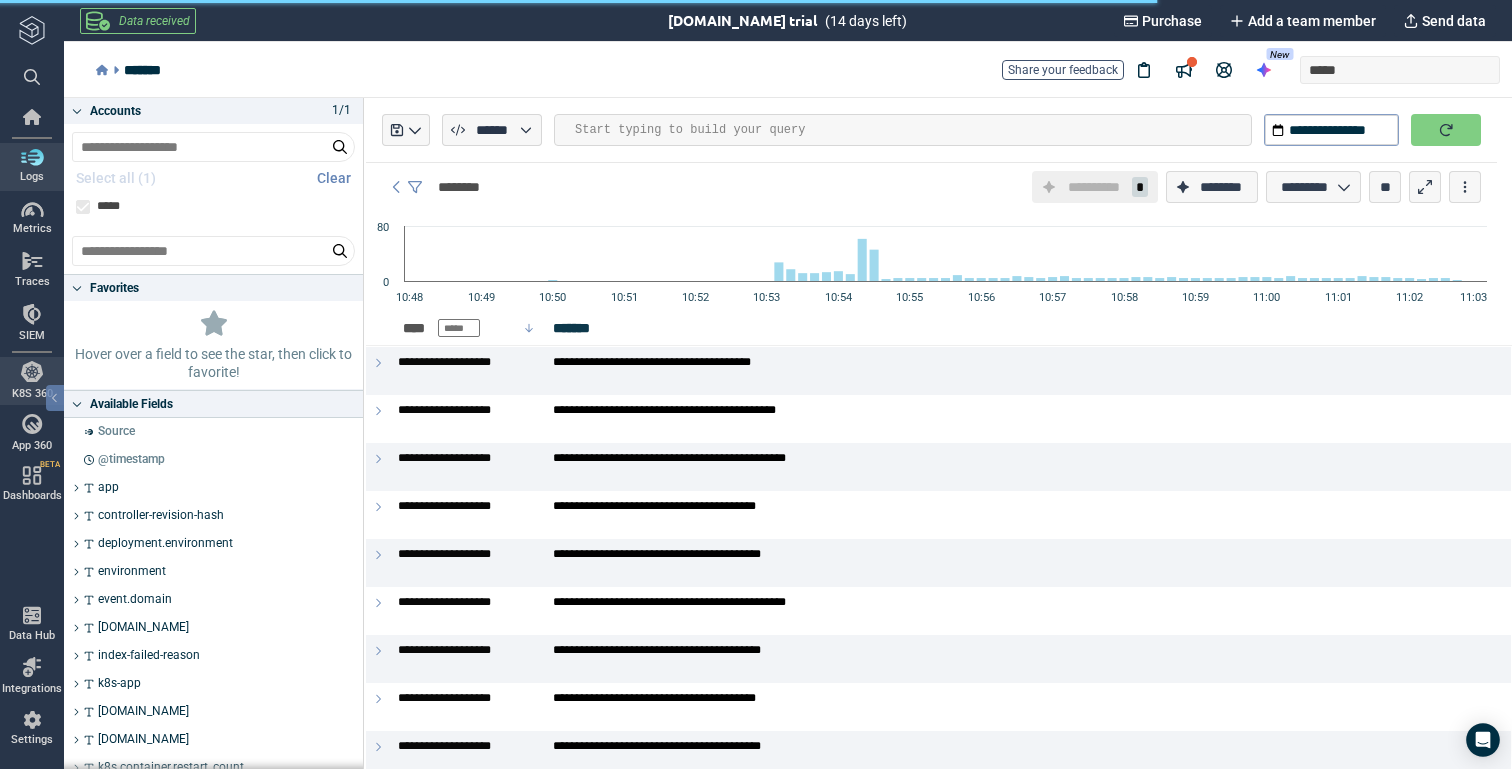 click at bounding box center [32, 372] 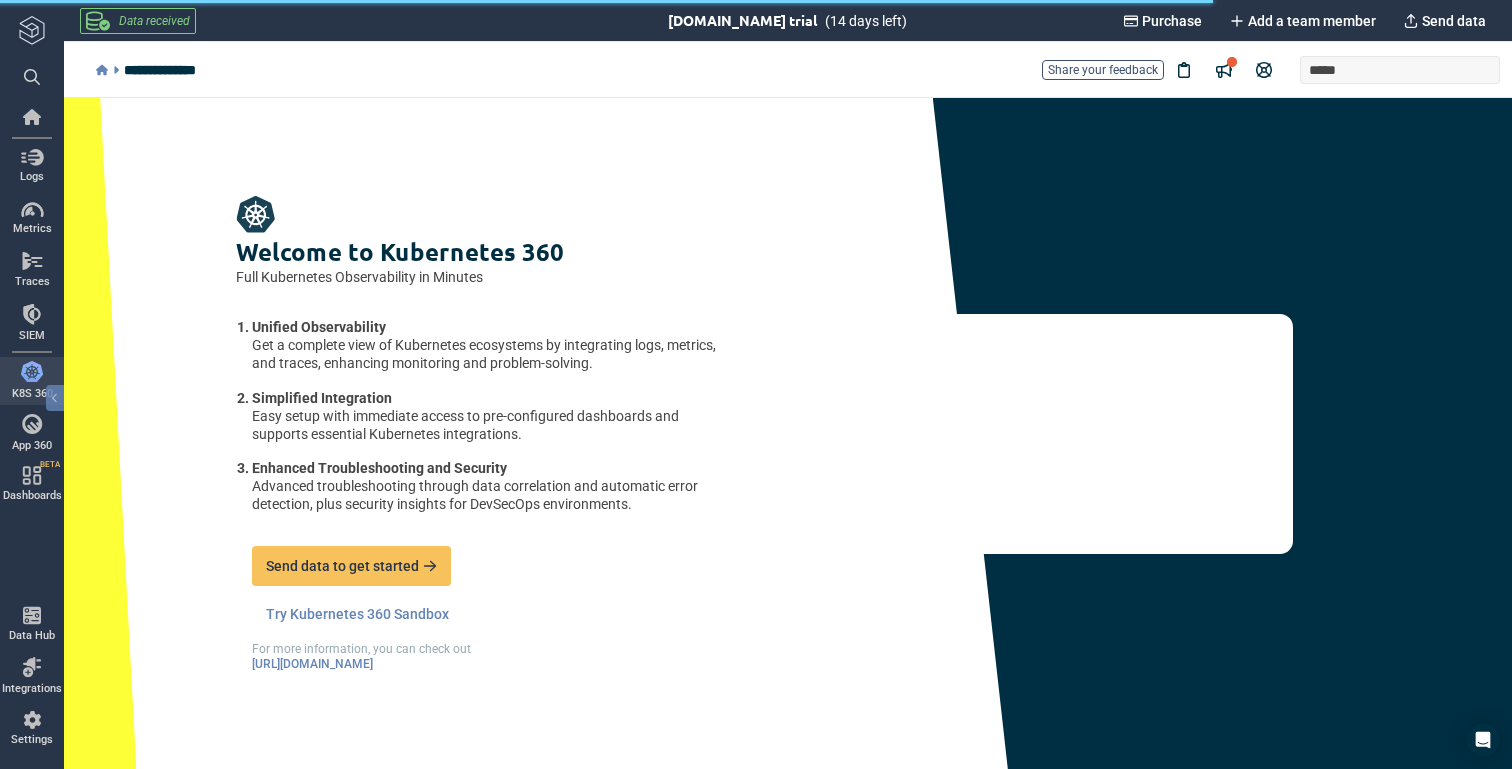 type on "*" 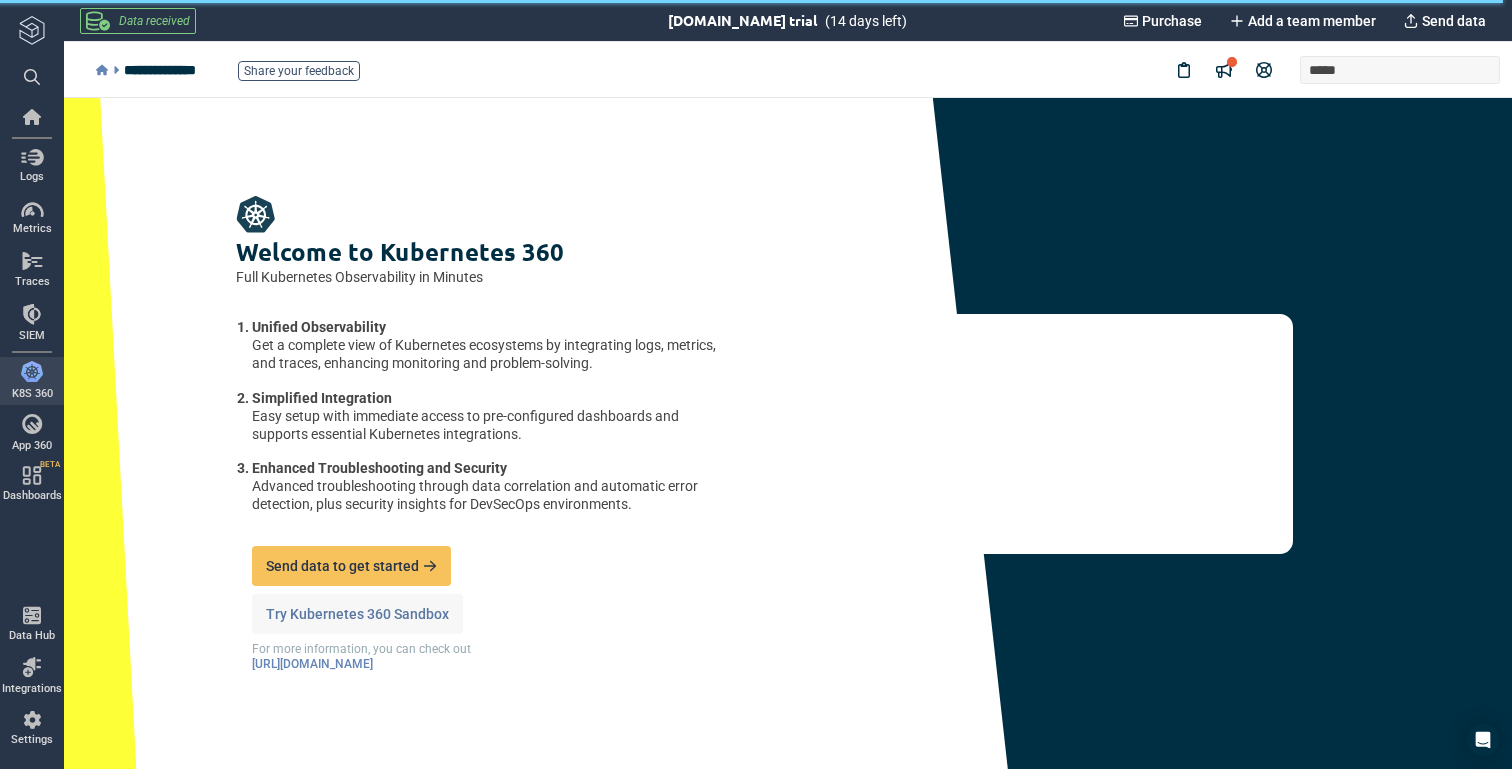 click on "Try Kubernetes 360 Sandbox" at bounding box center (357, 614) 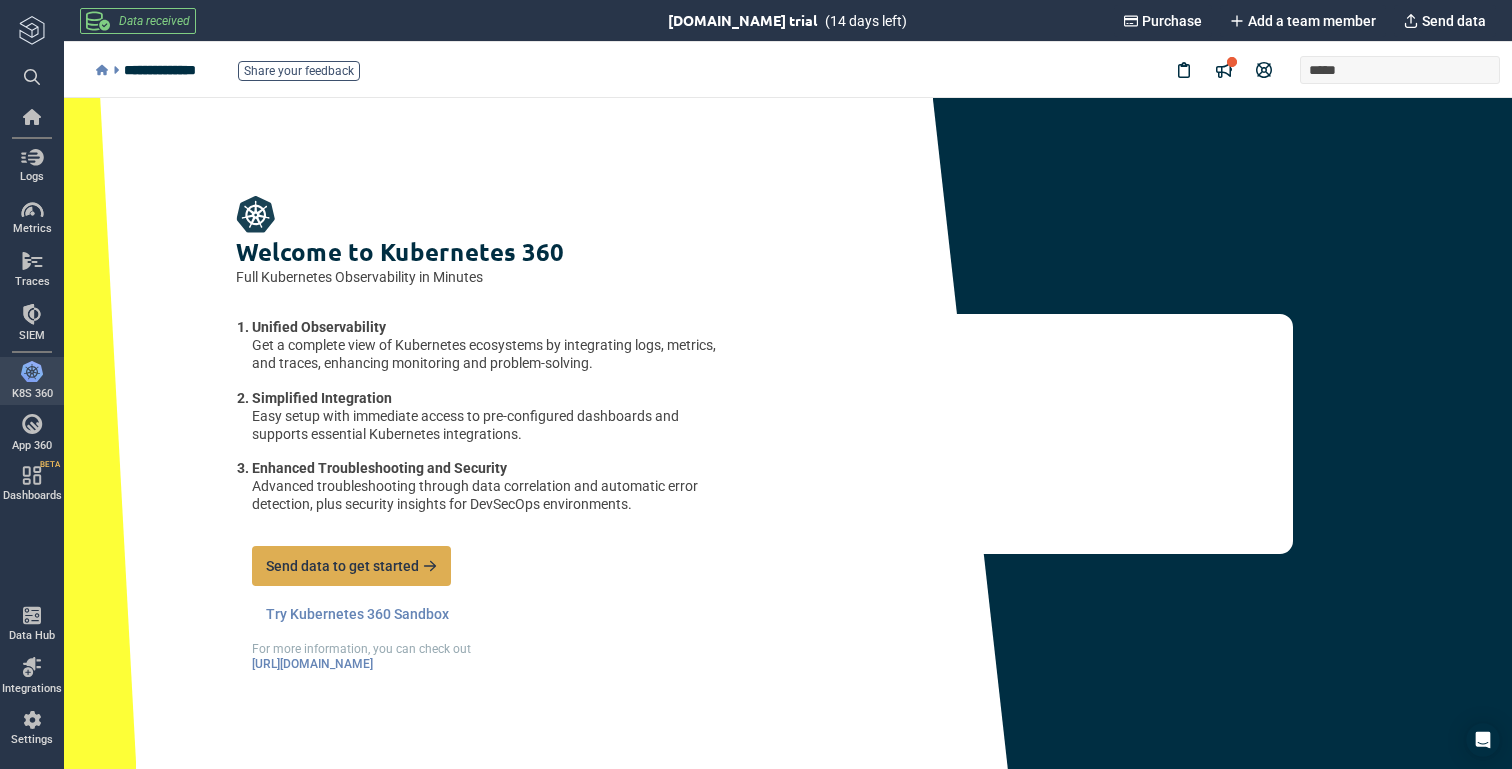 click on "Send data to get started" at bounding box center (342, 566) 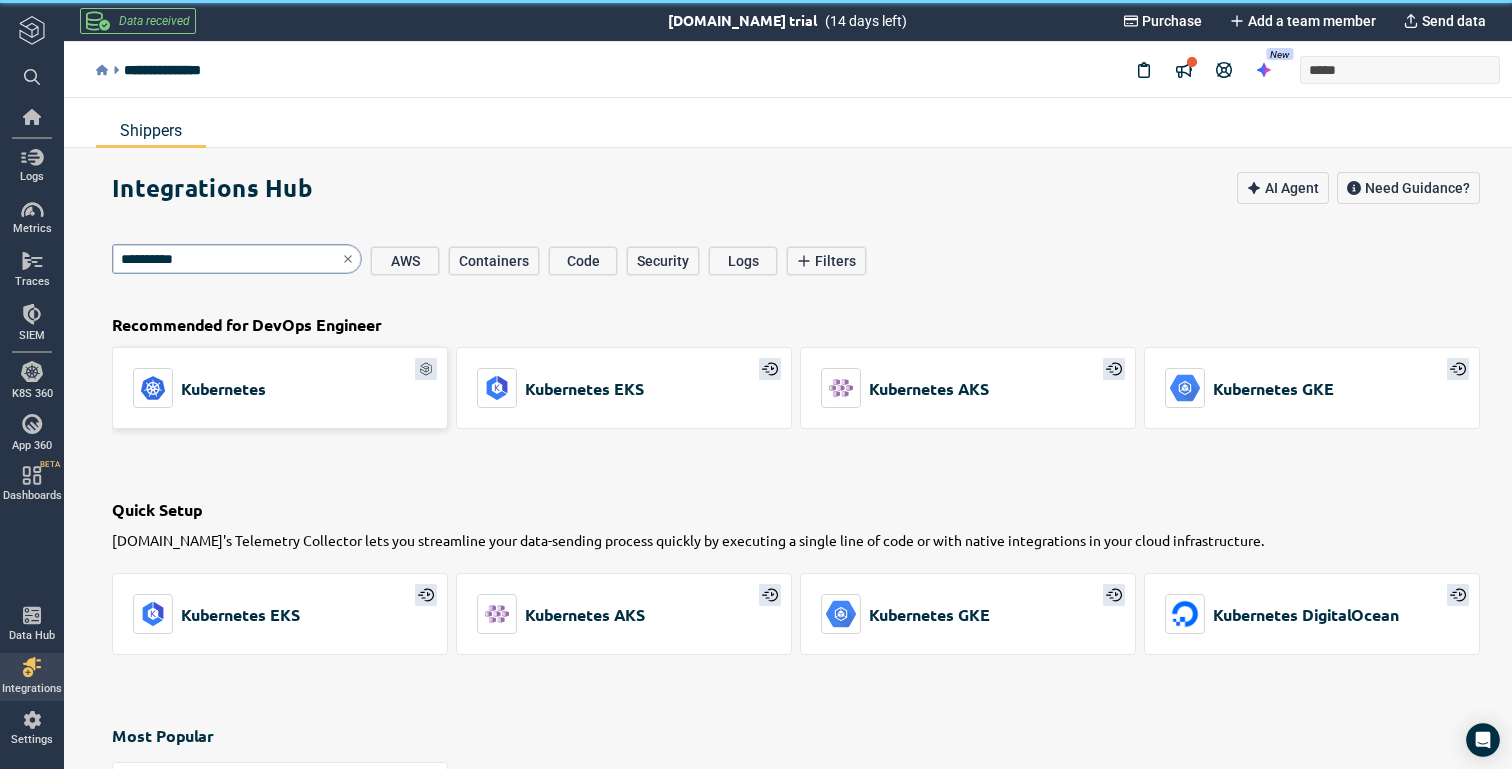 click on "Kubernetes" at bounding box center (280, 388) 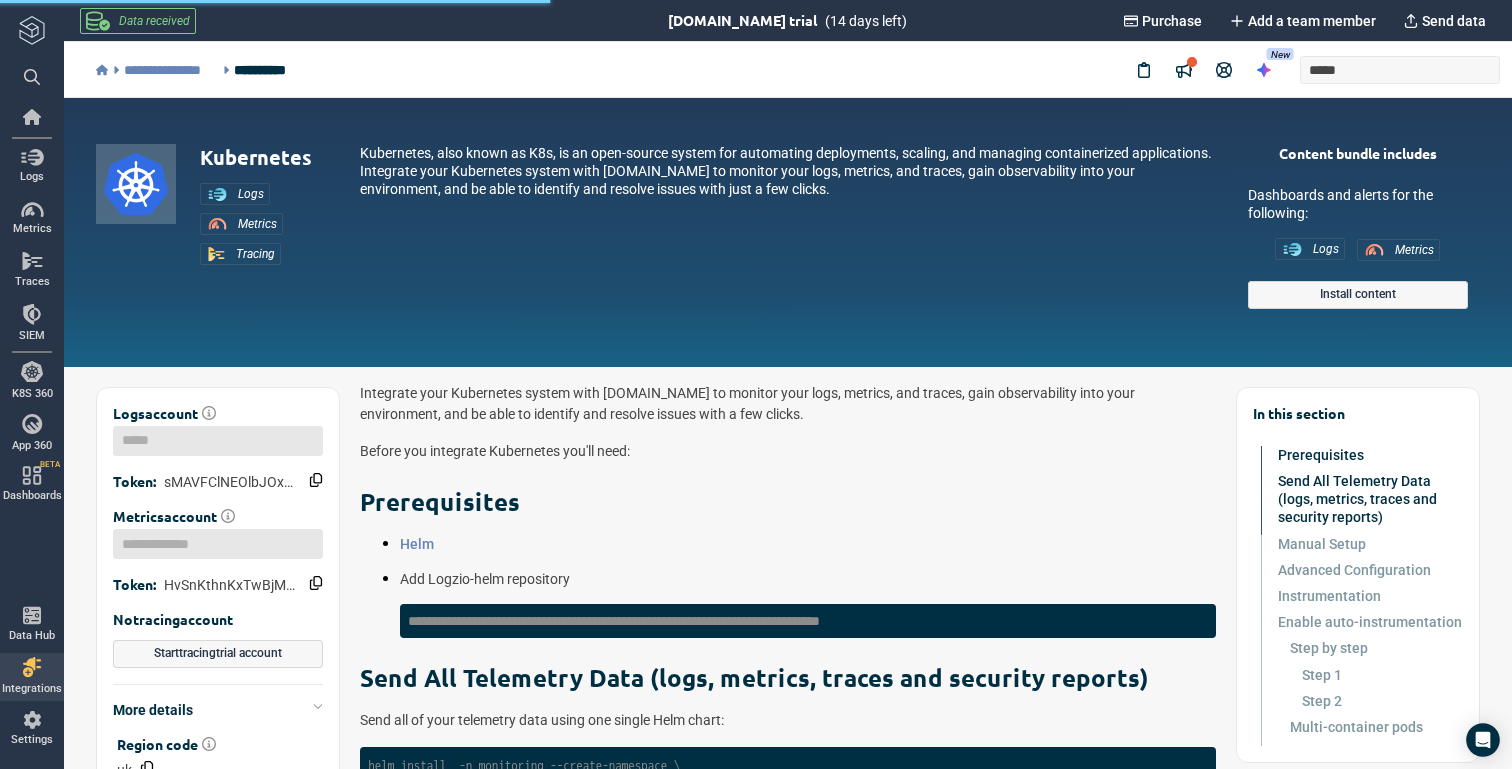 scroll, scrollTop: 0, scrollLeft: 0, axis: both 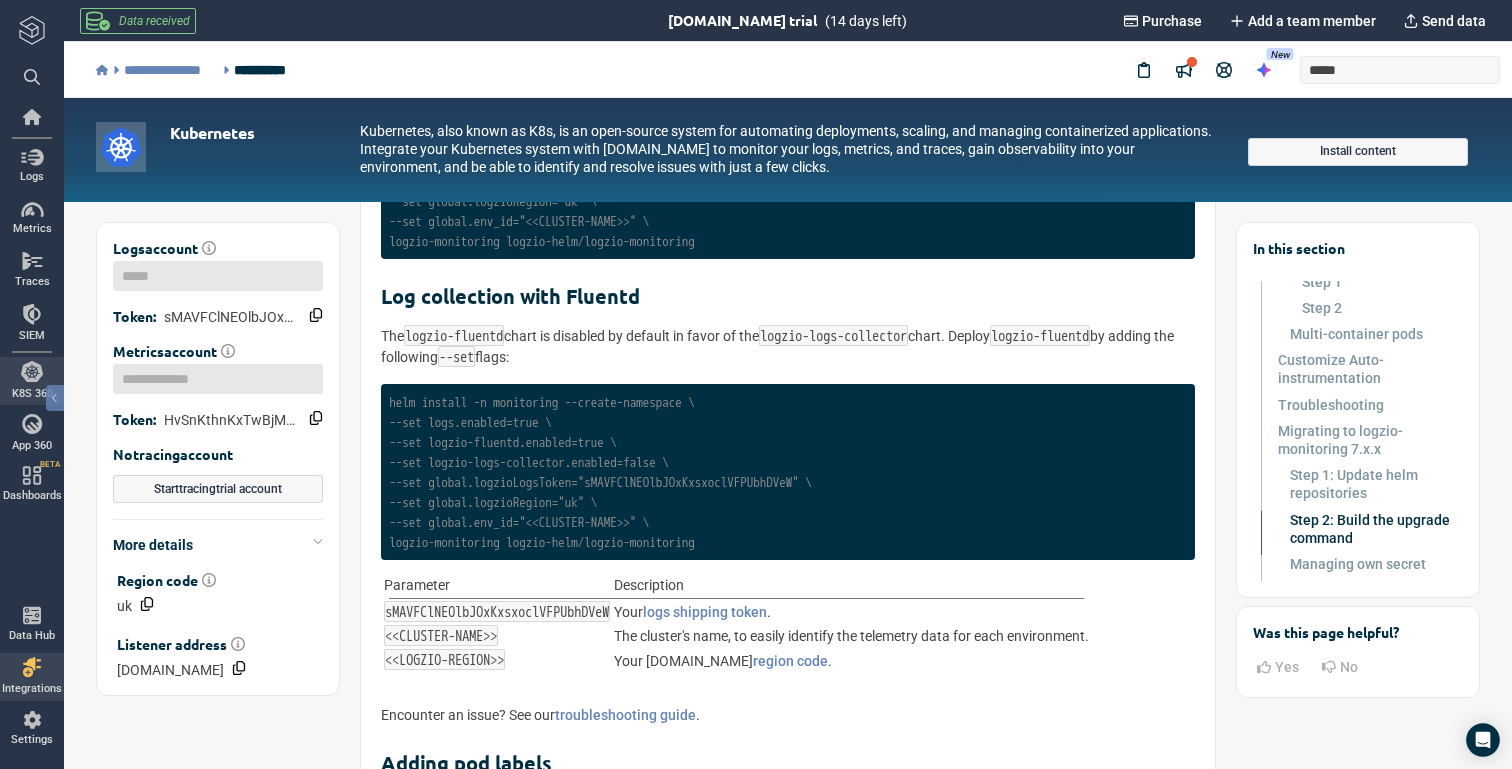 click at bounding box center [32, 372] 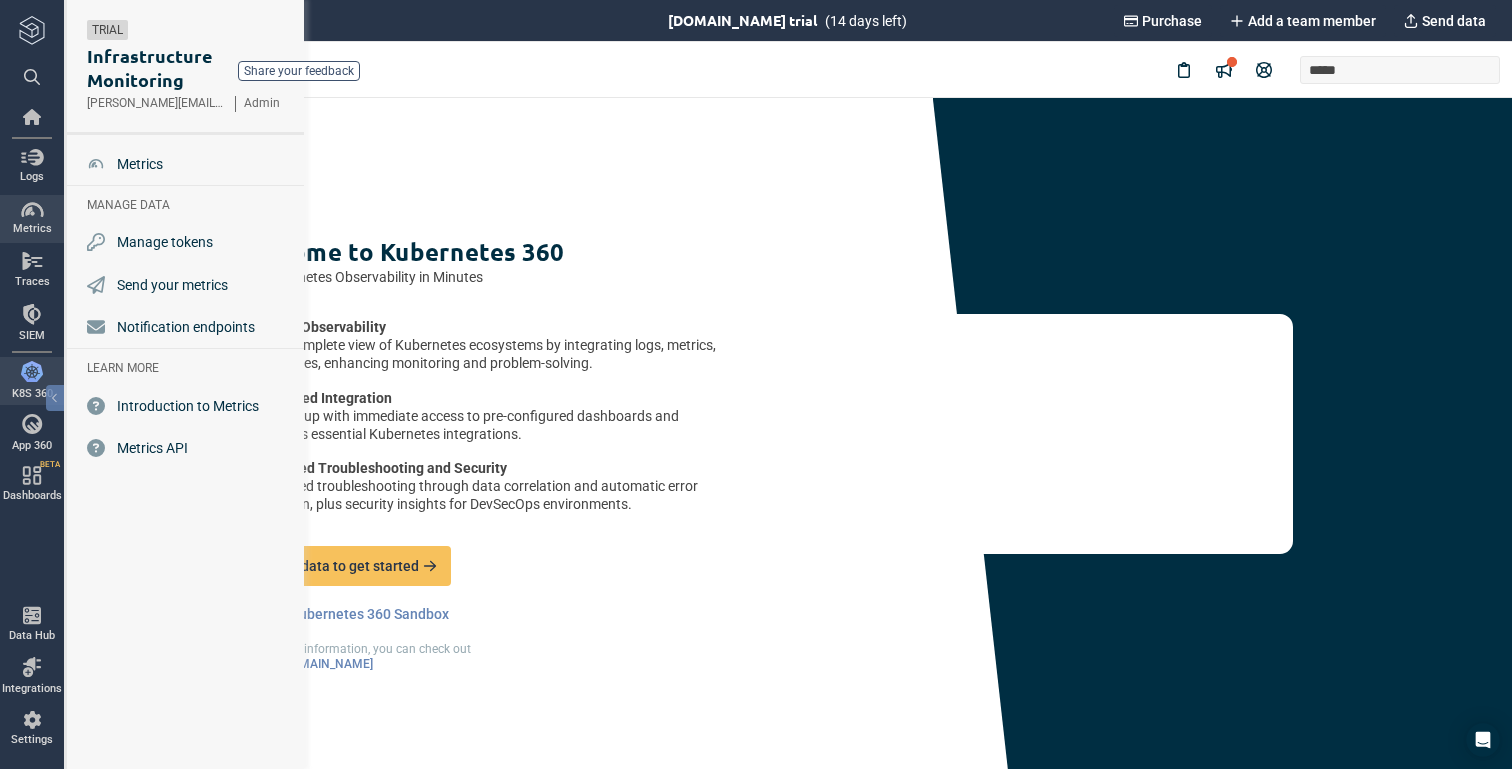 click at bounding box center [32, 210] 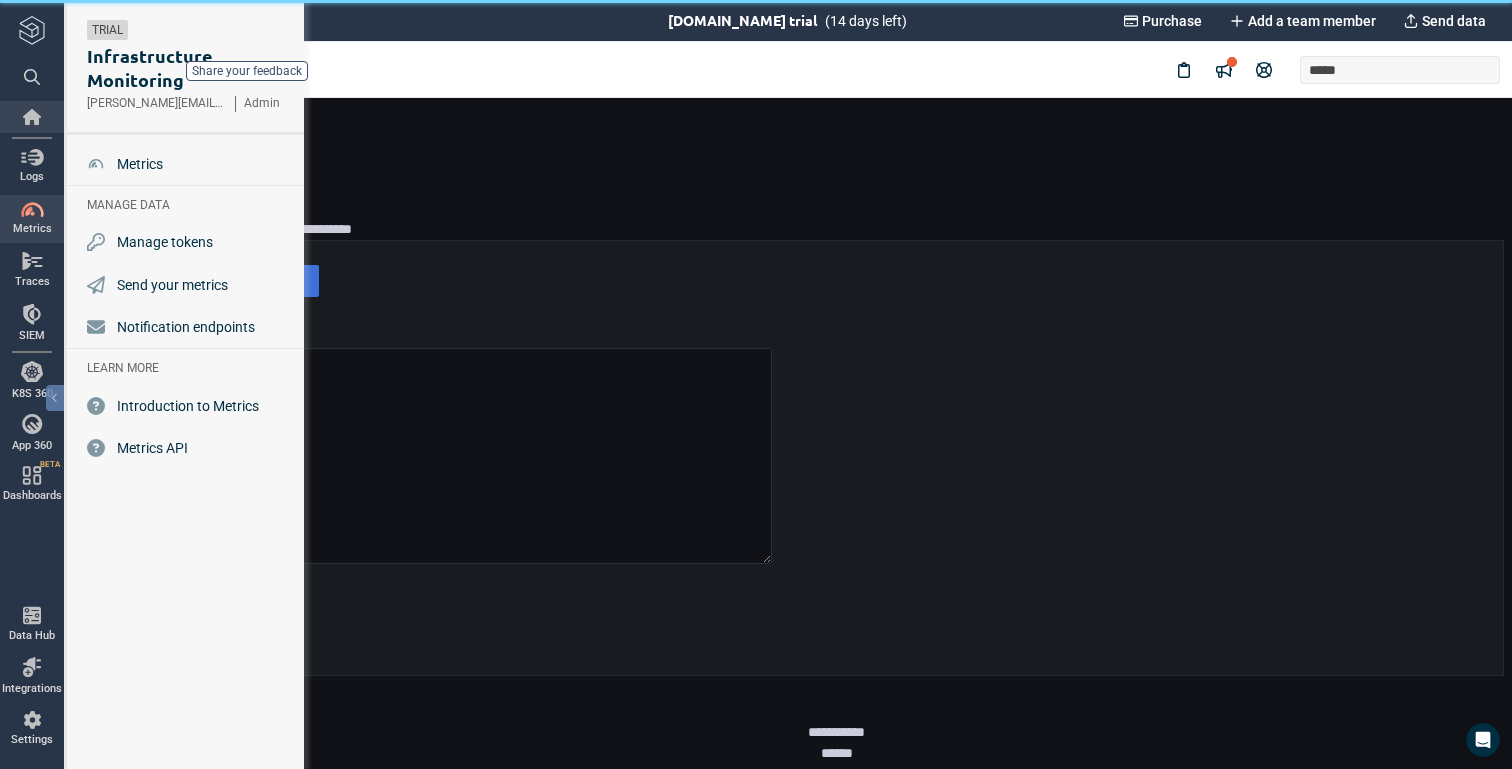 click at bounding box center [32, 117] 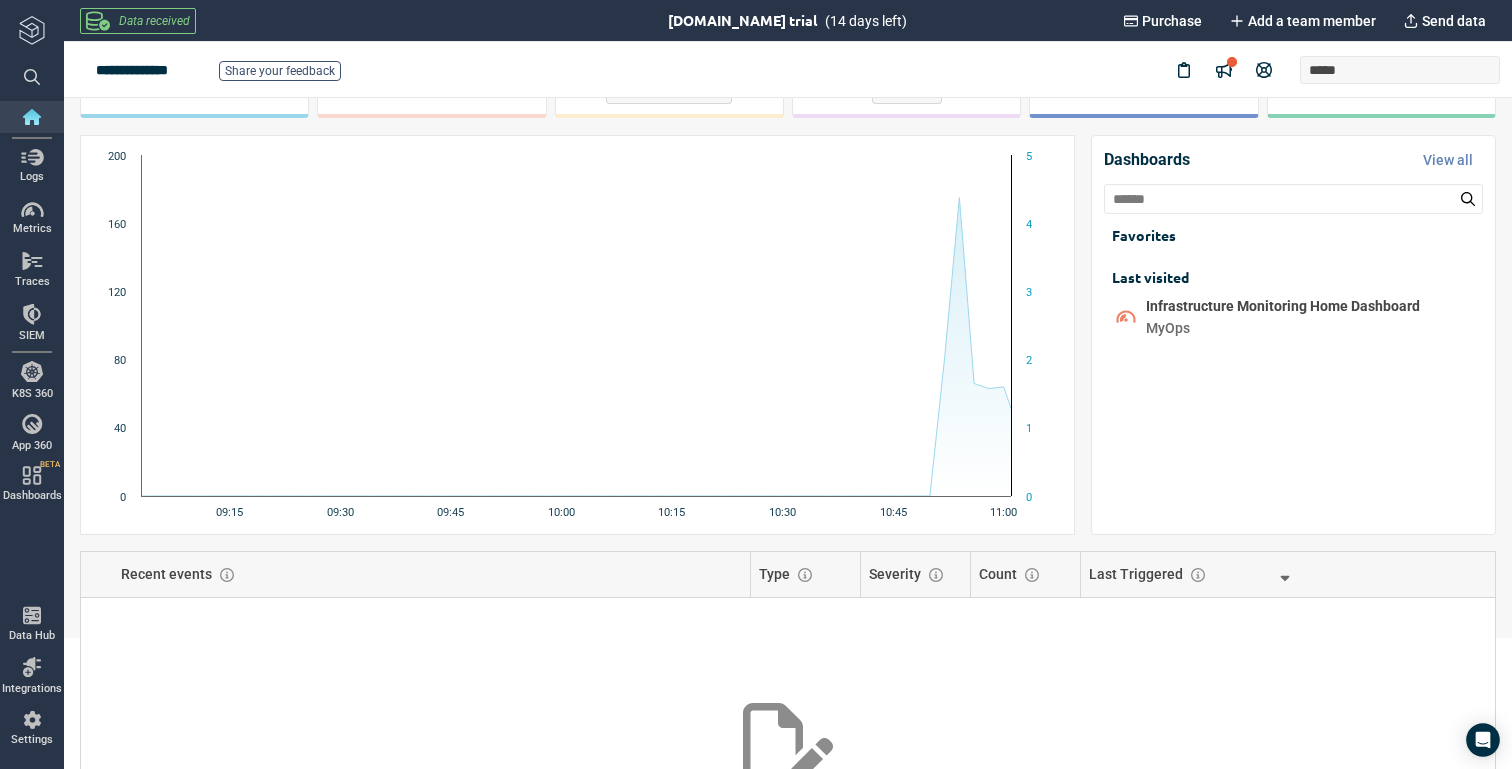 scroll, scrollTop: 0, scrollLeft: 0, axis: both 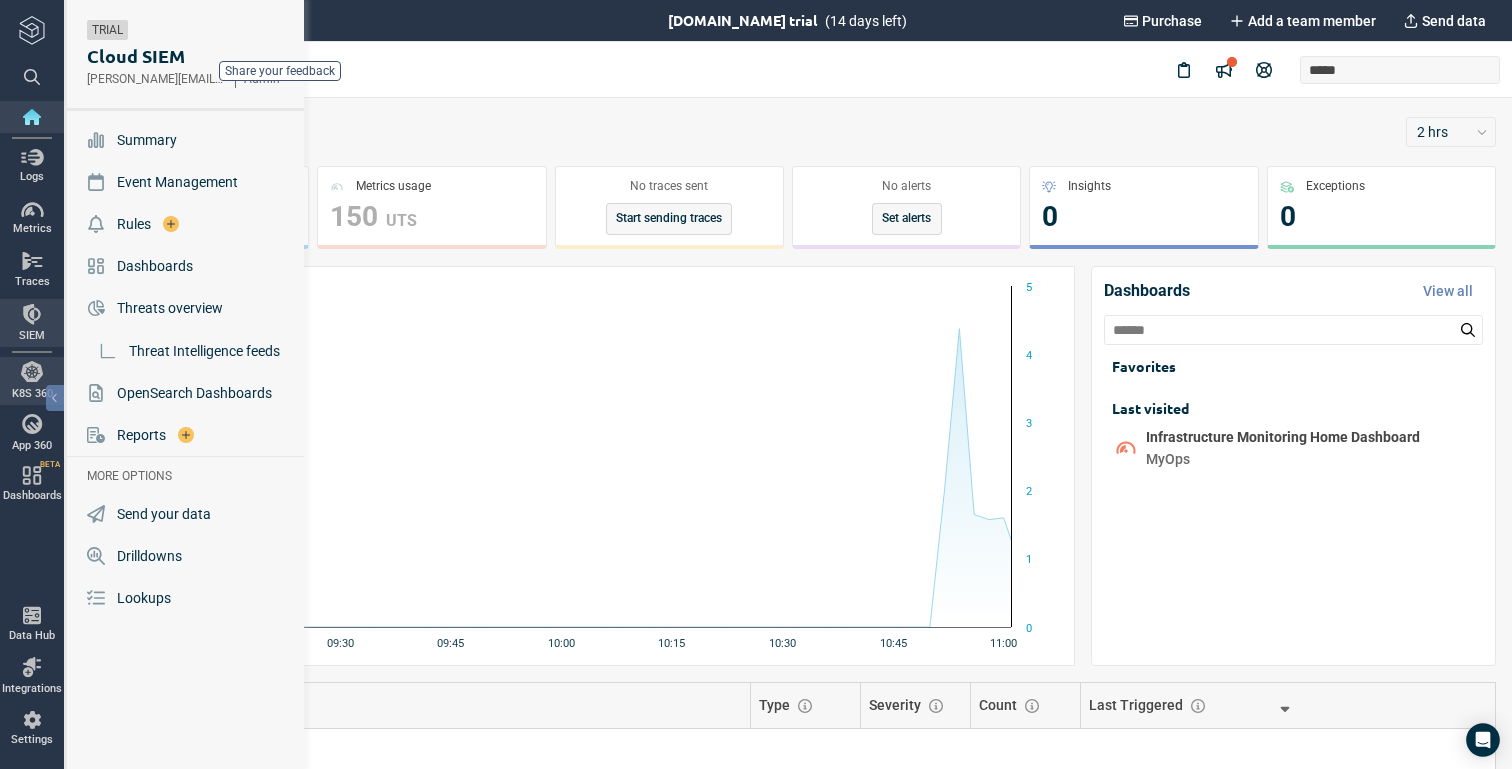click at bounding box center [32, 372] 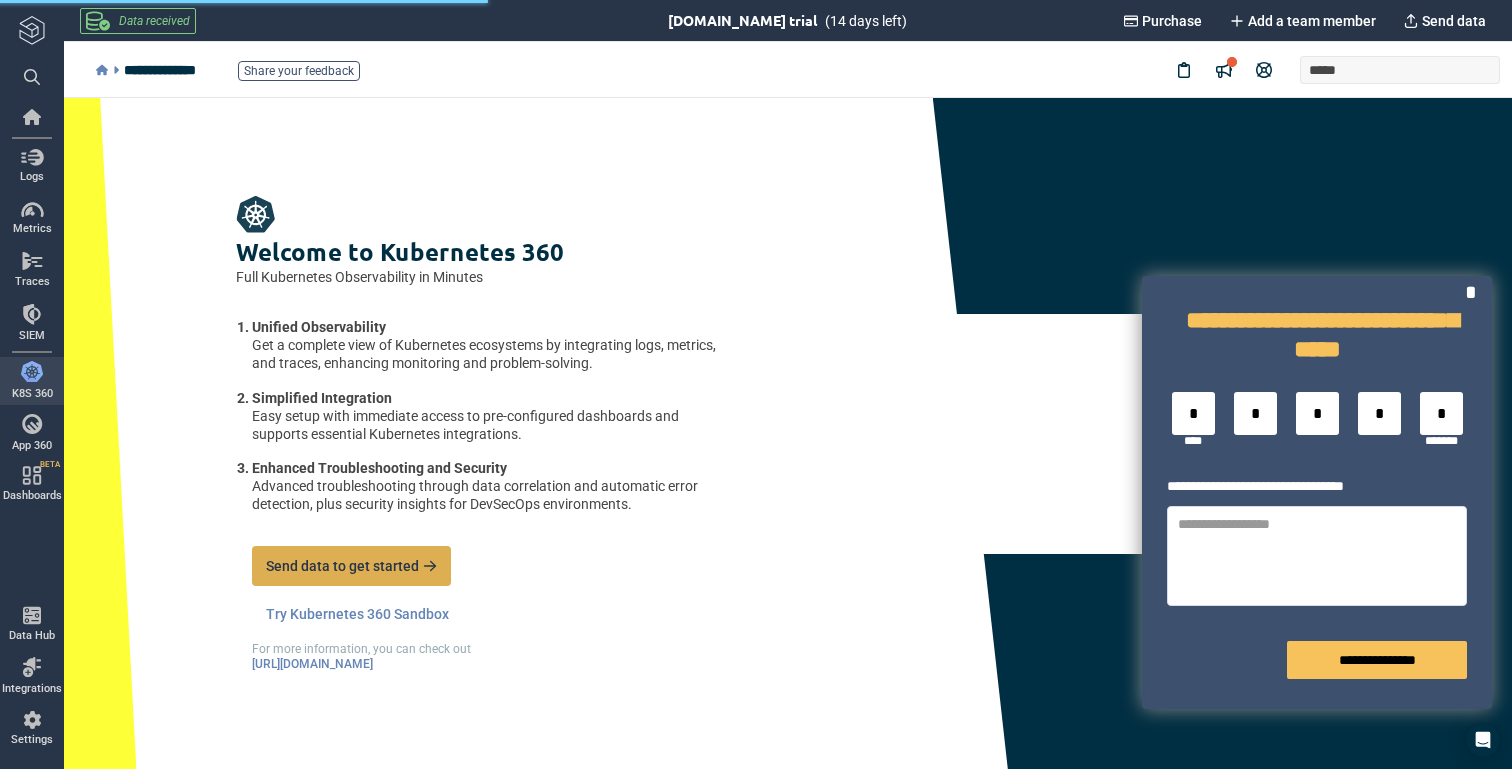 click on "Send data to get started" at bounding box center (342, 566) 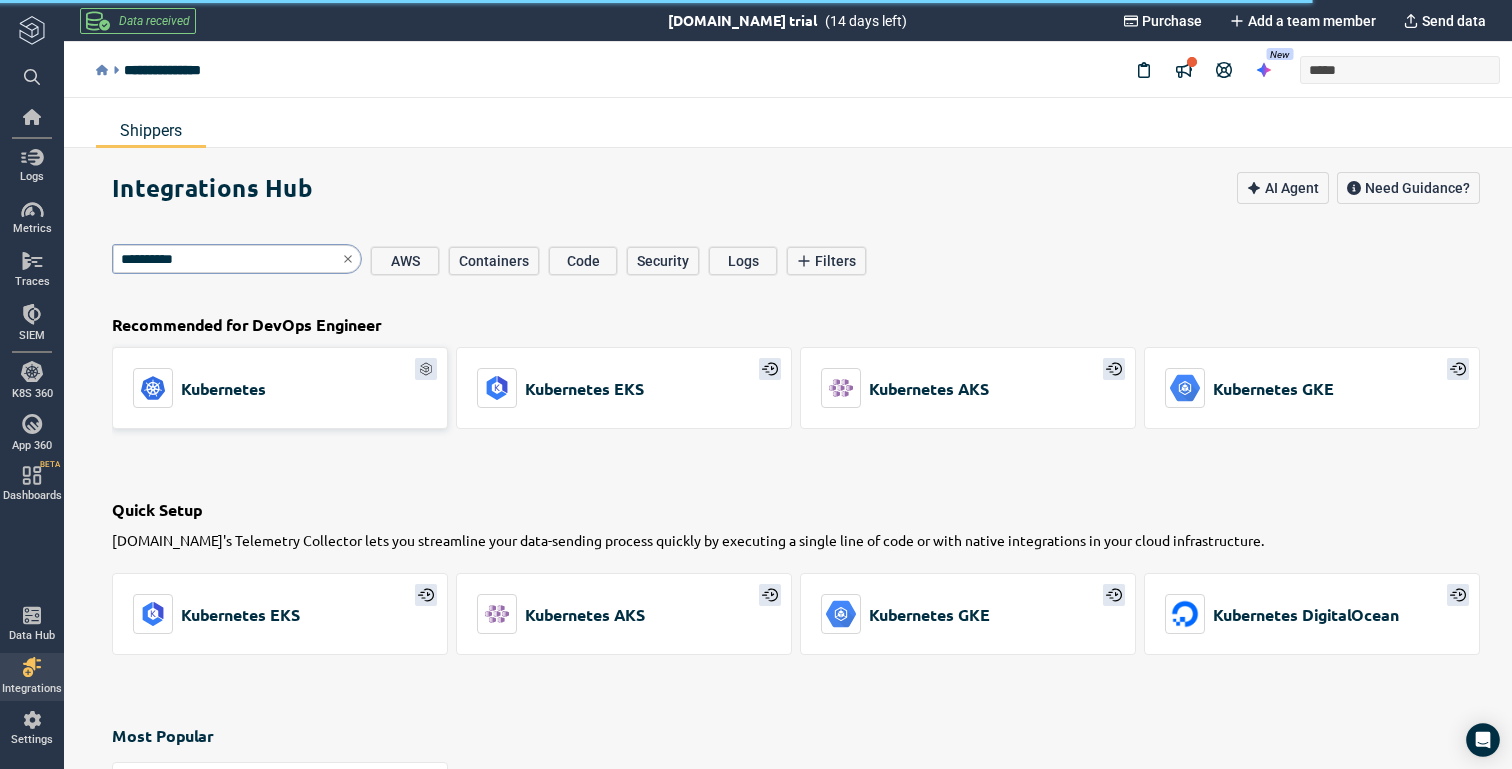 click on "Kubernetes" at bounding box center [280, 388] 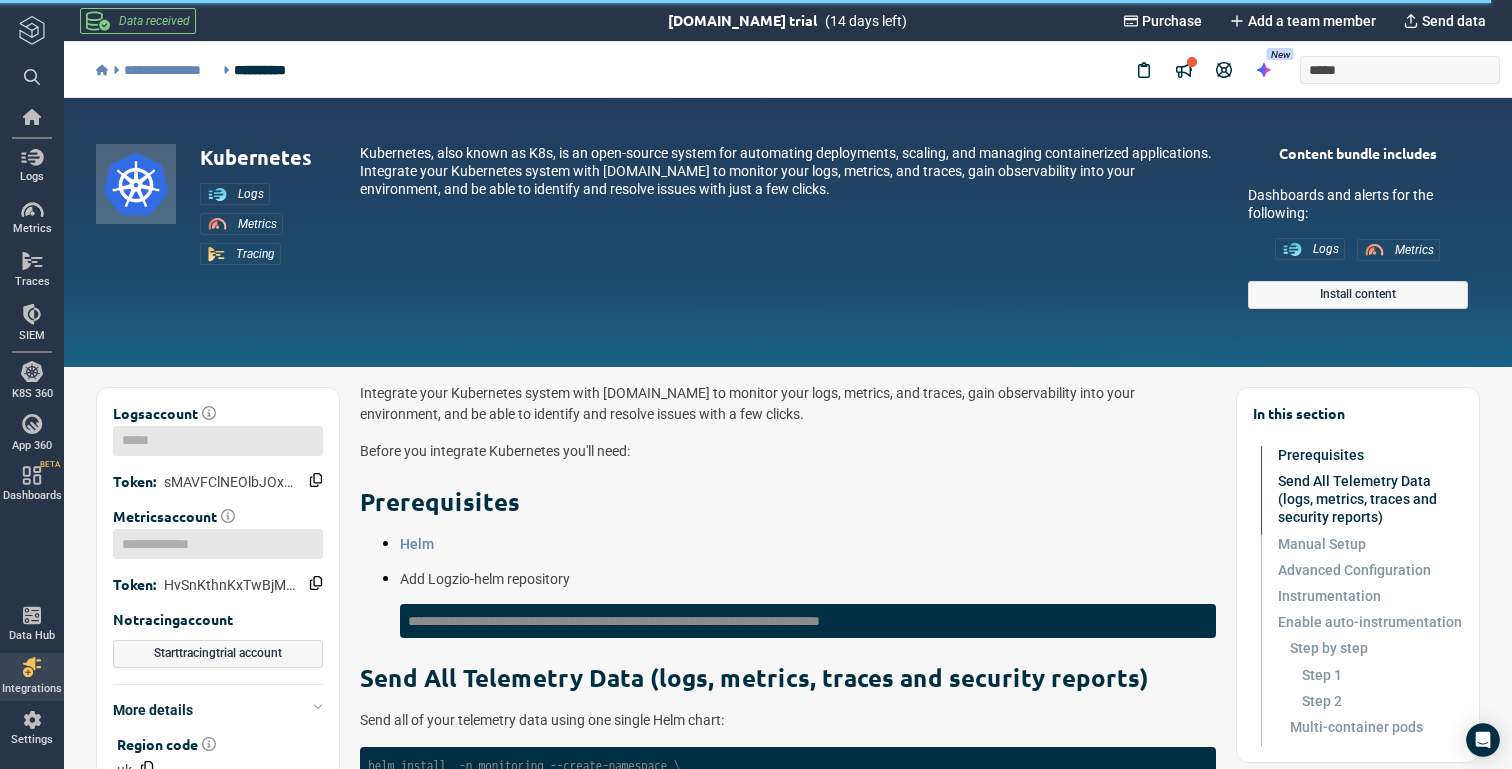 scroll, scrollTop: 0, scrollLeft: 0, axis: both 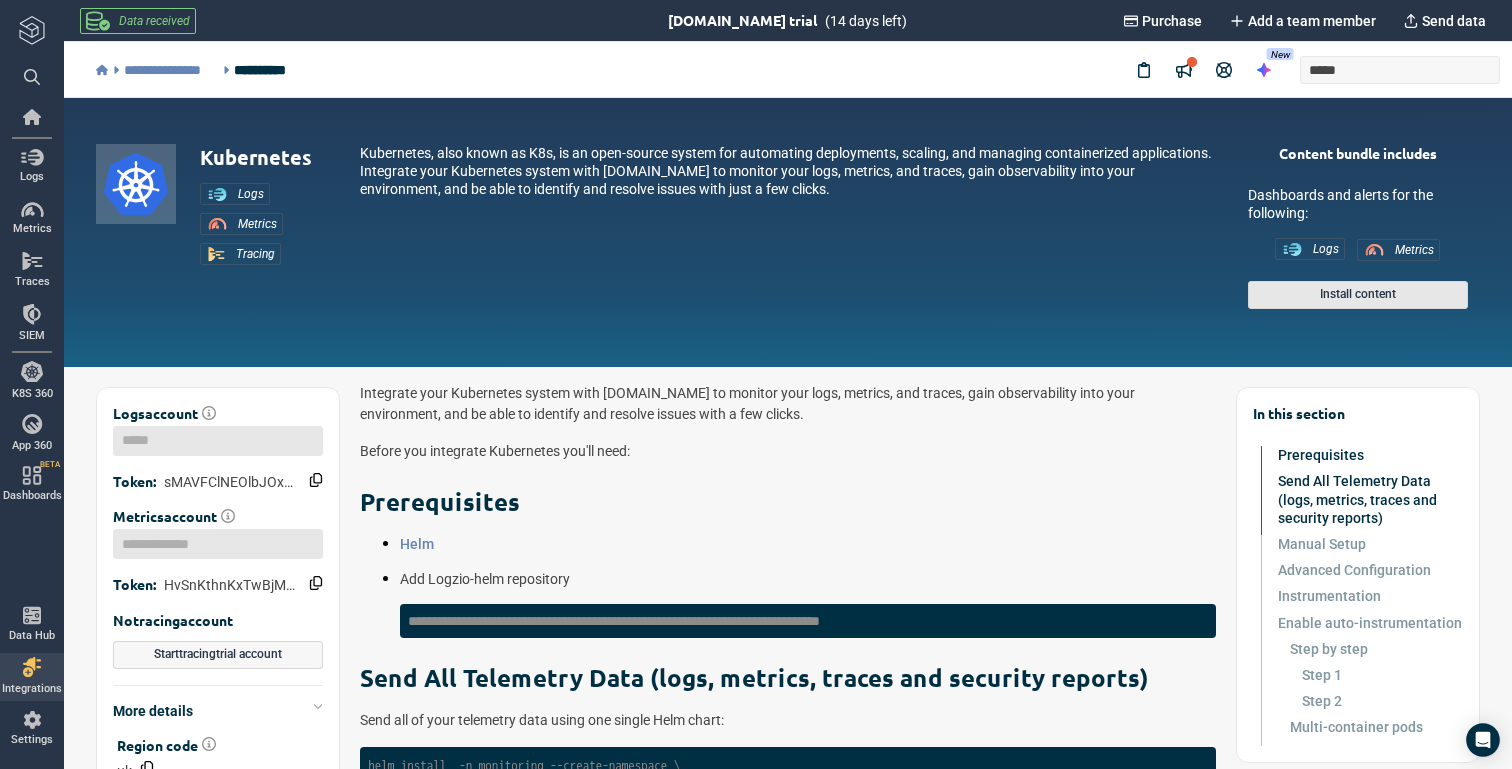 click on "Install content" at bounding box center [1358, 295] 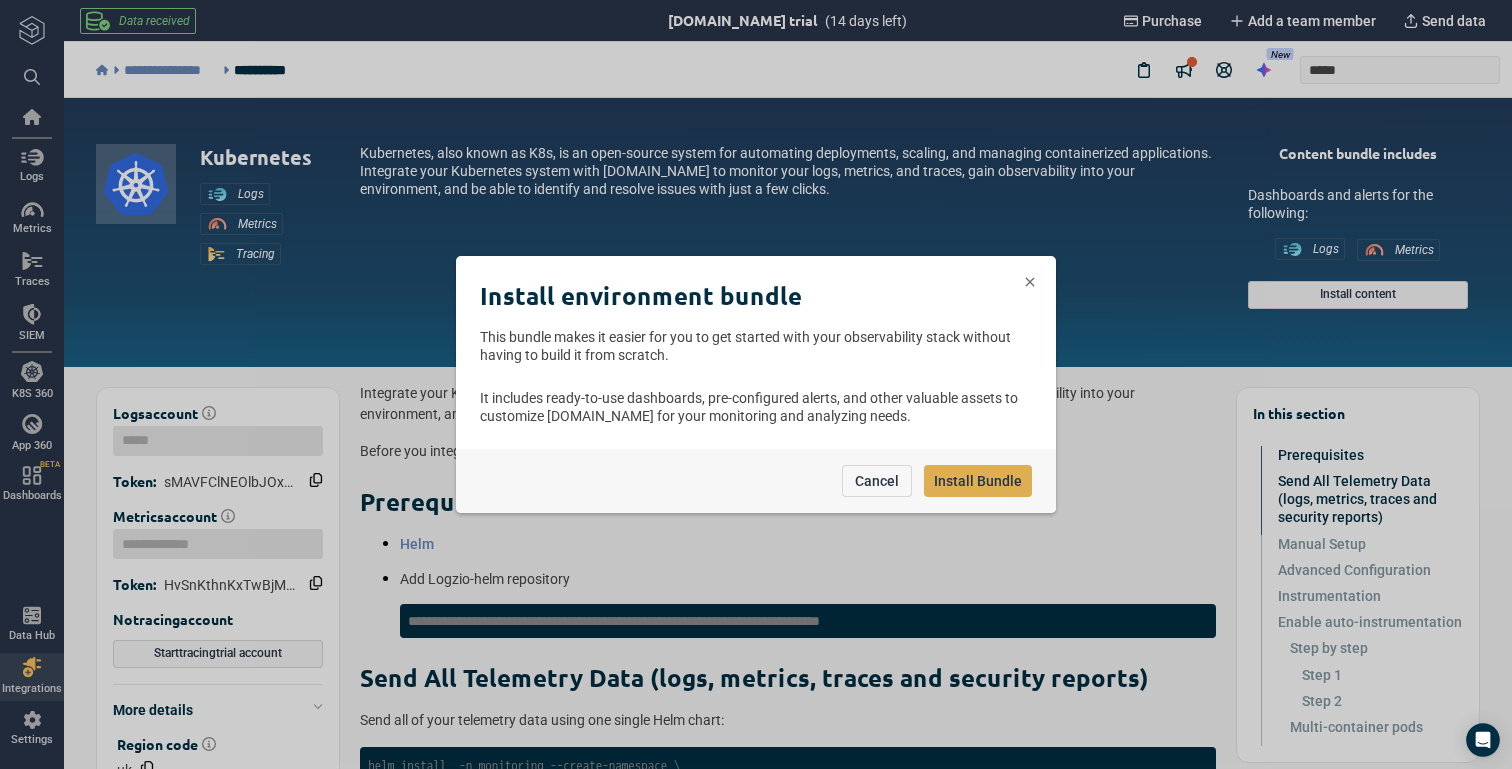 click on "Install Bundle" at bounding box center [978, 481] 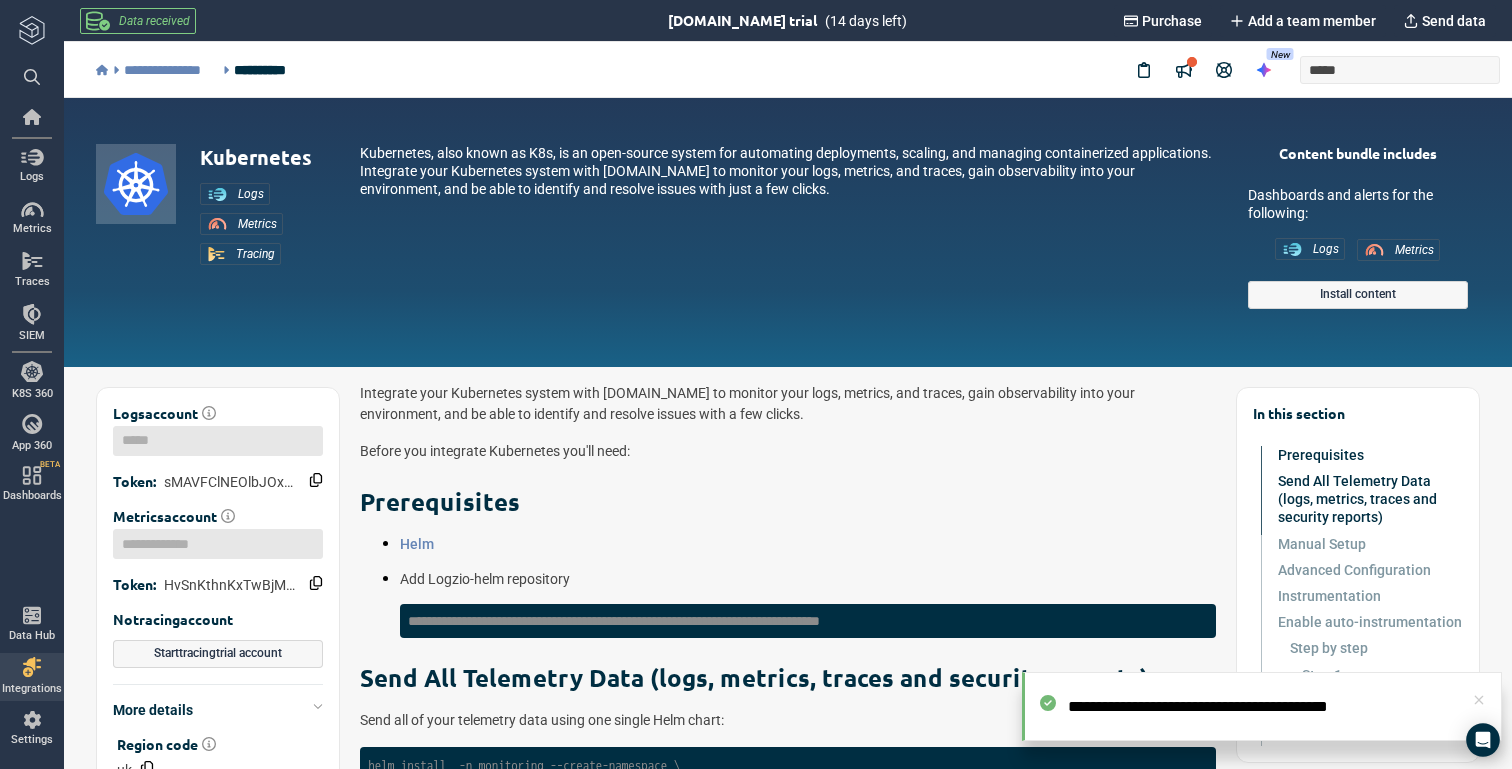 click on "Kubernetes Logs Metrics Tracing Kubernetes, also known as K8s, is an open-source system for automating deployments, scaling, and managing containerized applications. Integrate your Kubernetes system with [DOMAIN_NAME] to monitor your logs, metrics, and traces, gain observability into your environment, and be able to identify and resolve issues with just a few clicks. Content bundle includes Dashboards and alerts for the following: Logs Metrics Install content" at bounding box center [788, 232] 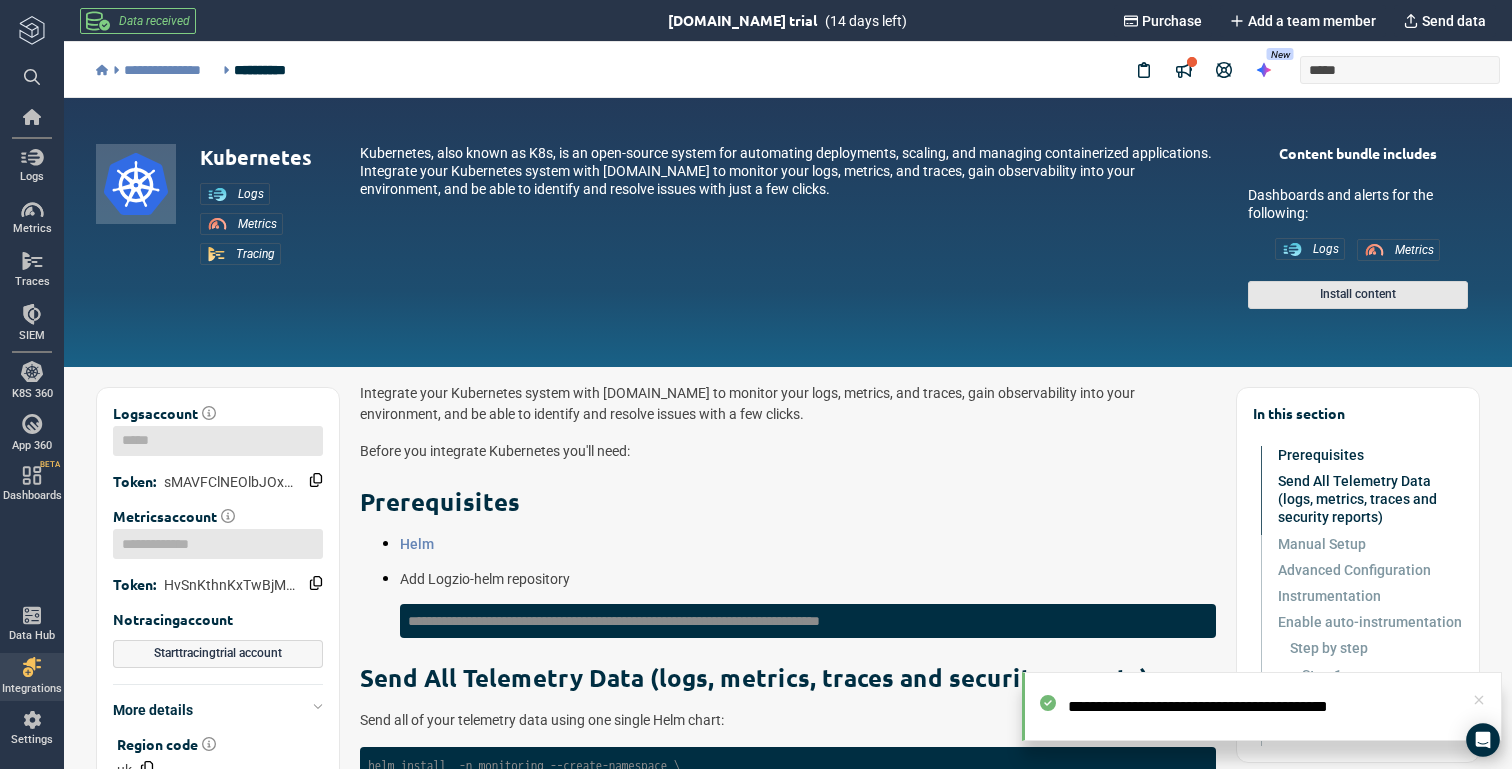 click on "Install content" at bounding box center [1358, 295] 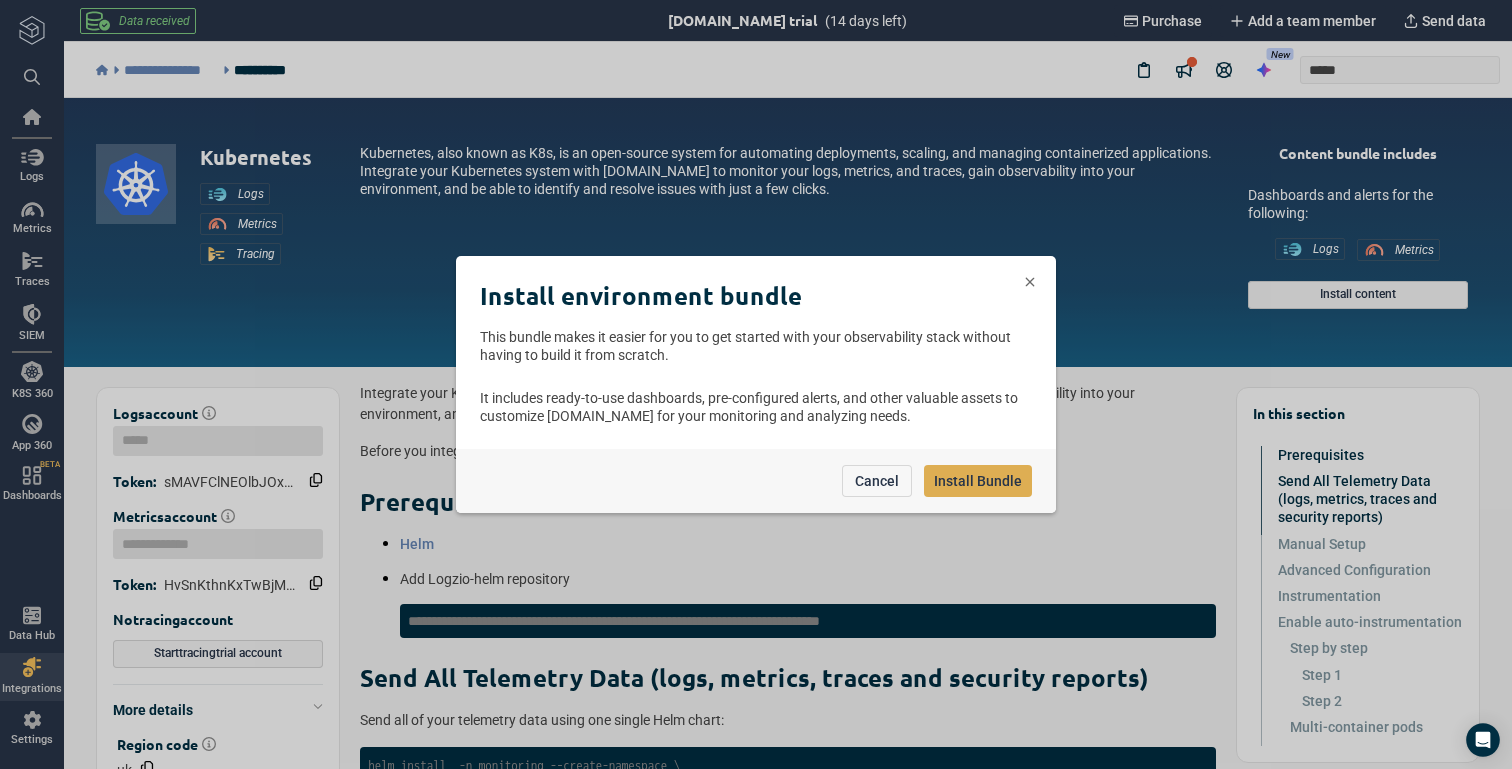click on "Install Bundle" at bounding box center (978, 481) 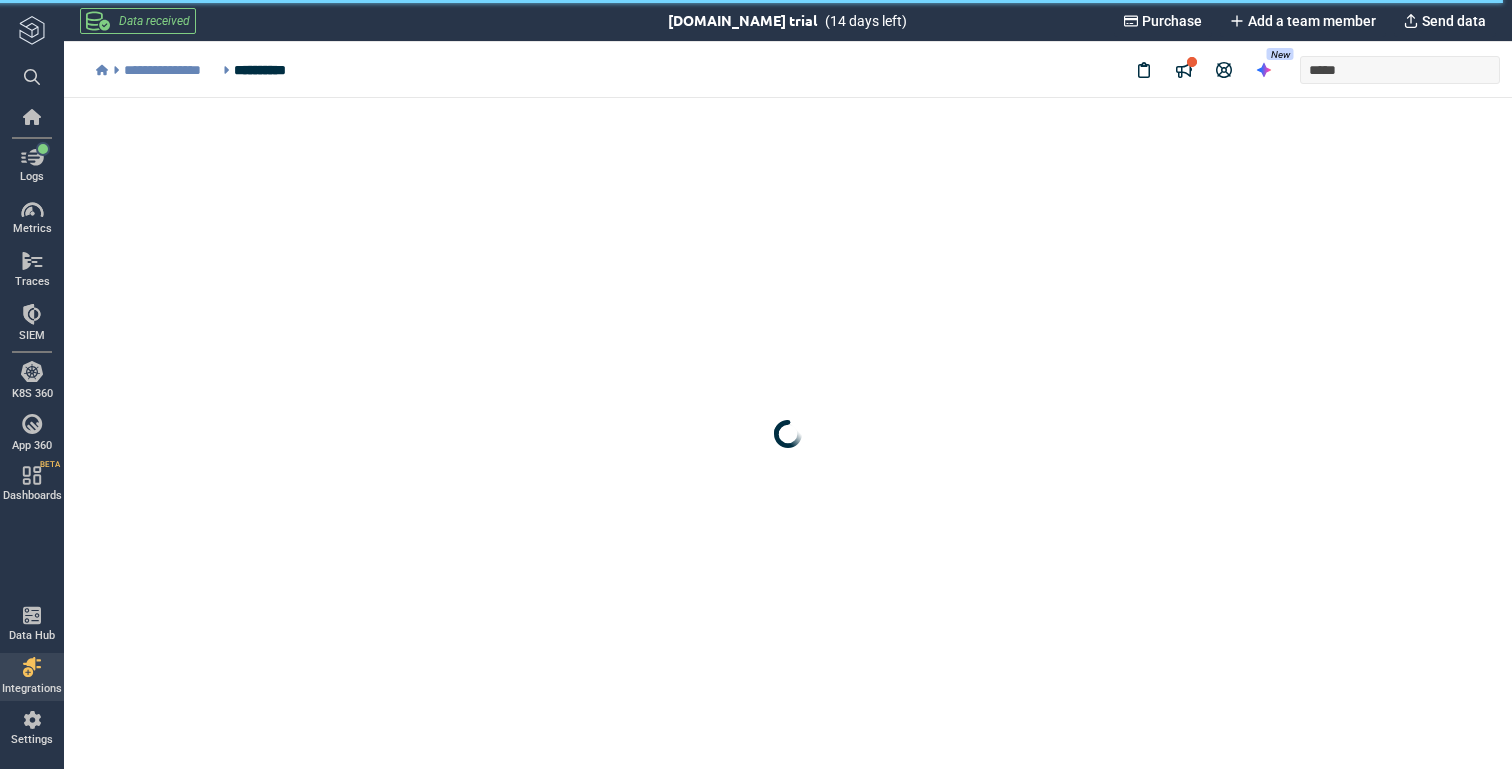 scroll, scrollTop: 0, scrollLeft: 0, axis: both 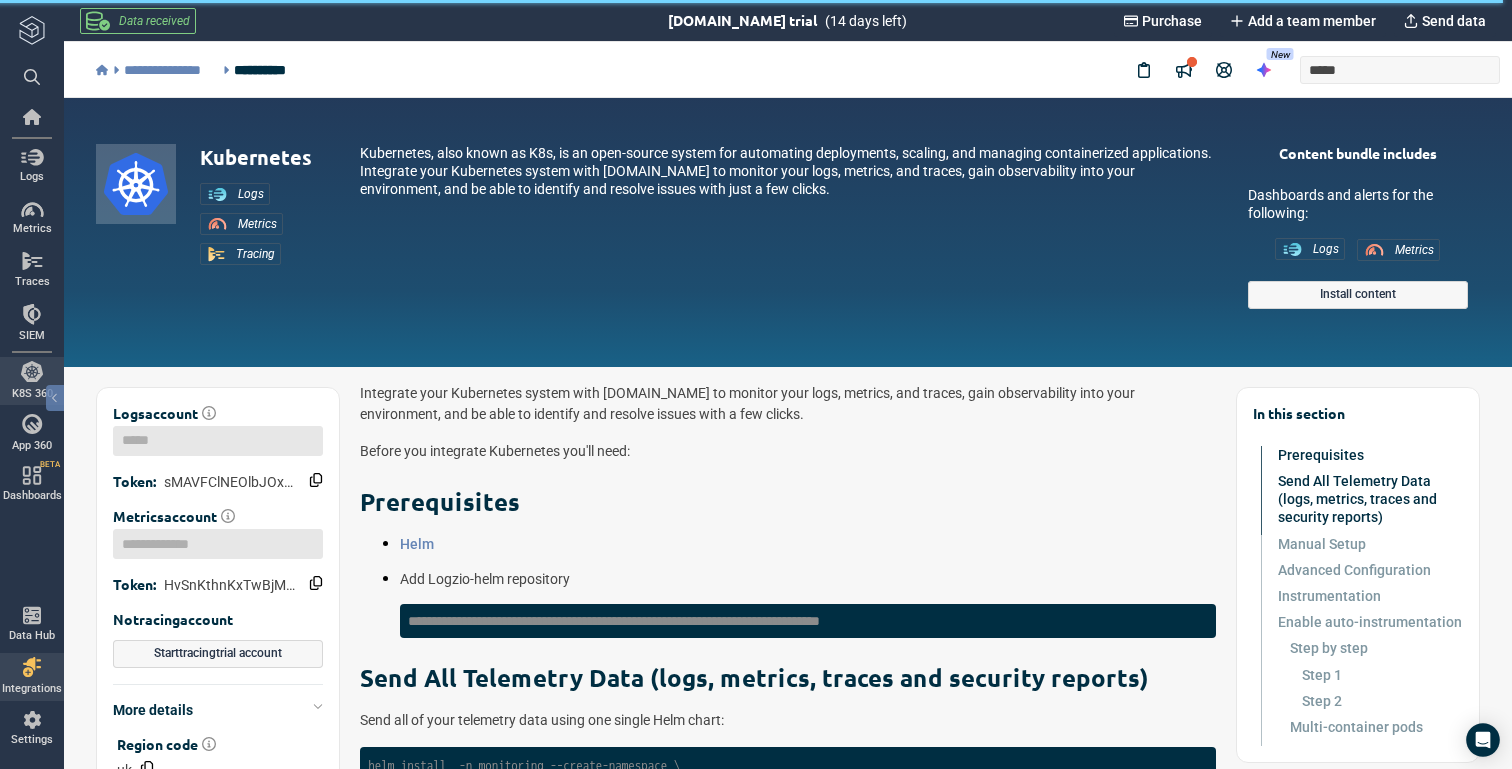 click on "K8S 360" at bounding box center [32, 394] 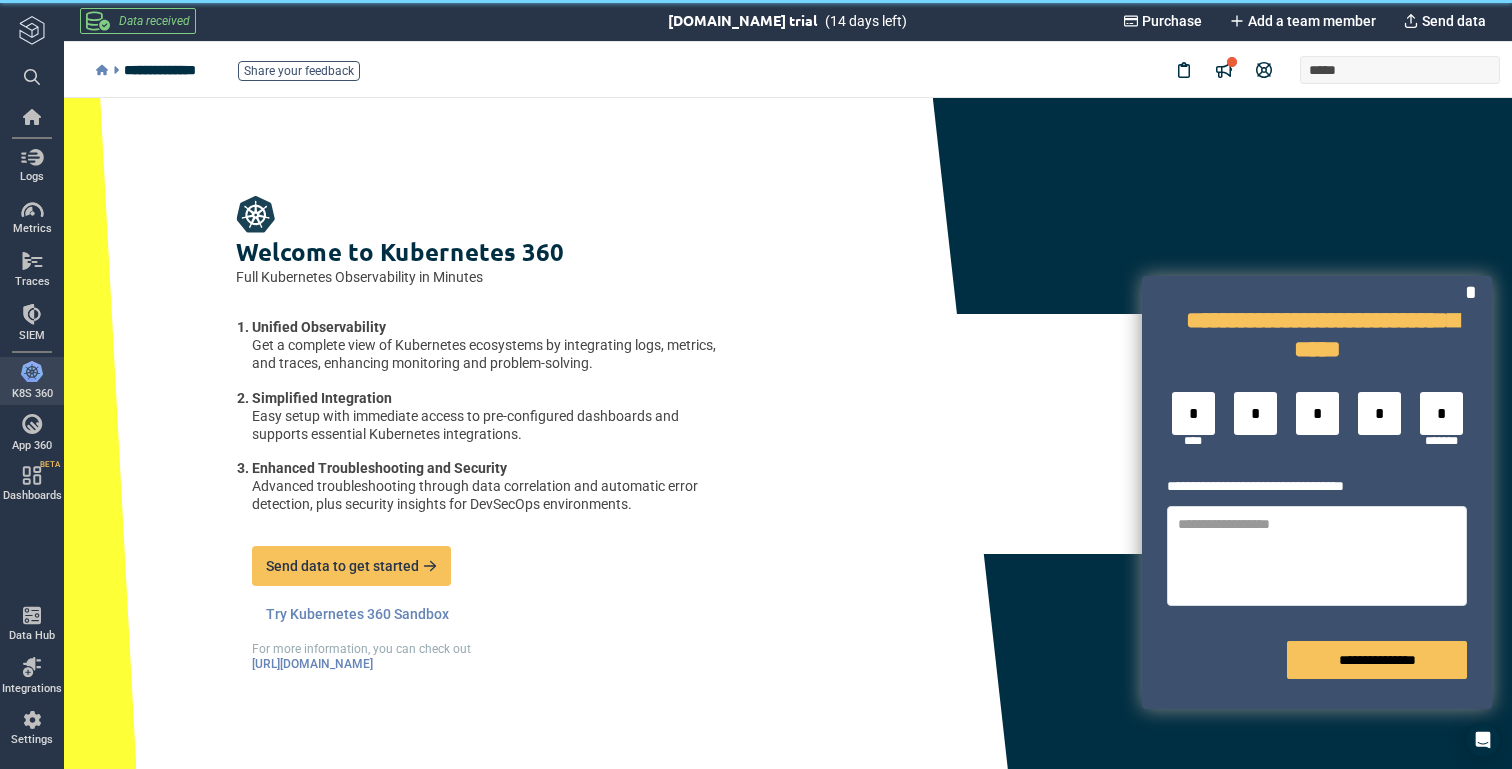 click on "**********" at bounding box center [235, 70] 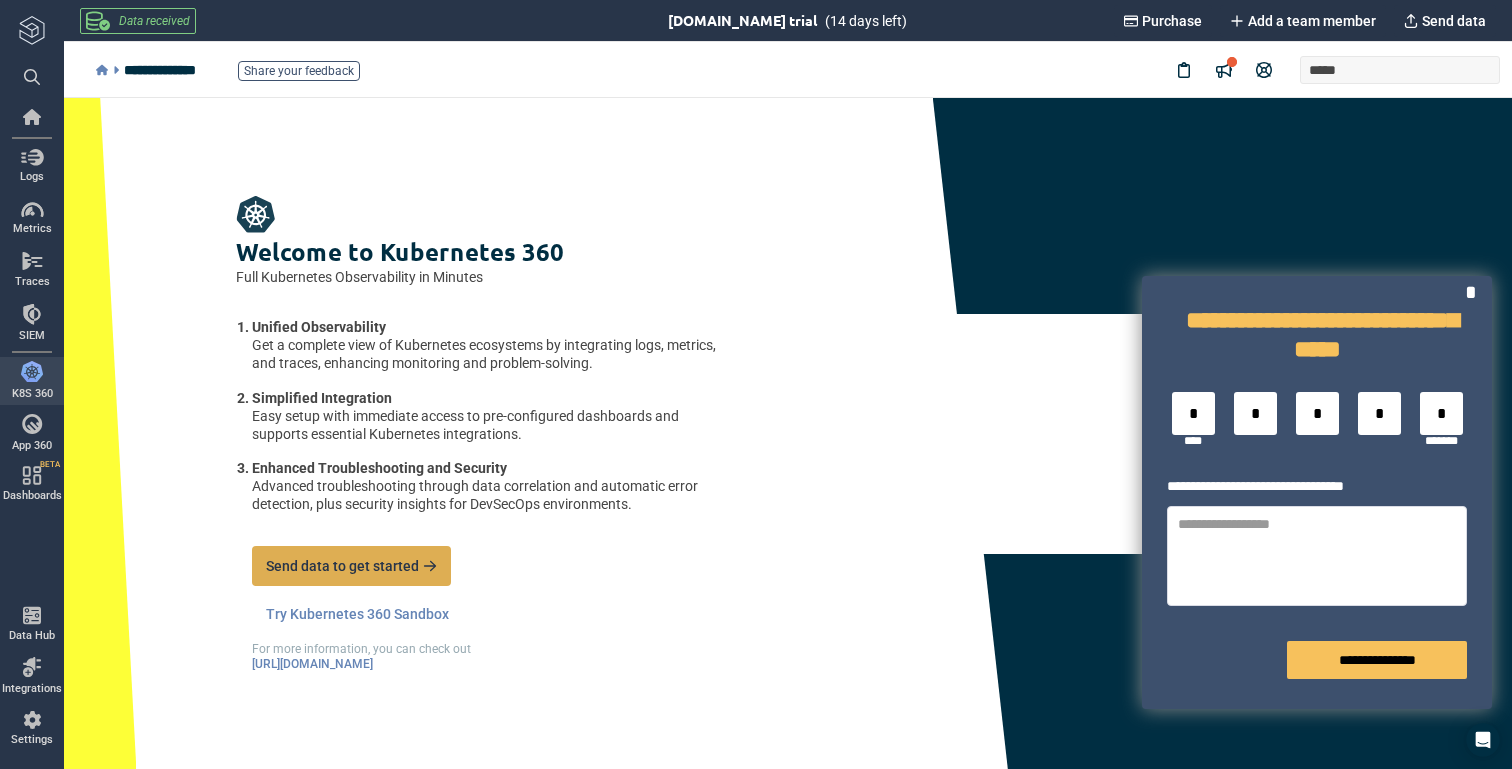 click on "Send data to get started" at bounding box center [342, 566] 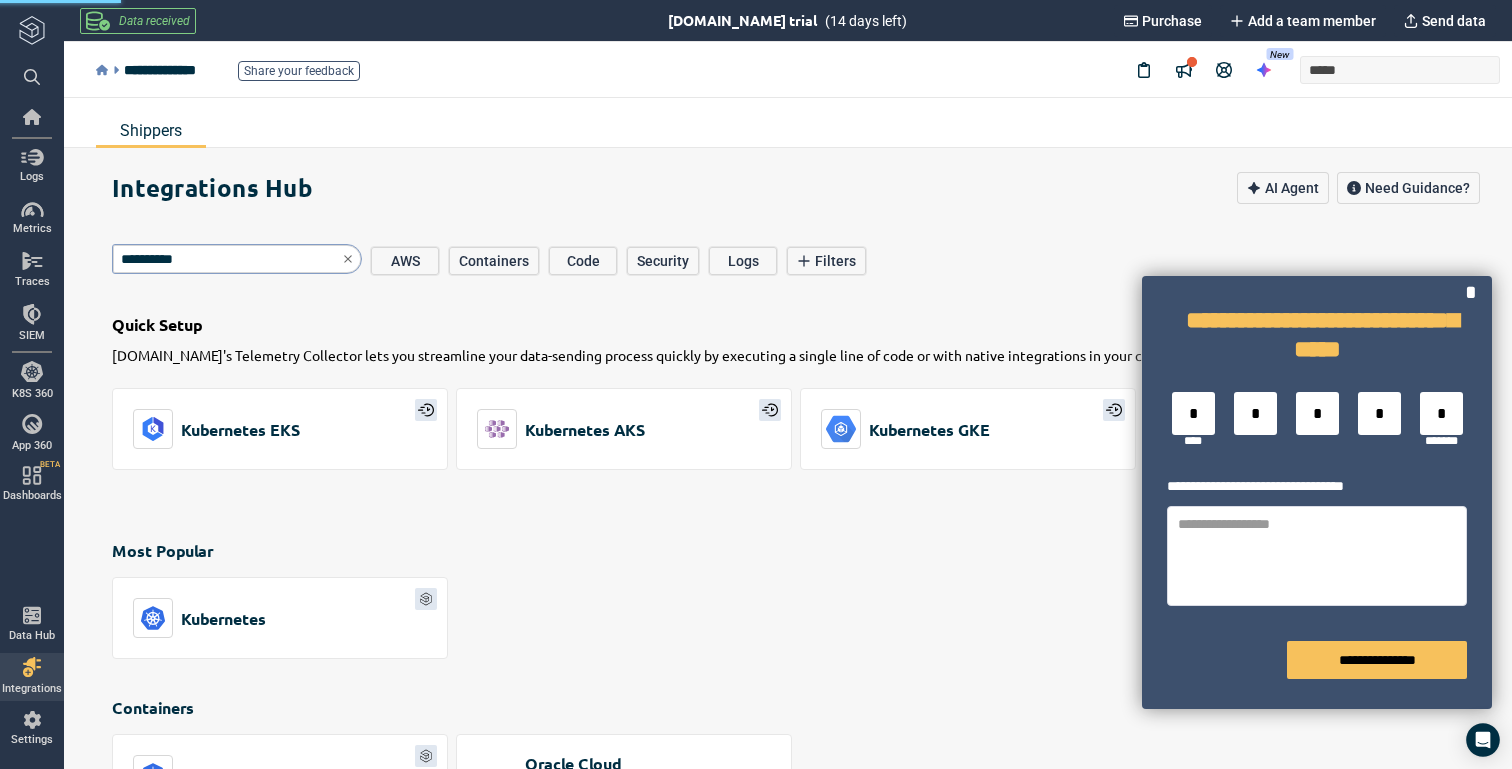 type on "*" 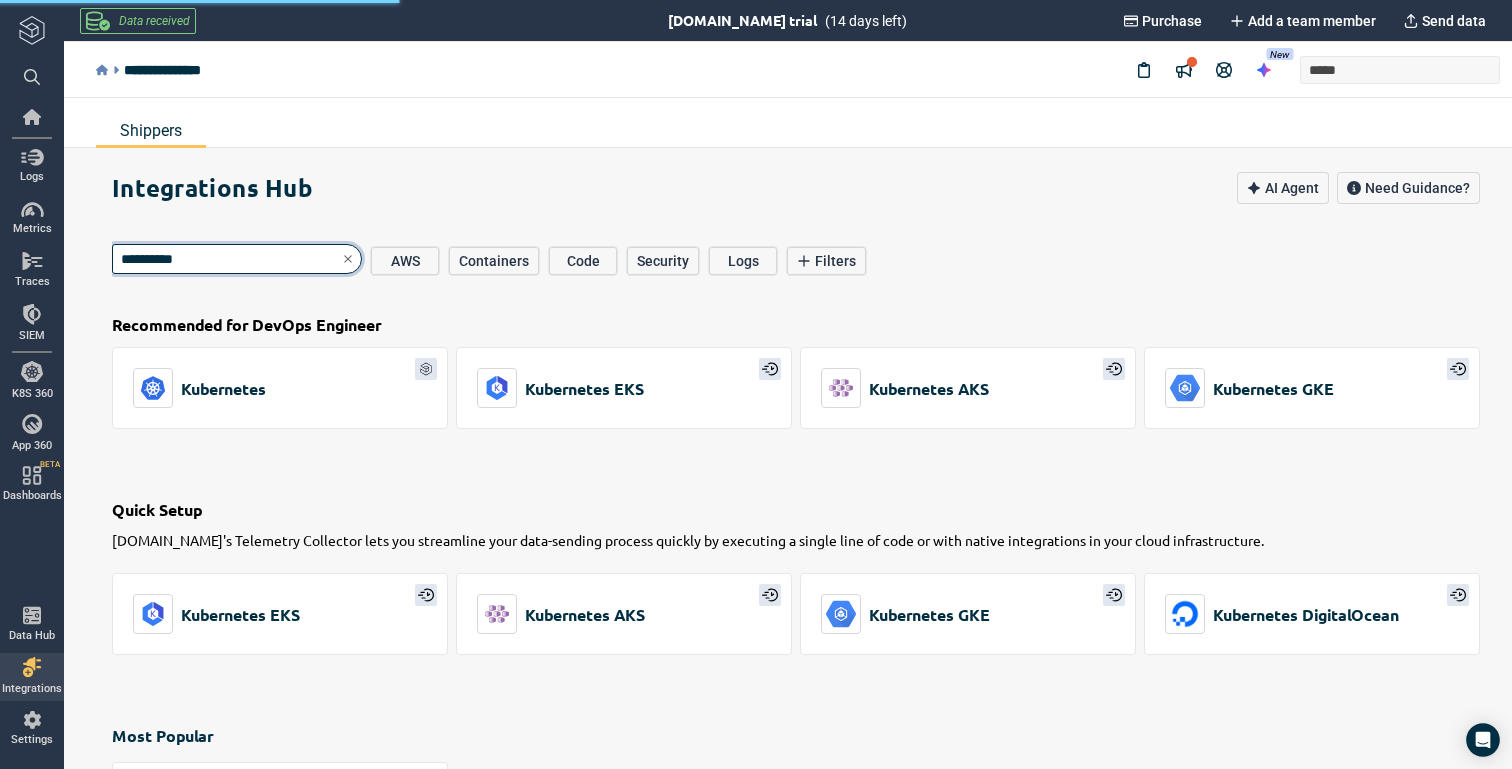 click on "**********" at bounding box center [237, 259] 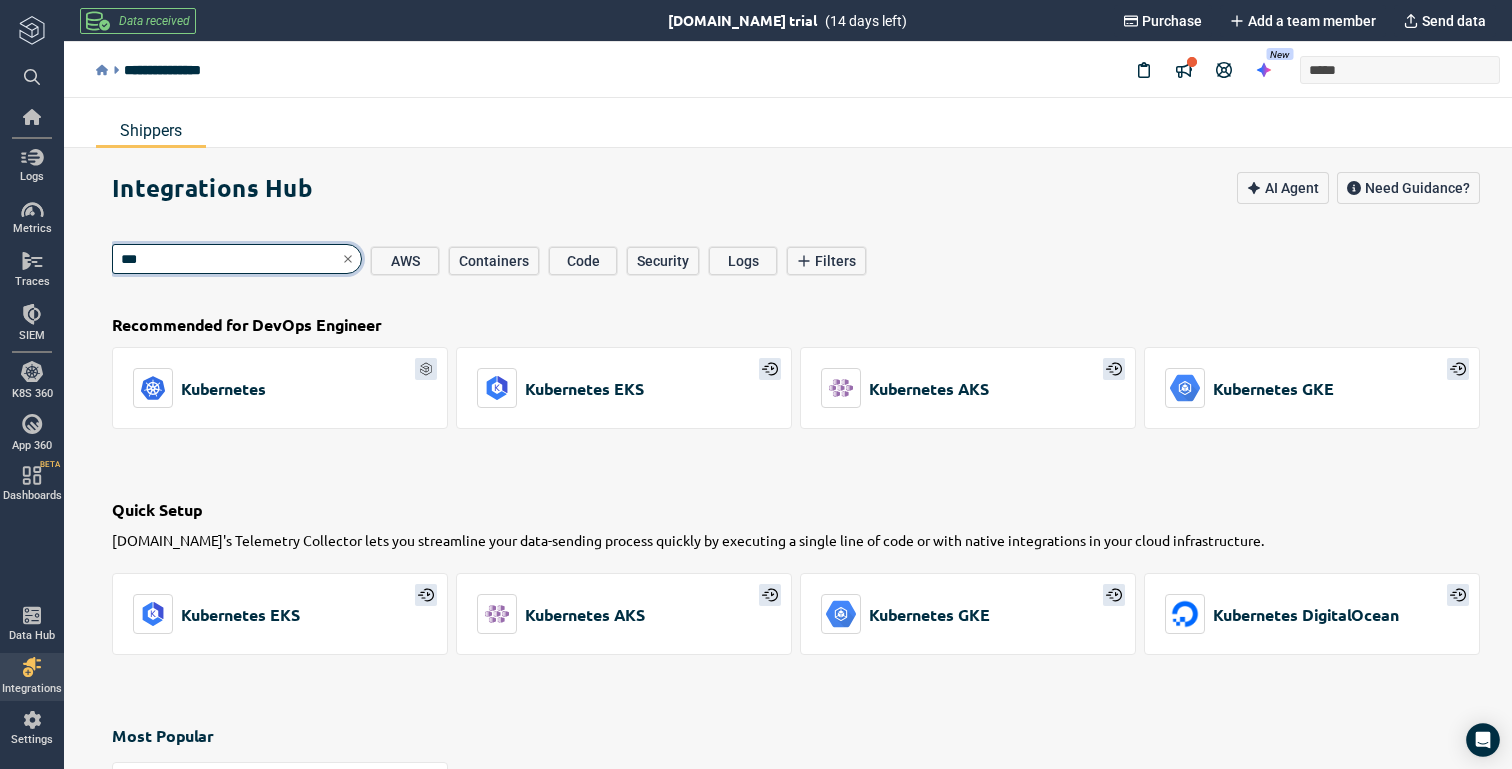 type on "****" 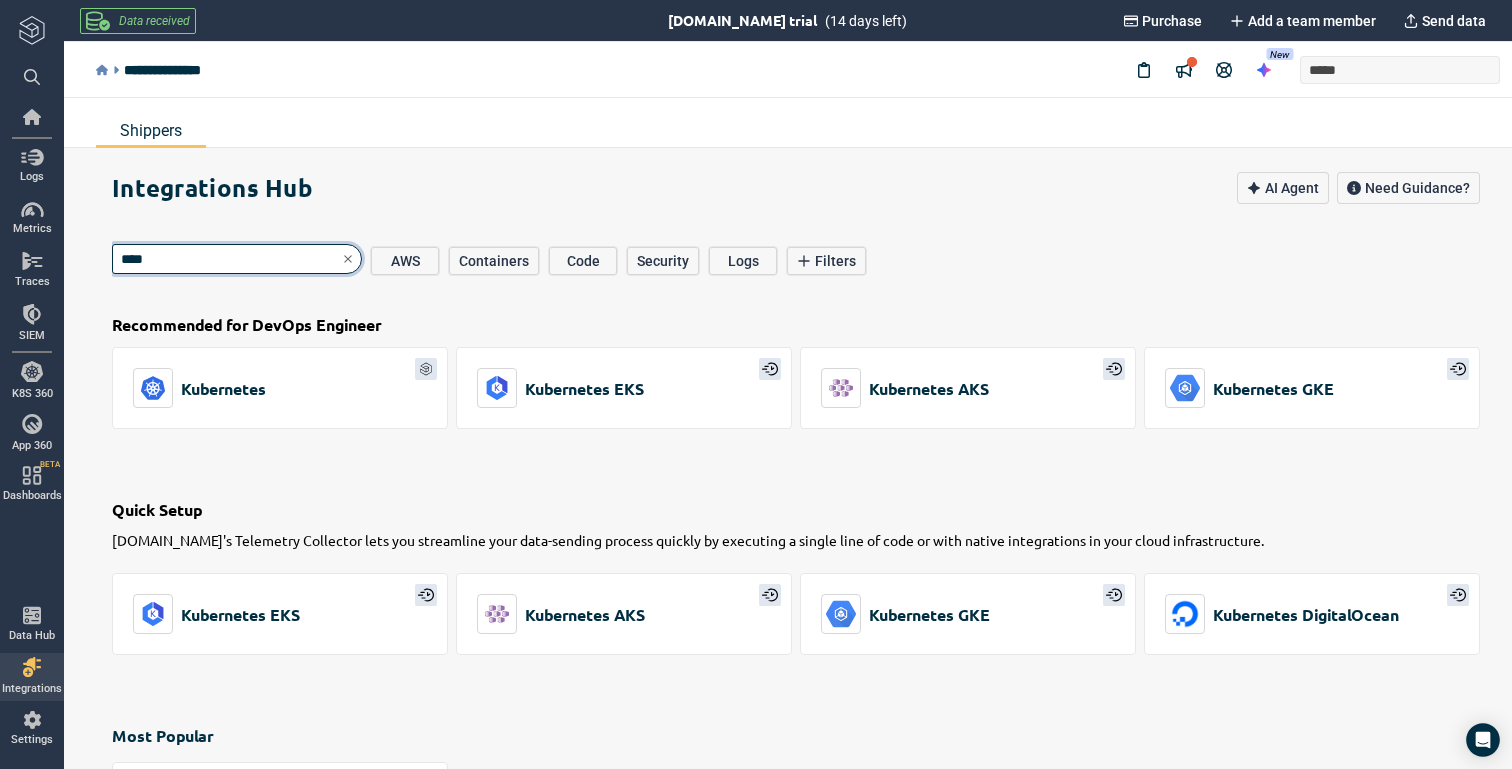 type on "*" 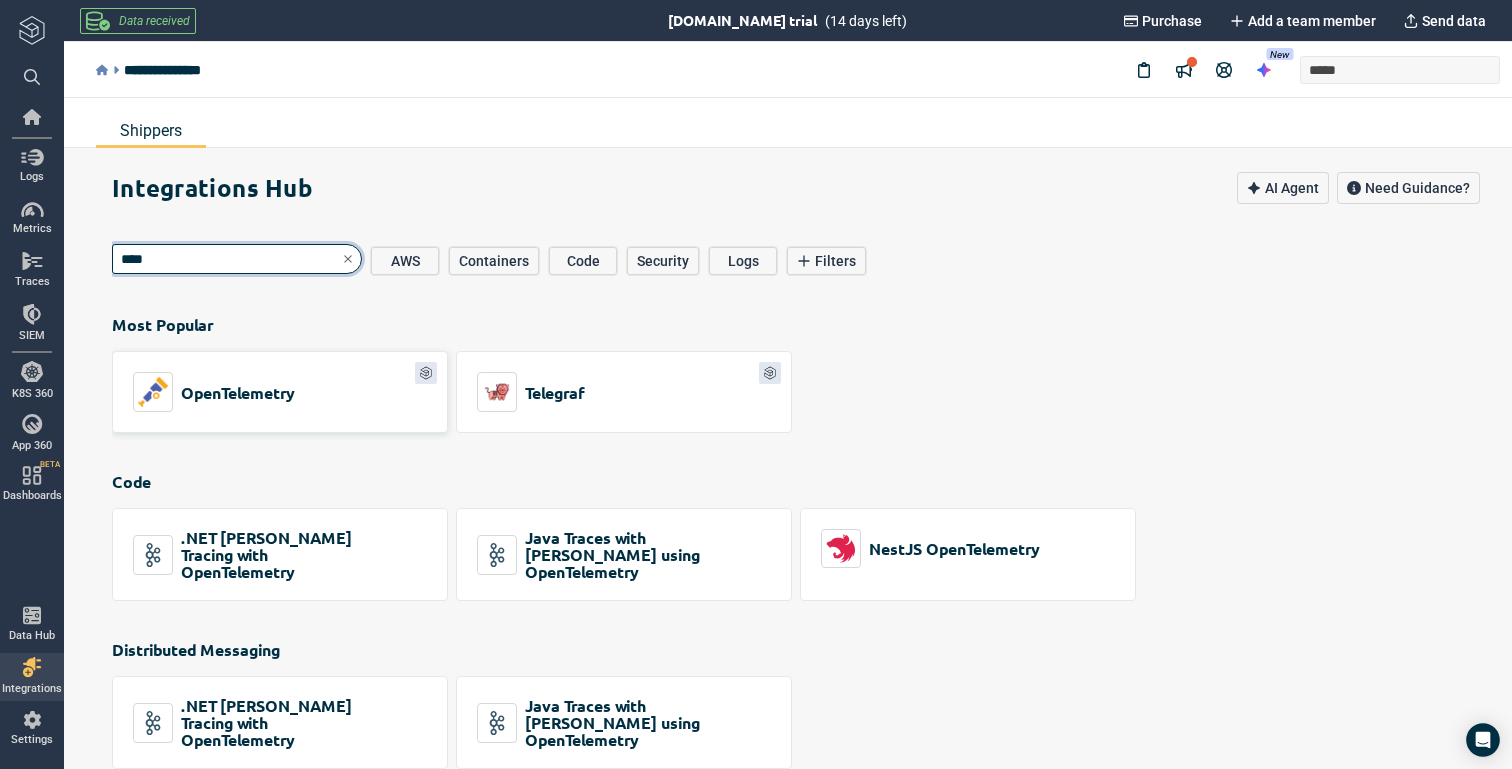 type on "****" 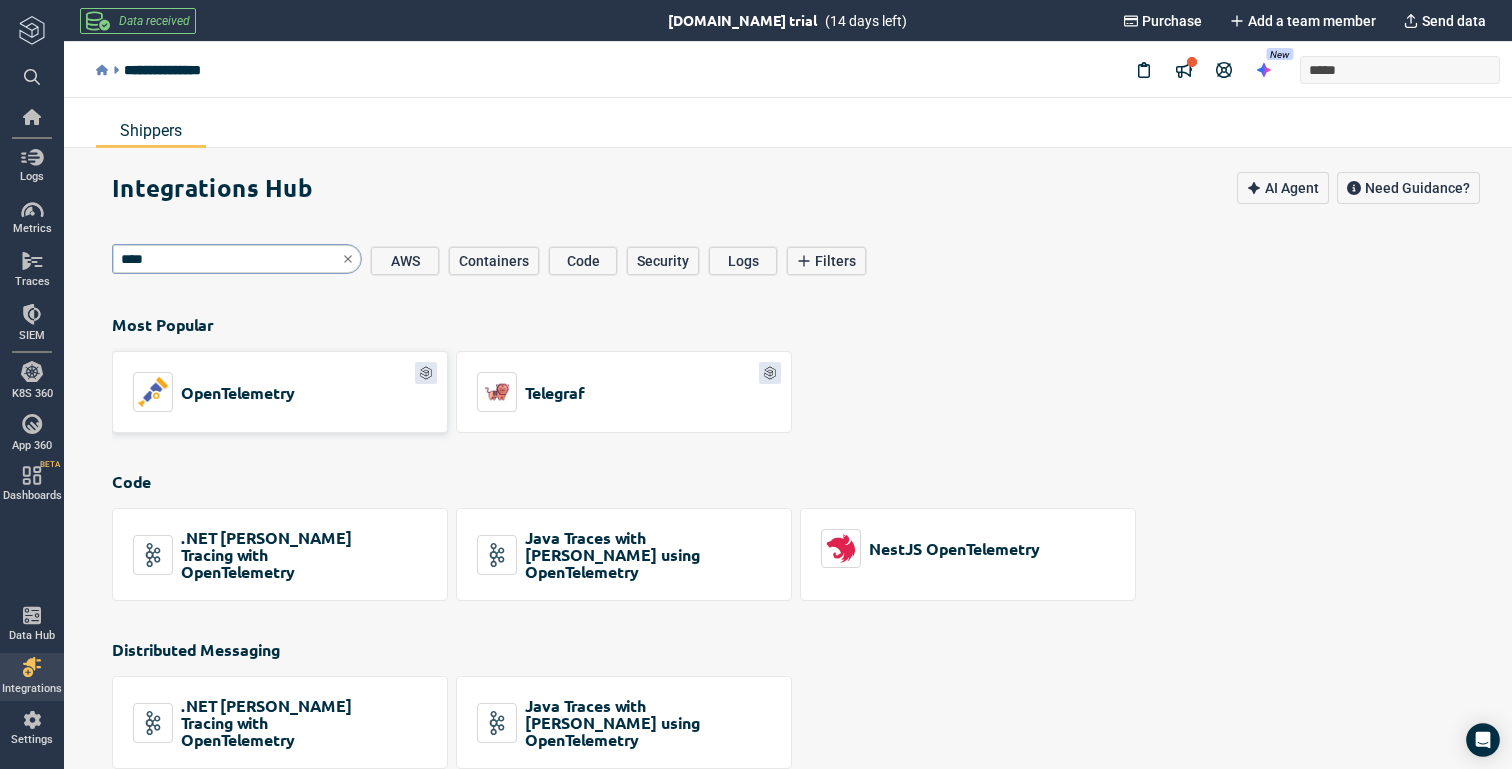 click on "OpenTelemetry" at bounding box center (238, 392) 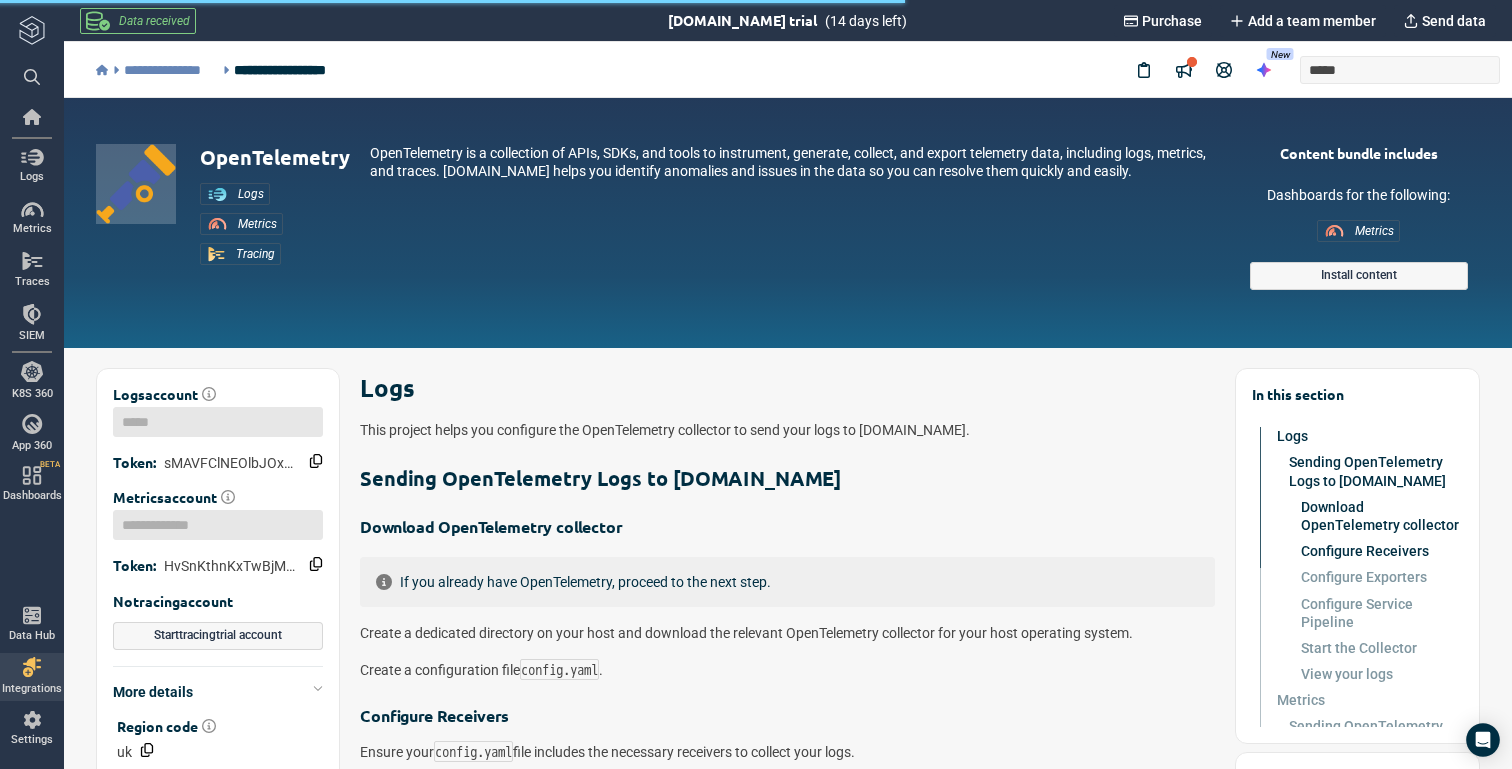 scroll, scrollTop: 0, scrollLeft: 0, axis: both 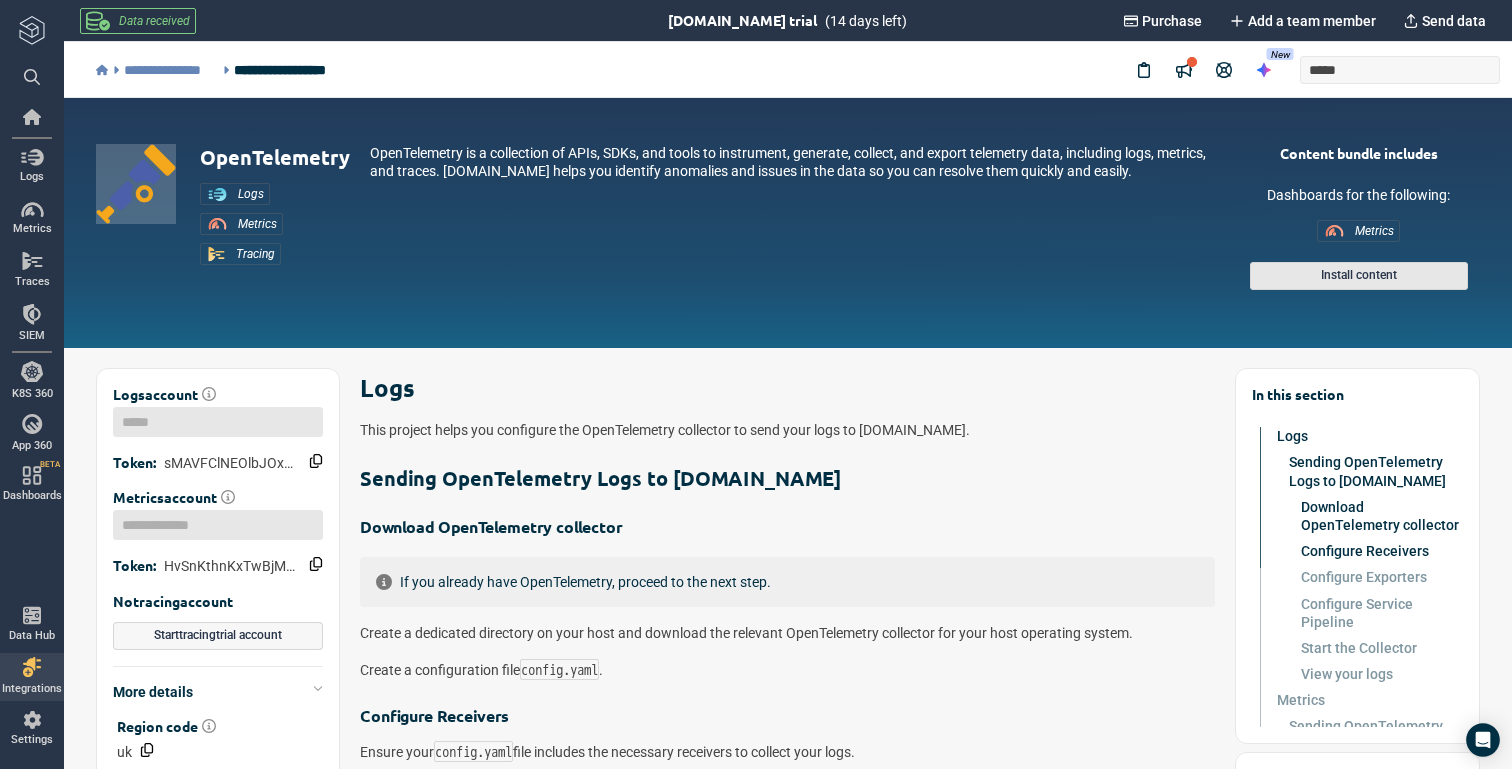 click on "Install content" at bounding box center (1359, 276) 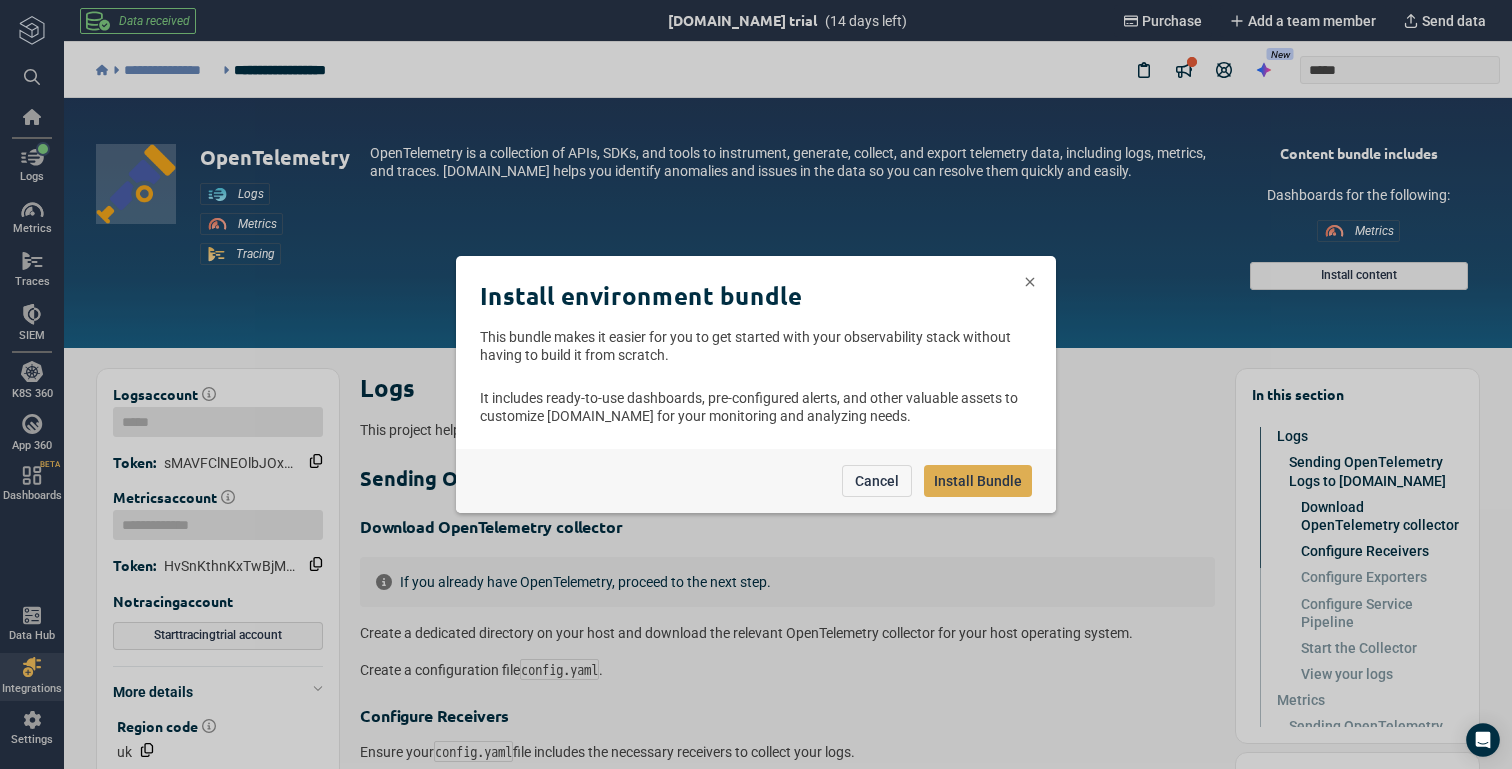 click on "Install Bundle" at bounding box center (978, 481) 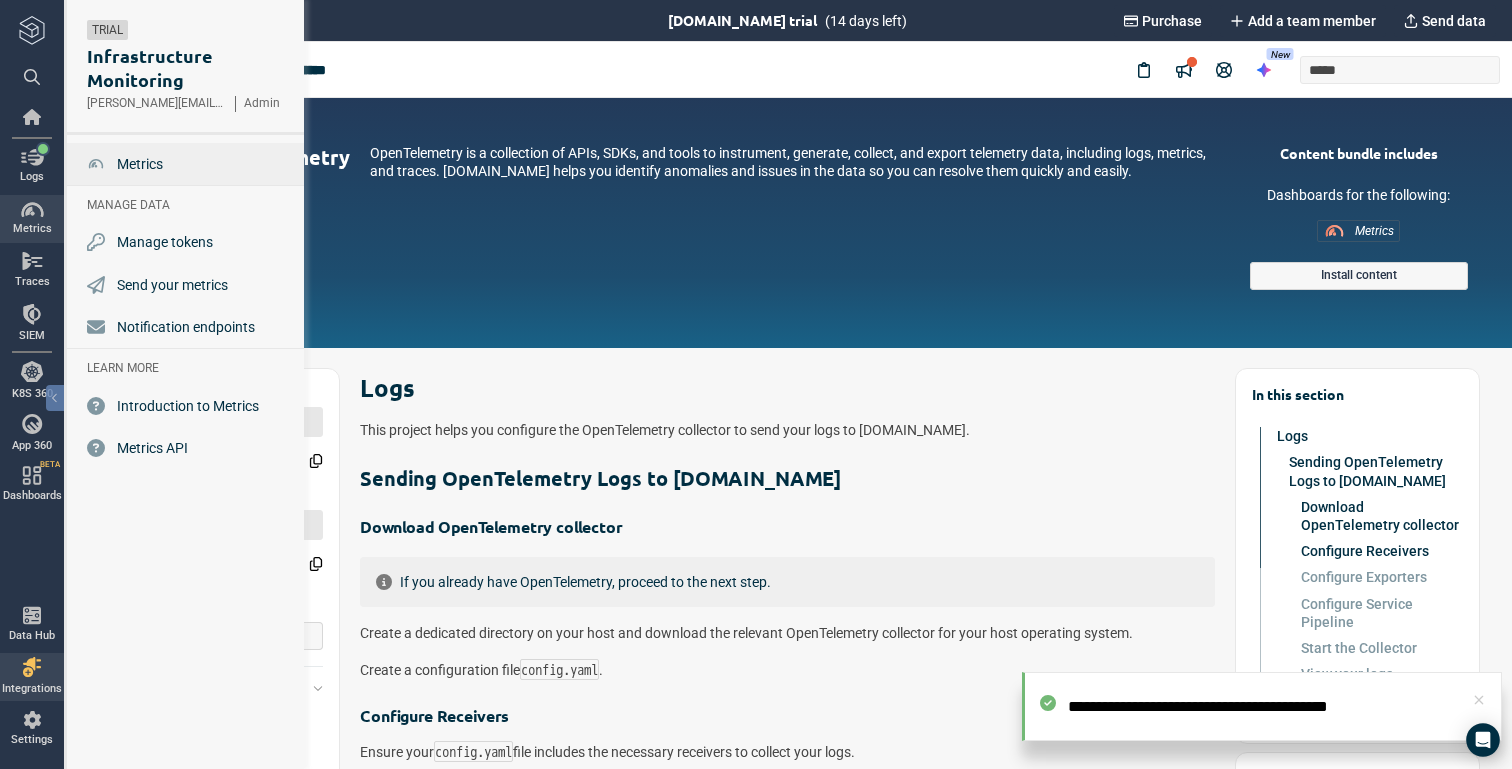click on "Metrics" at bounding box center [140, 164] 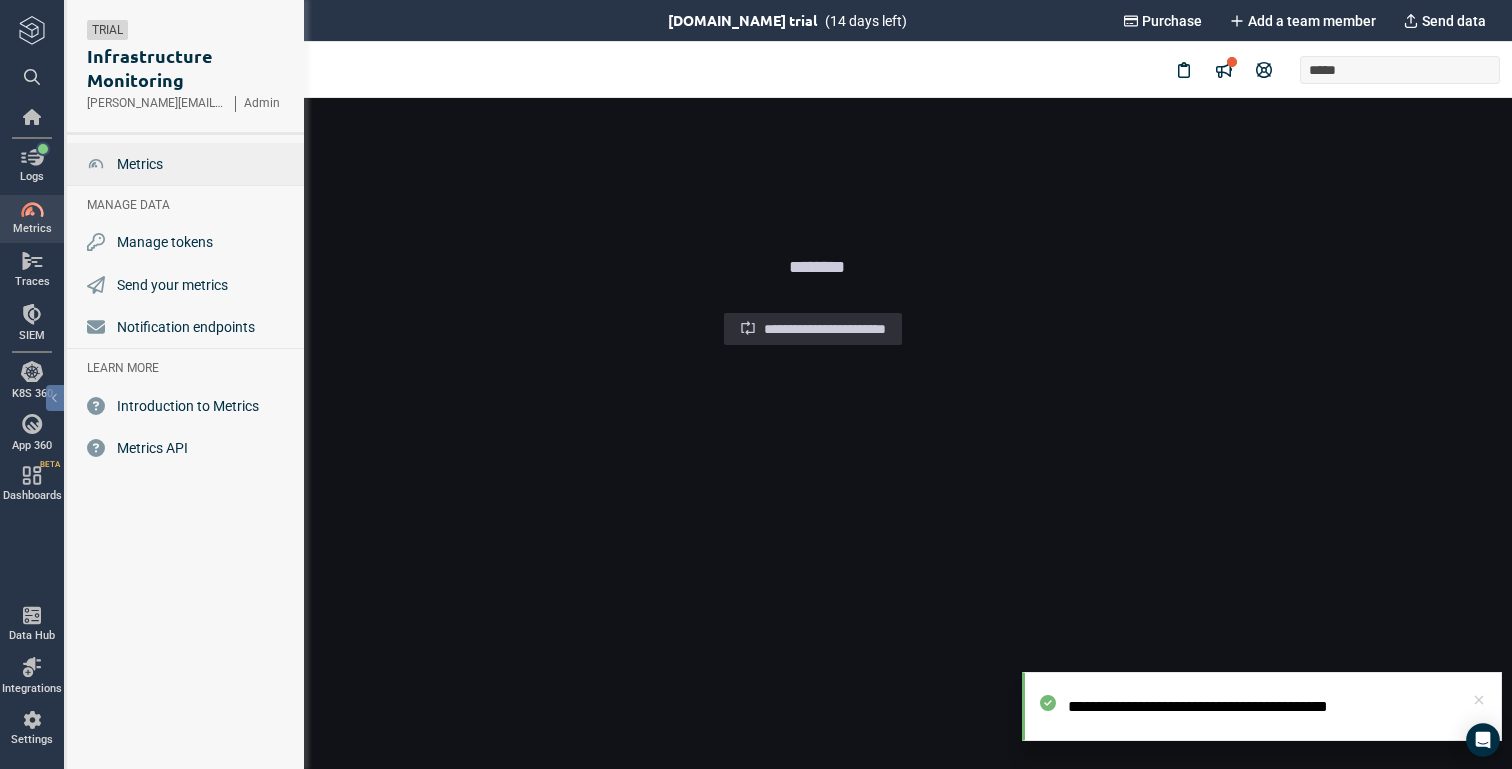 scroll, scrollTop: 0, scrollLeft: 0, axis: both 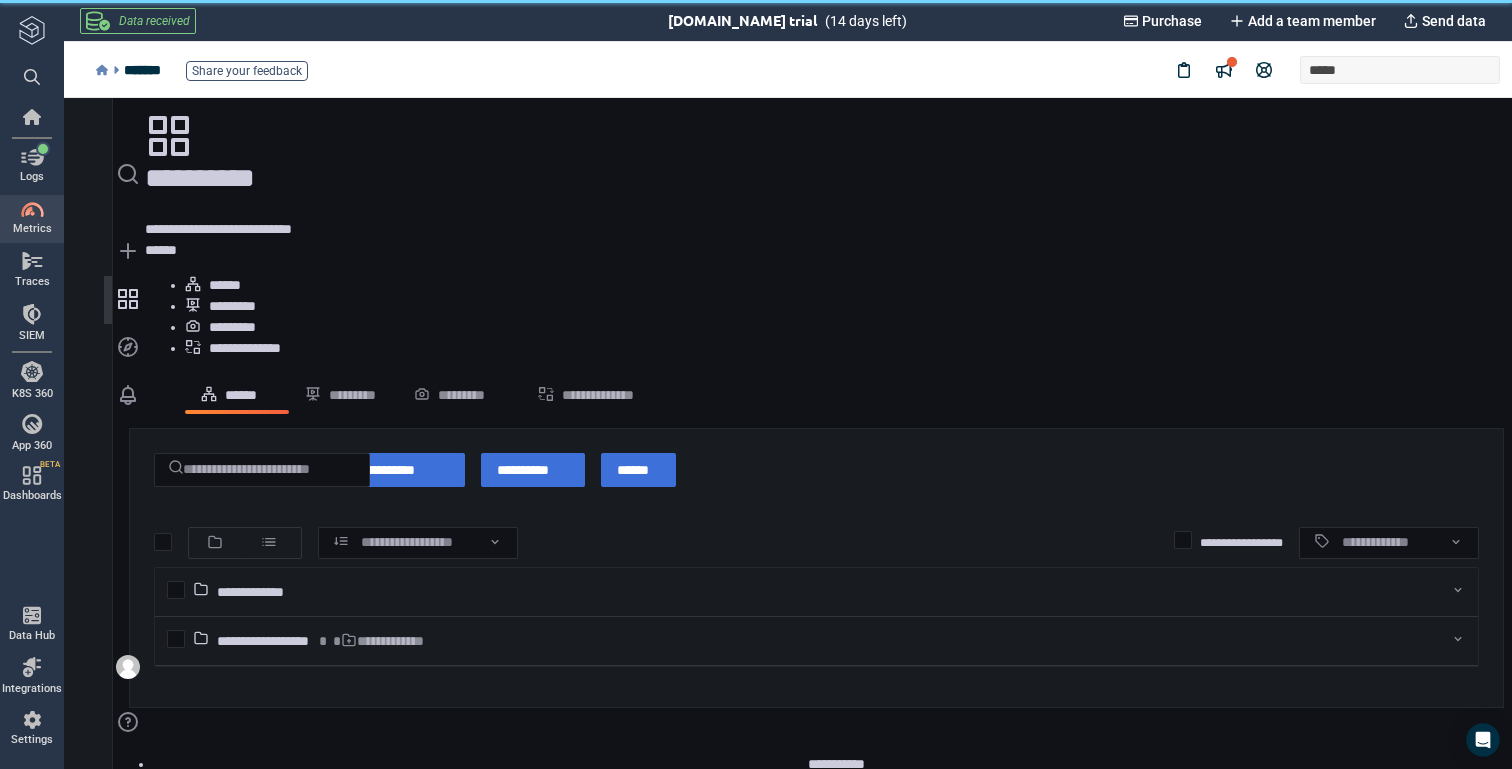 click on "**********" at bounding box center (816, 641) 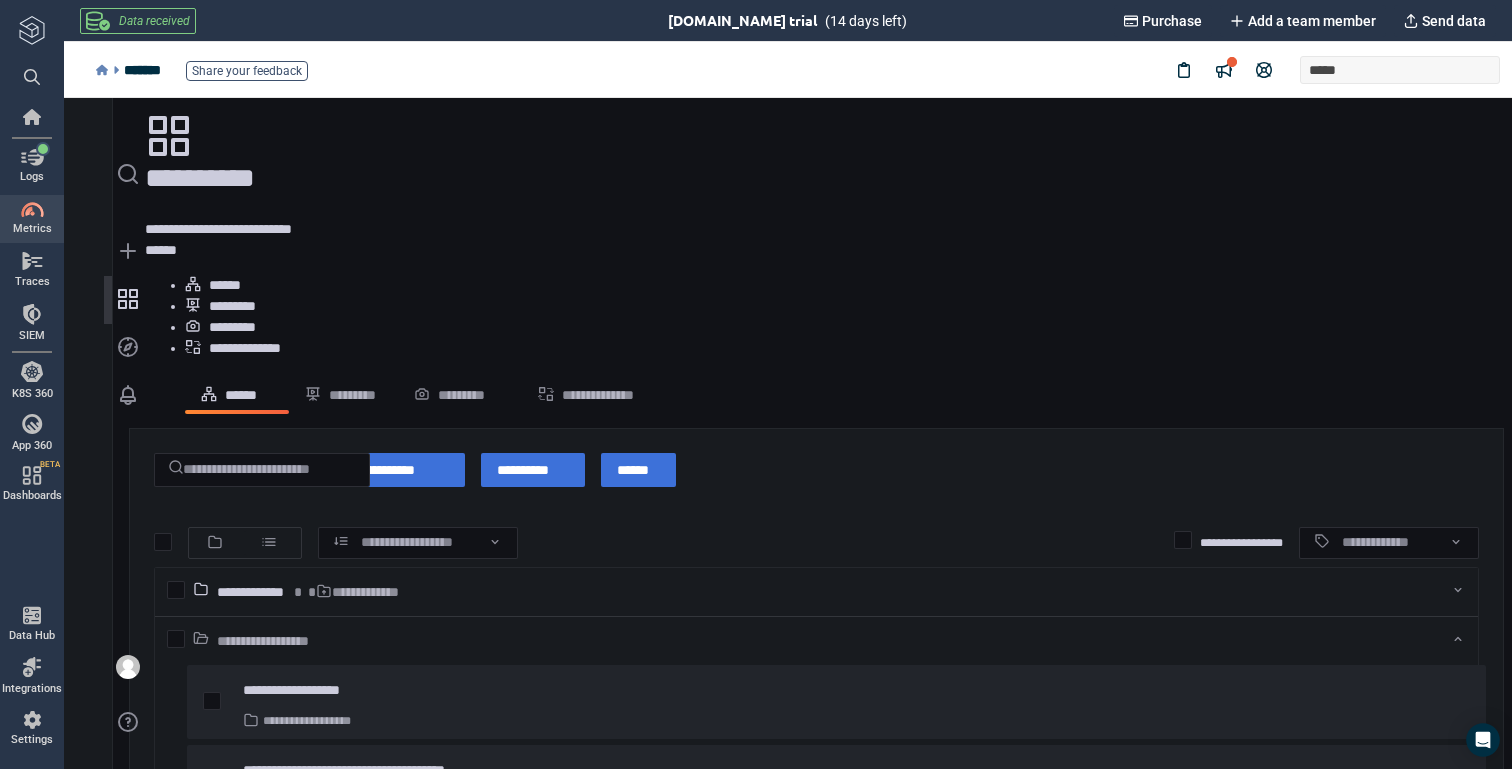click on "**********" at bounding box center (816, 592) 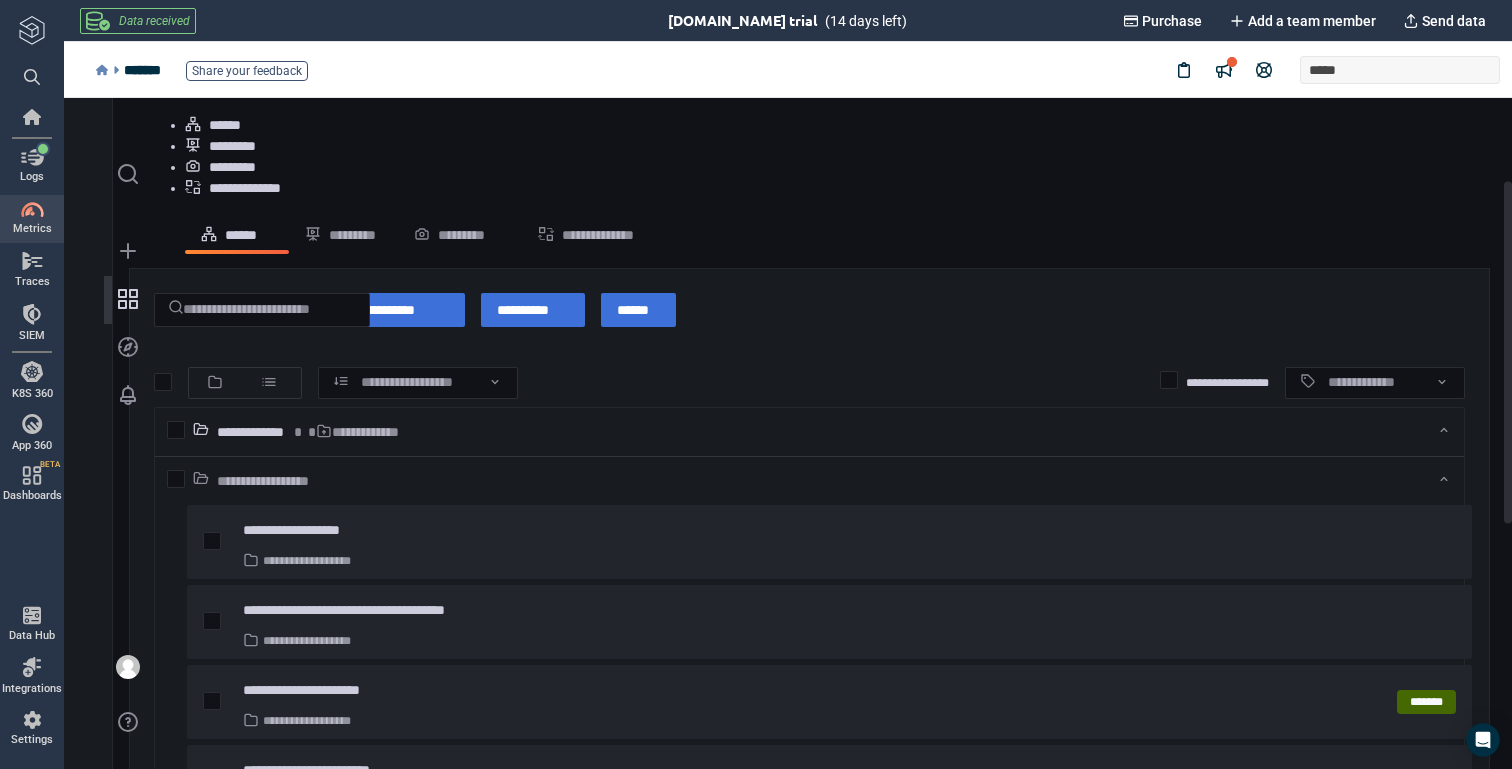 scroll, scrollTop: 149, scrollLeft: 0, axis: vertical 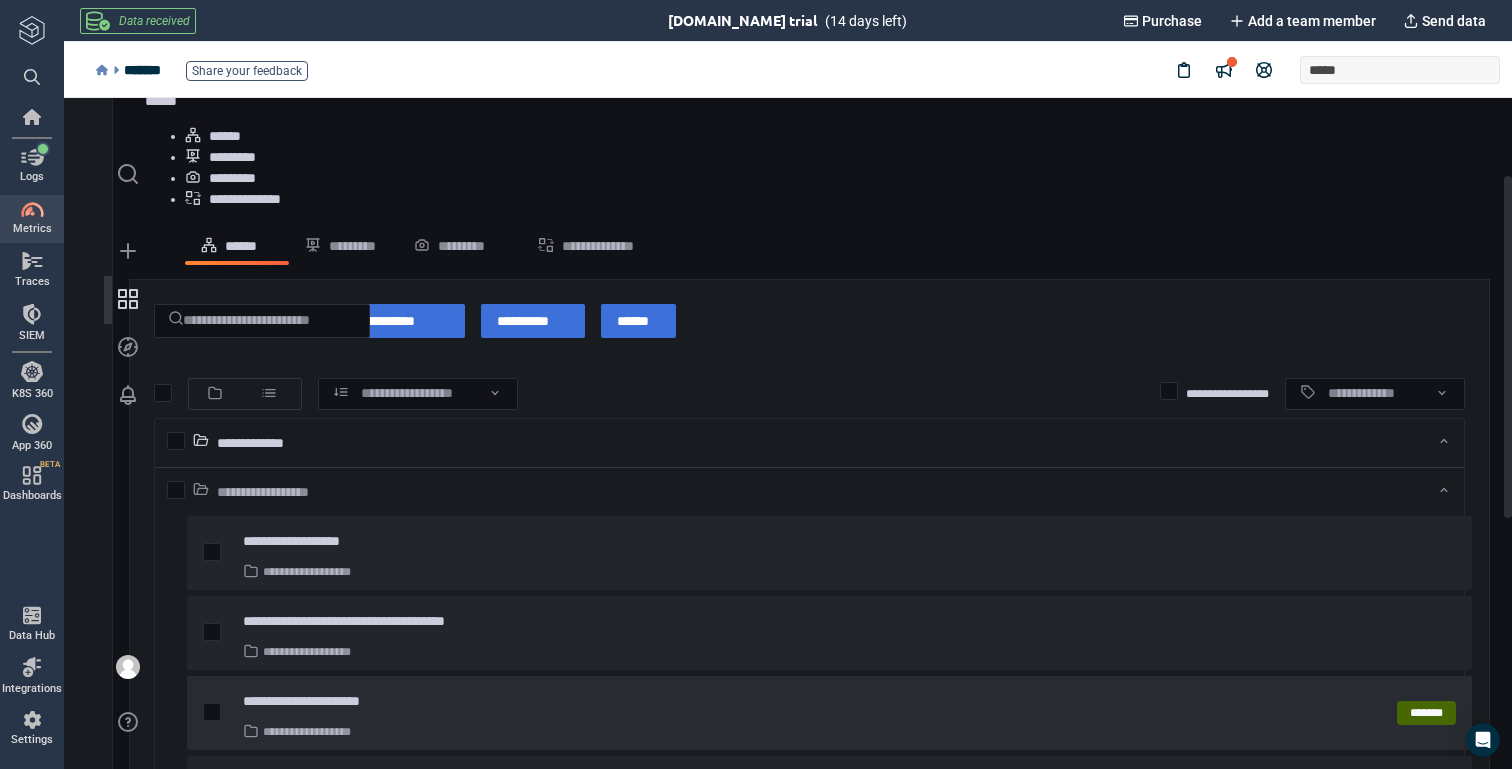 click on "**********" at bounding box center (316, 701) 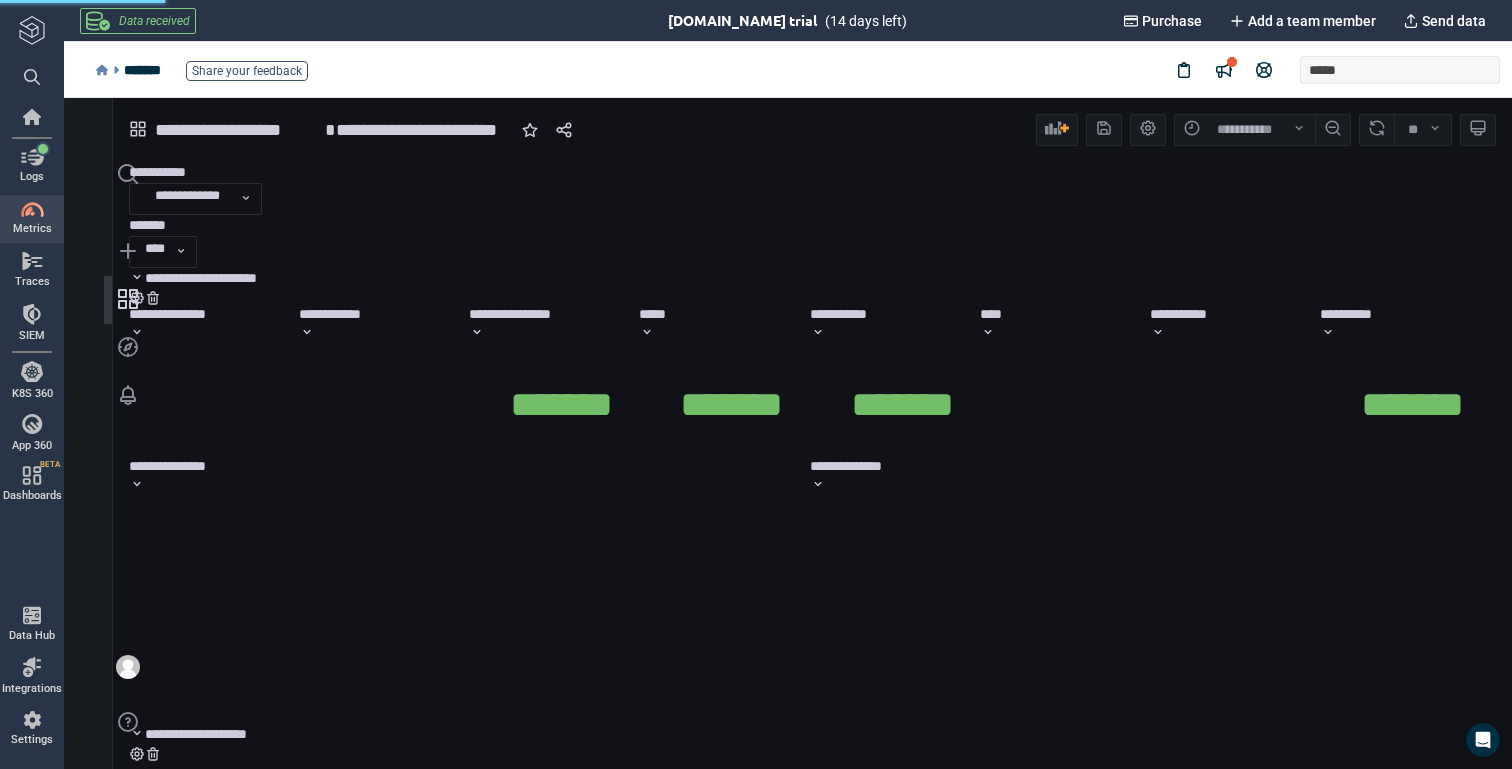 scroll, scrollTop: 9, scrollLeft: 9, axis: both 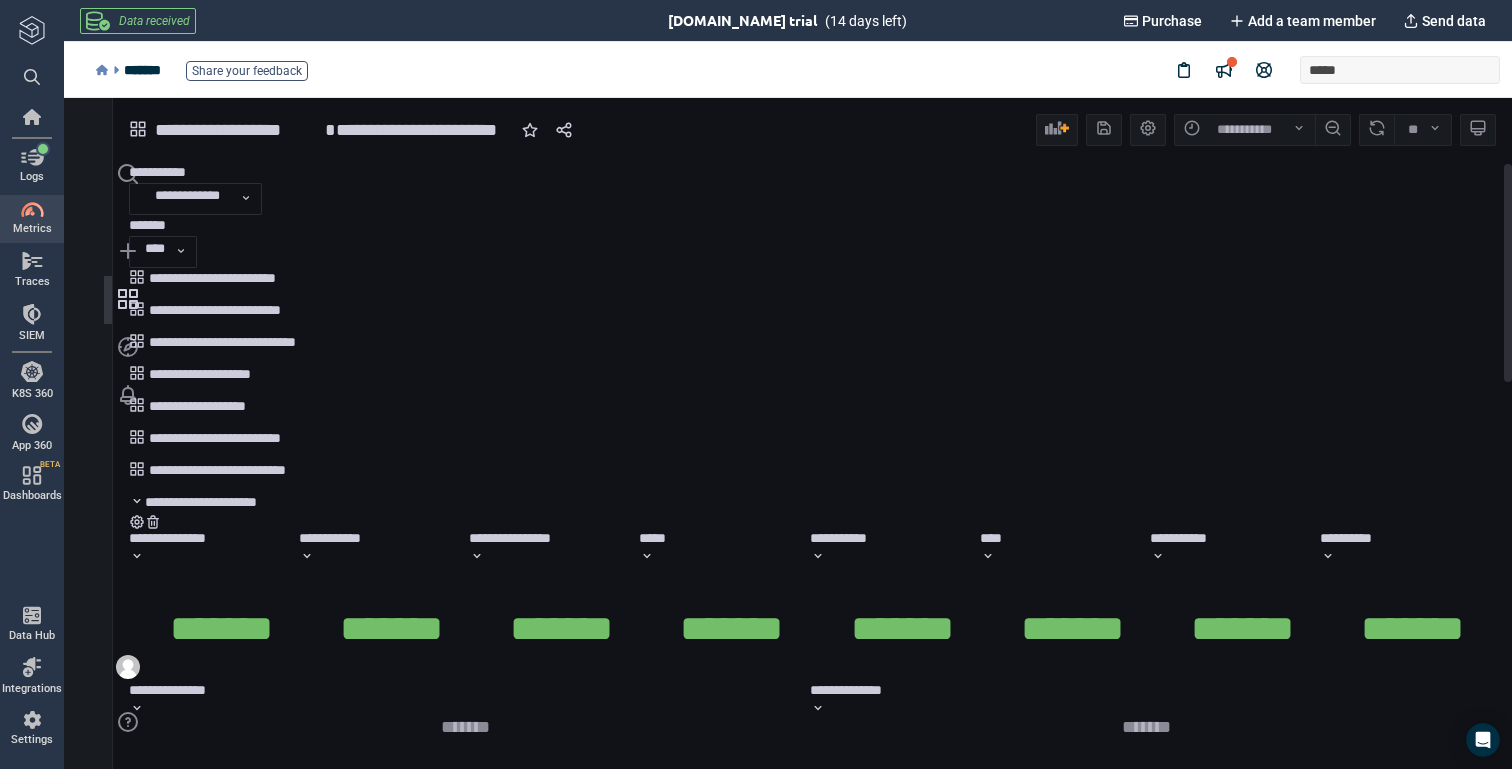 click on "****" at bounding box center [155, 252] 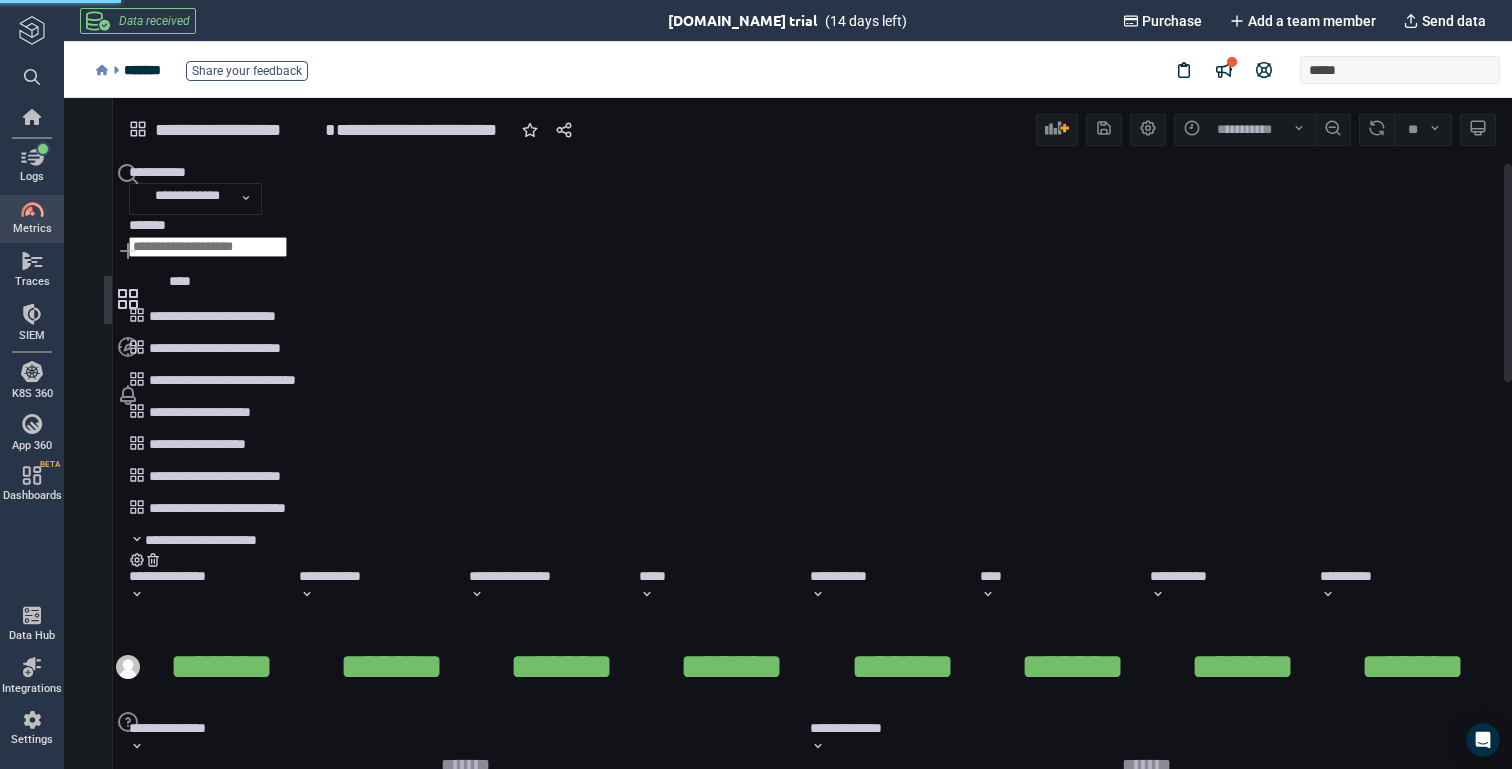 click on "**********" at bounding box center [805, 551] 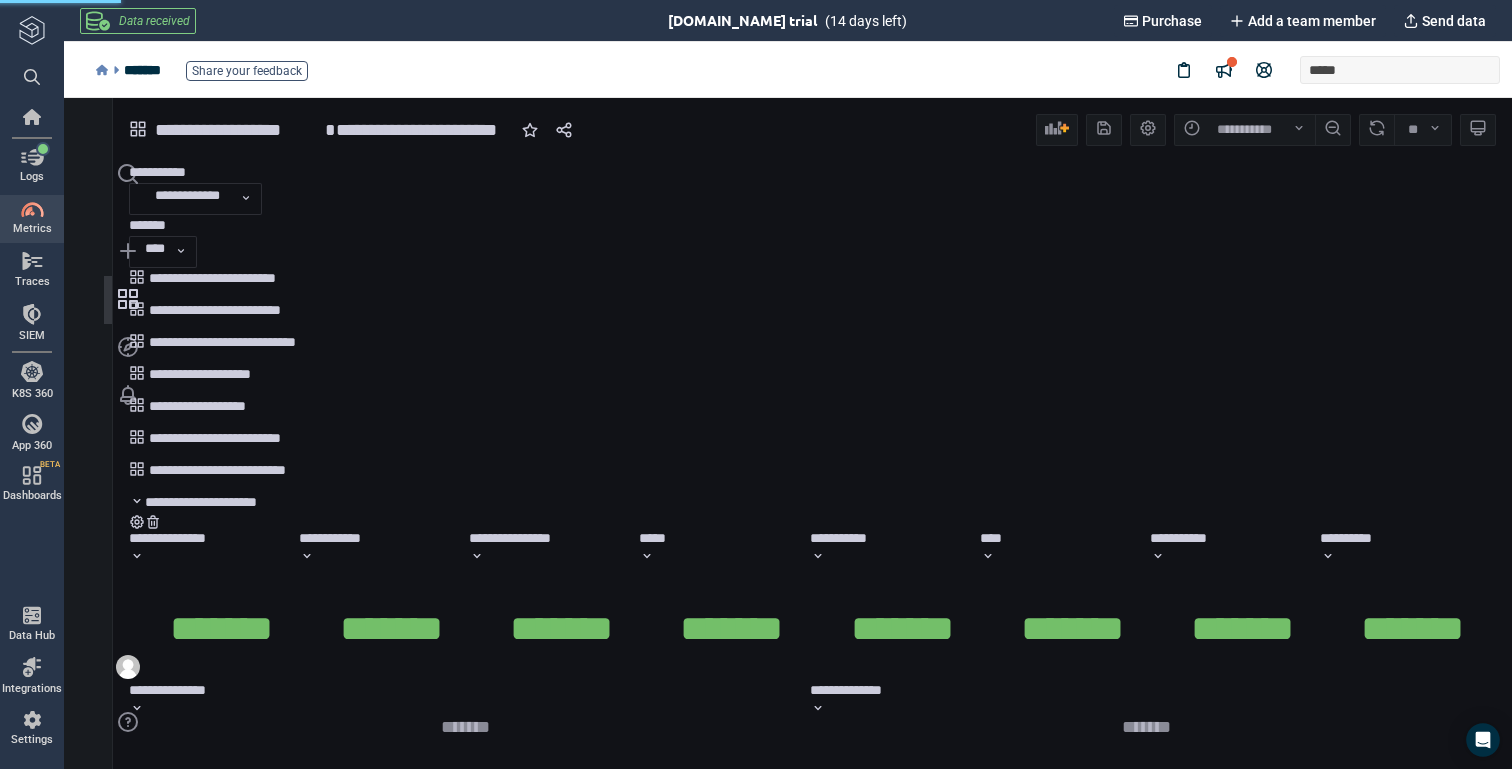 click on "****" at bounding box center [155, 252] 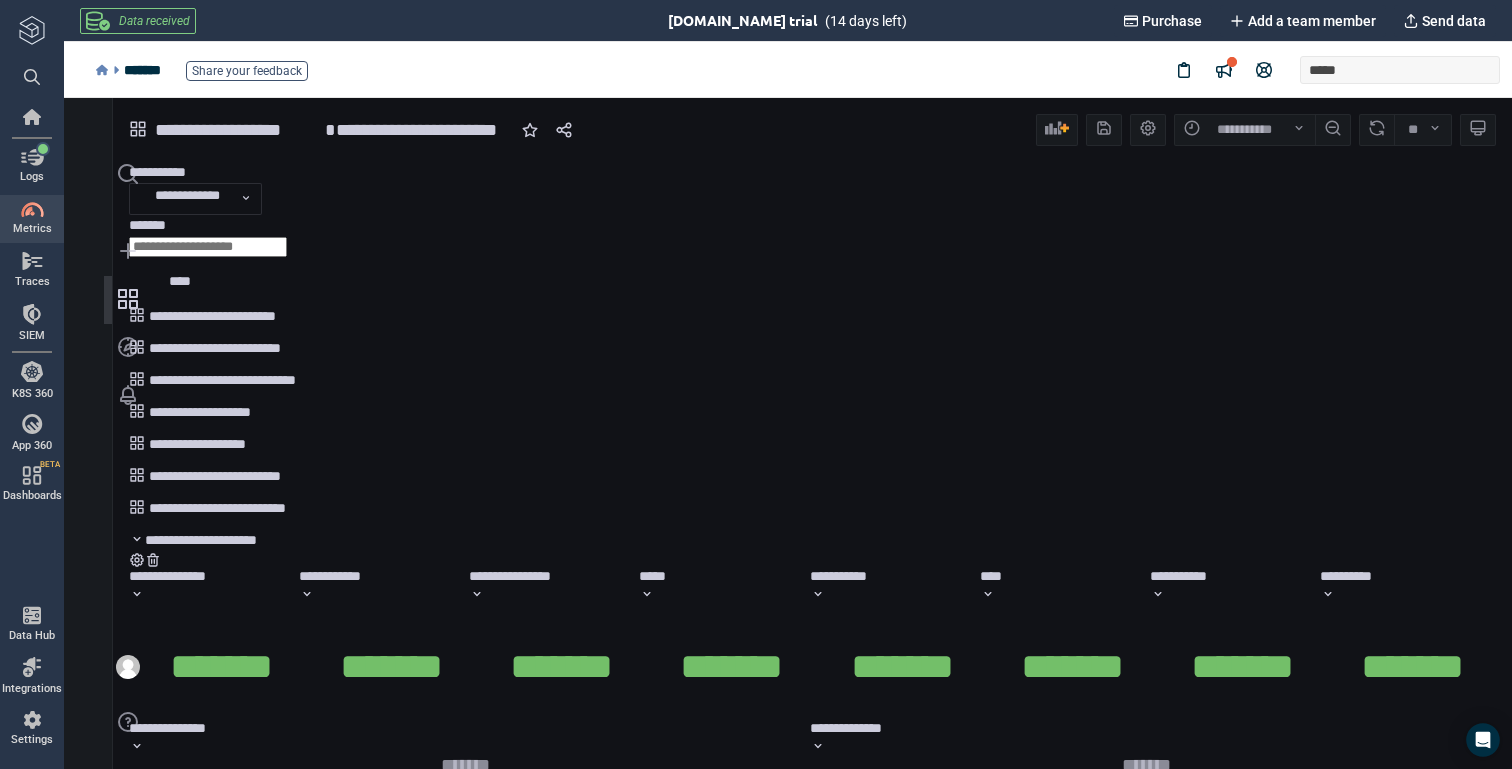 click on "****" at bounding box center [180, 281] 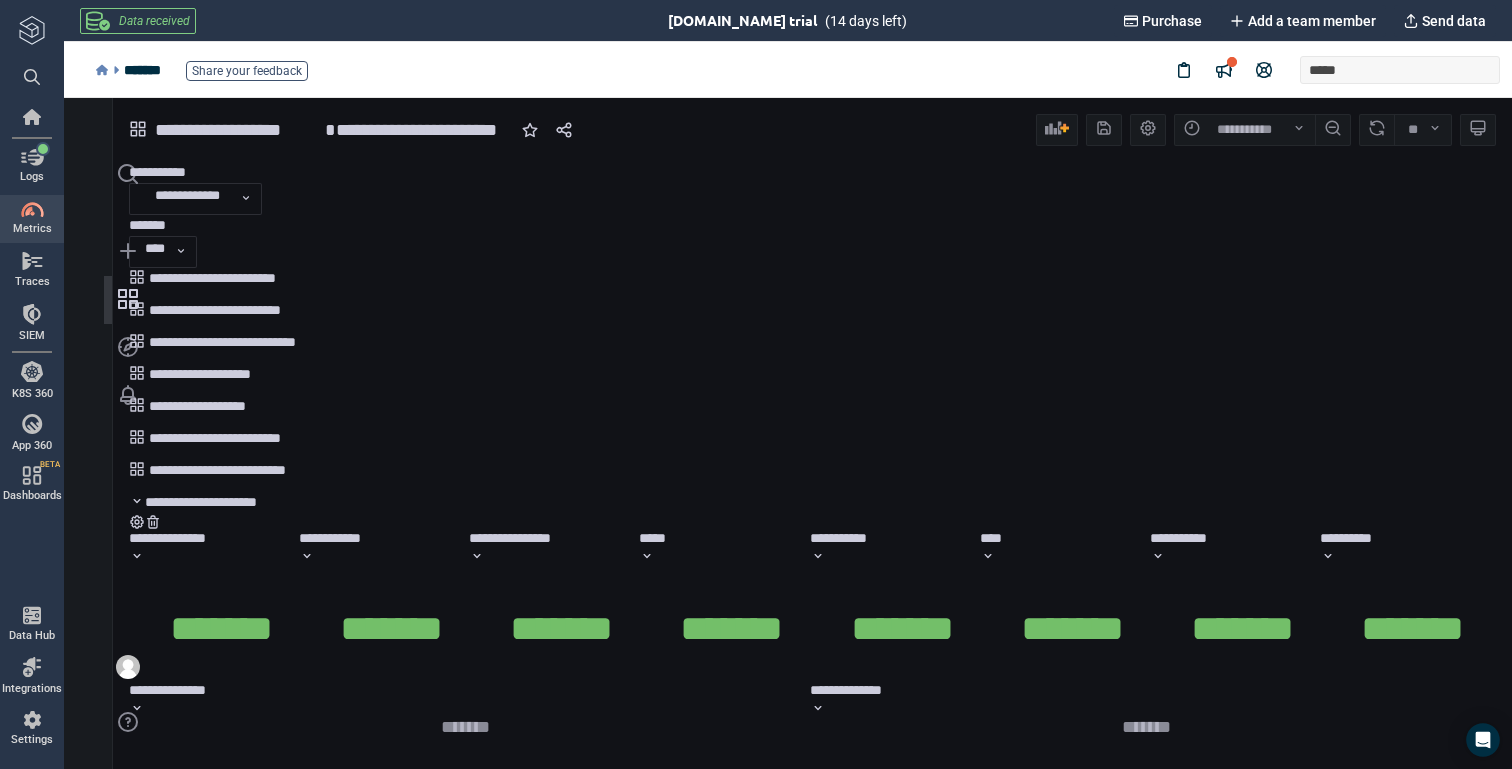 click 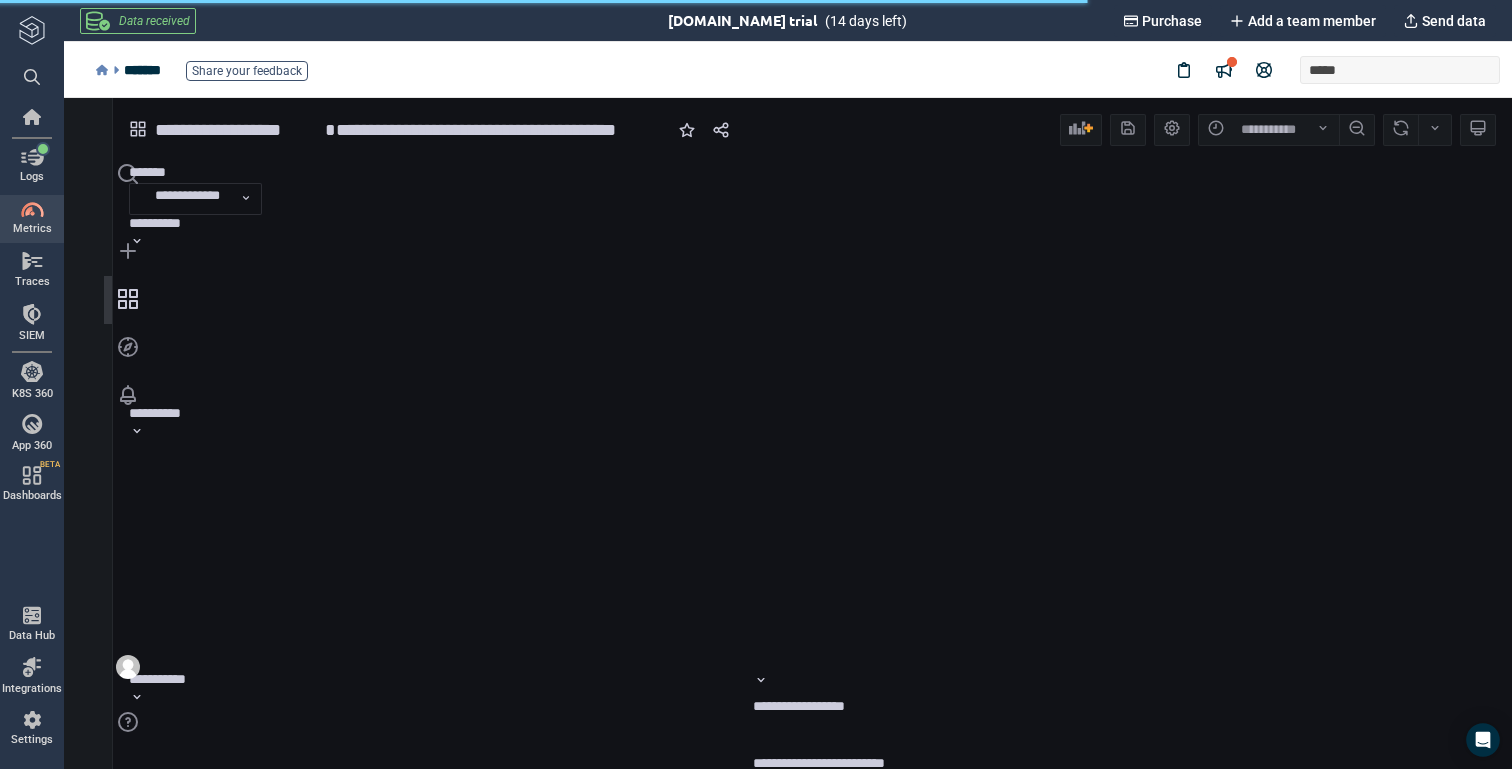 scroll, scrollTop: 9, scrollLeft: 9, axis: both 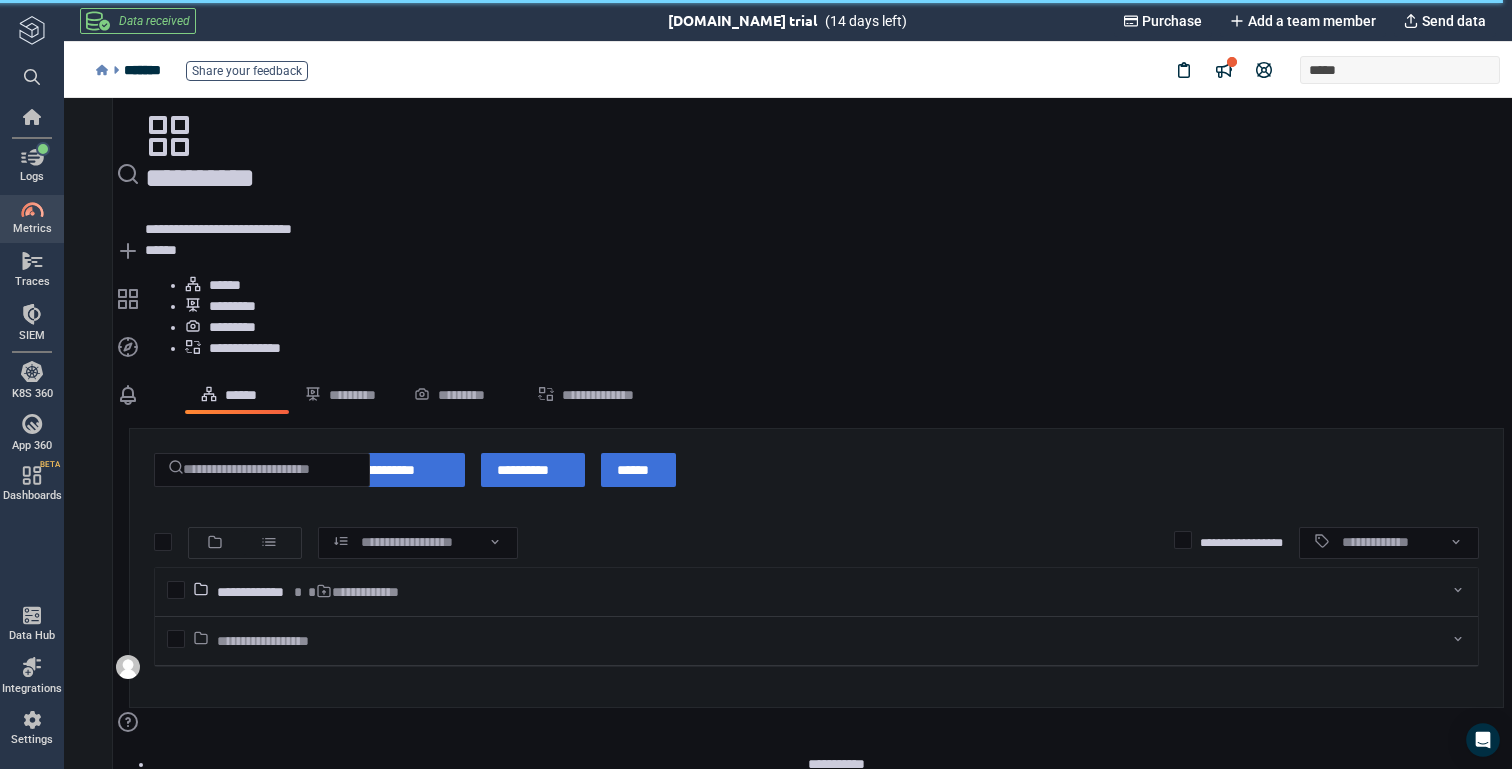 click on "**********" at bounding box center [816, 592] 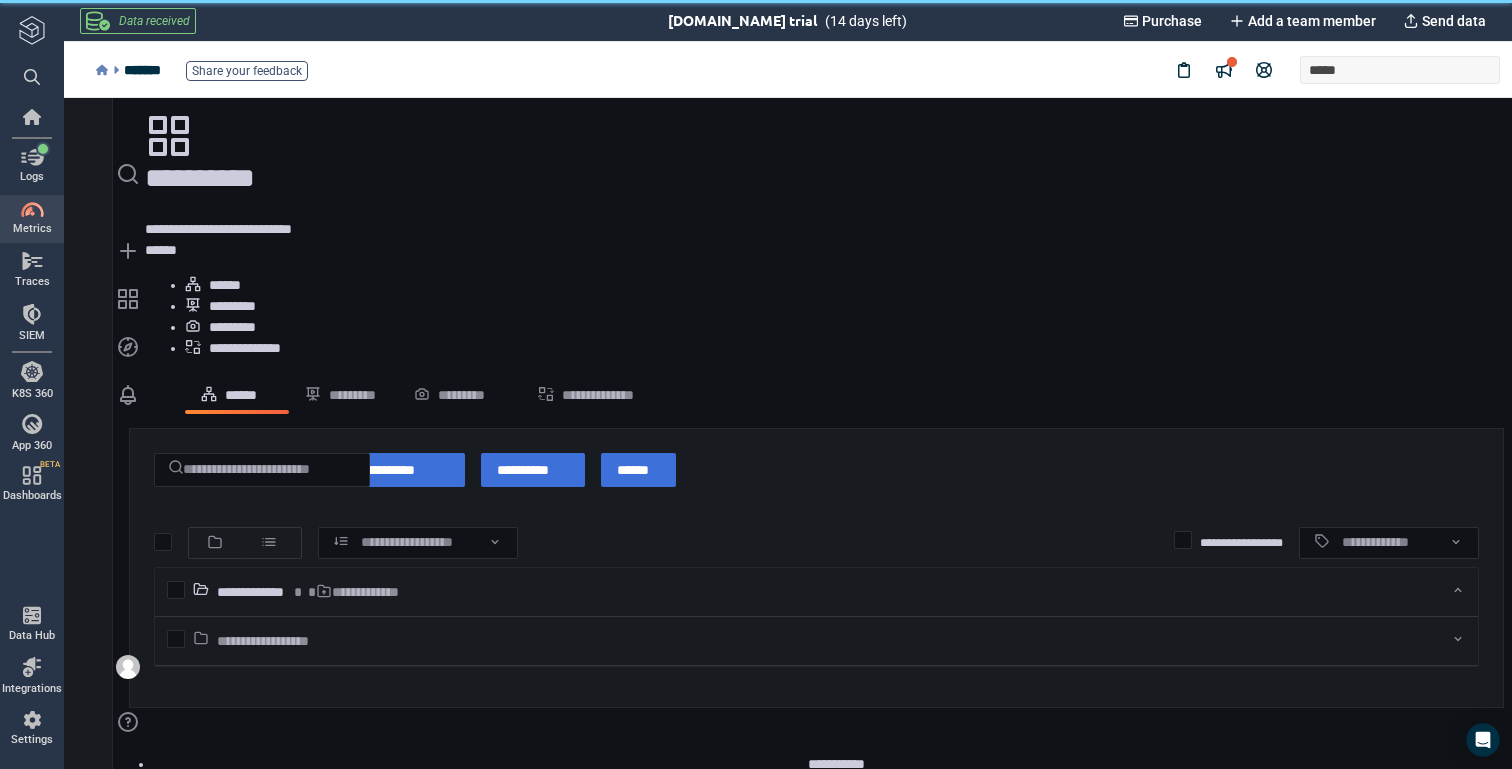 click on "**********" at bounding box center (250, 592) 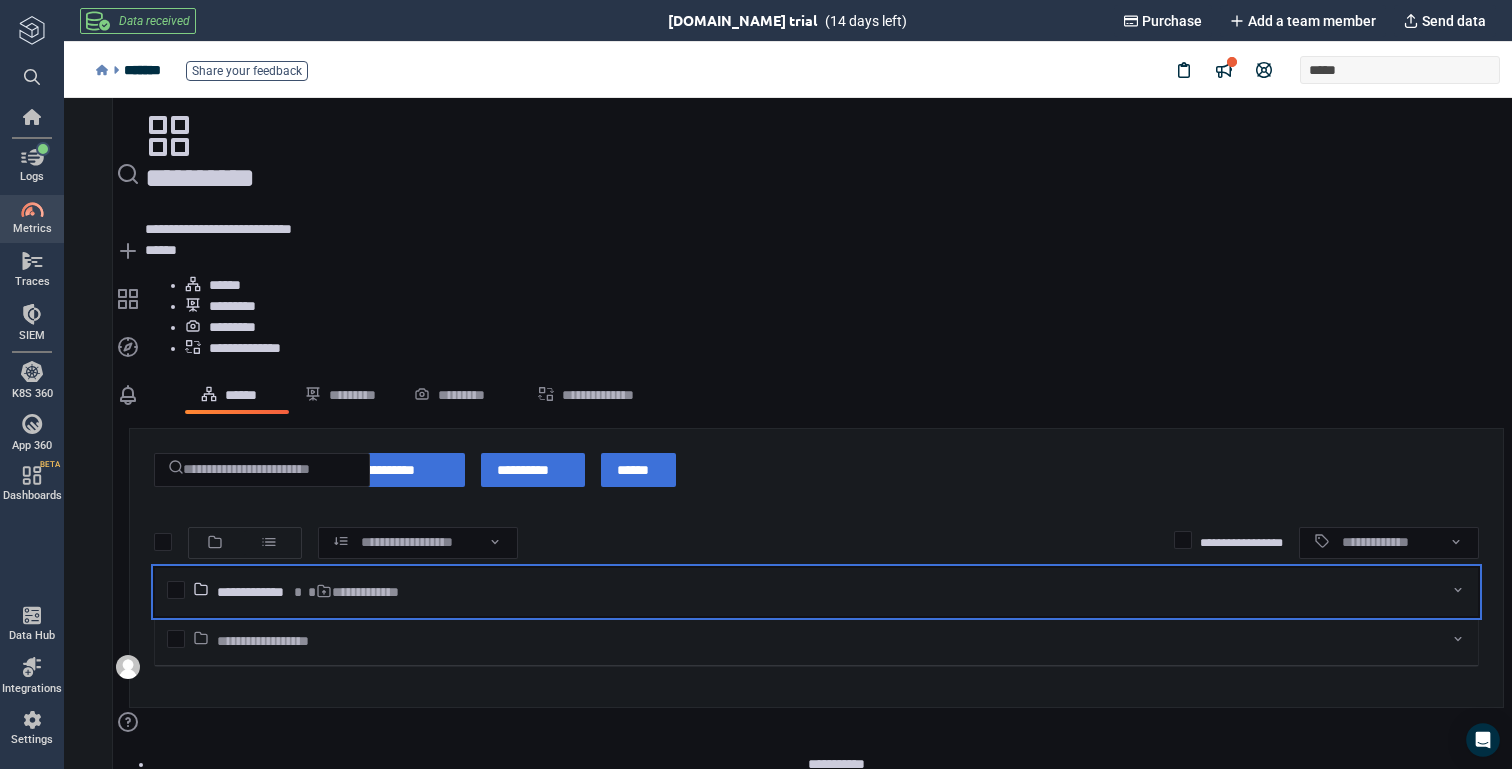 click on "**********" at bounding box center (346, 591) 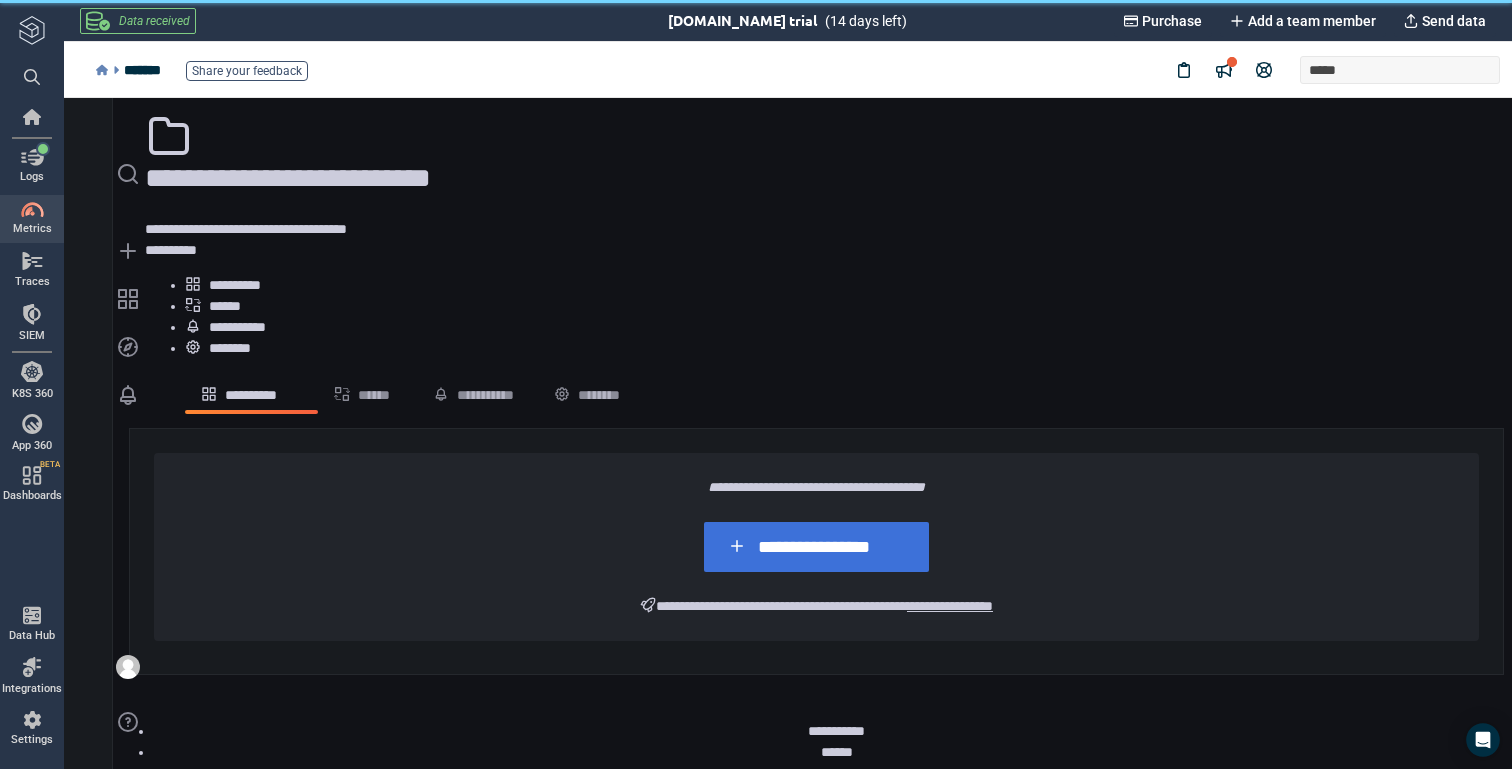 click on "**********" at bounding box center [251, 393] 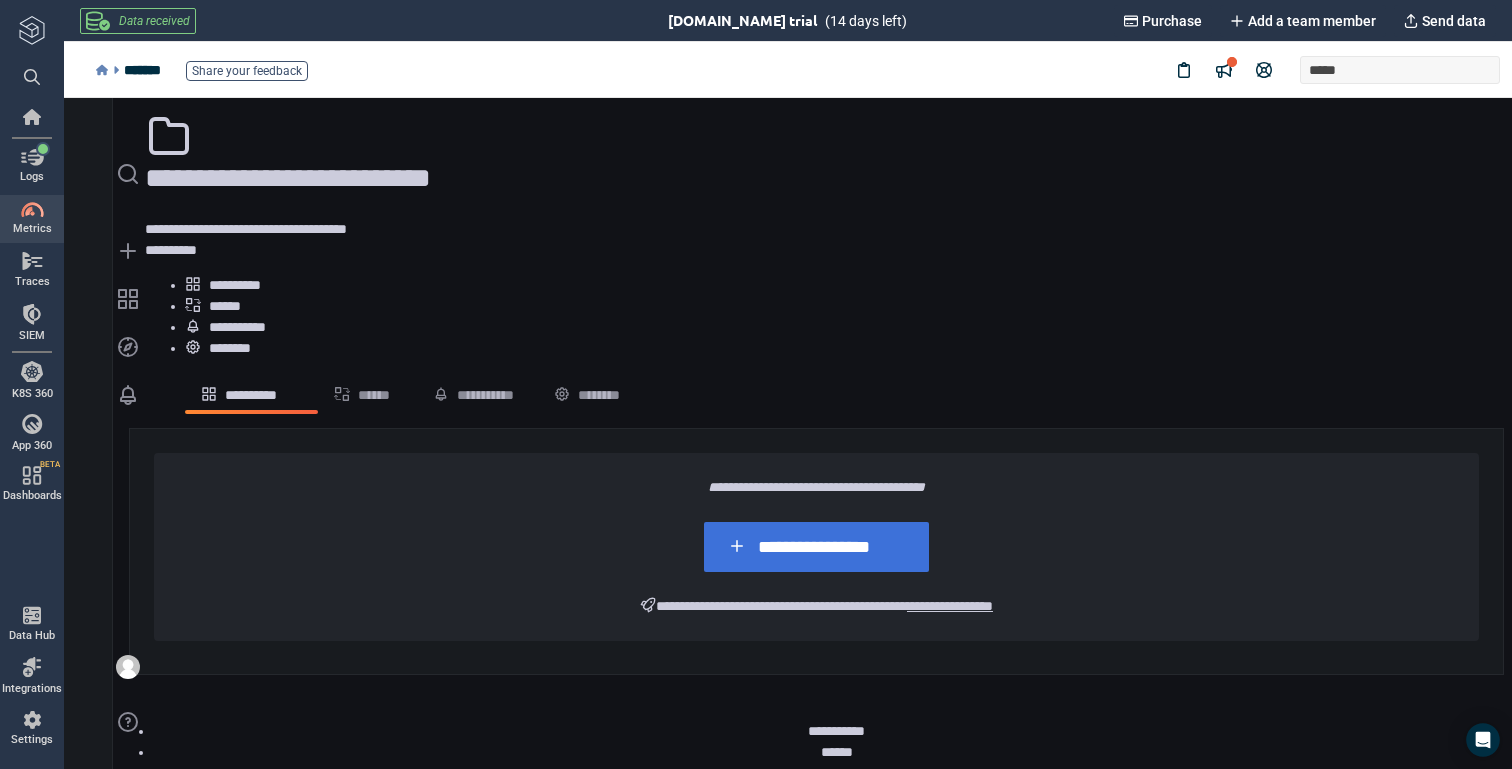 click on "**********" at bounding box center (200, 178) 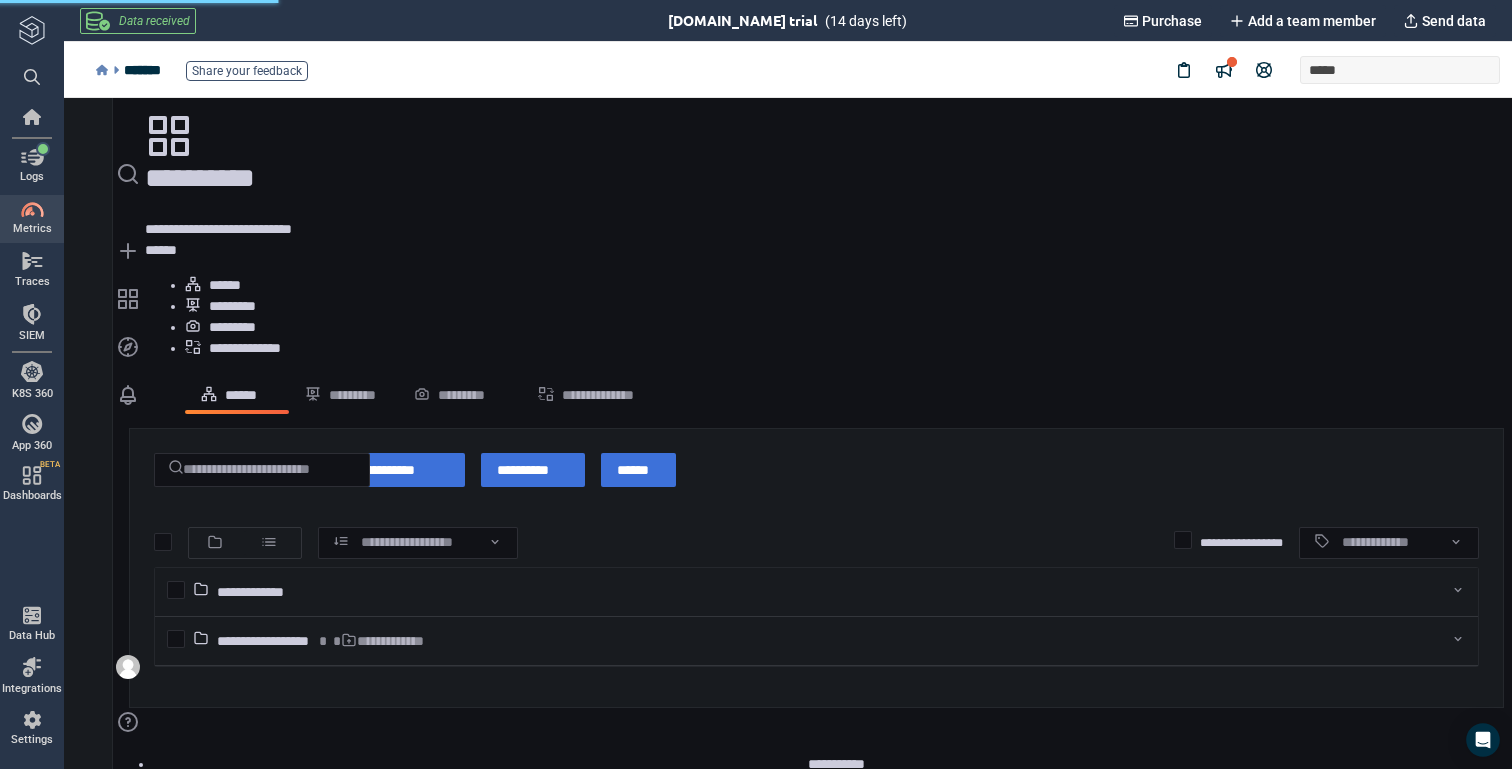 click on "**********" at bounding box center (816, 641) 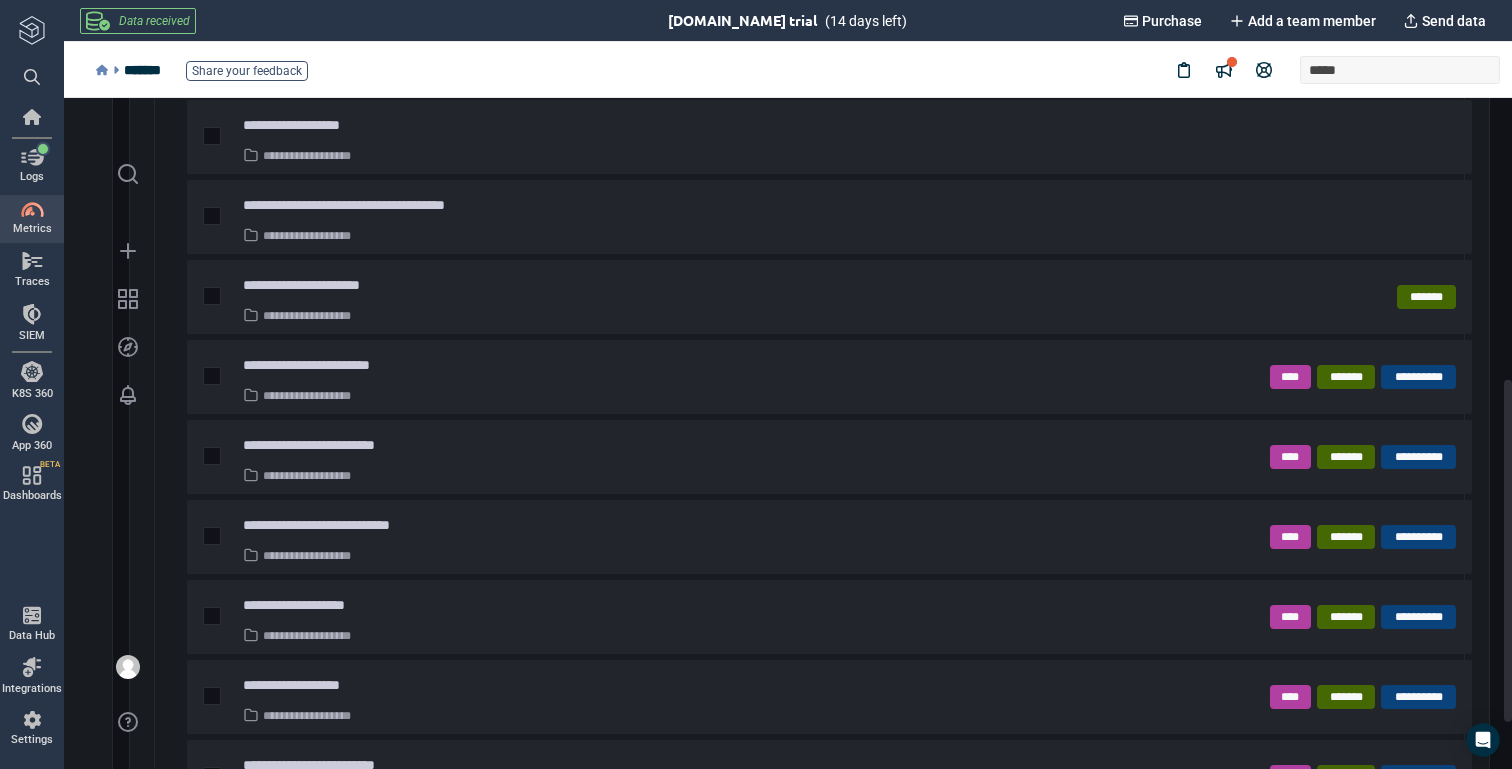 scroll, scrollTop: 573, scrollLeft: 0, axis: vertical 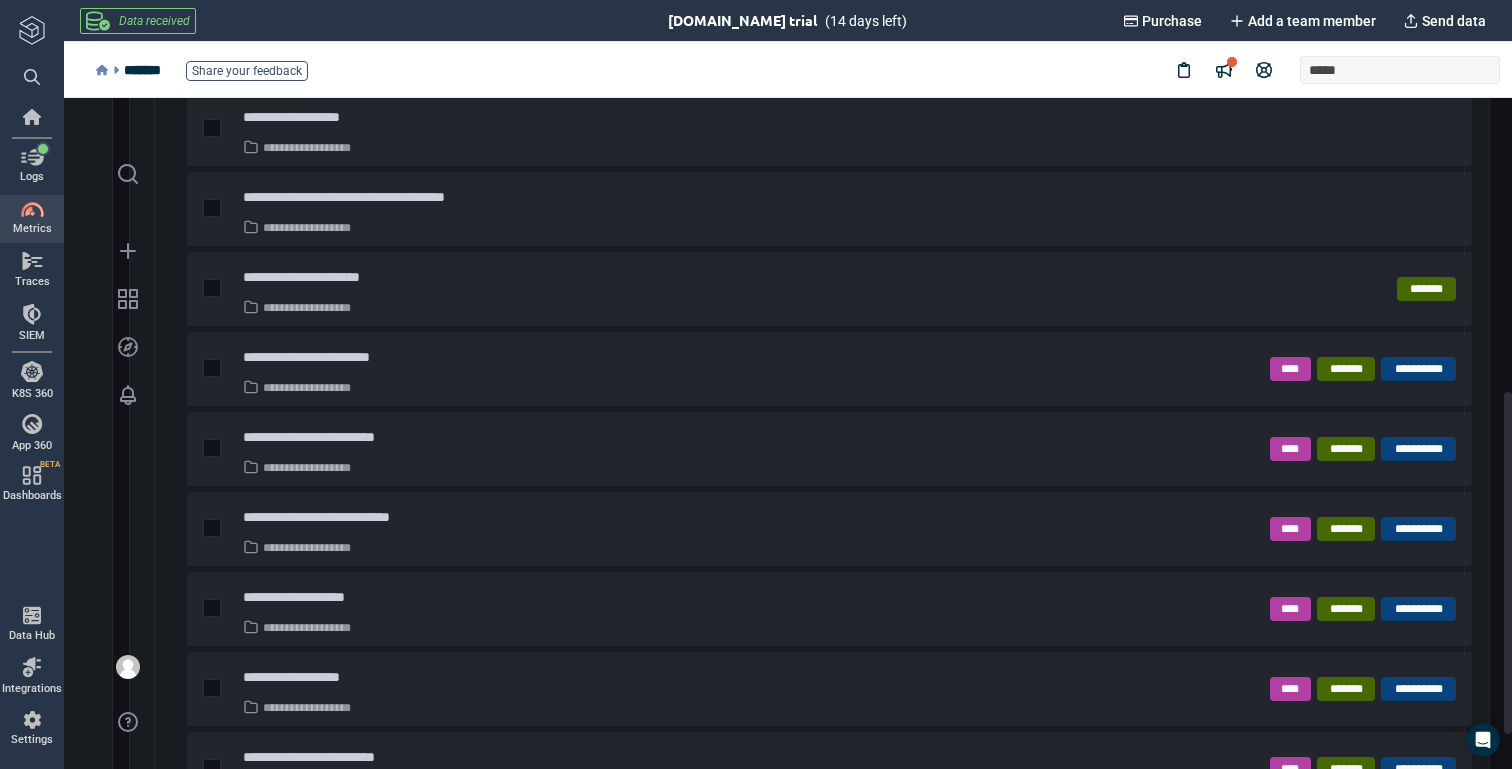 click on "**********" at bounding box center [350, 917] 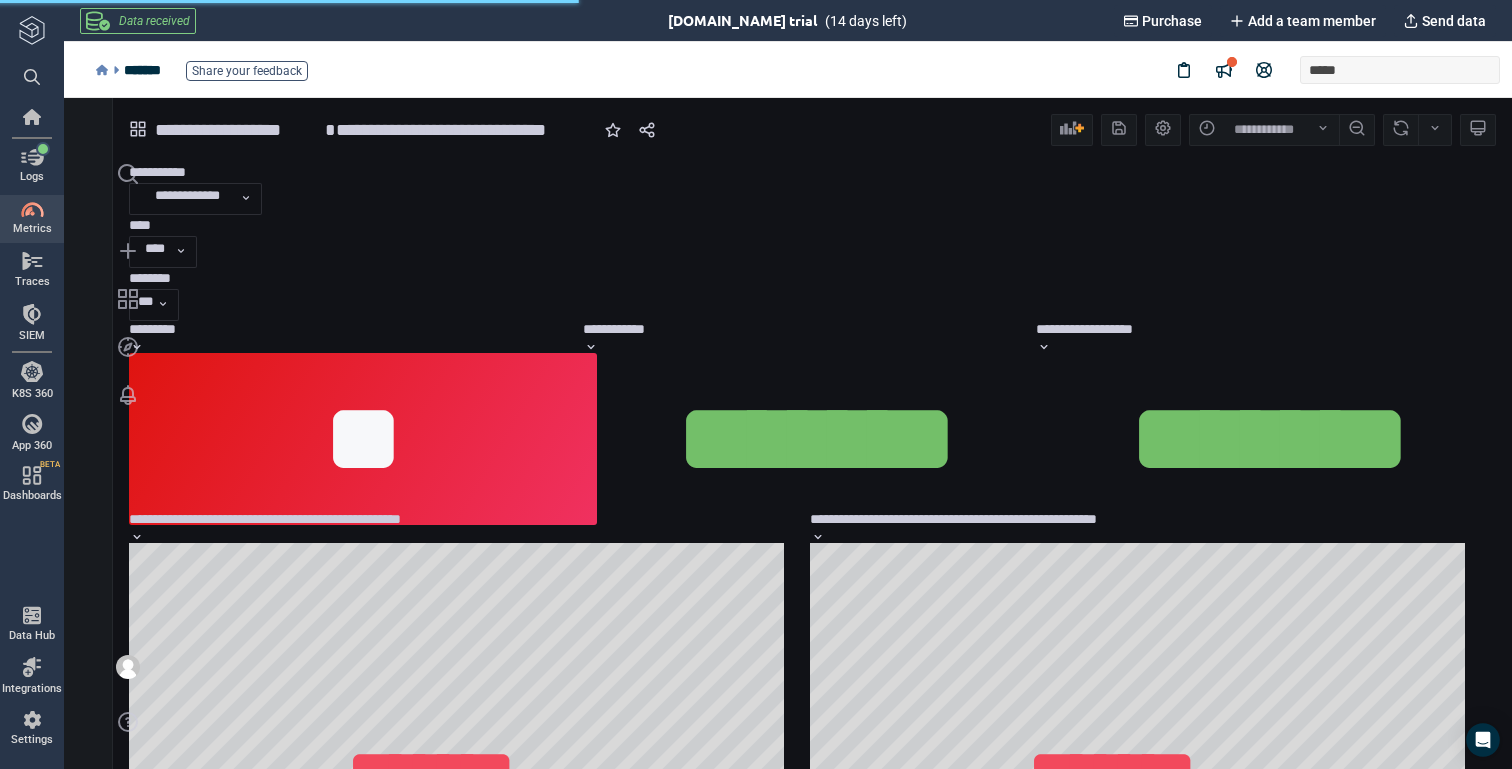 scroll, scrollTop: 9, scrollLeft: 9, axis: both 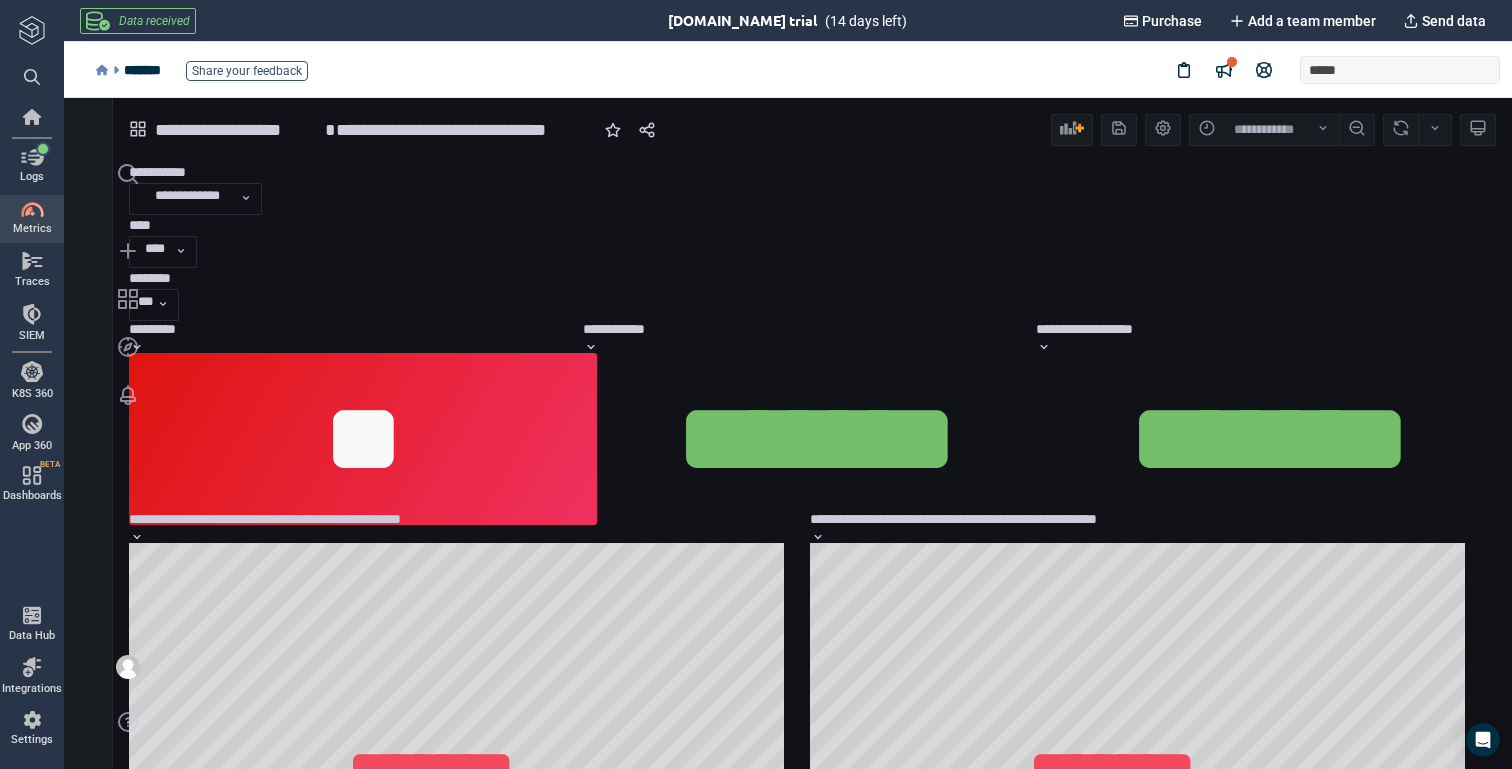 click on "**********" at bounding box center [238, 130] 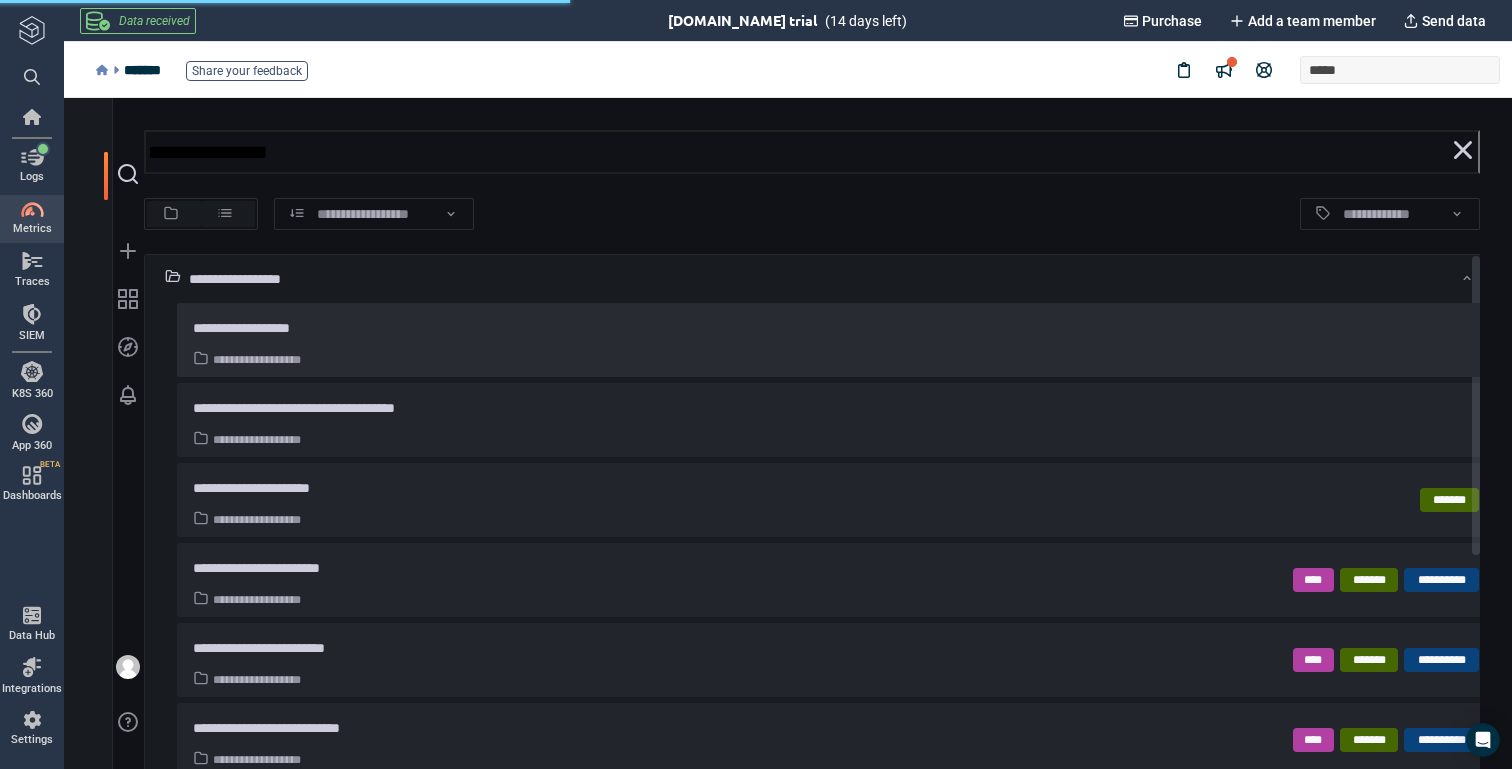 scroll, scrollTop: 337, scrollLeft: 0, axis: vertical 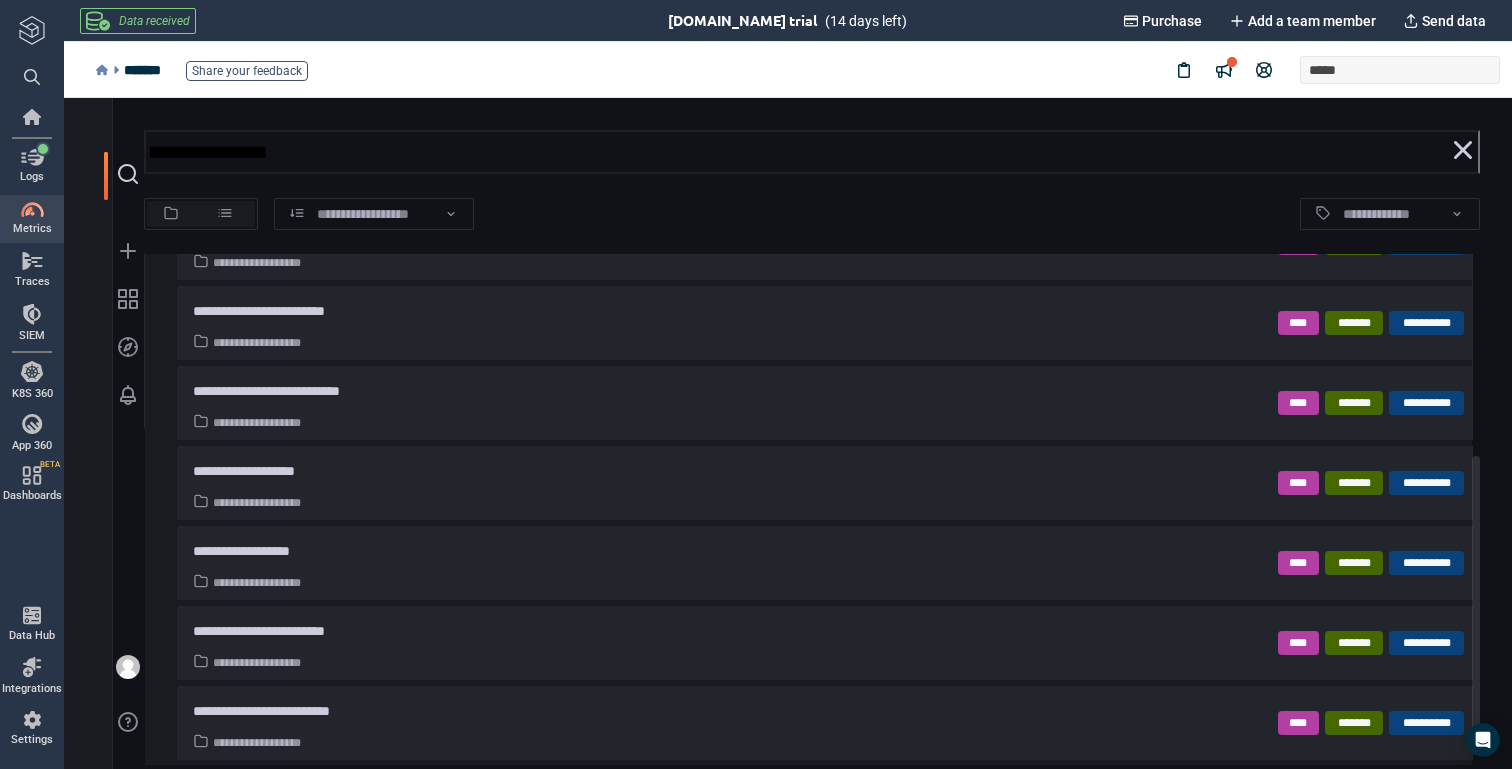 click on "**********" at bounding box center [331, 871] 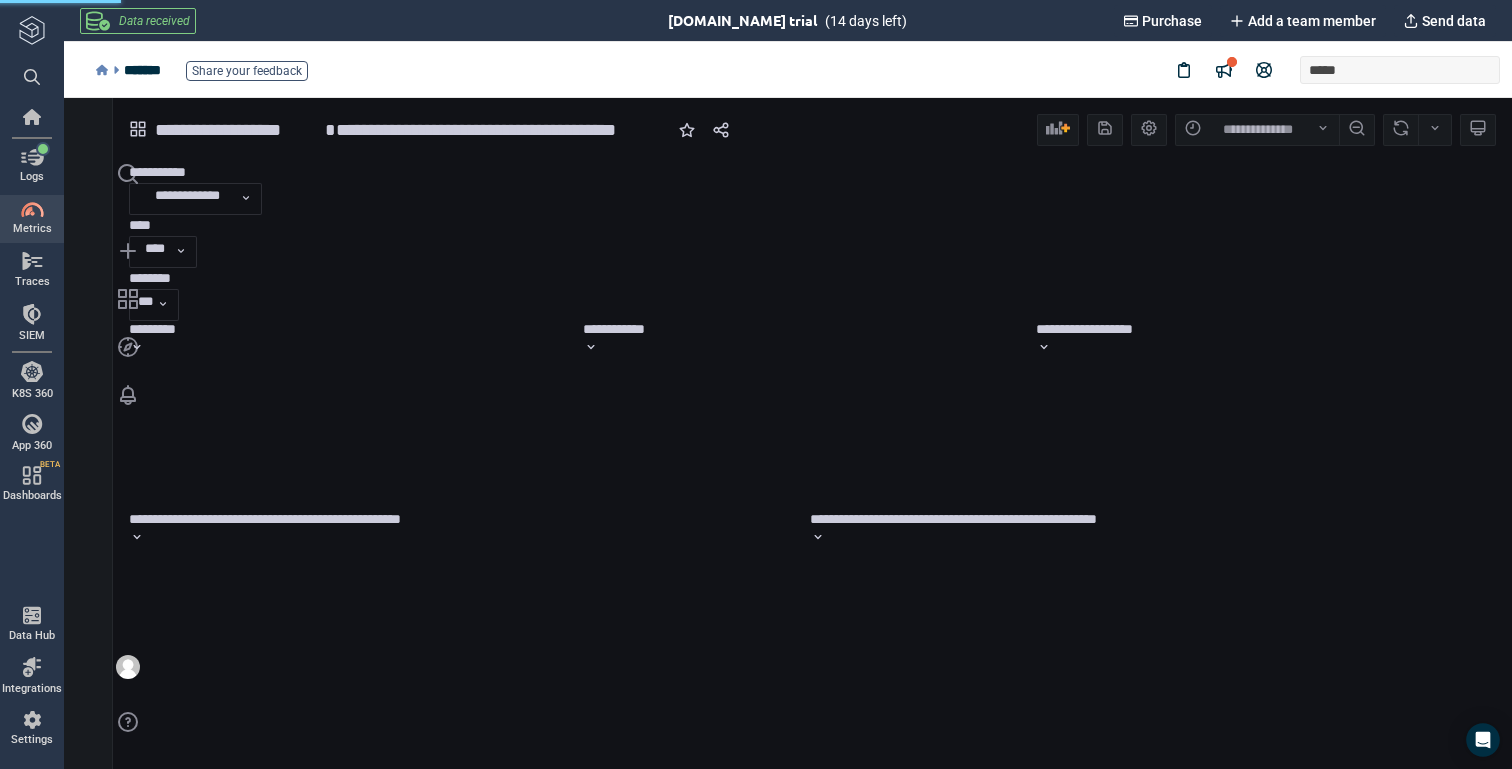scroll, scrollTop: 9, scrollLeft: 9, axis: both 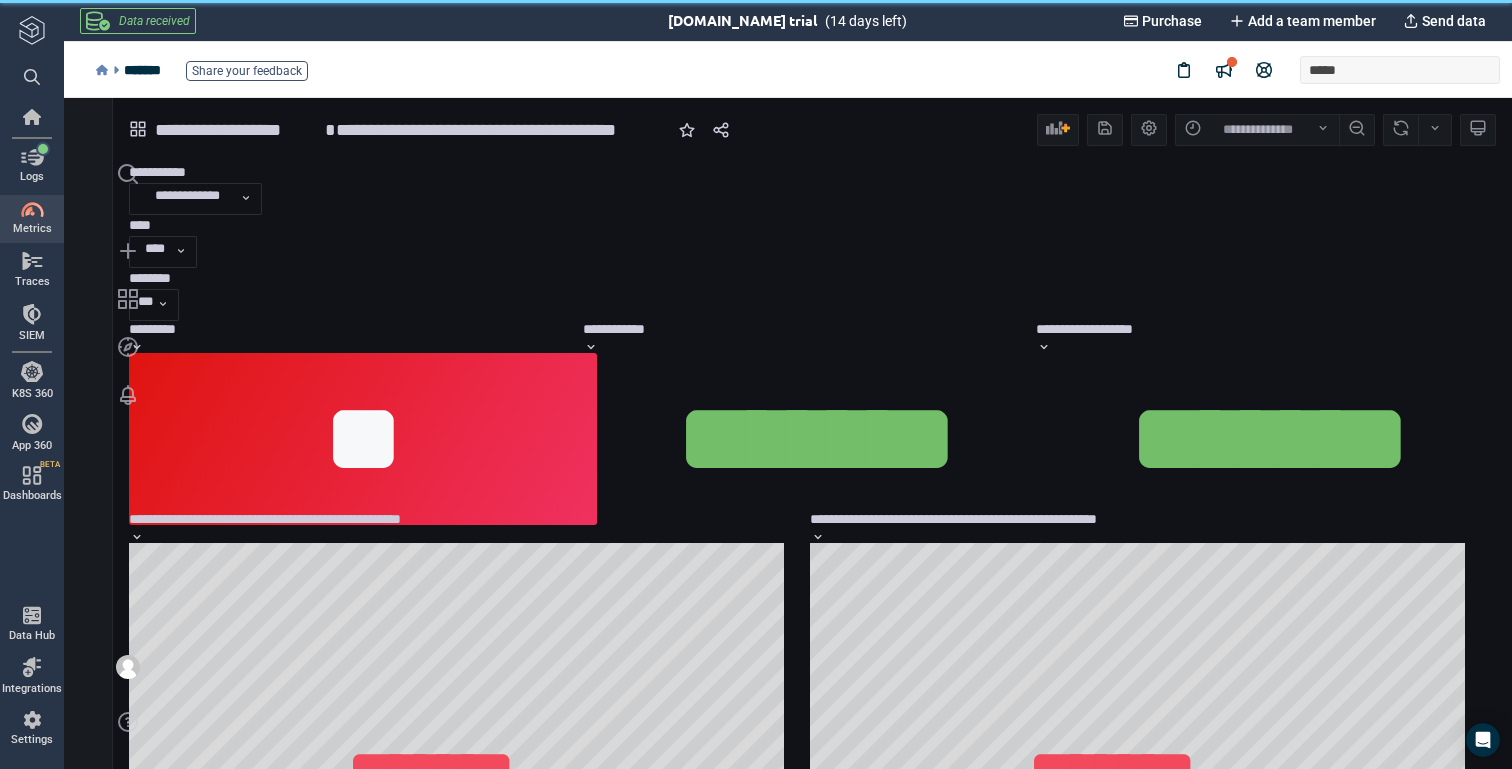 click on "**********" at bounding box center [238, 130] 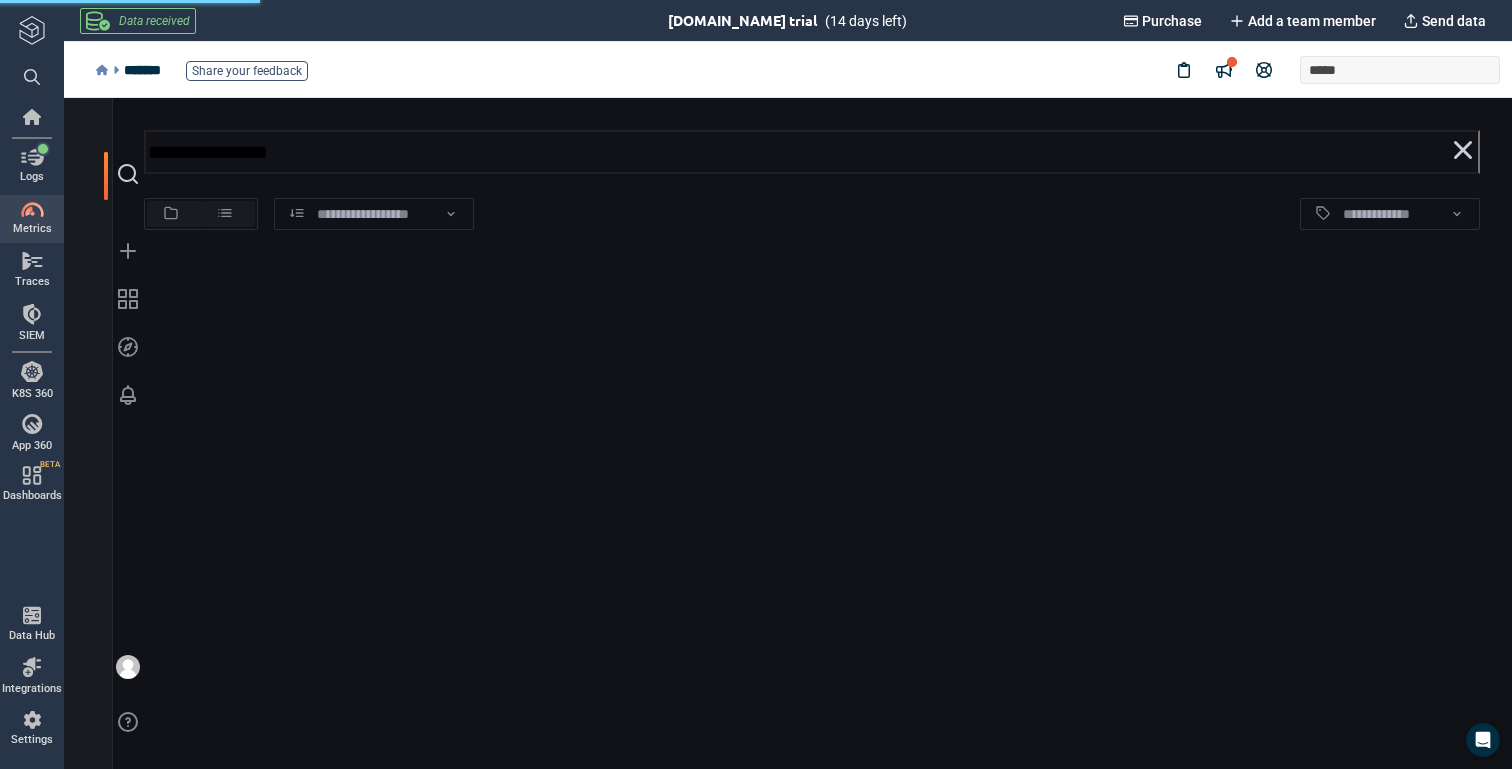 scroll, scrollTop: 4, scrollLeft: 0, axis: vertical 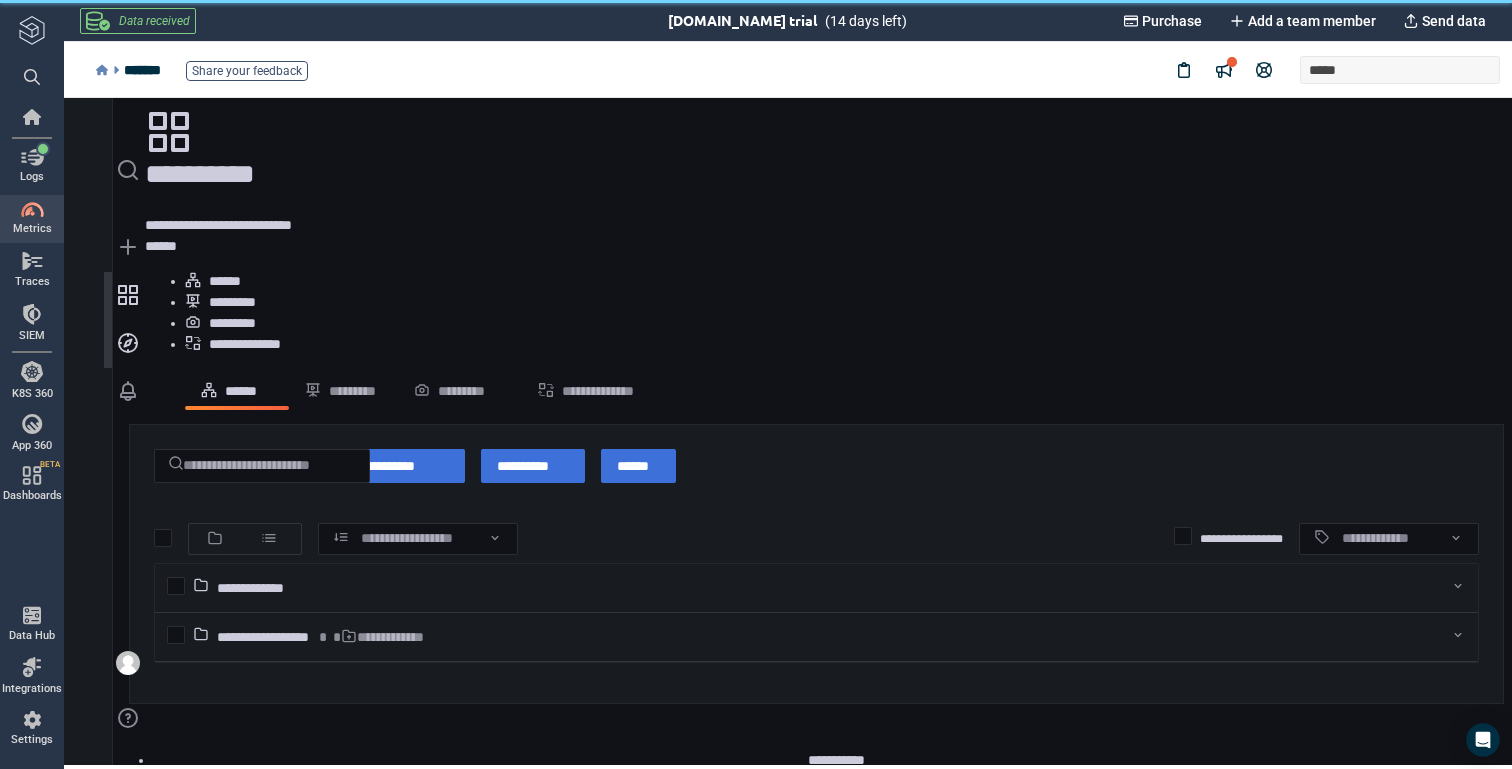 click on "**********" at bounding box center (816, 637) 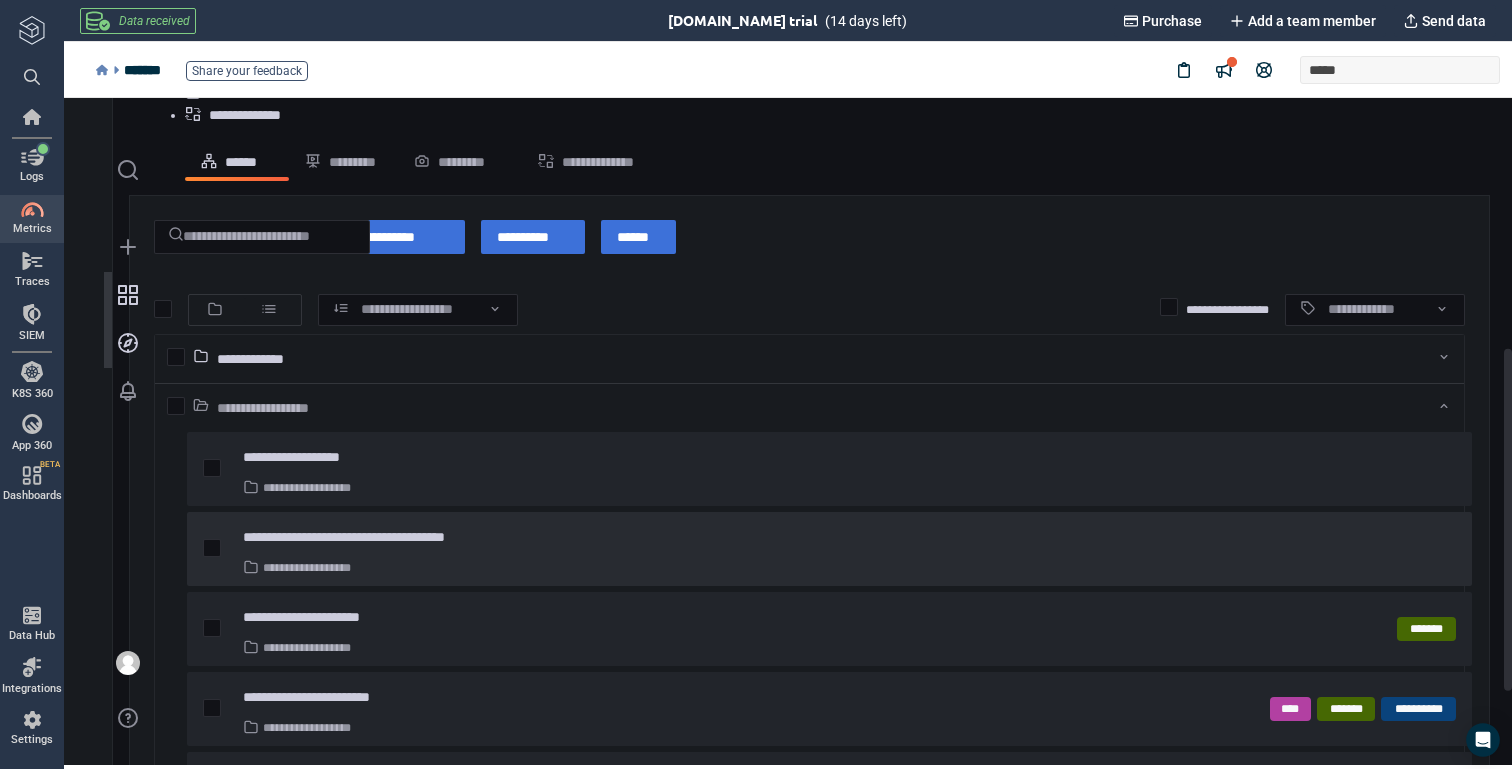 scroll, scrollTop: 66, scrollLeft: 0, axis: vertical 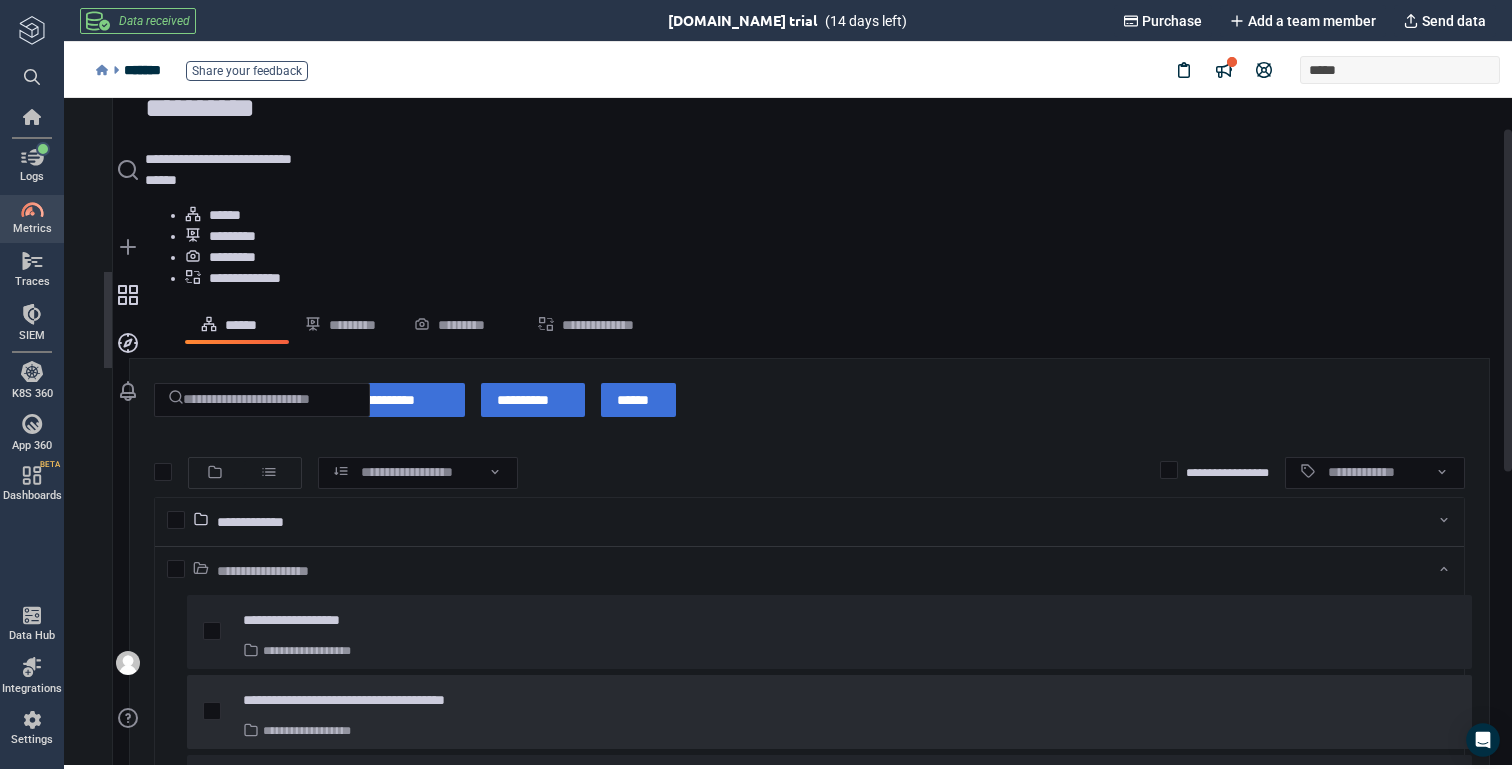 click on "**********" at bounding box center (381, 700) 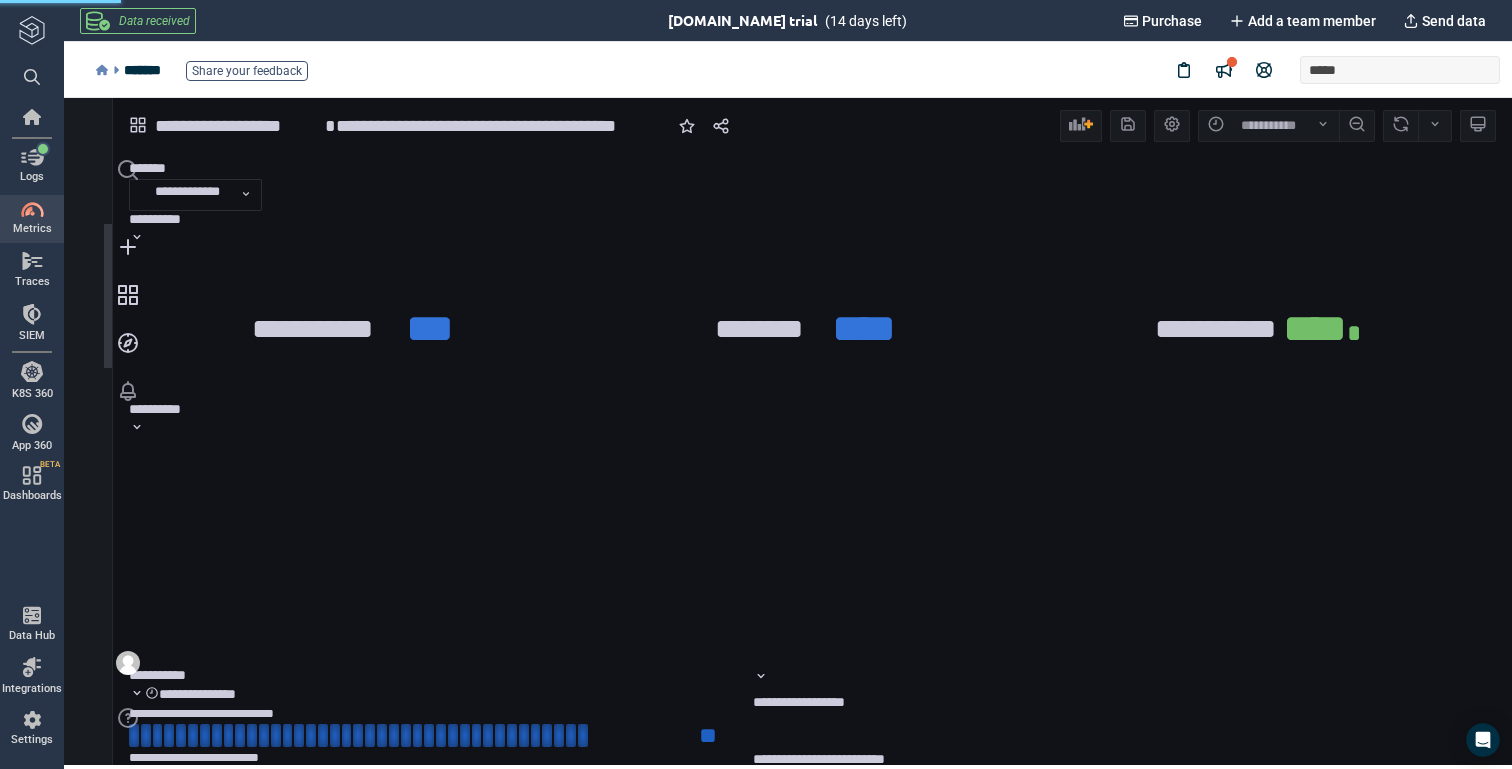 scroll, scrollTop: 9, scrollLeft: 9, axis: both 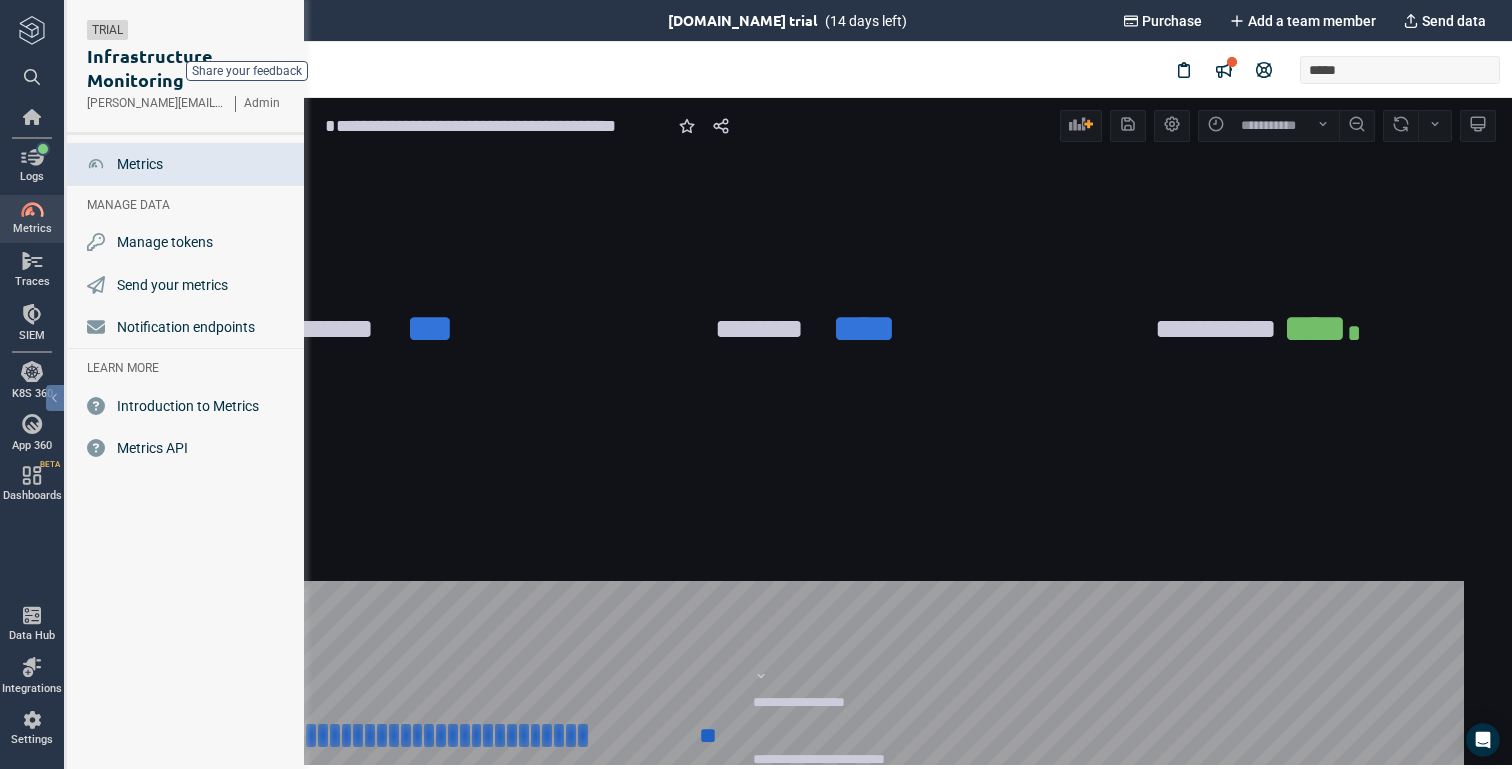 click at bounding box center [32, 210] 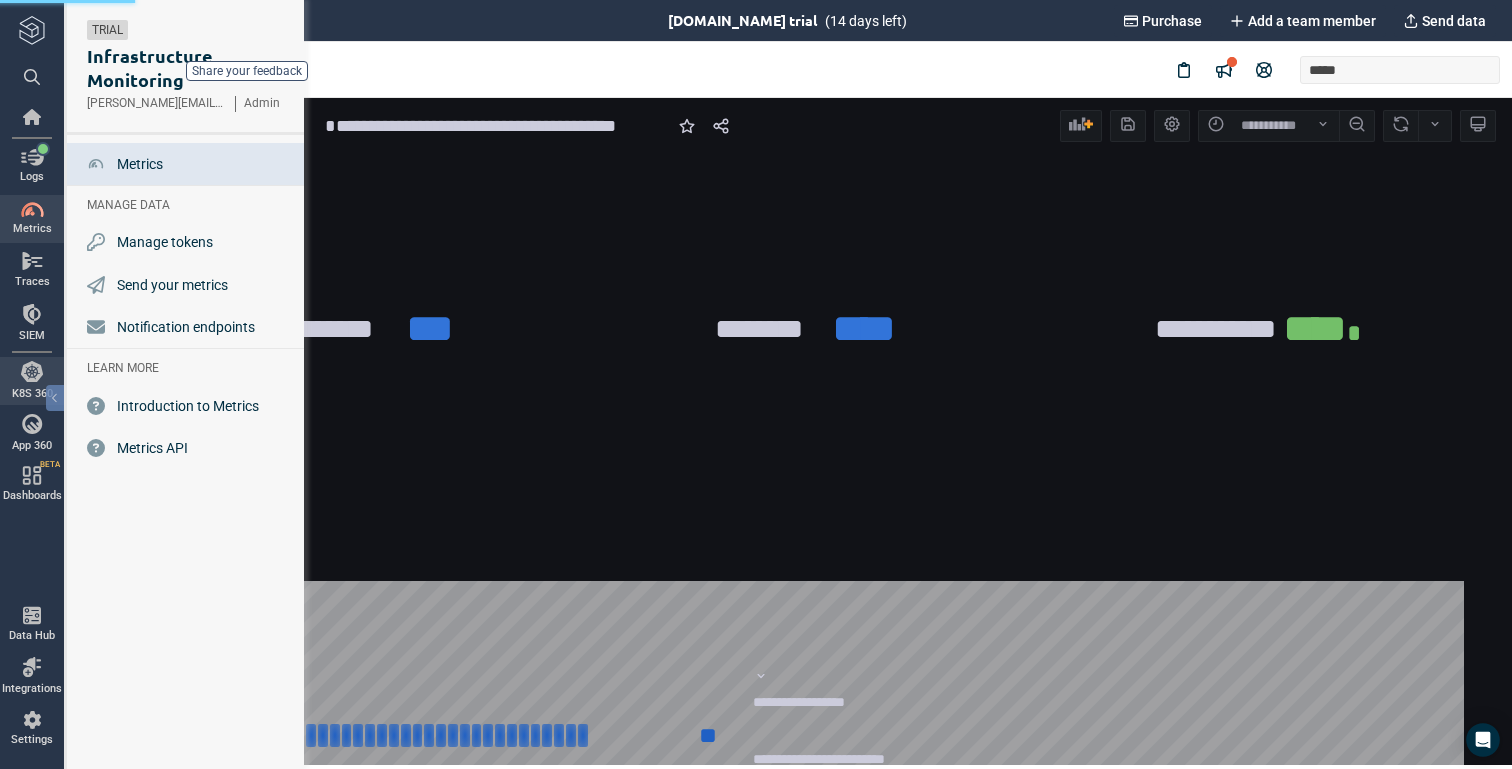 click at bounding box center (32, 372) 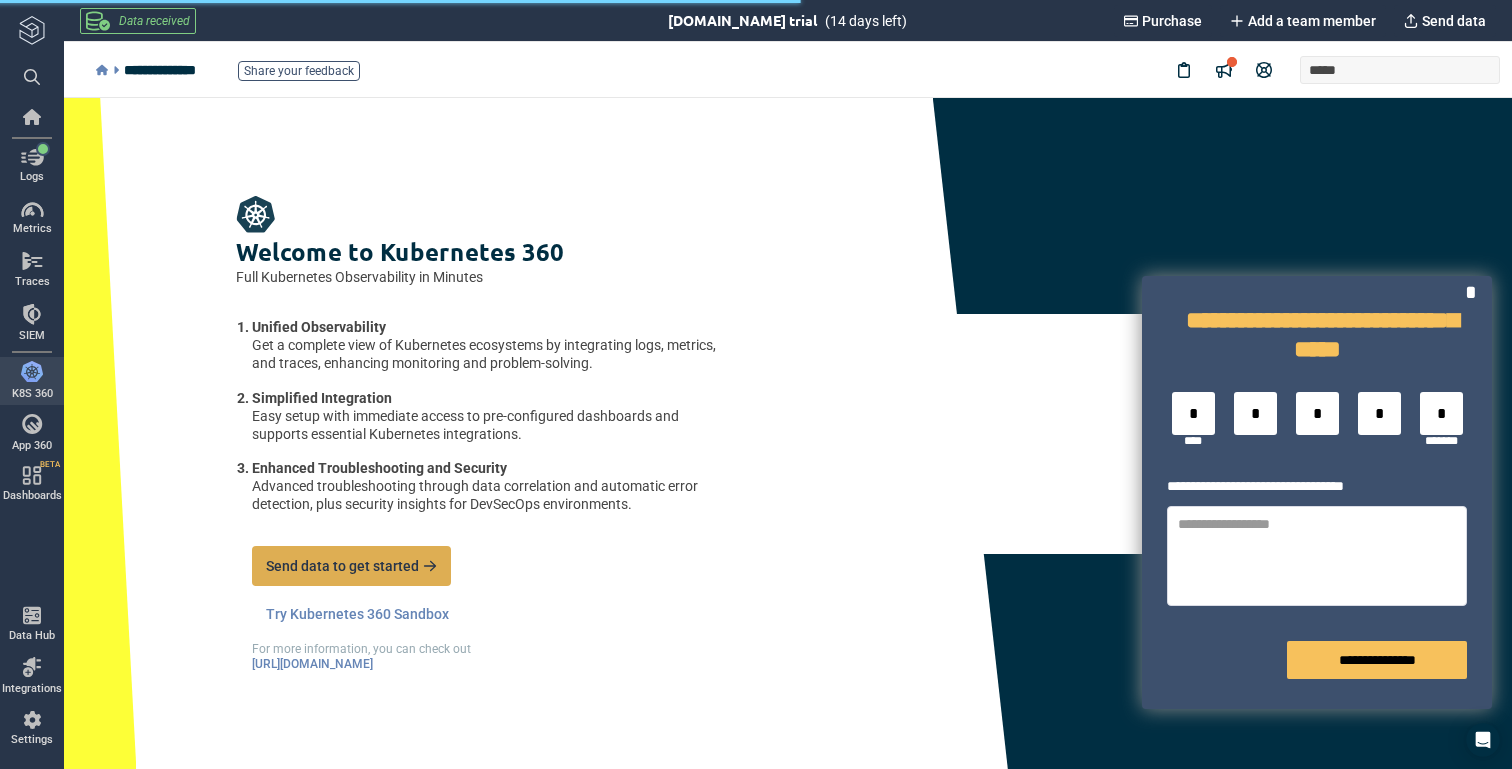 click on "Send data to get started" at bounding box center [342, 566] 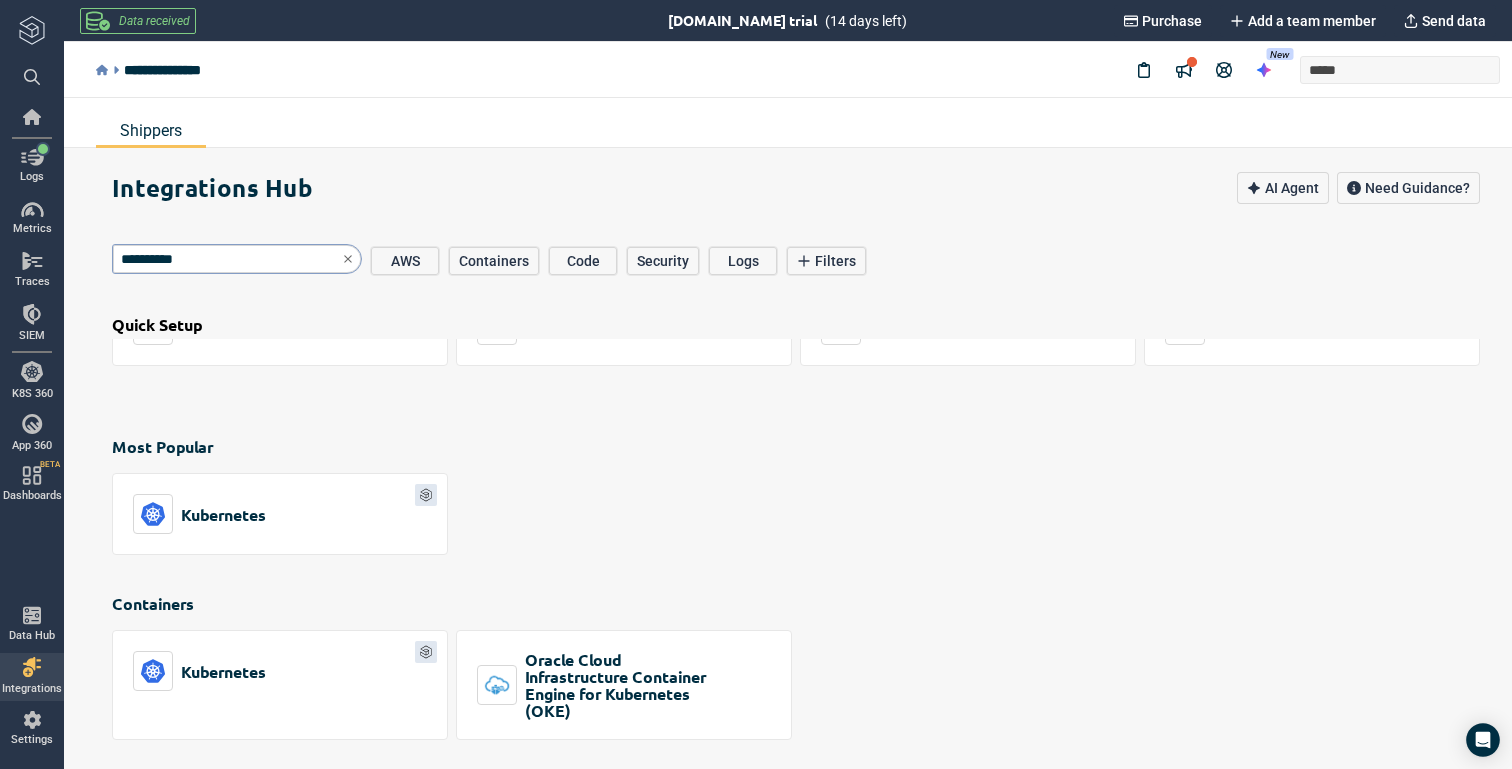 scroll, scrollTop: 224, scrollLeft: 0, axis: vertical 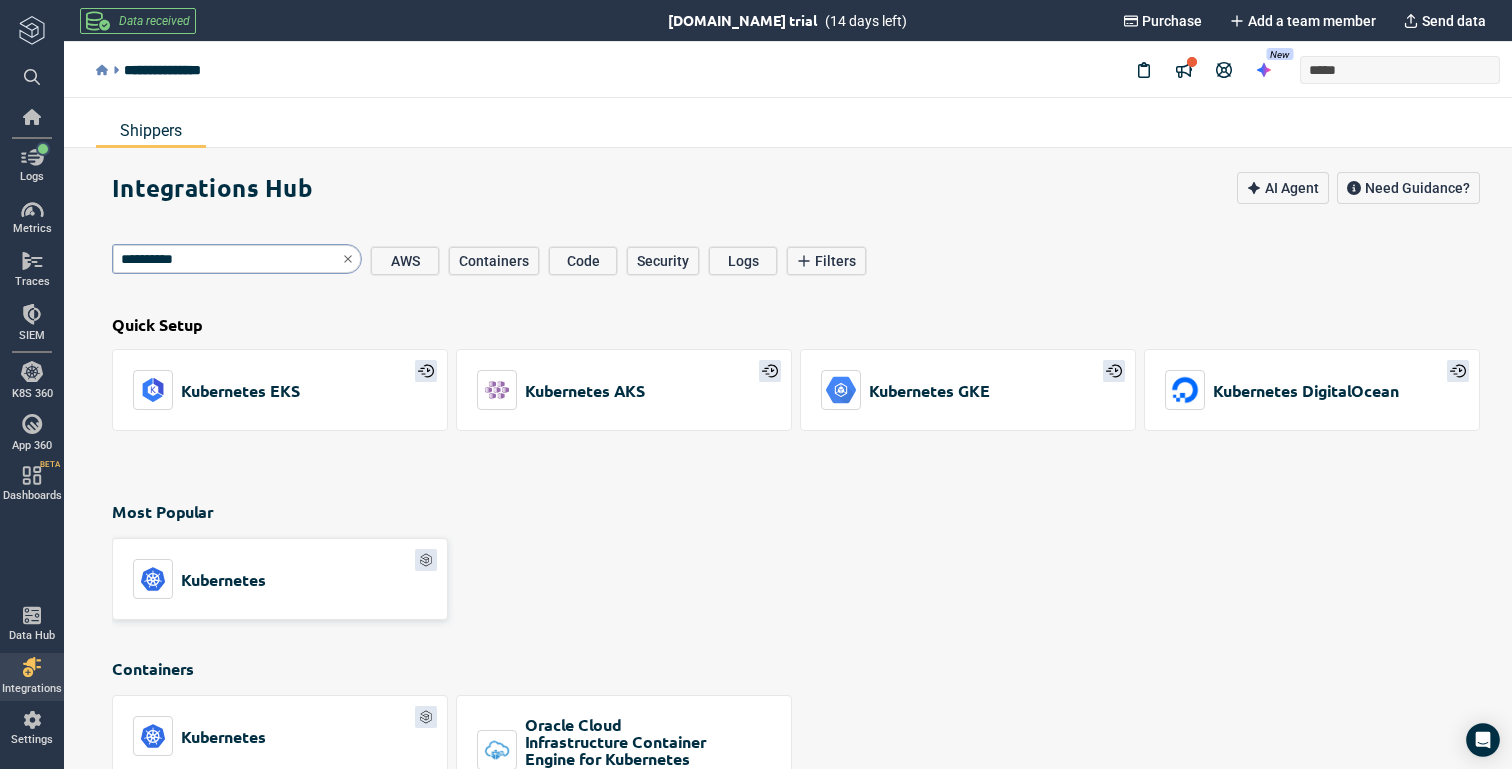 click on "Kubernetes" at bounding box center (280, 579) 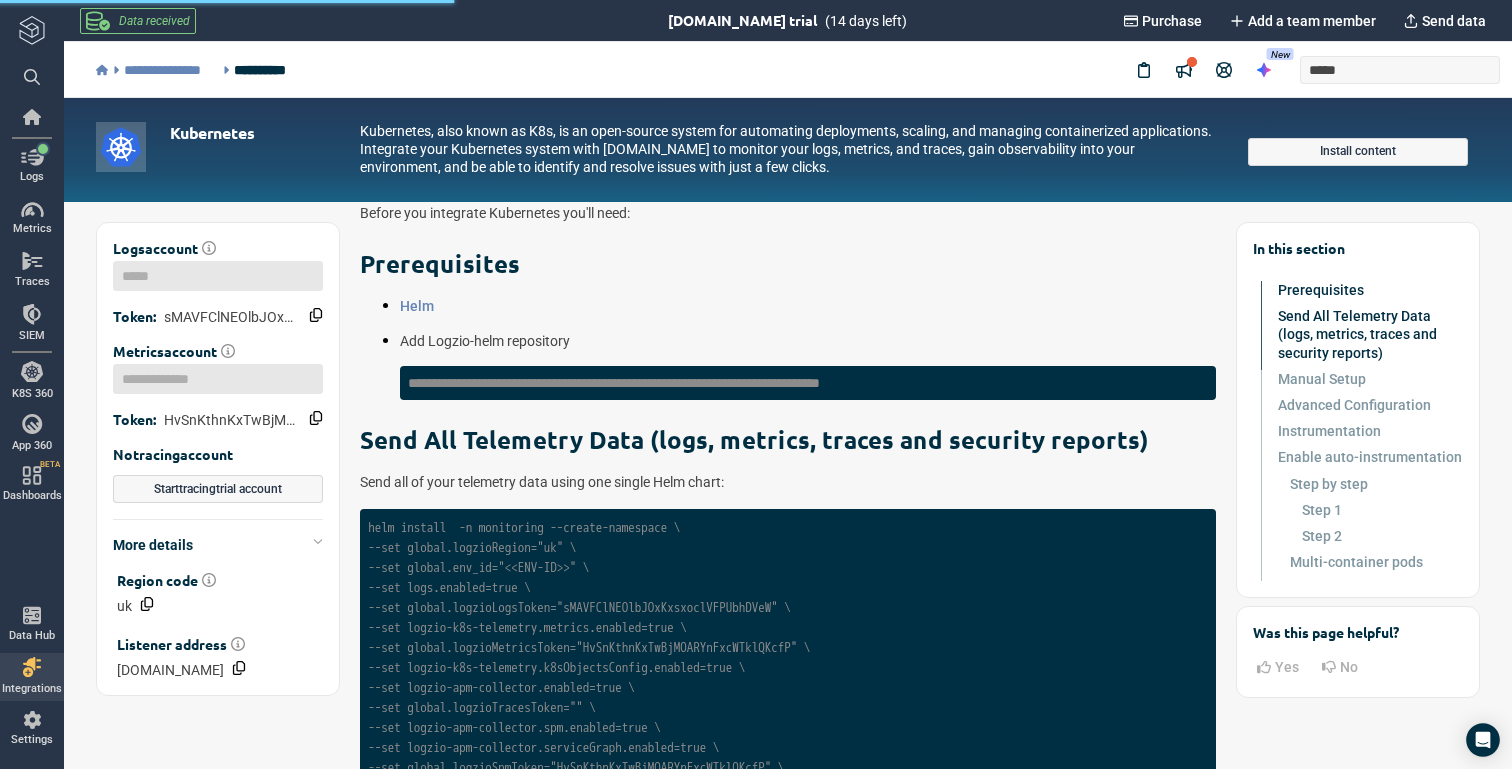 scroll, scrollTop: 162, scrollLeft: 0, axis: vertical 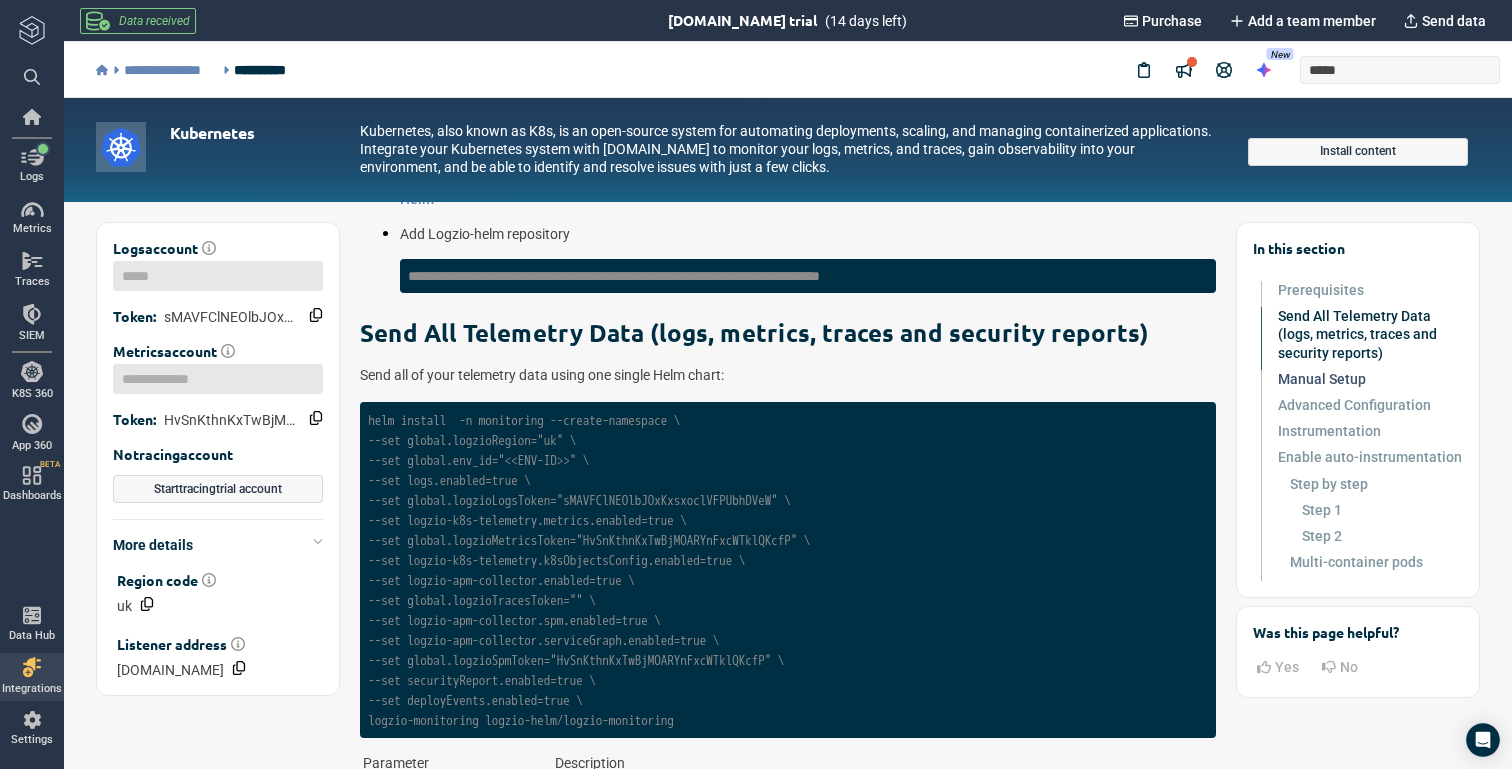 click on "Manual Setup" at bounding box center (1370, 379) 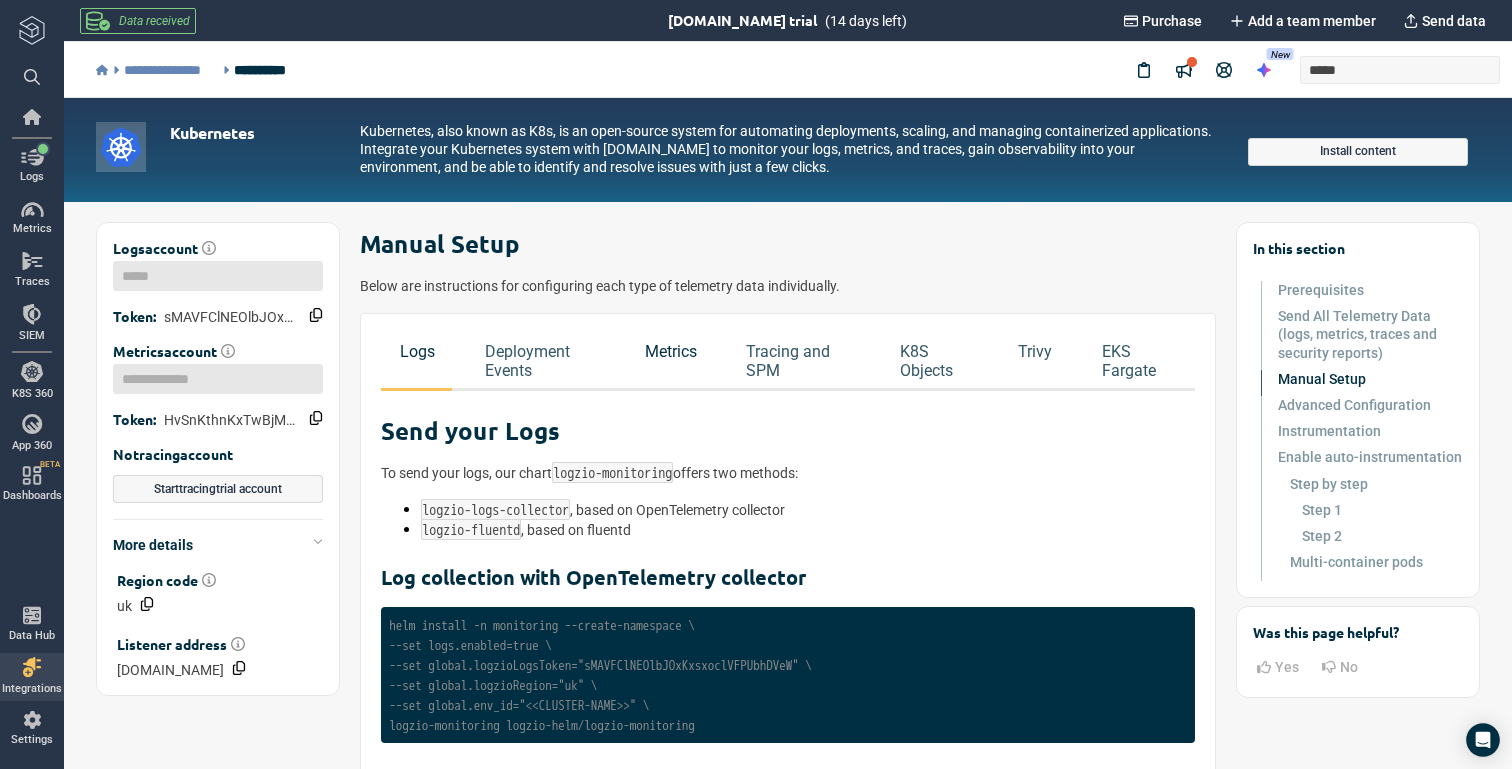 click on "Metrics" at bounding box center [671, 351] 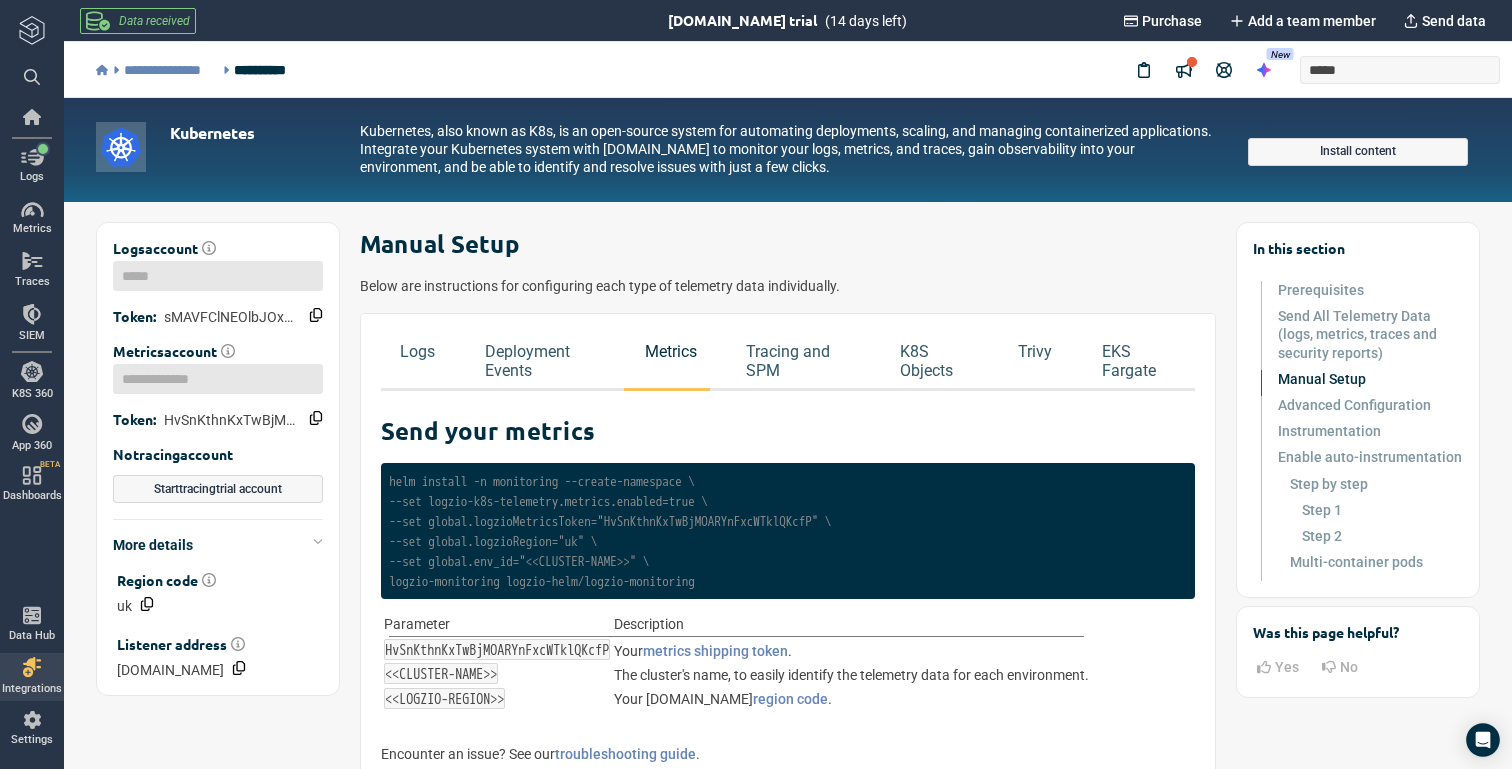 click on "helm install -n monitoring --create-namespace \
--set logzio-k8s-telemetry.metrics.enabled=true \
--set global.logzioMetricsToken="HvSnKthnKxTwBjMOARYnFxcWTklQKcfP" \
--set global.logzioRegion="uk" \
--set global.env_id="<<CLUSTER-NAME>>" \
logzio-monitoring logzio-helm/logzio-monitoring" at bounding box center [610, 531] 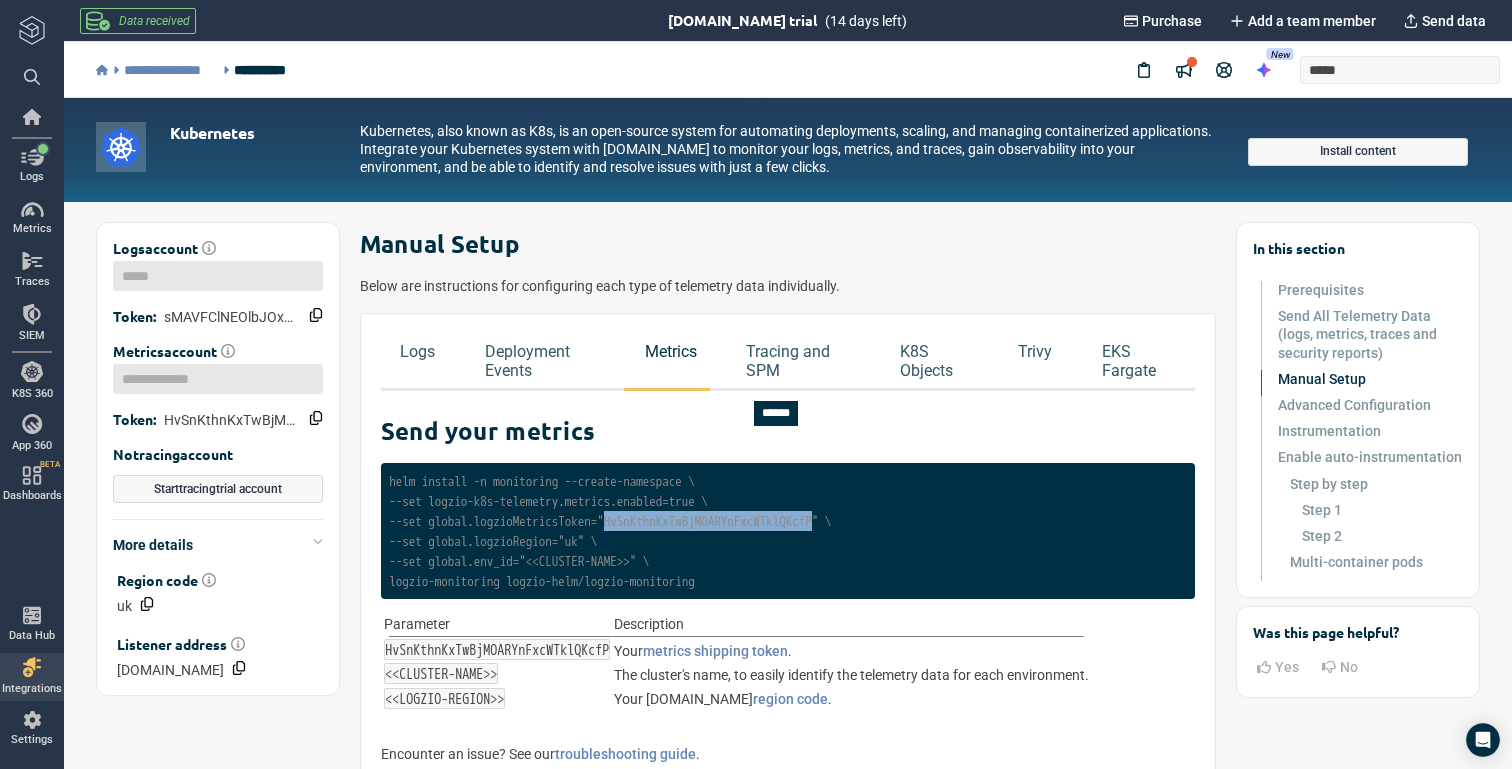 click on "helm install -n monitoring --create-namespace \
--set logzio-k8s-telemetry.metrics.enabled=true \
--set global.logzioMetricsToken="HvSnKthnKxTwBjMOARYnFxcWTklQKcfP" \
--set global.logzioRegion="uk" \
--set global.env_id="<<CLUSTER-NAME>>" \
logzio-monitoring logzio-helm/logzio-monitoring" at bounding box center (610, 531) 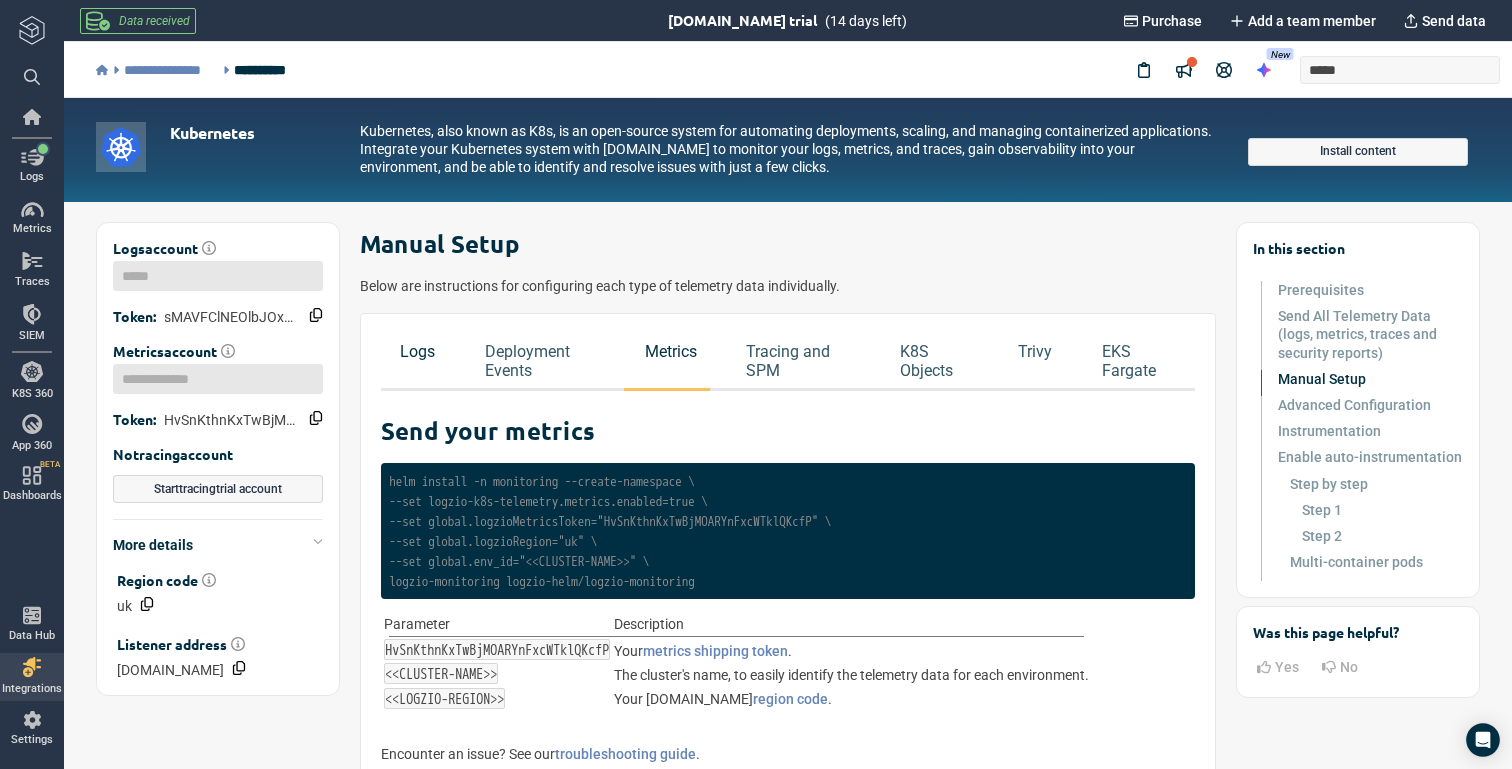 click on "Logs" at bounding box center [417, 351] 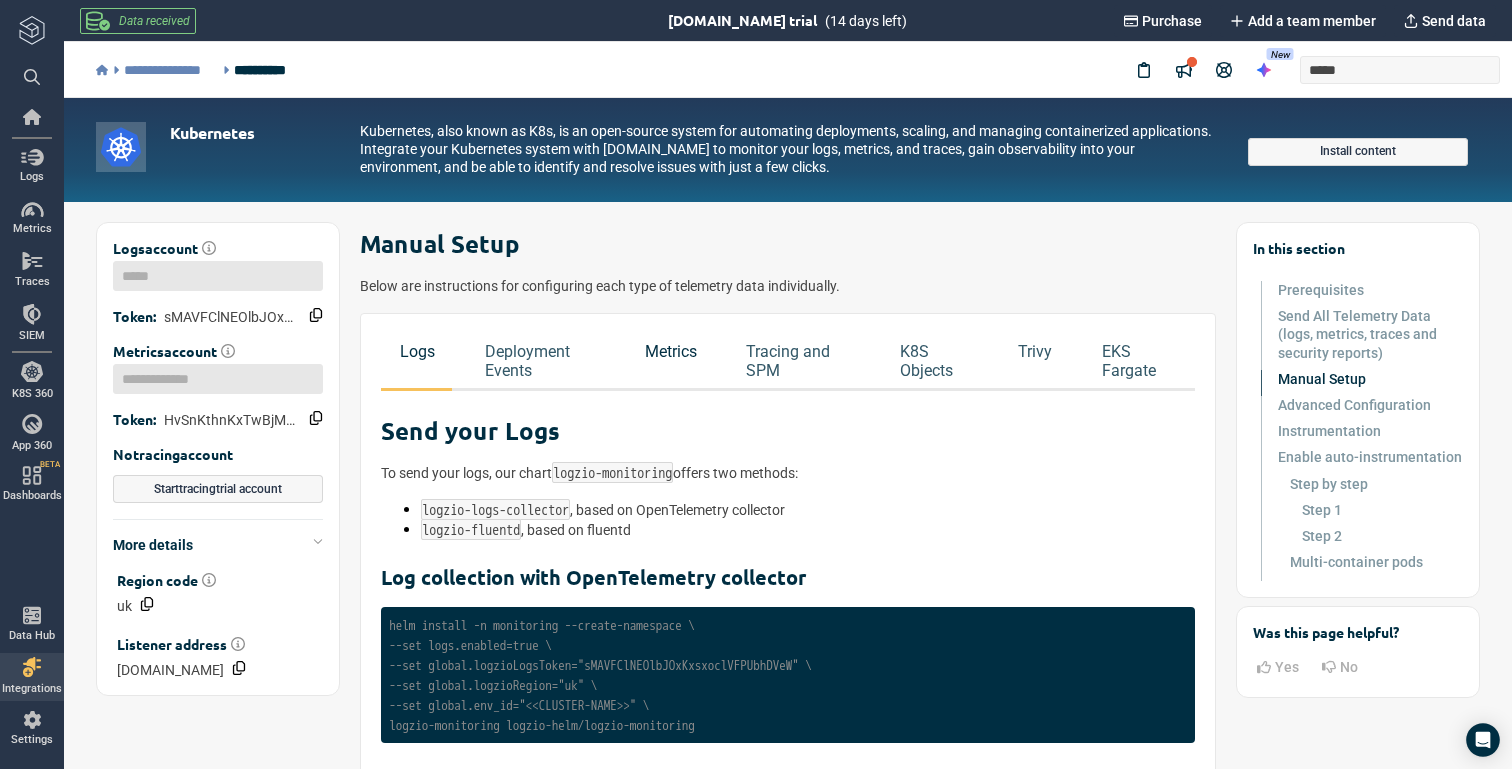 click on "Metrics" at bounding box center (671, 351) 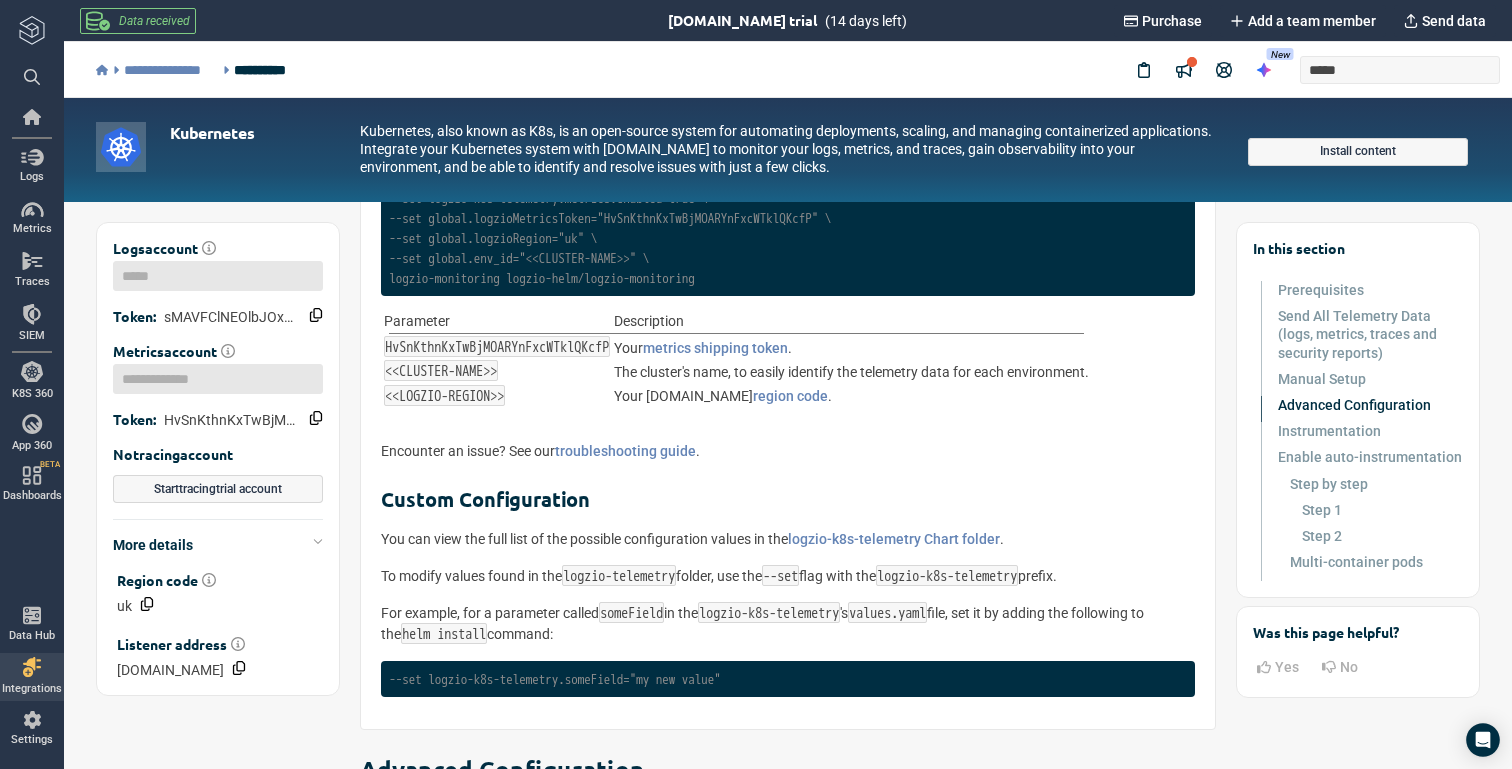 scroll, scrollTop: 1242, scrollLeft: 0, axis: vertical 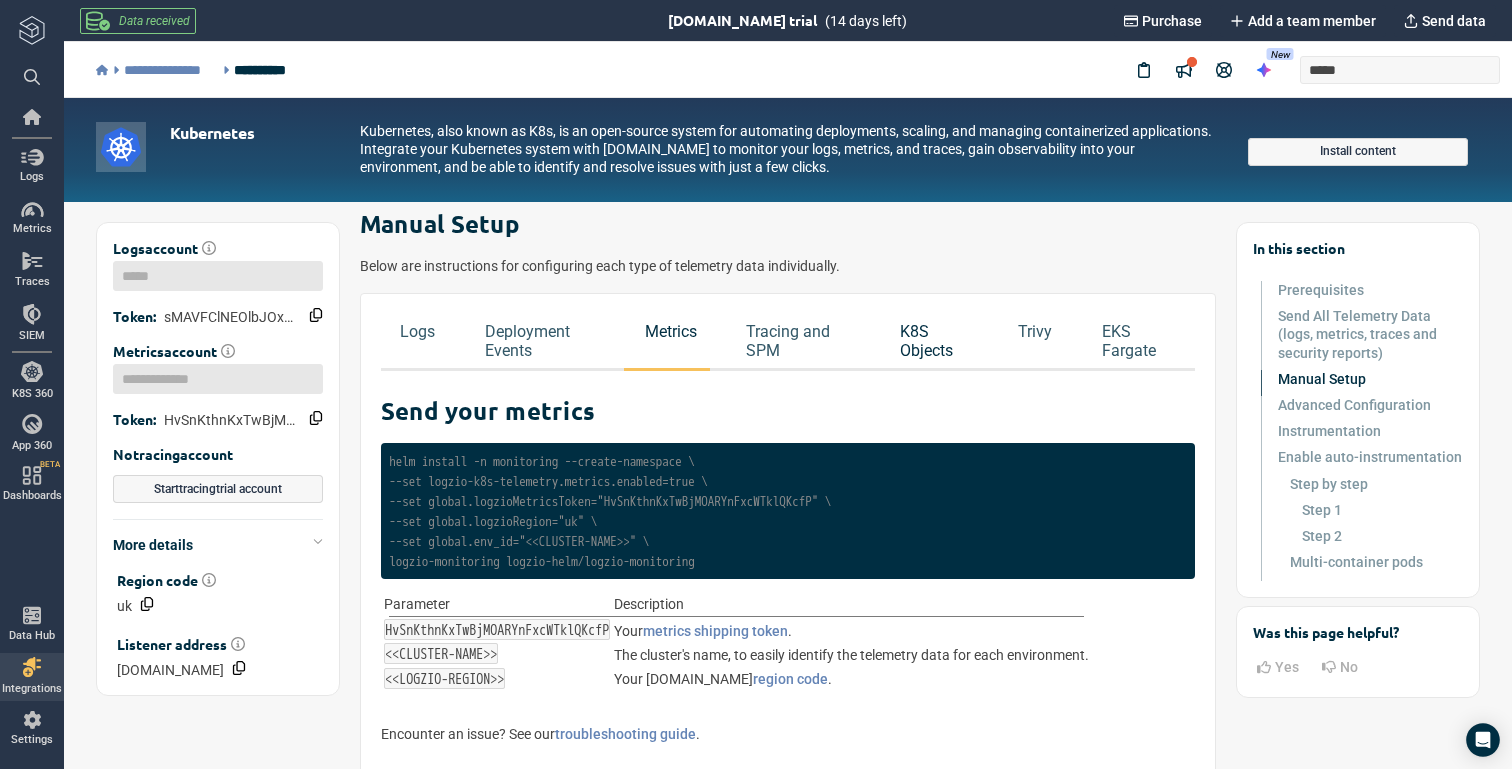 click on "K8S Objects" at bounding box center [933, 341] 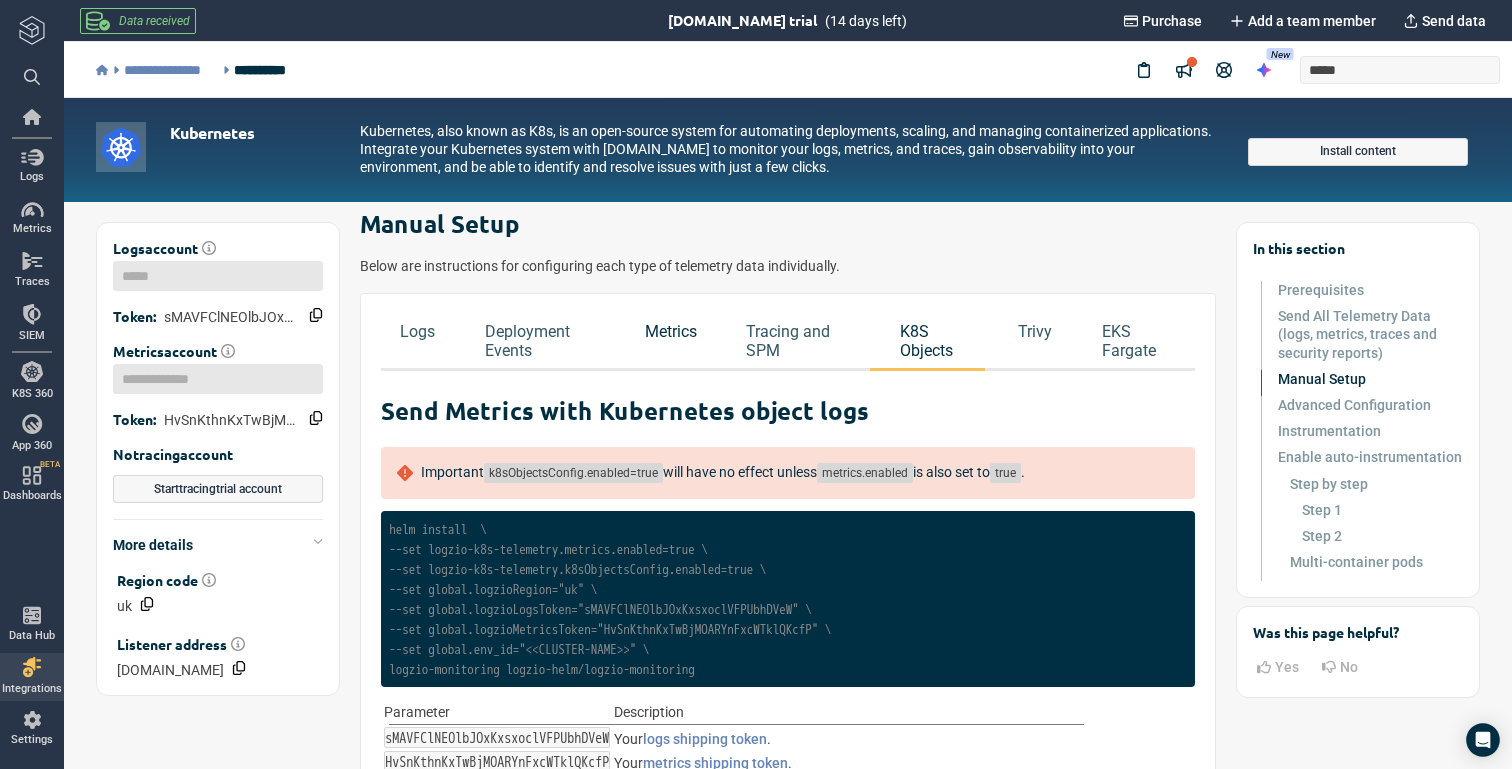 click on "Metrics" at bounding box center [671, 331] 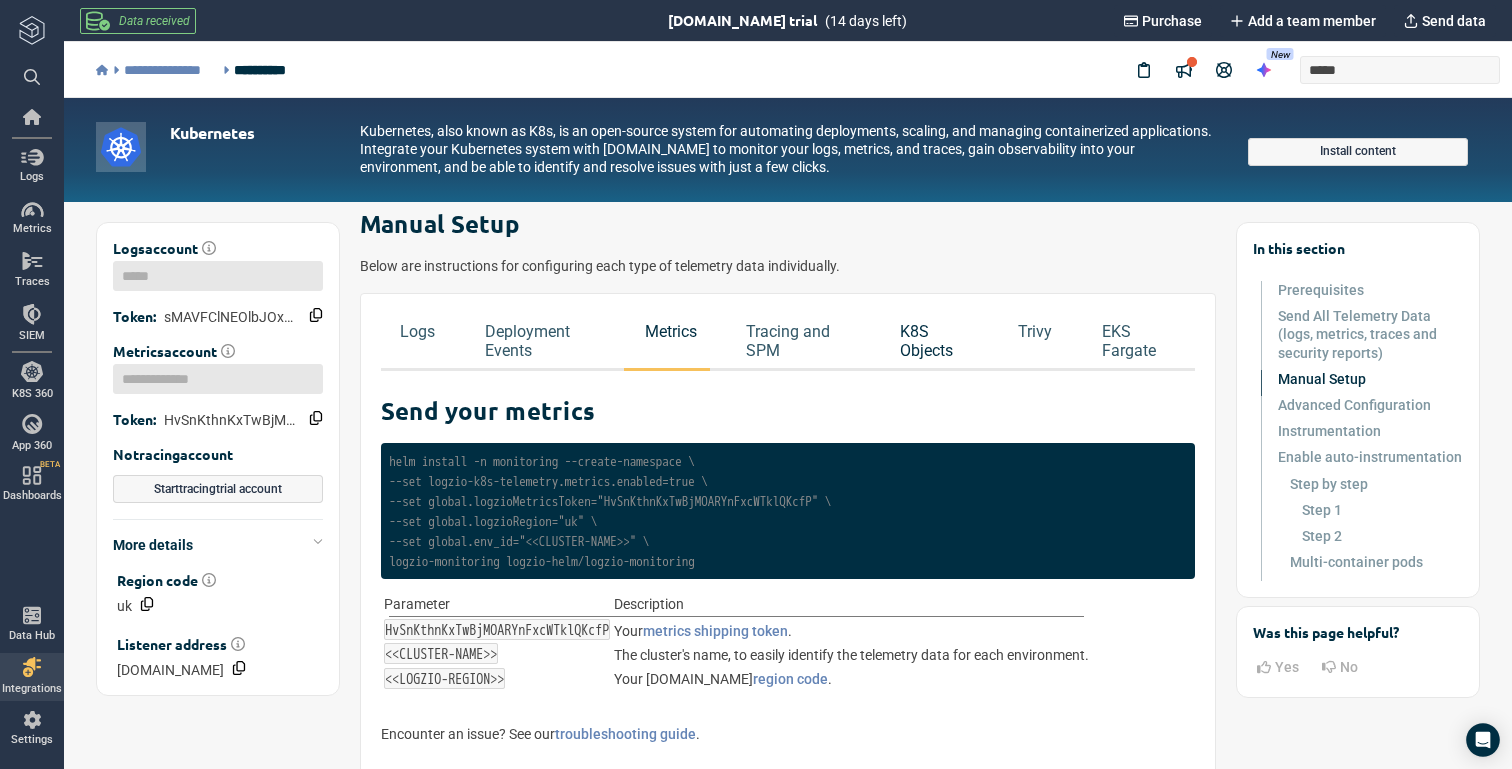 click on "K8S Objects" at bounding box center [933, 341] 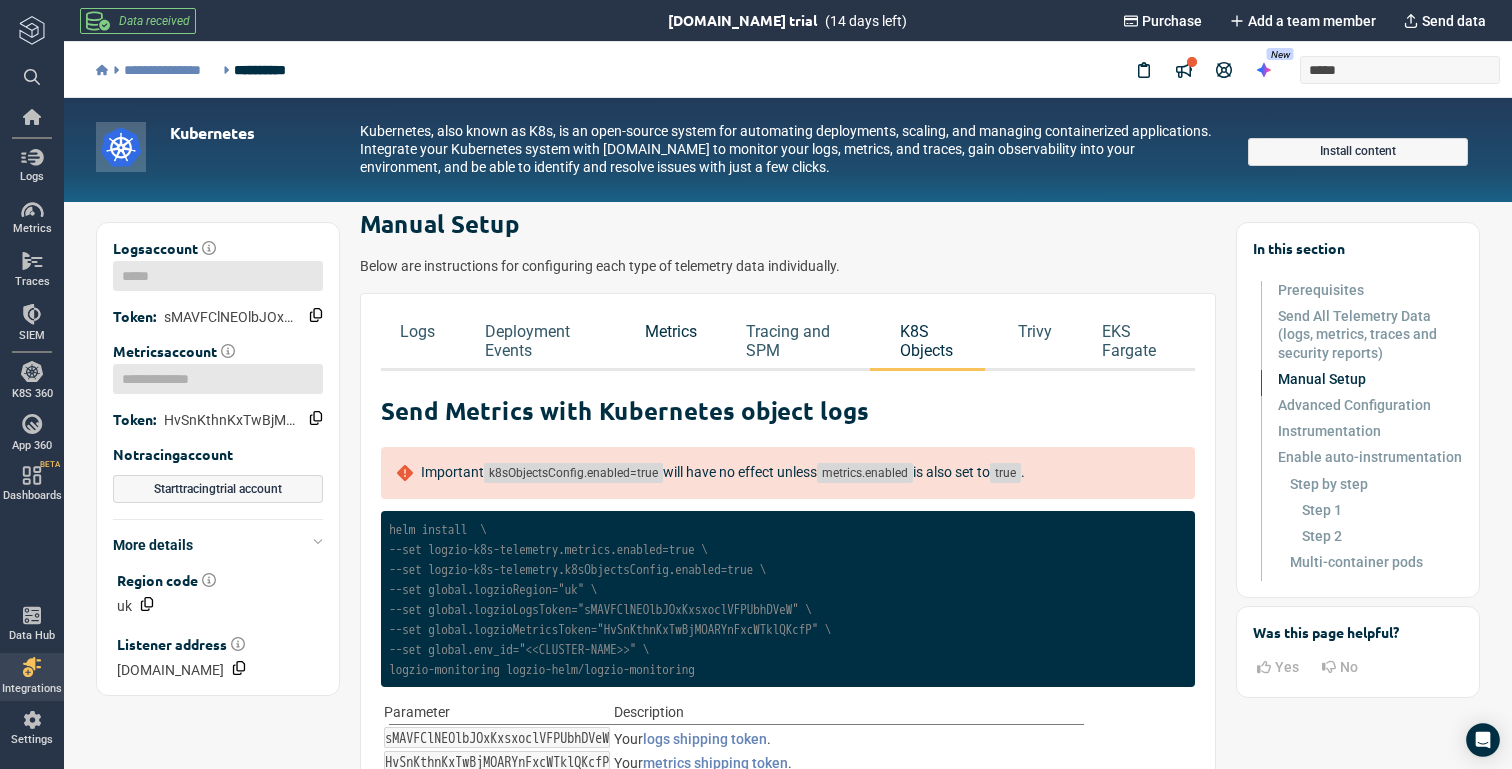 click on "Metrics" at bounding box center [671, 331] 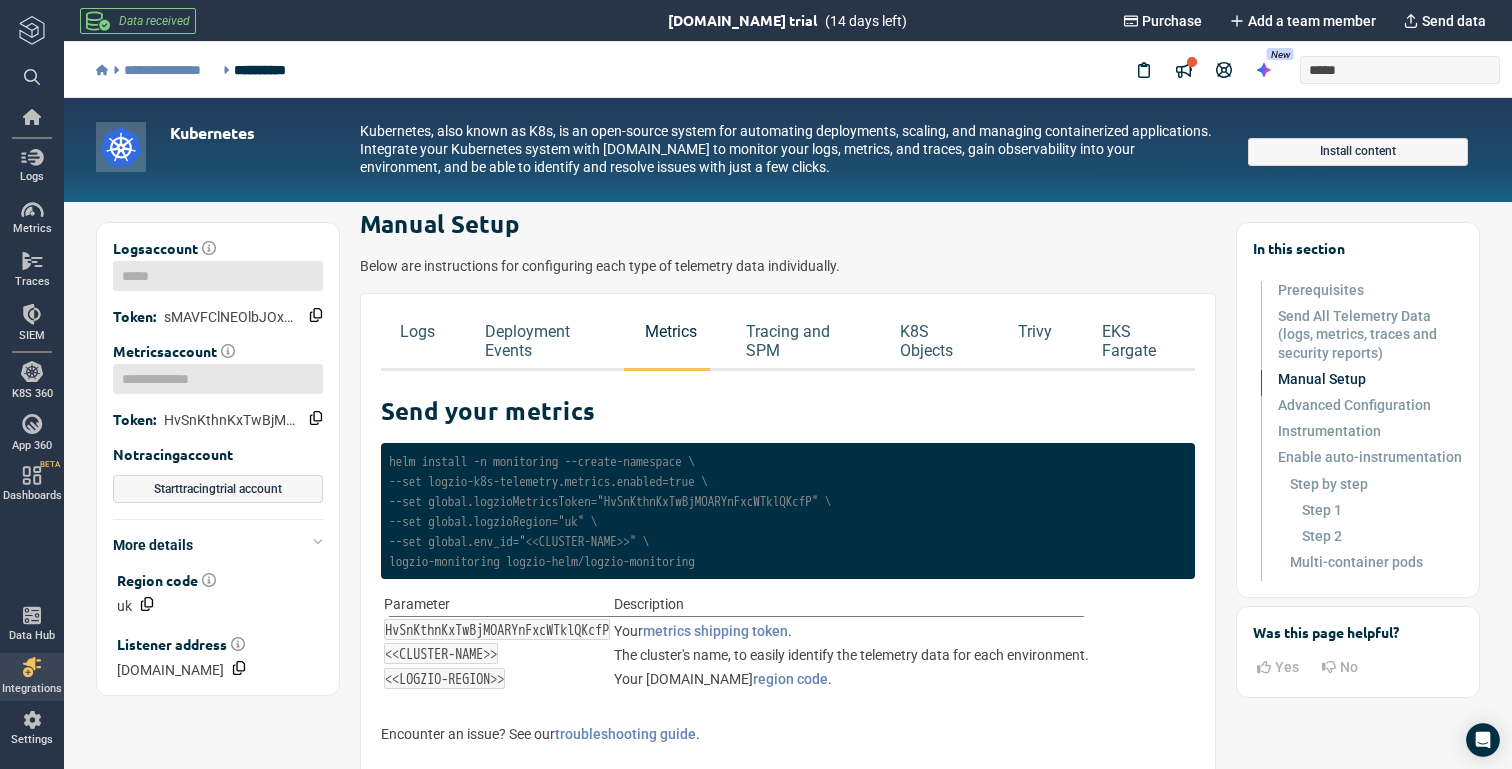 click on "helm install -n monitoring --create-namespace \
--set logzio-k8s-telemetry.metrics.enabled=true \
--set global.logzioMetricsToken="HvSnKthnKxTwBjMOARYnFxcWTklQKcfP" \
--set global.logzioRegion="uk" \
--set global.env_id="<<CLUSTER-NAME>>" \
logzio-monitoring logzio-helm/logzio-monitoring" at bounding box center [610, 511] 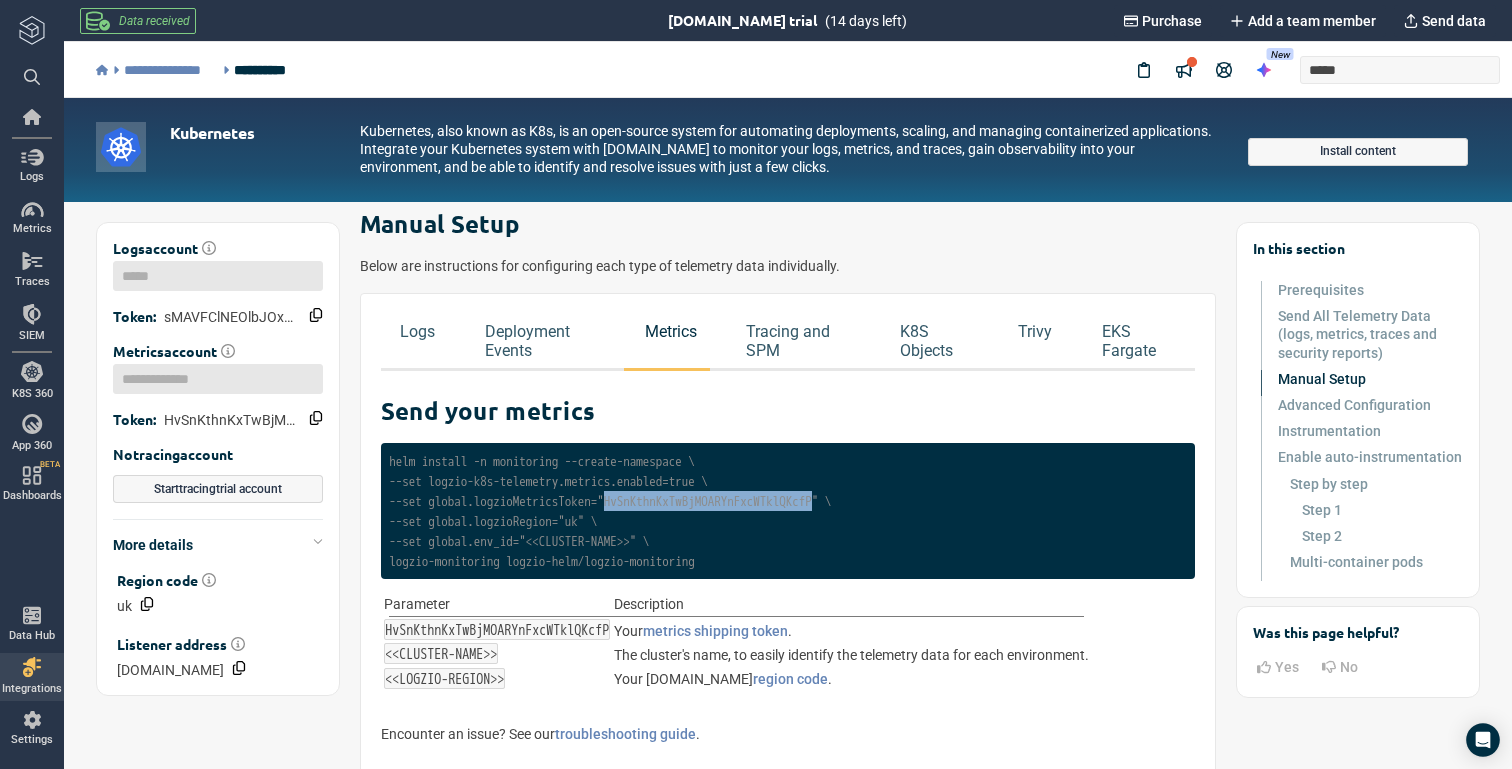 click on "helm install -n monitoring --create-namespace \
--set logzio-k8s-telemetry.metrics.enabled=true \
--set global.logzioMetricsToken="HvSnKthnKxTwBjMOARYnFxcWTklQKcfP" \
--set global.logzioRegion="uk" \
--set global.env_id="<<CLUSTER-NAME>>" \
logzio-monitoring logzio-helm/logzio-monitoring" at bounding box center [610, 511] 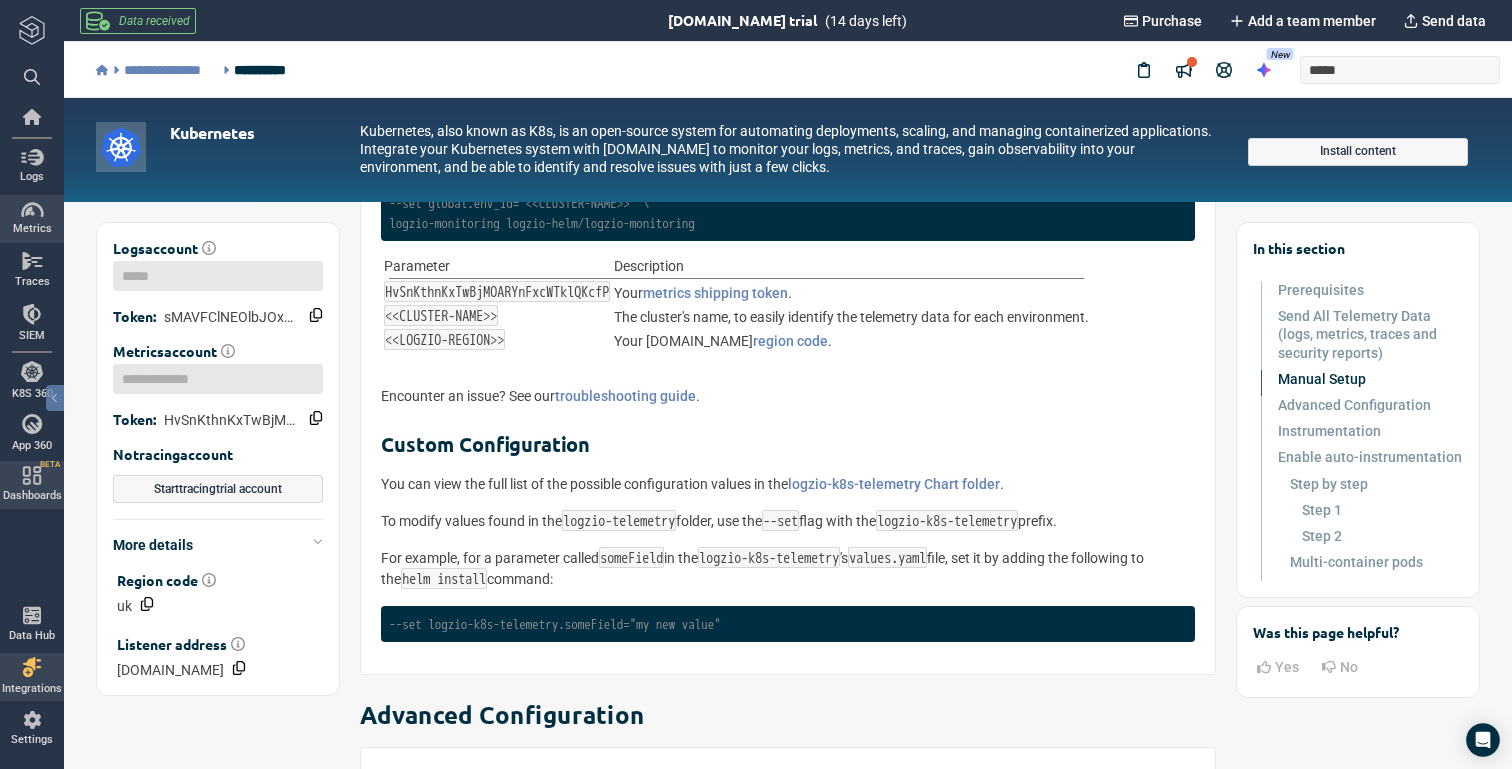 scroll, scrollTop: 985, scrollLeft: 0, axis: vertical 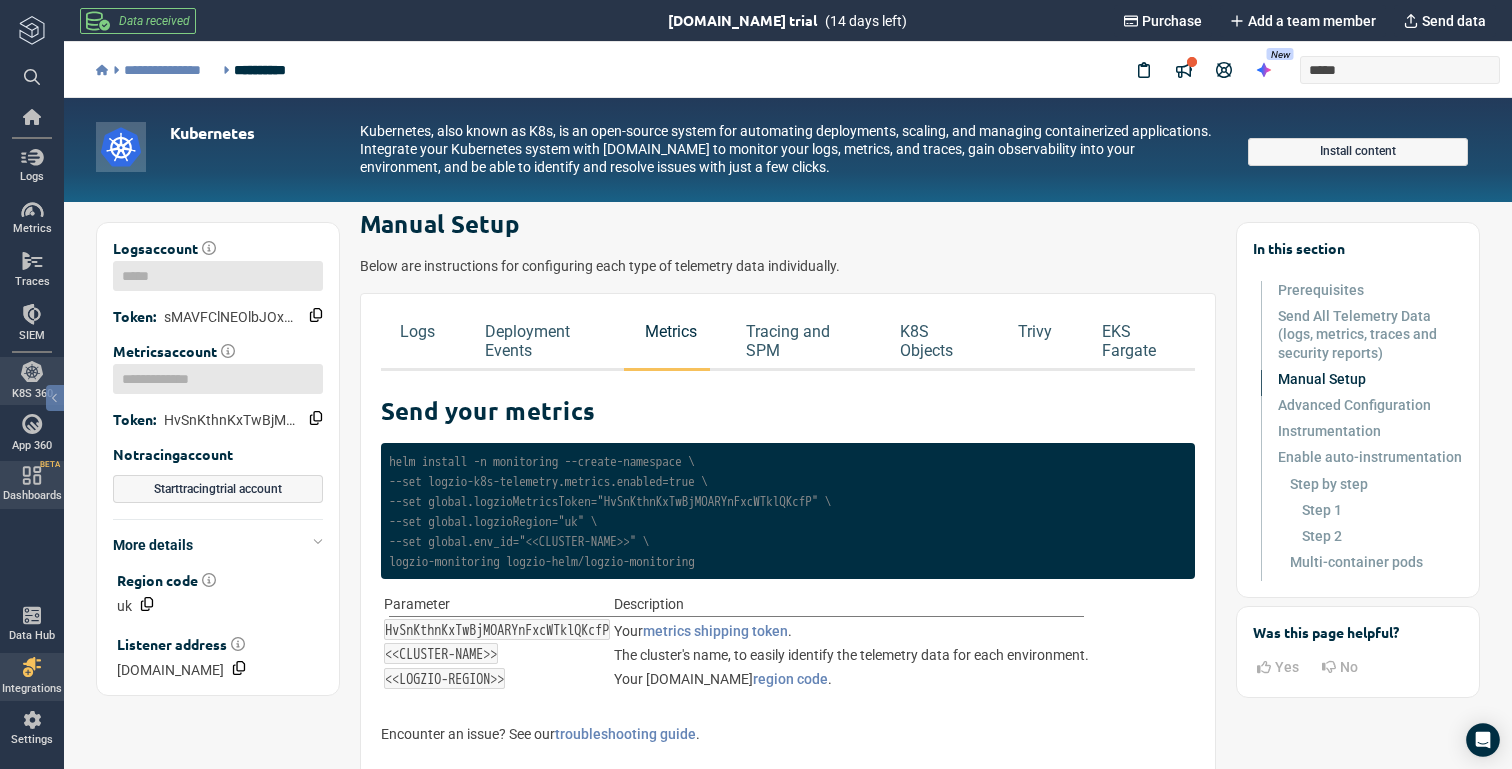 click at bounding box center (32, 372) 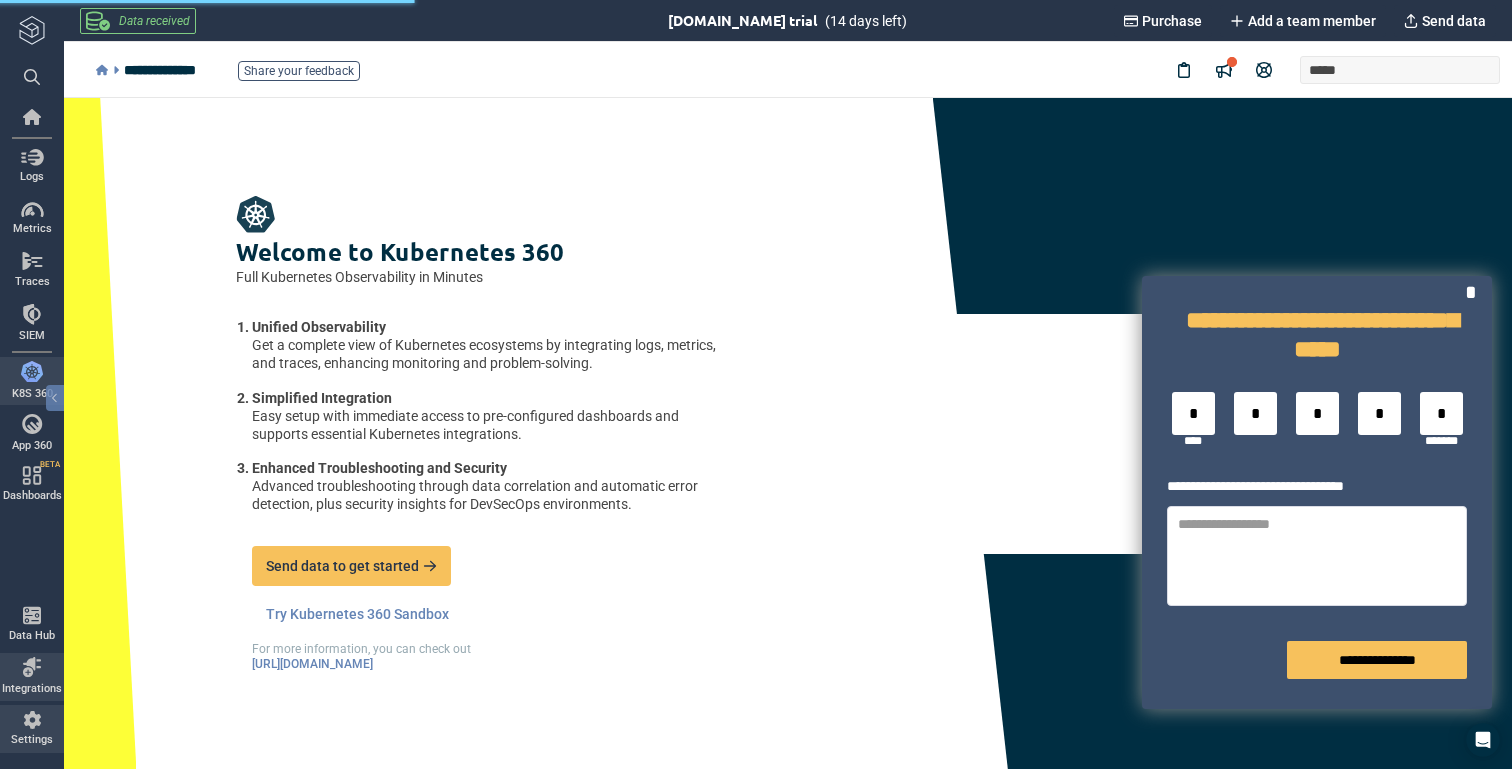 click at bounding box center (32, 720) 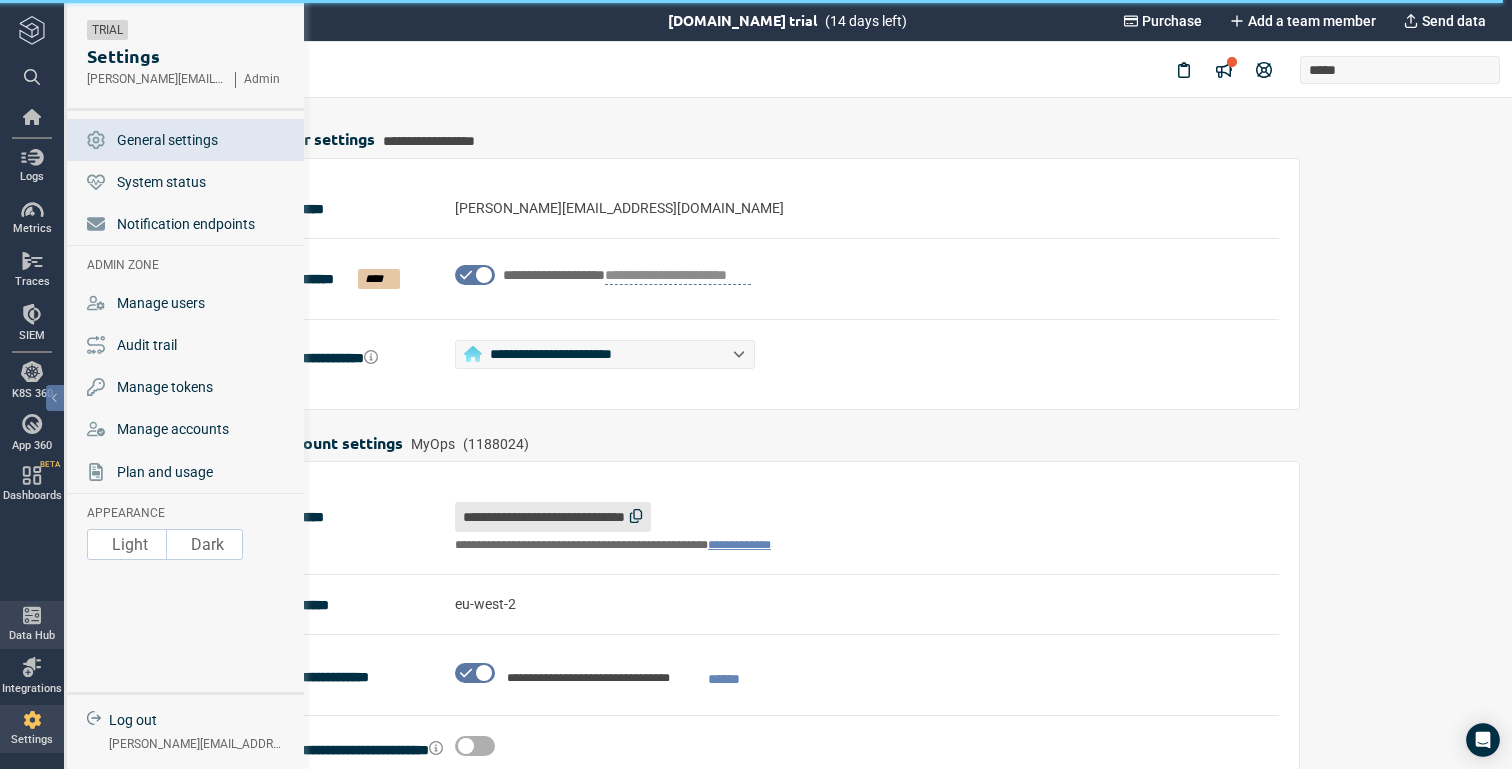 click on "Data Hub" at bounding box center (32, 624) 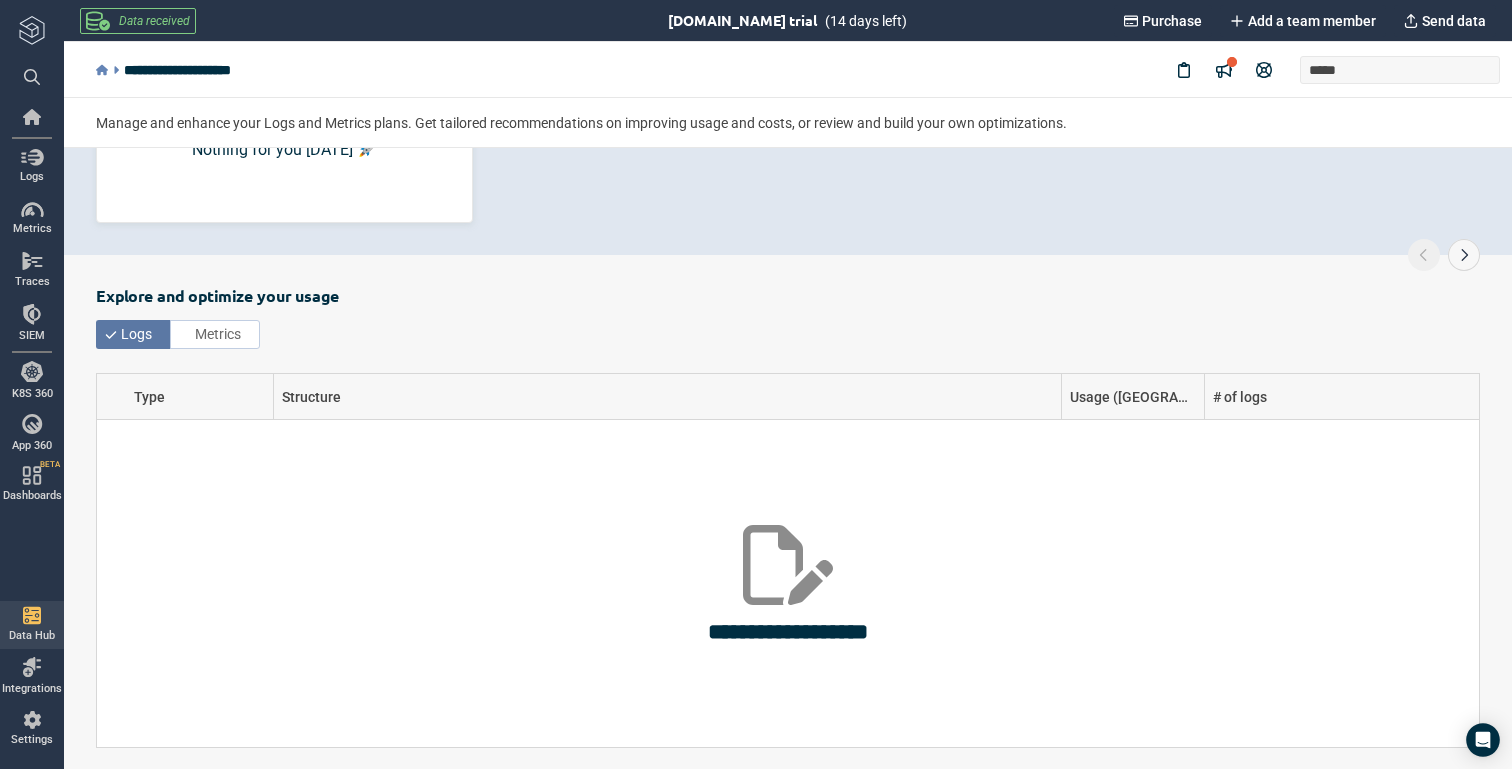 scroll, scrollTop: 161, scrollLeft: 0, axis: vertical 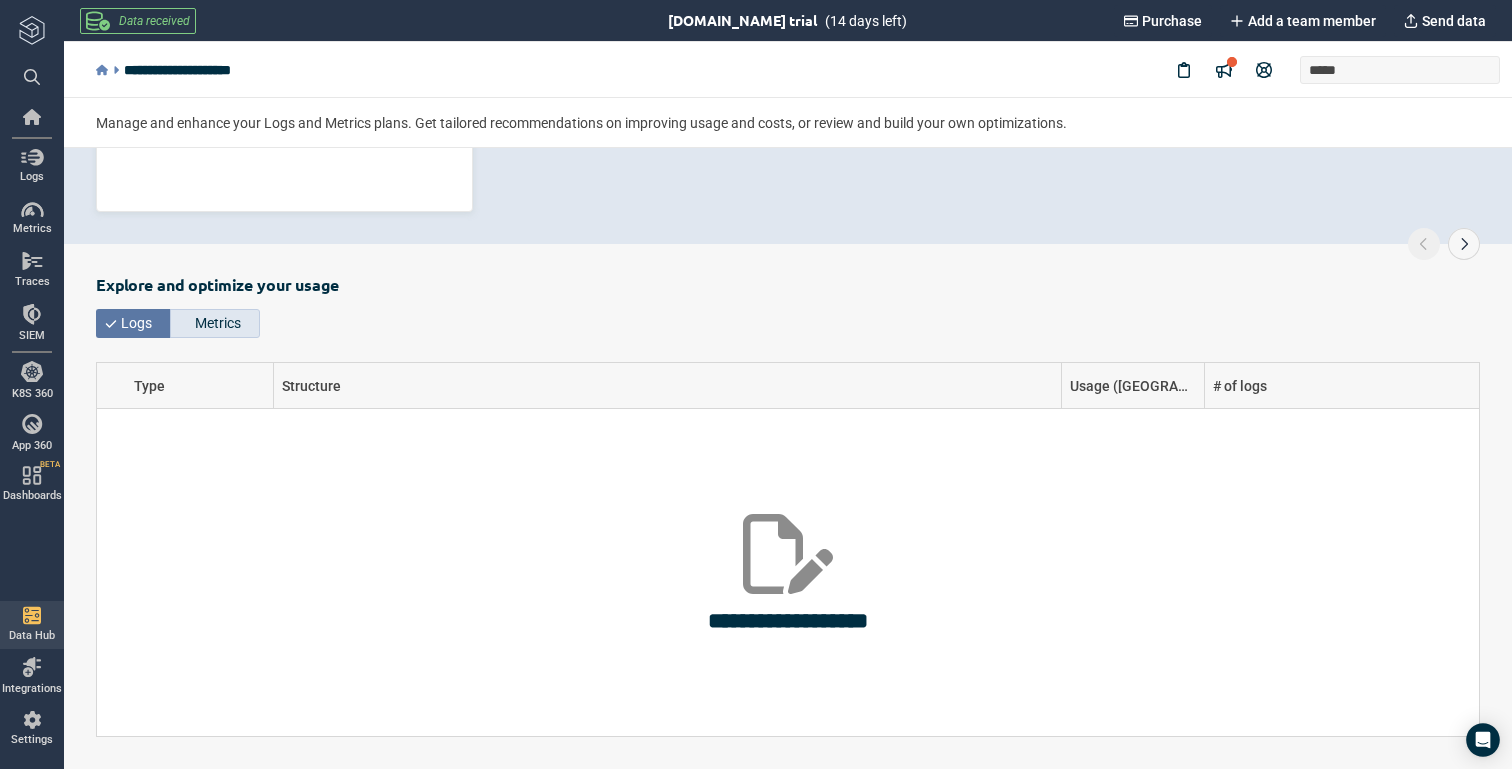 click on "Metrics" at bounding box center [218, 323] 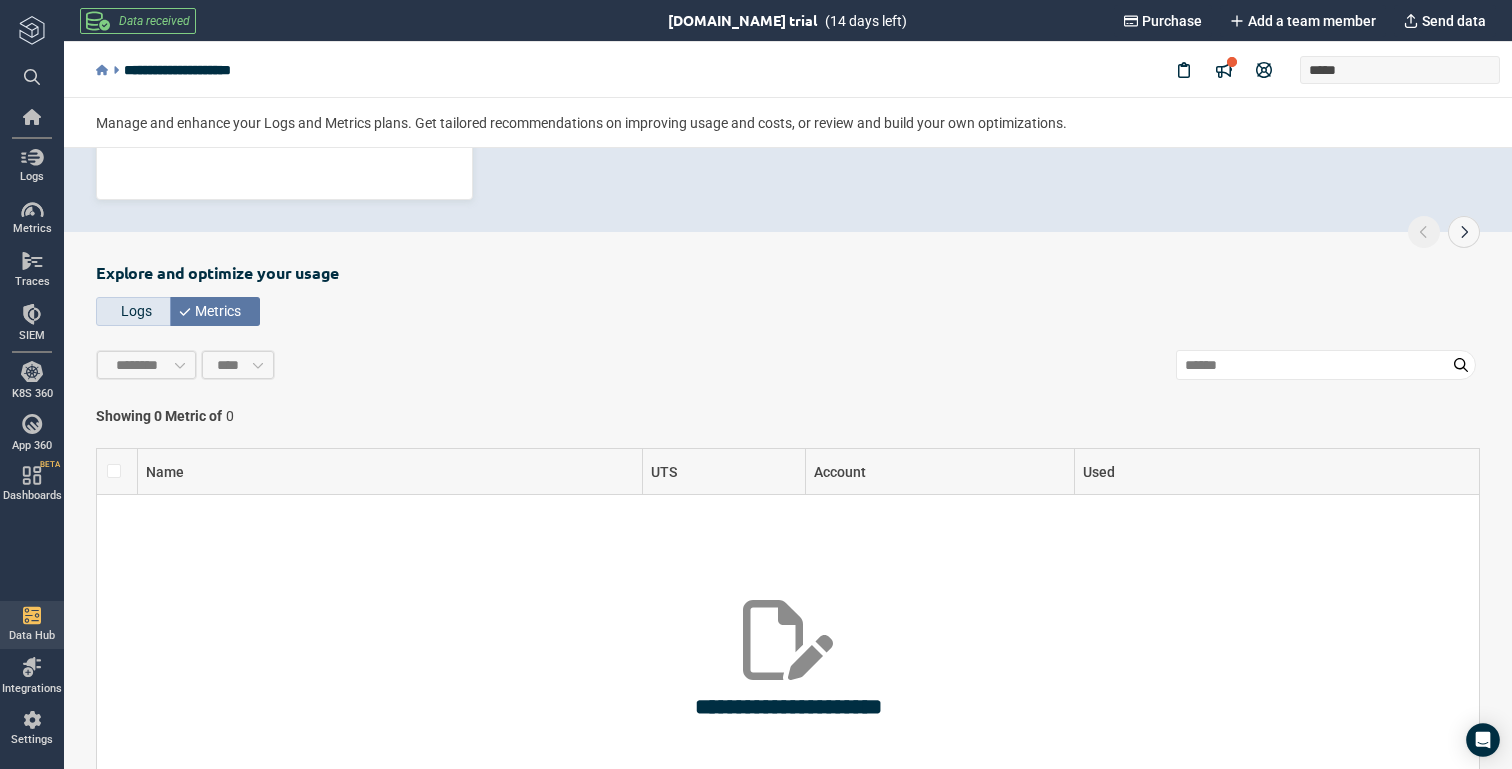 click on "Logs" at bounding box center [136, 311] 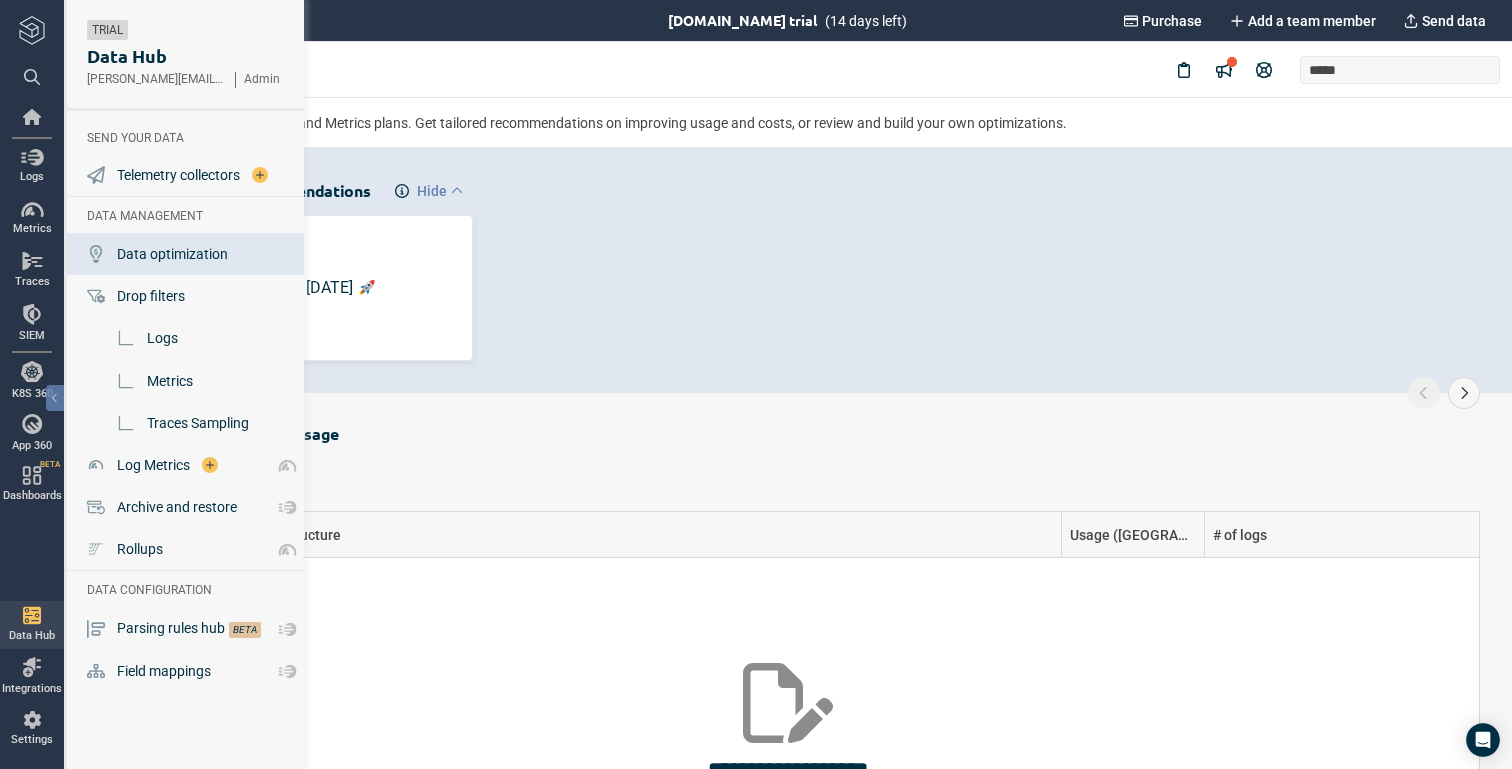 click on "Data optimization" at bounding box center (172, 254) 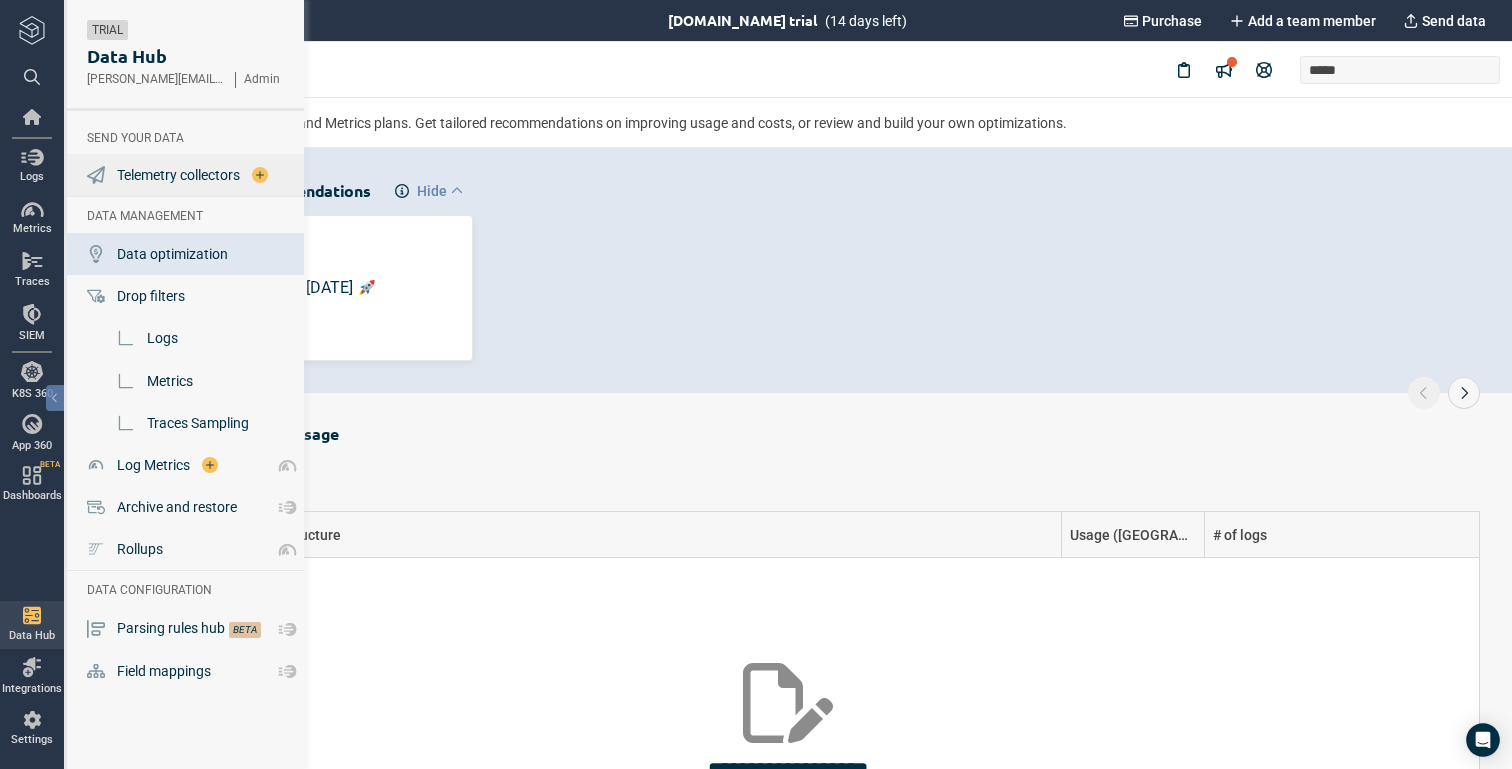 click on "Telemetry collectors" at bounding box center [178, 175] 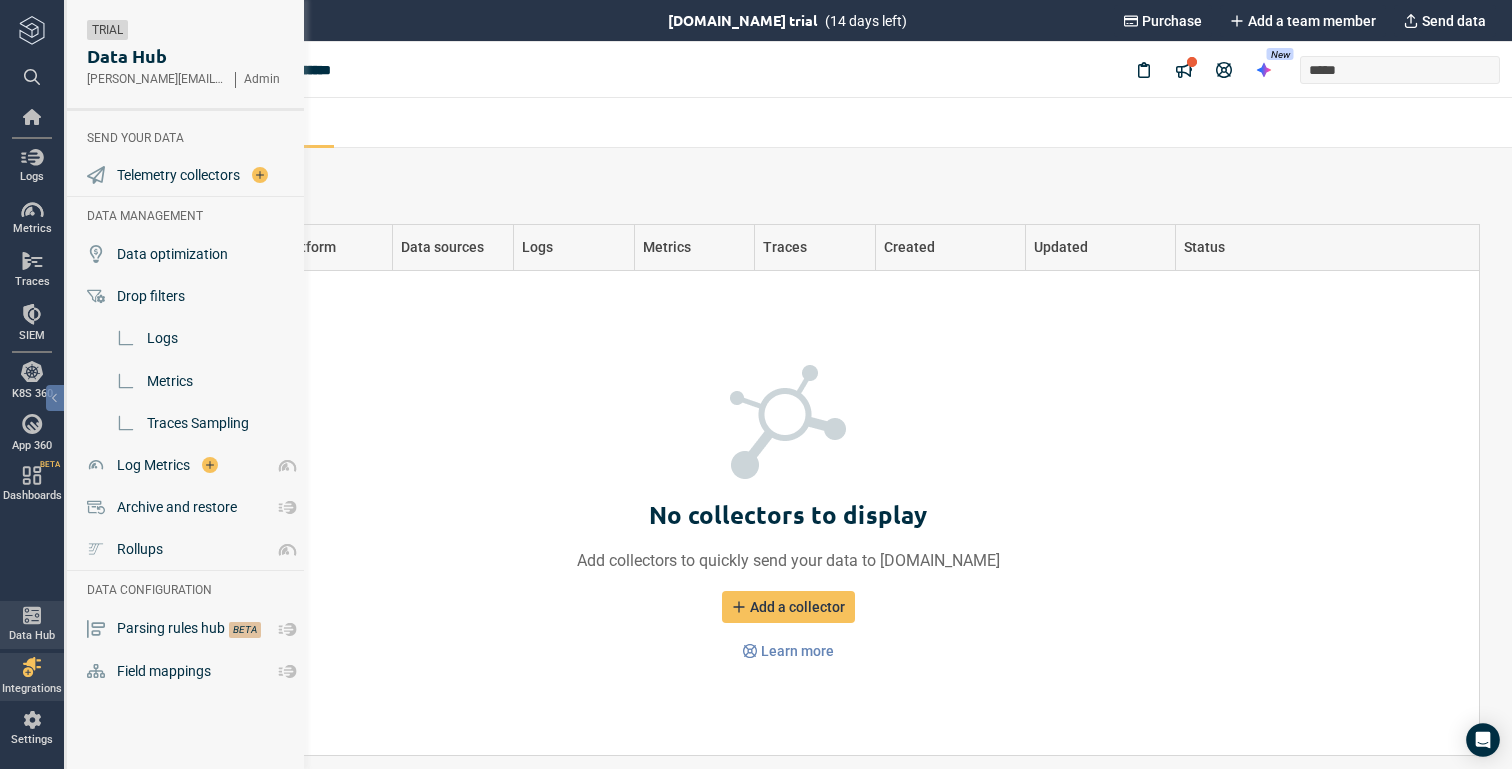 click on "Data Hub" at bounding box center [32, 624] 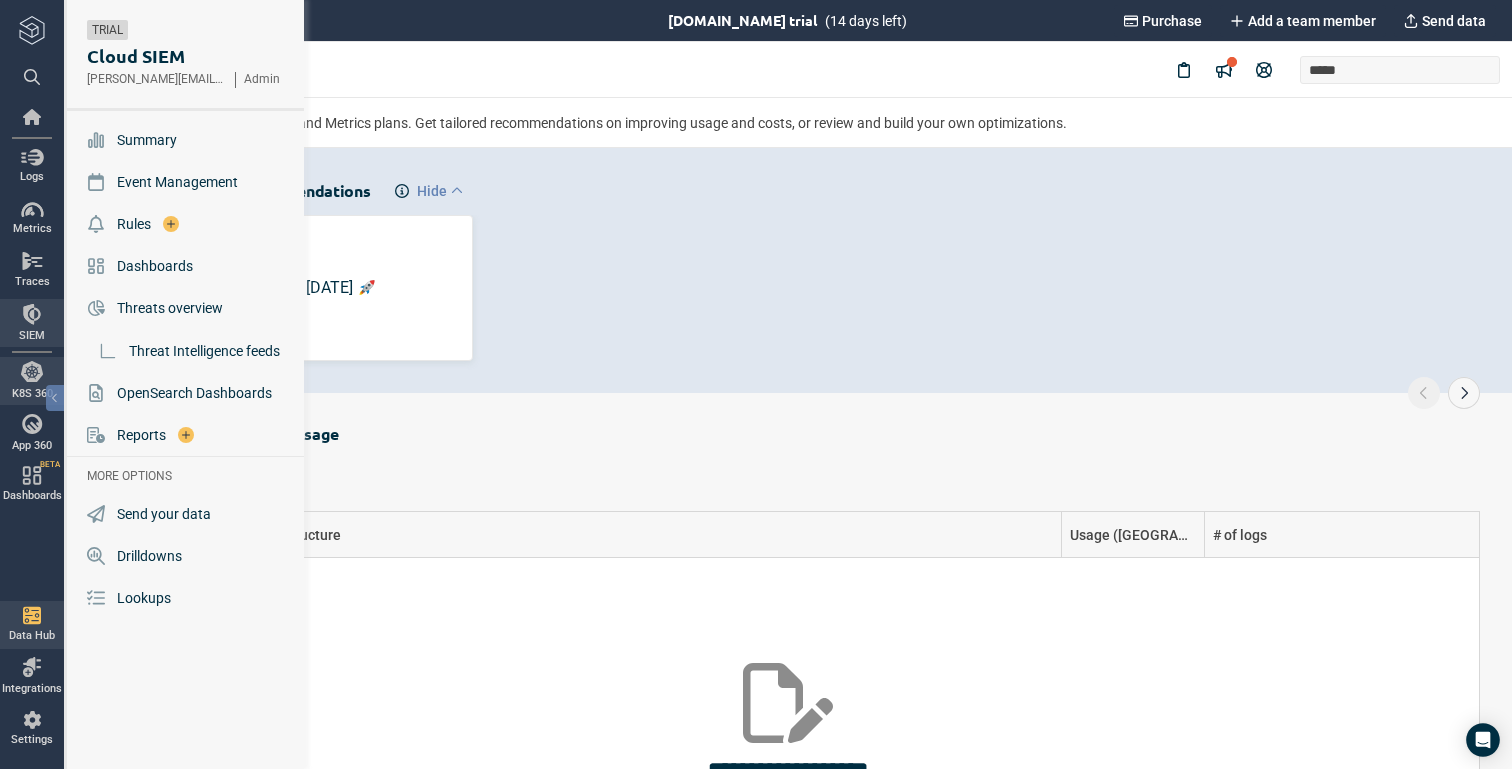 click on "K8S 360" at bounding box center [32, 381] 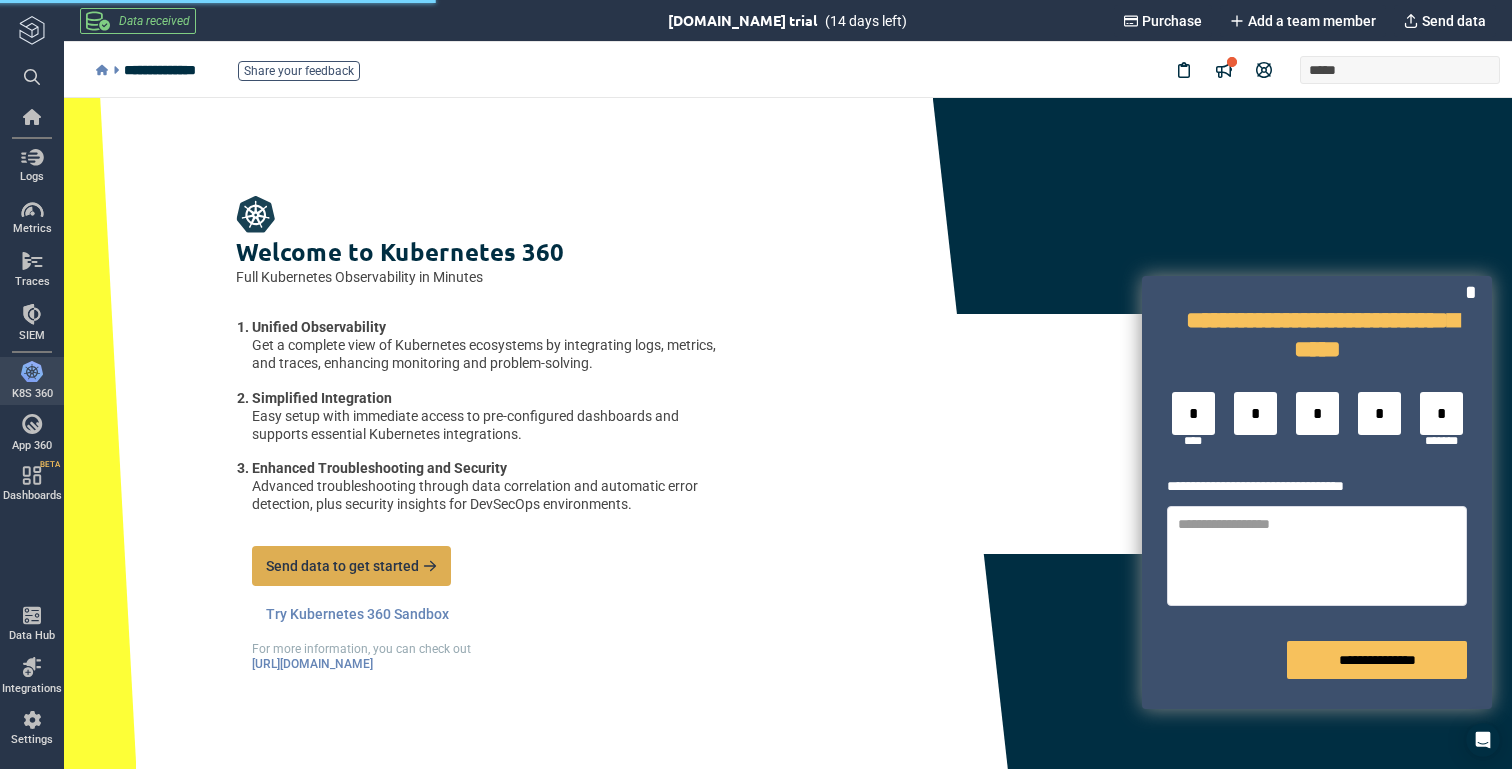 click on "Send data to get started" at bounding box center [351, 566] 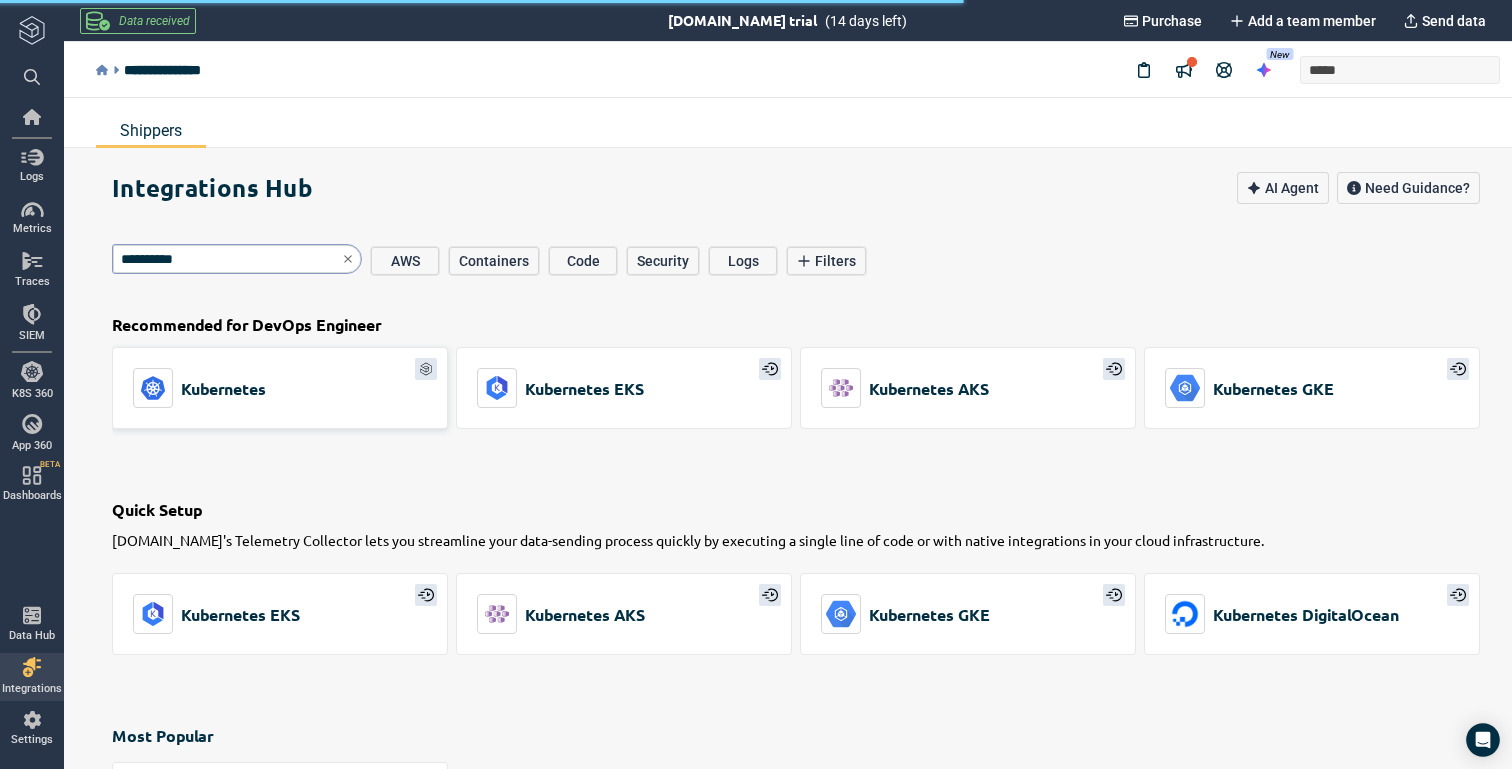 click on "Kubernetes" at bounding box center [280, 388] 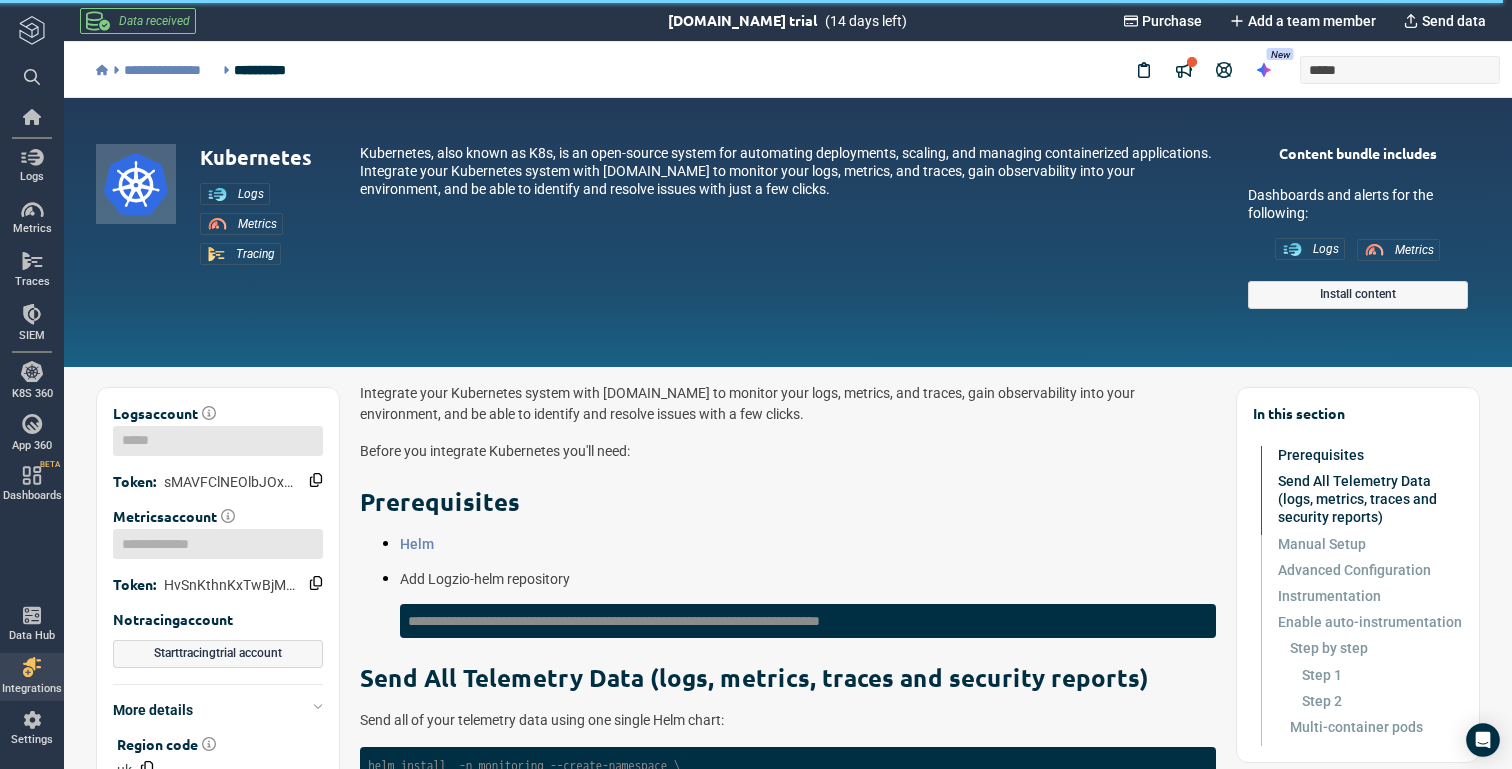 scroll, scrollTop: 0, scrollLeft: 0, axis: both 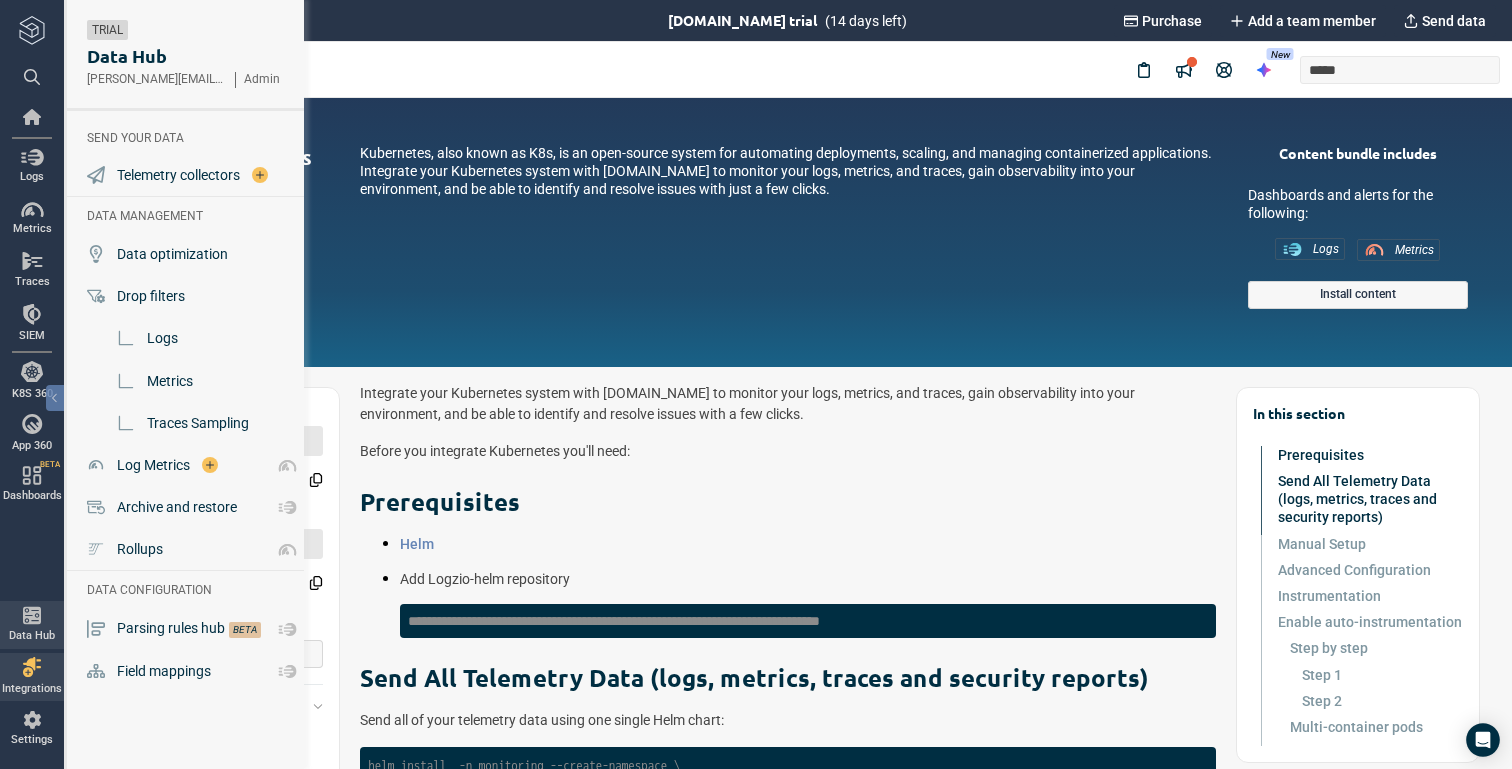 click at bounding box center (32, 667) 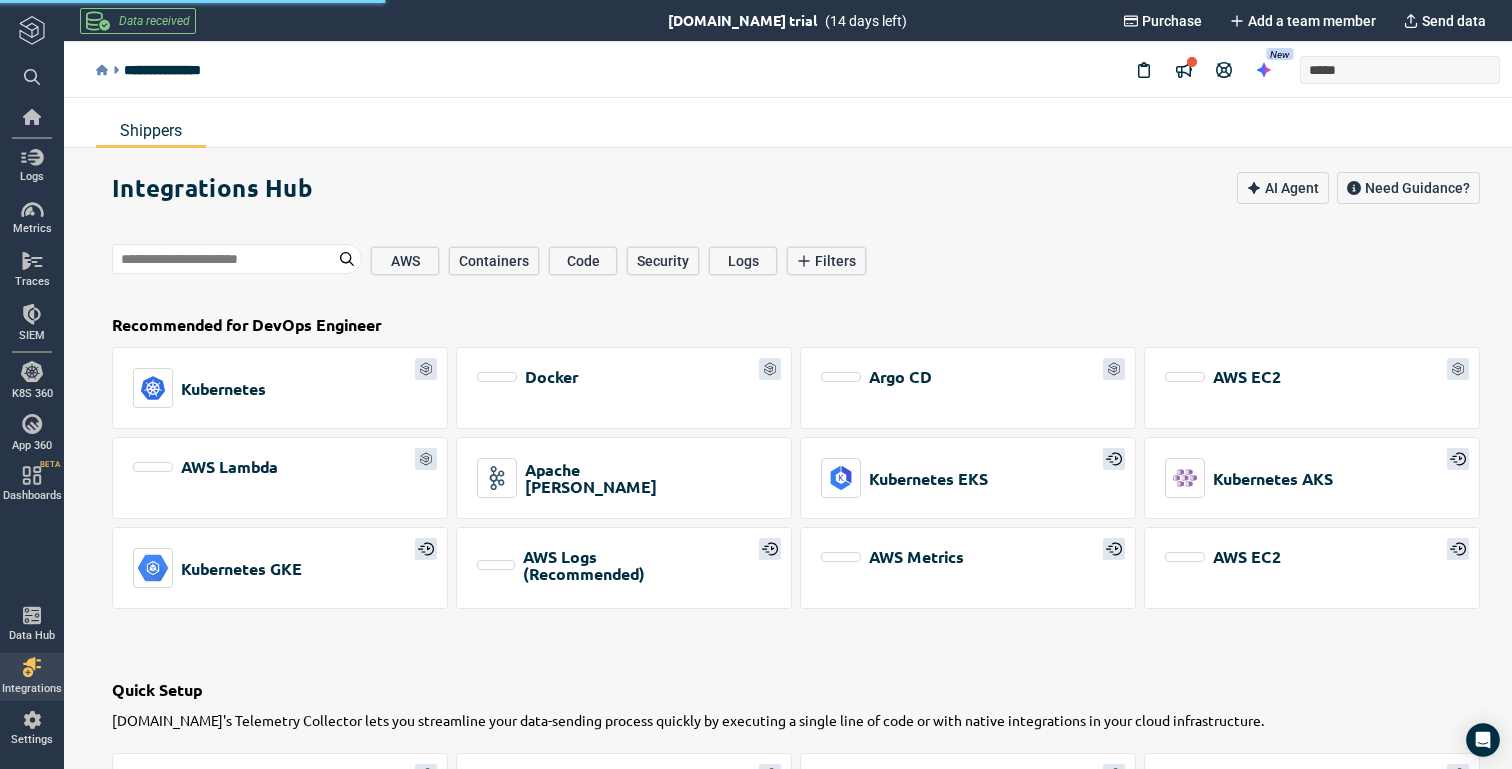 type on "*" 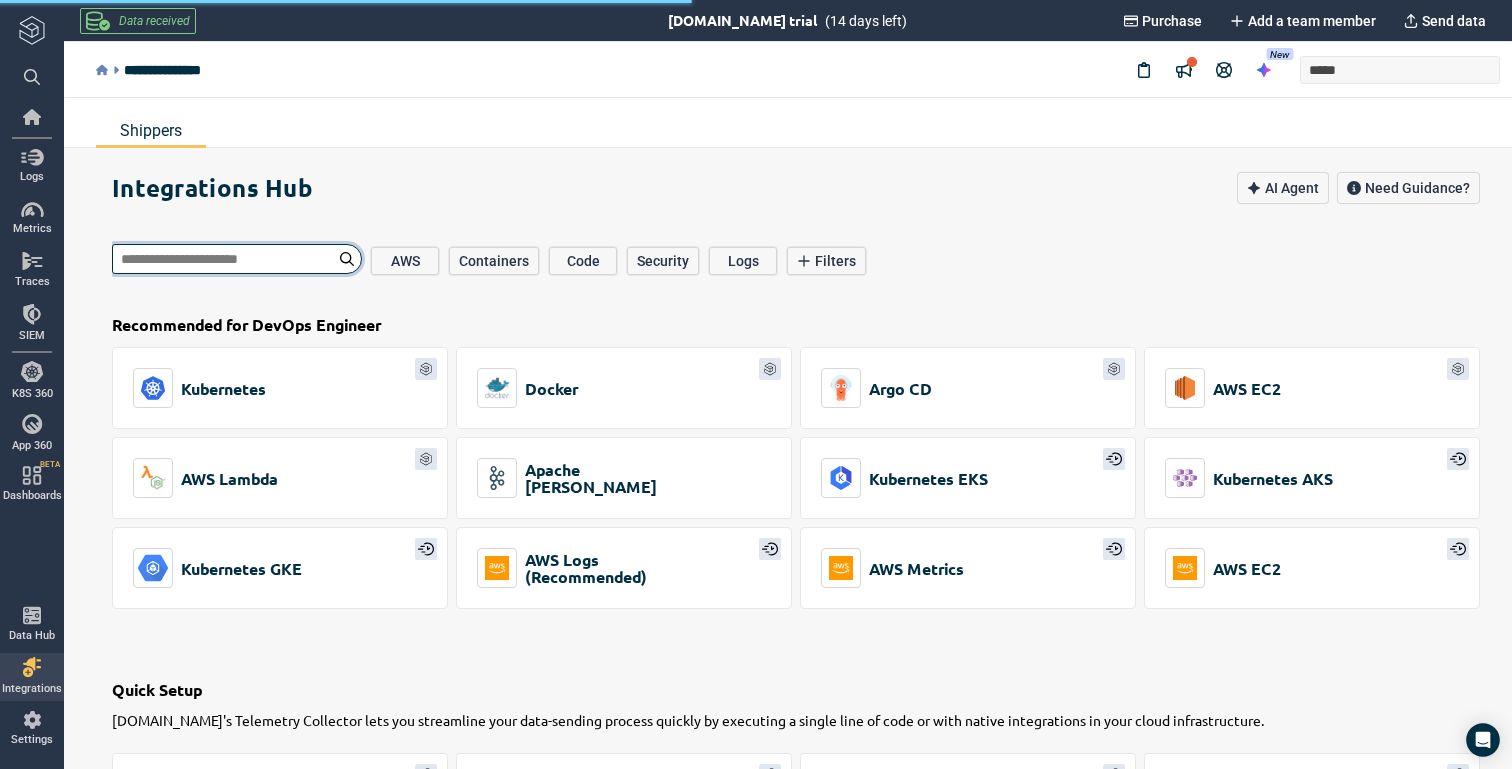 click at bounding box center [237, 259] 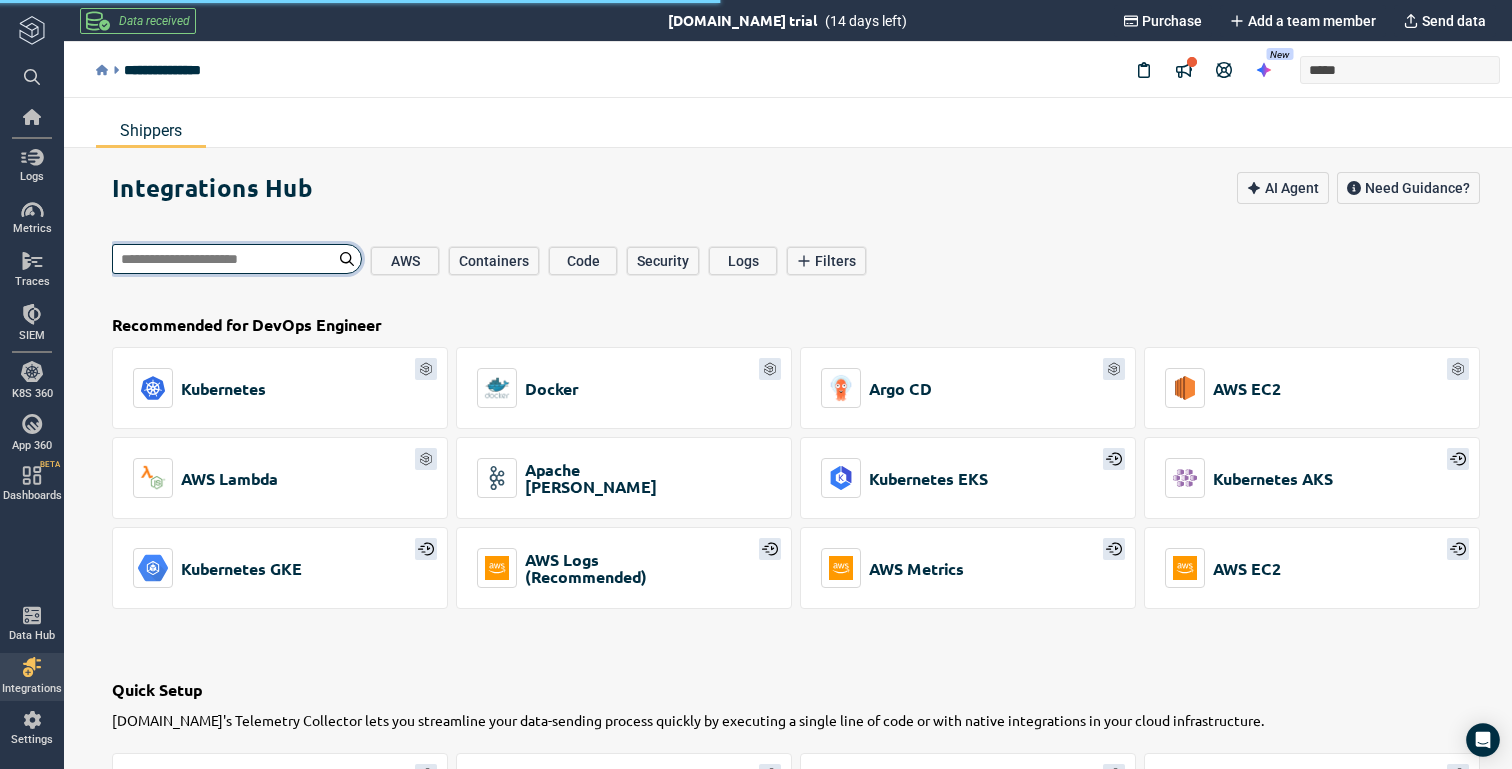 type on "*" 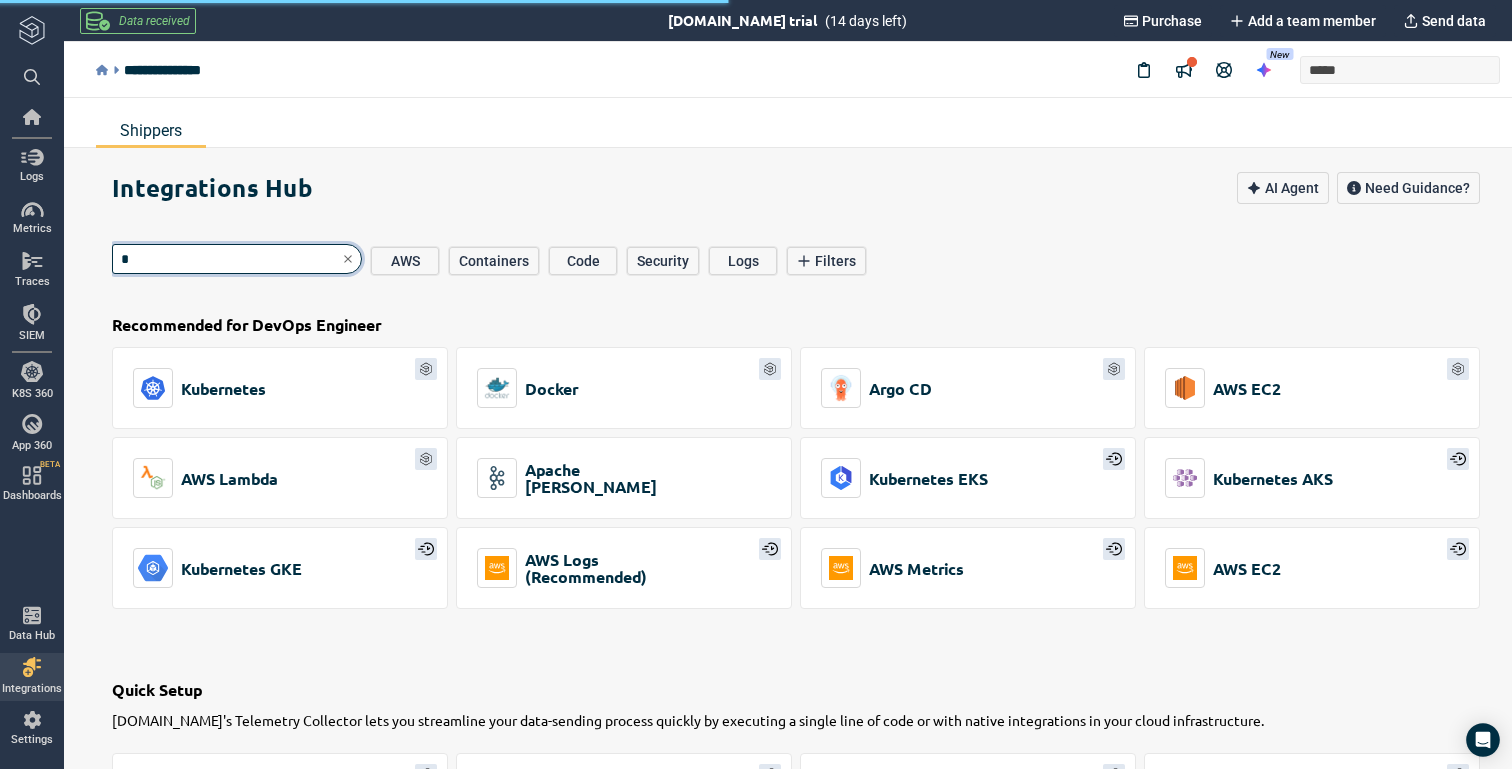 type on "*" 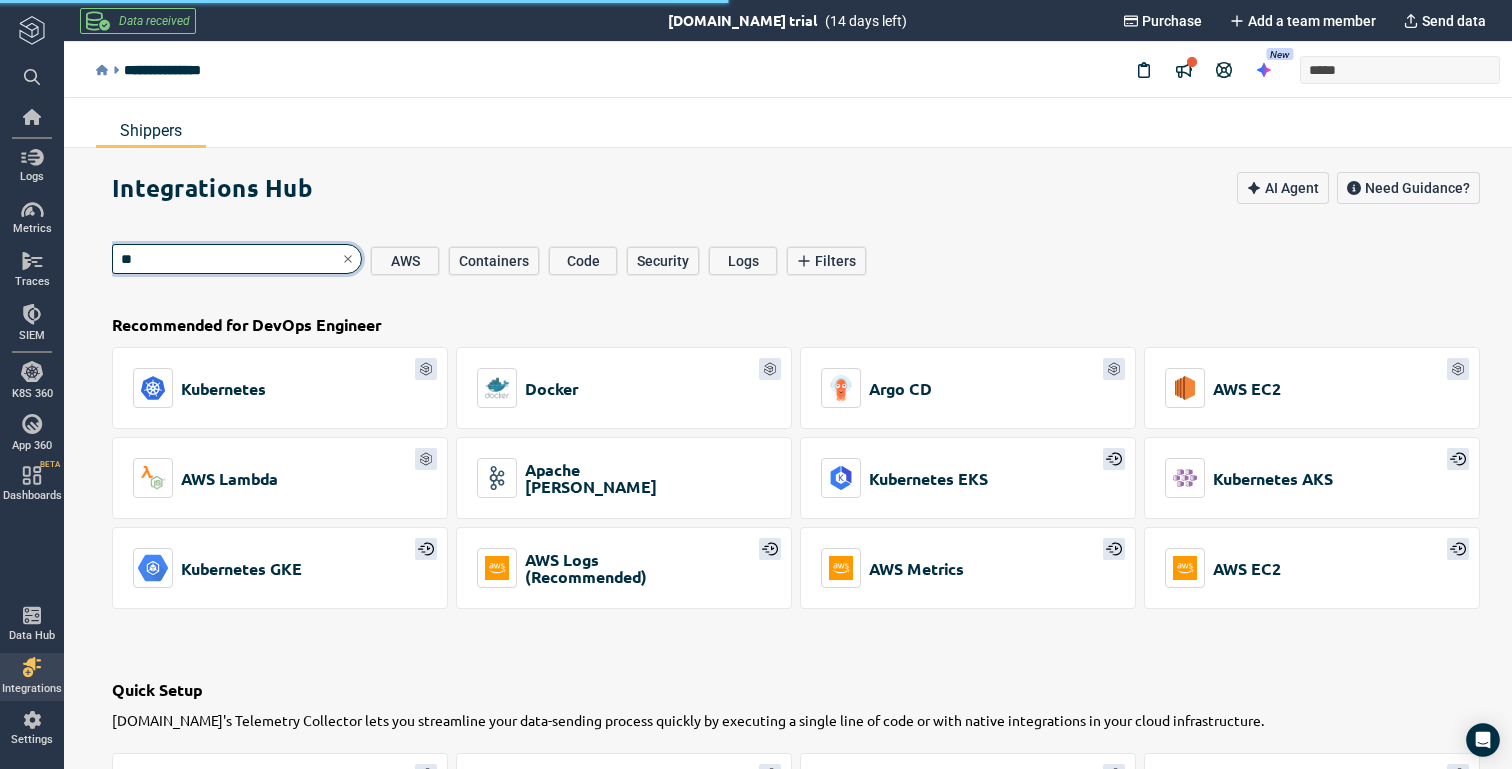 type on "*" 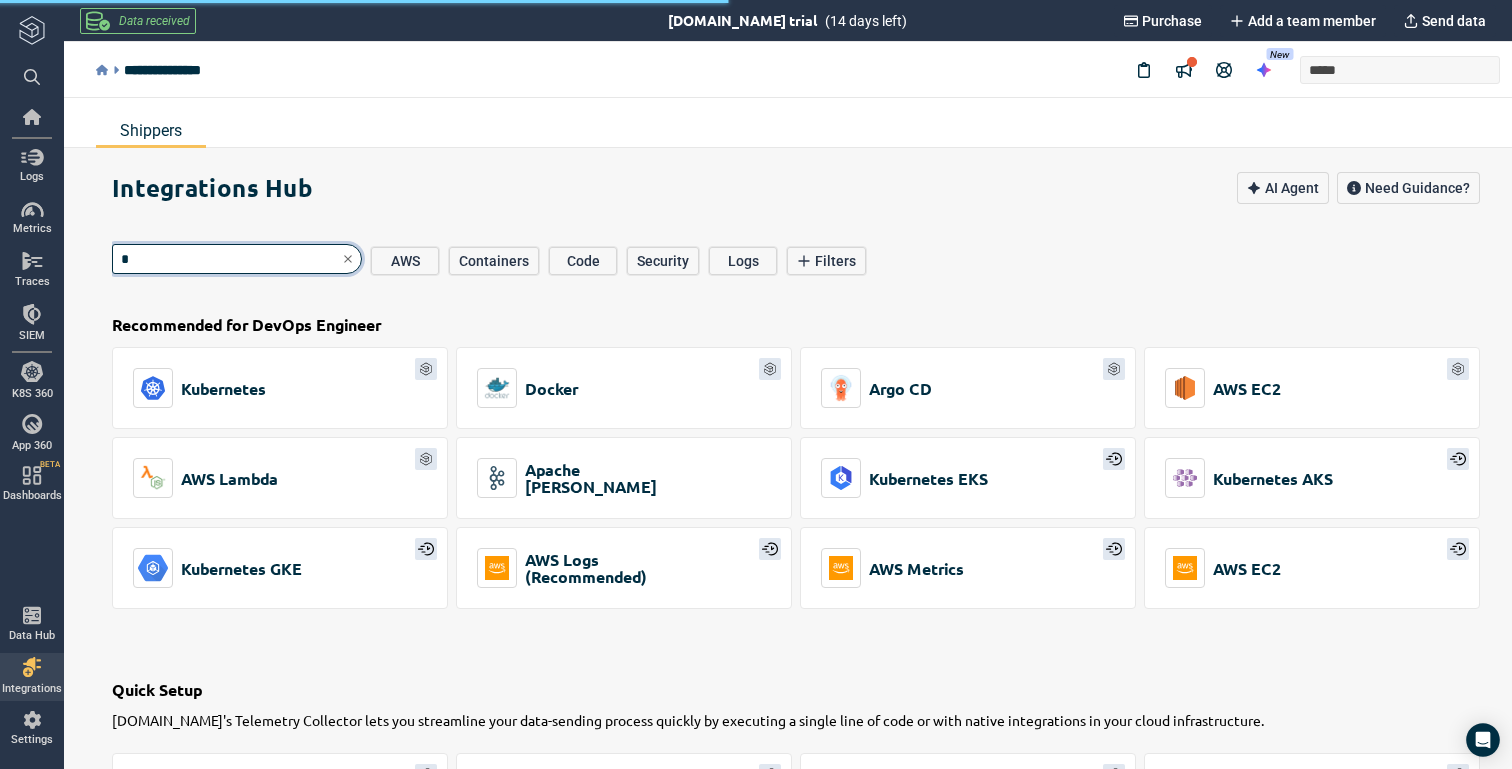 type on "*" 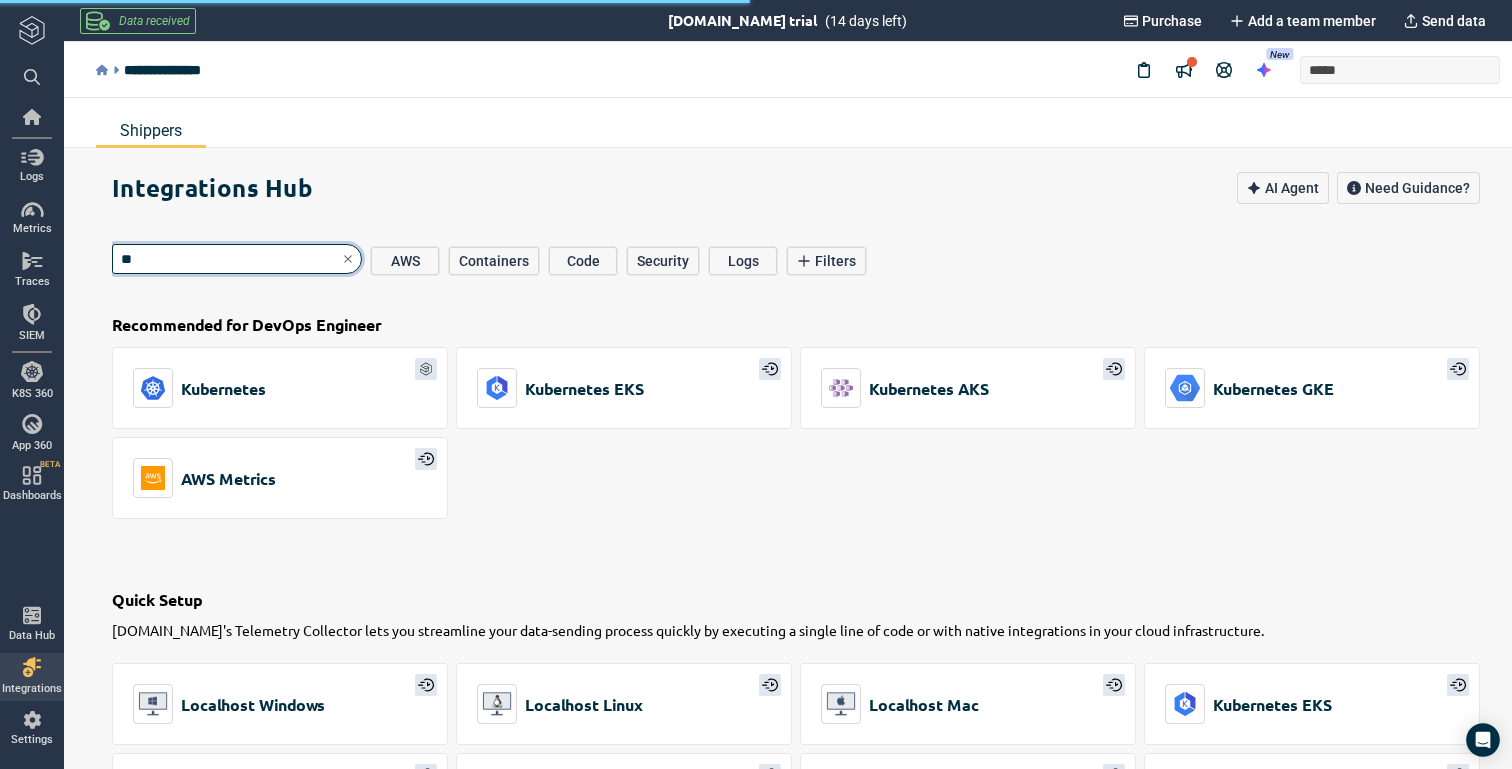 type on "***" 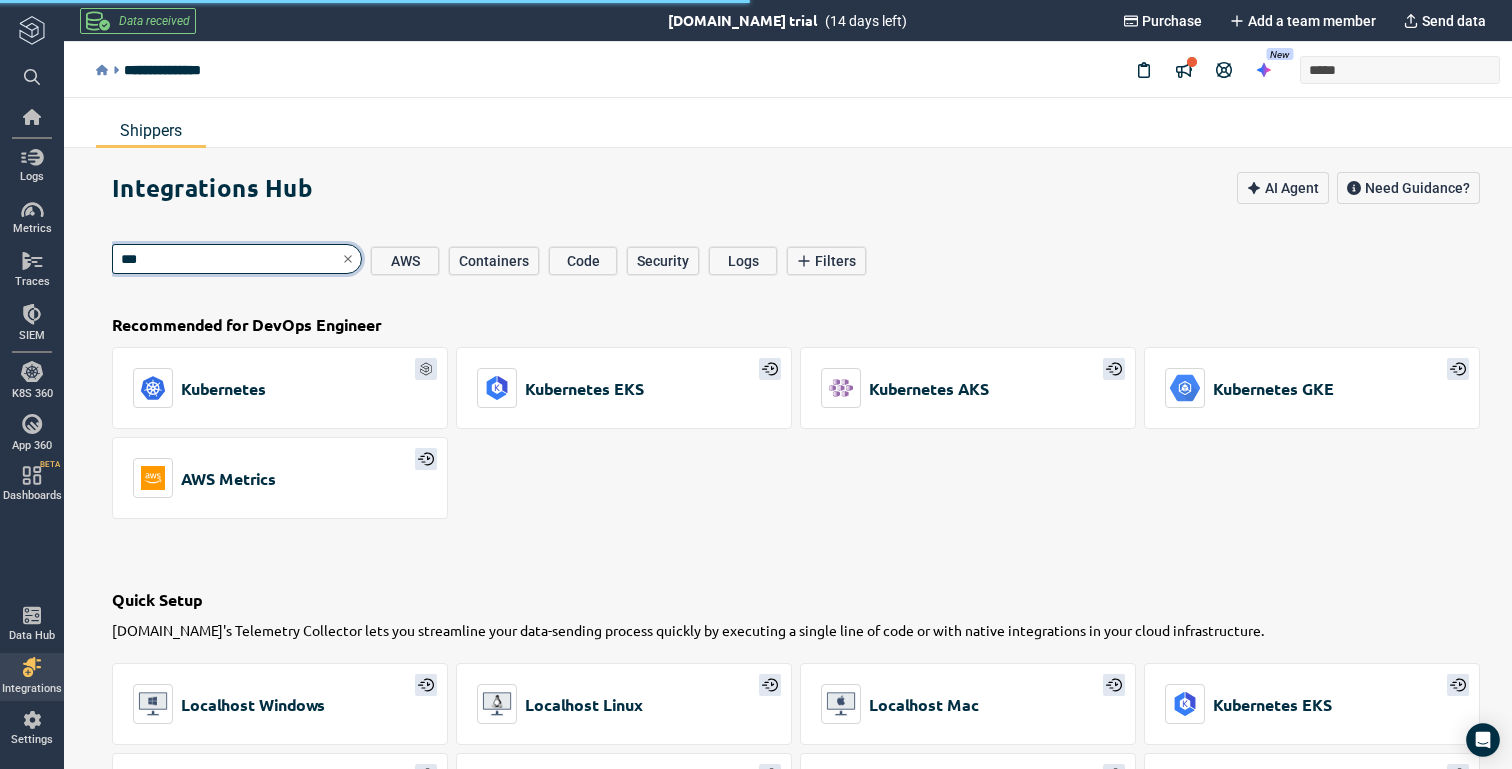 type on "*" 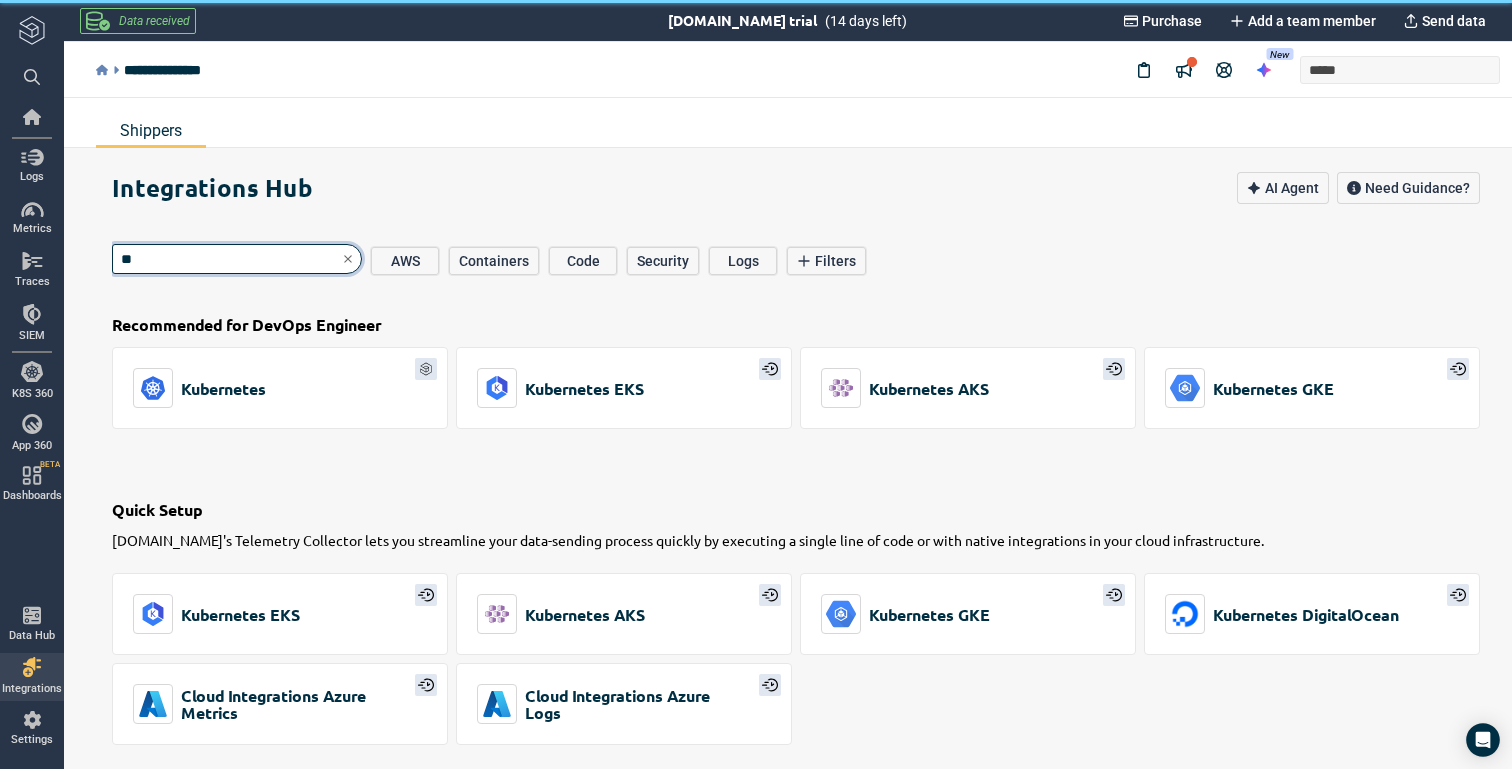 type on "*" 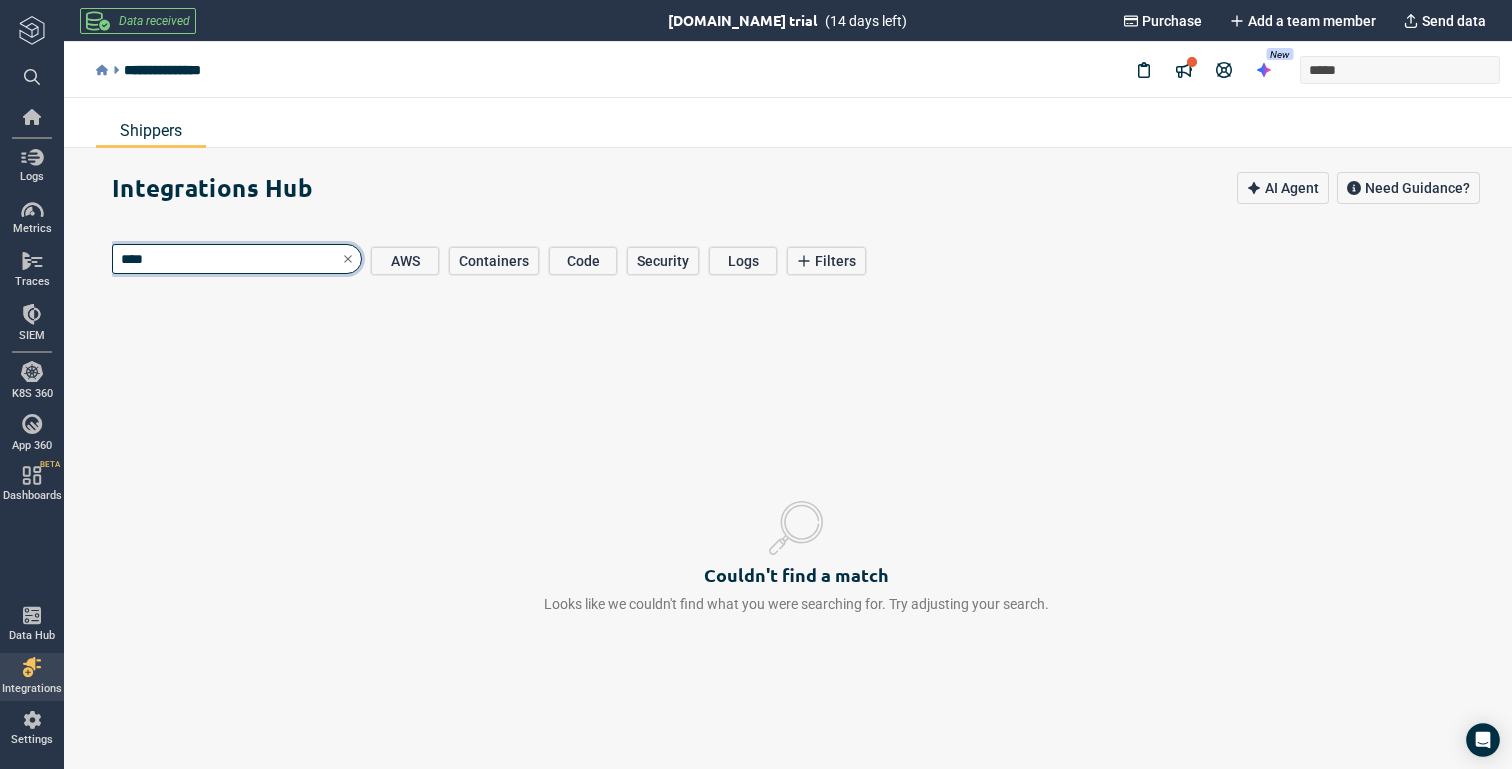 type on "*****" 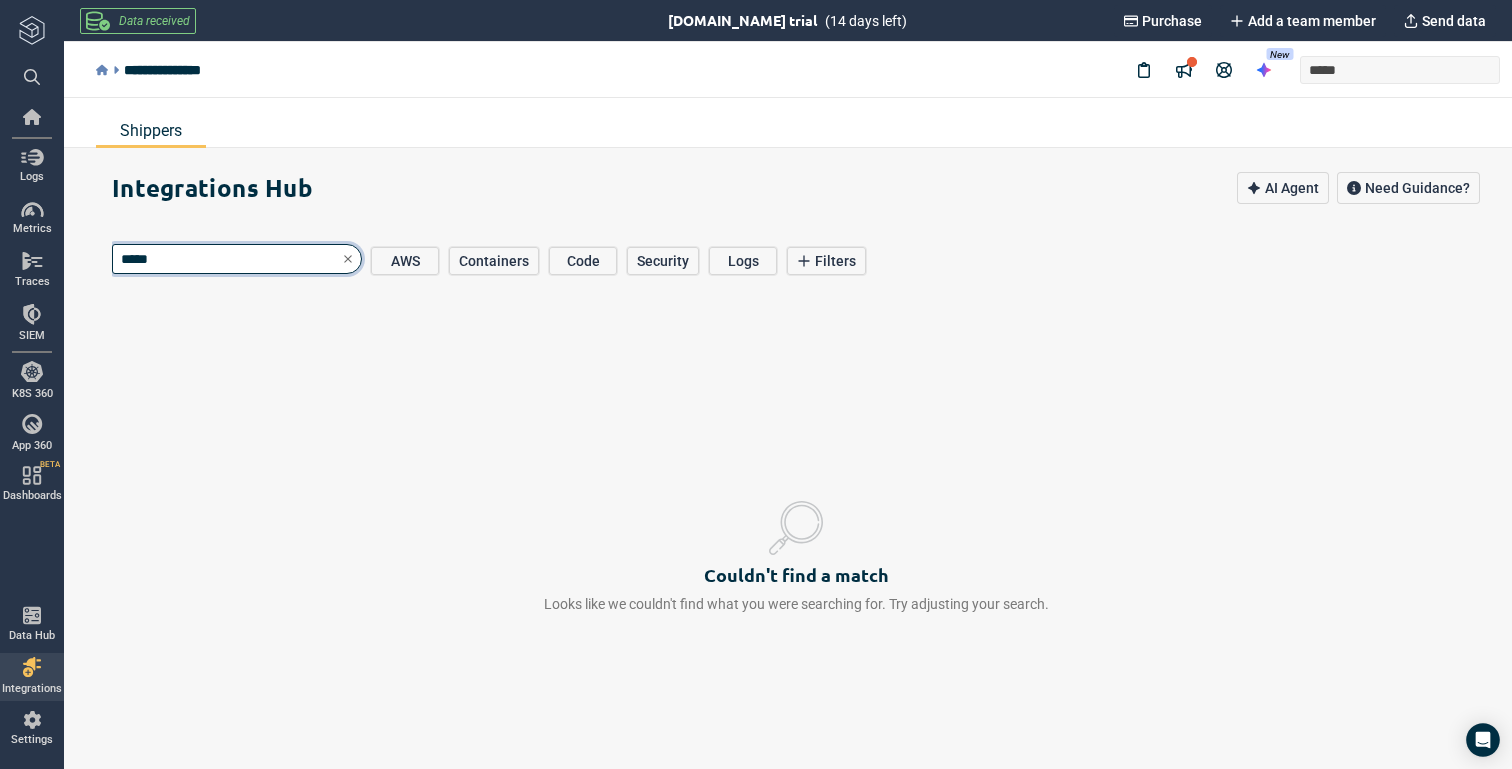 type on "*" 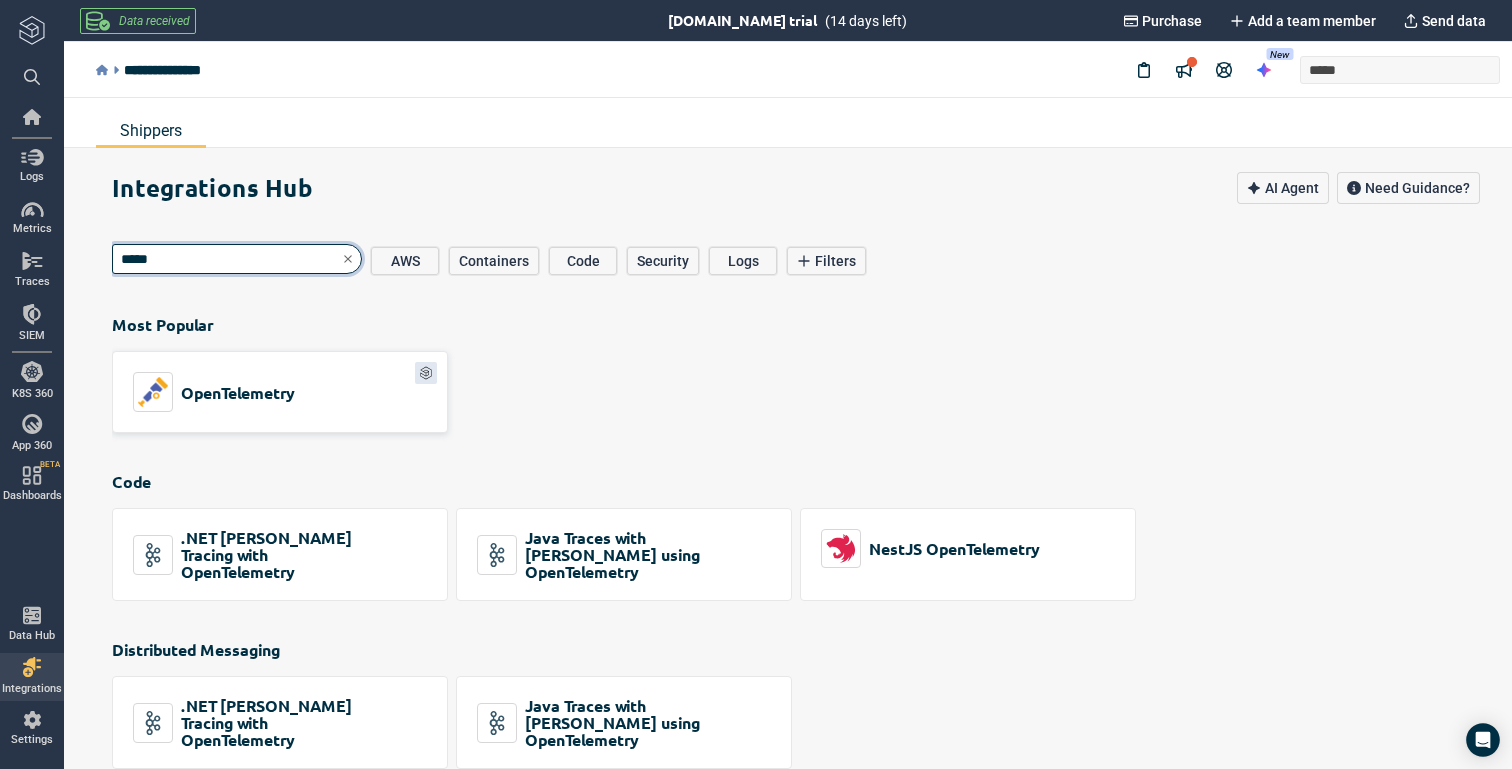 type on "*****" 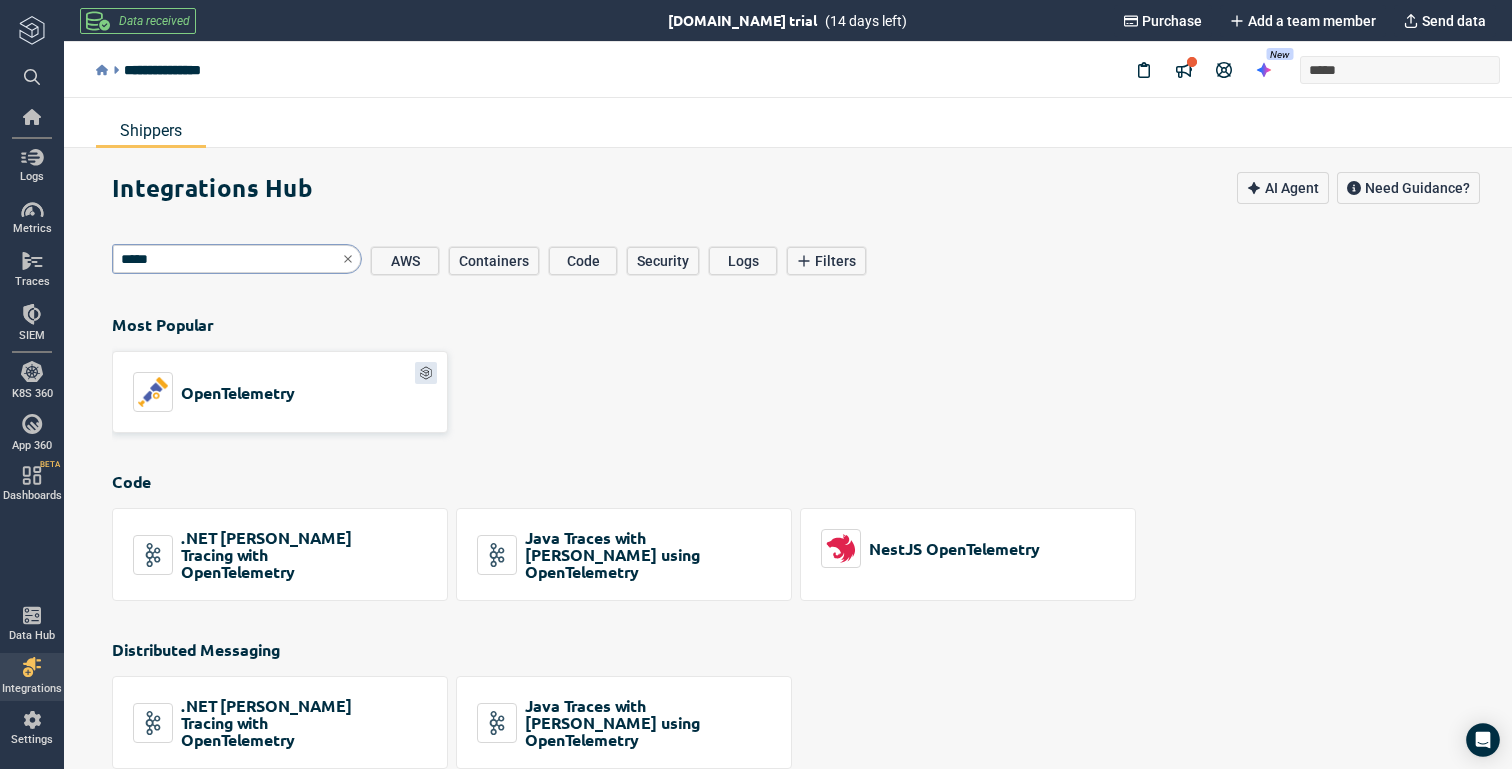 click on "OpenTelemetry" at bounding box center (238, 392) 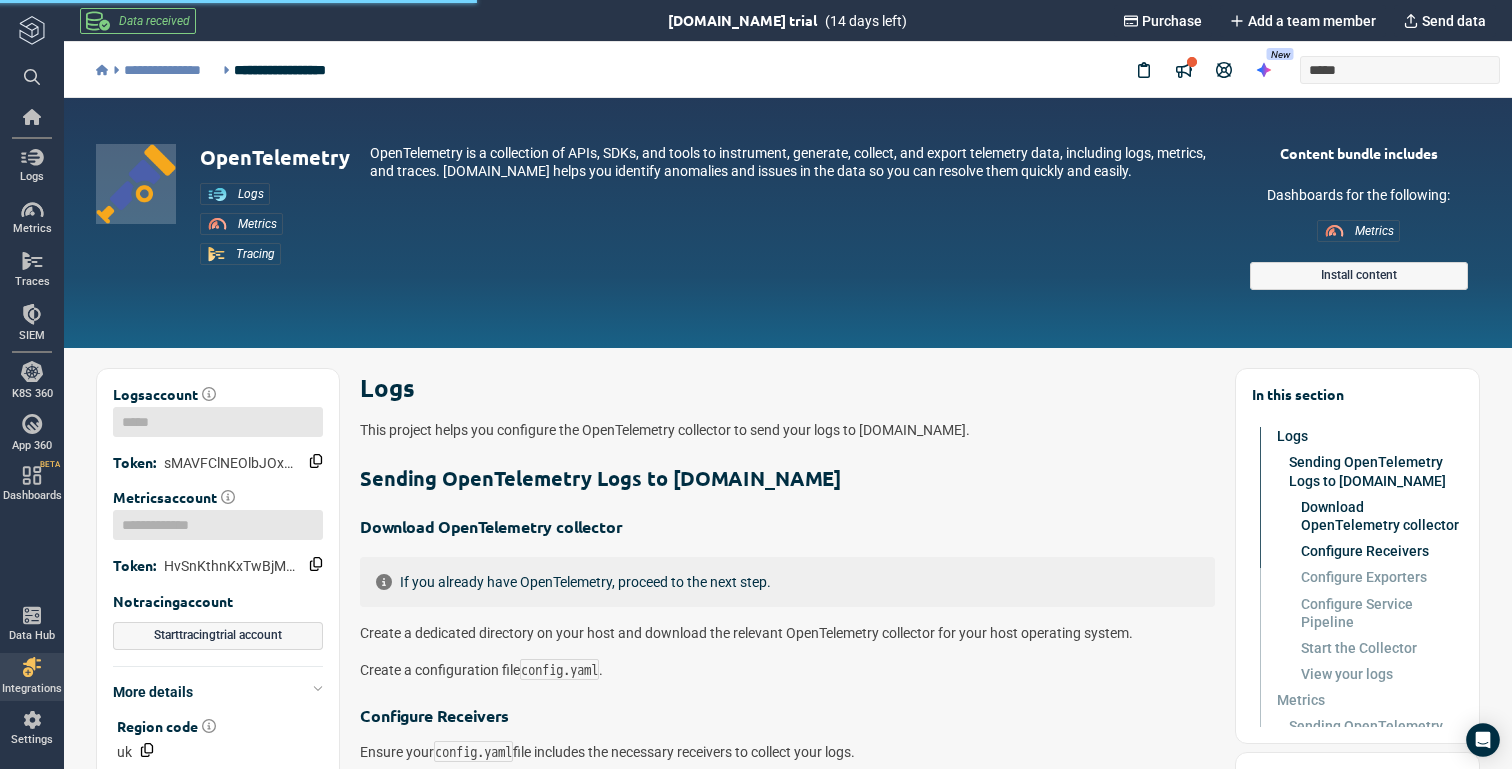 scroll, scrollTop: 0, scrollLeft: 0, axis: both 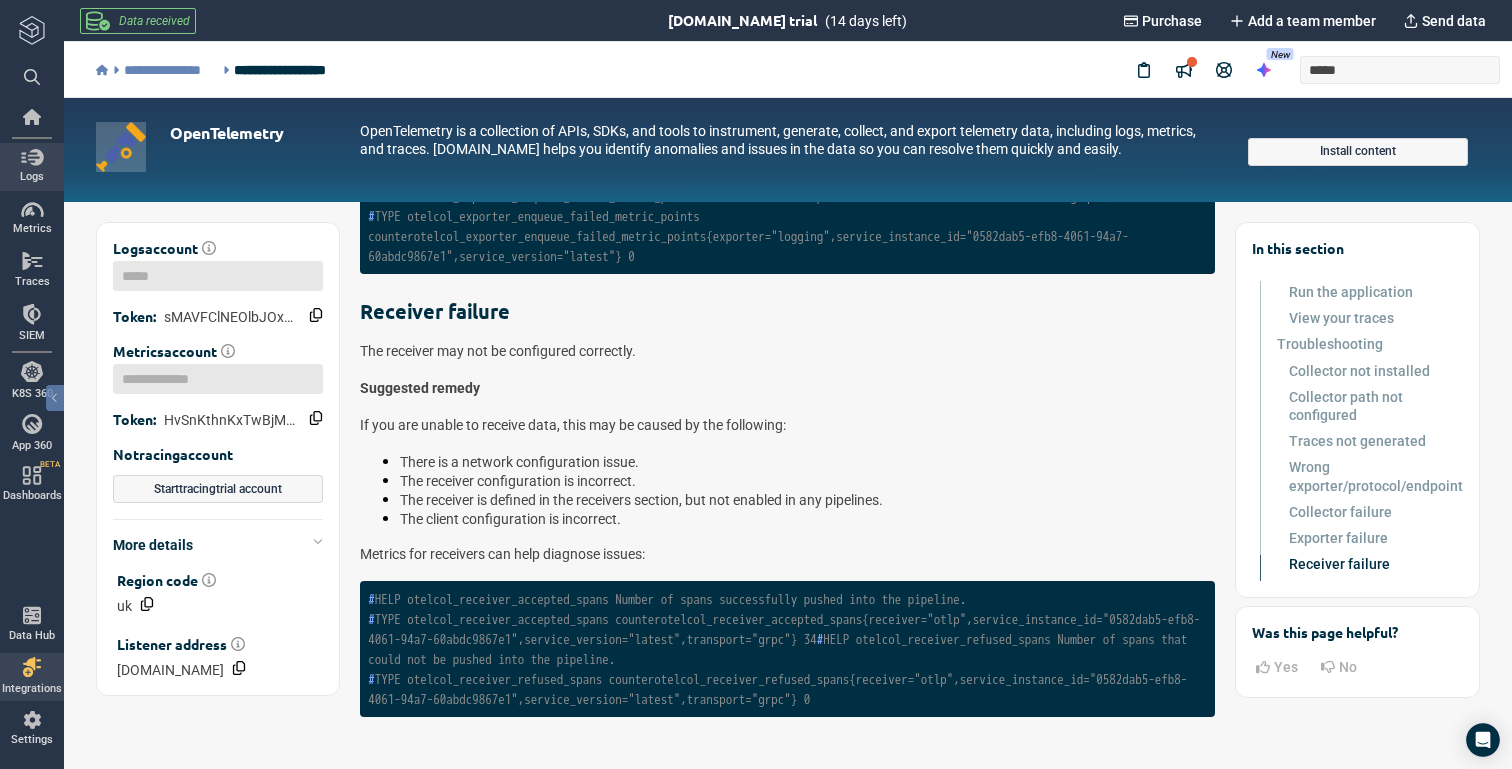 click on "Logs" at bounding box center (32, 177) 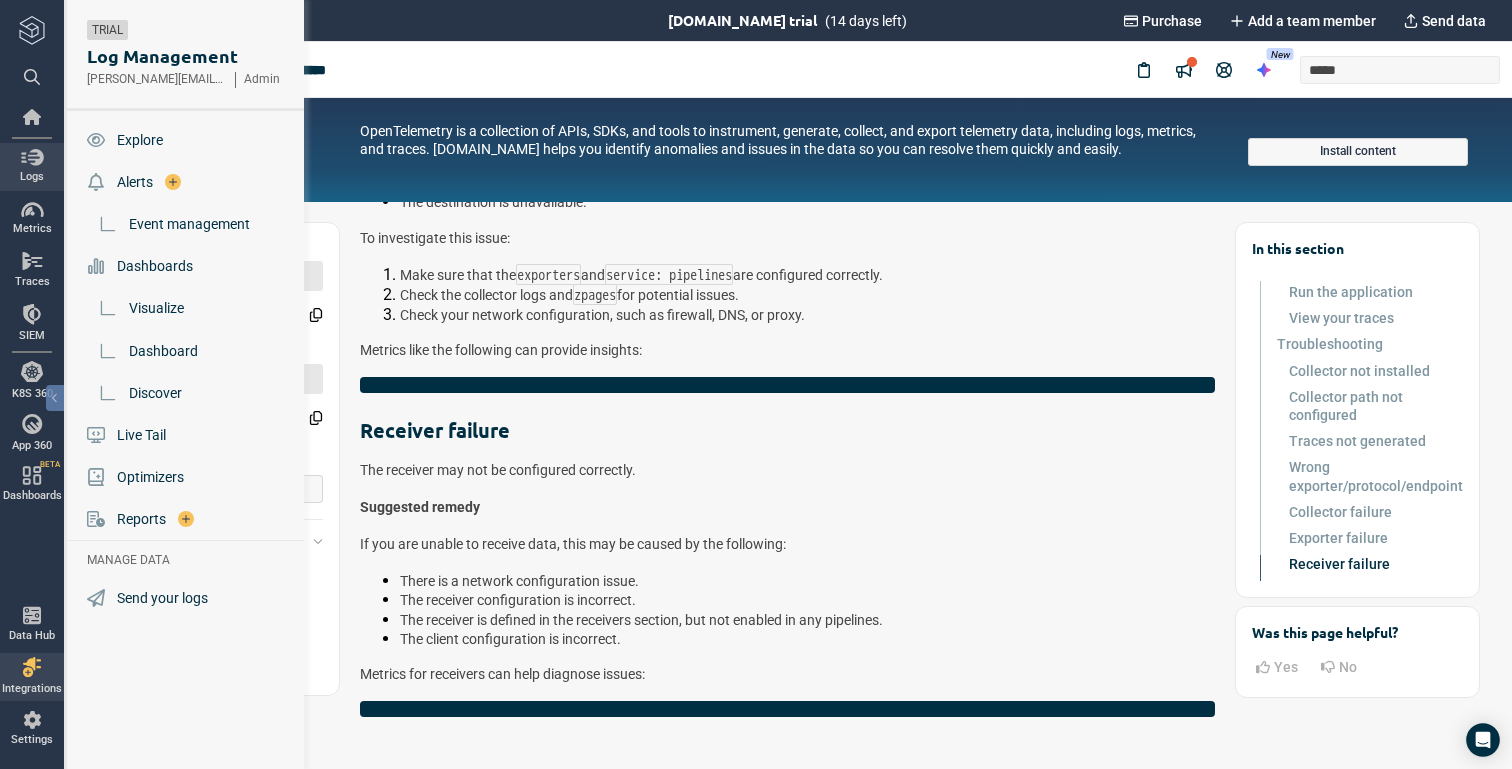 scroll, scrollTop: 14794, scrollLeft: 0, axis: vertical 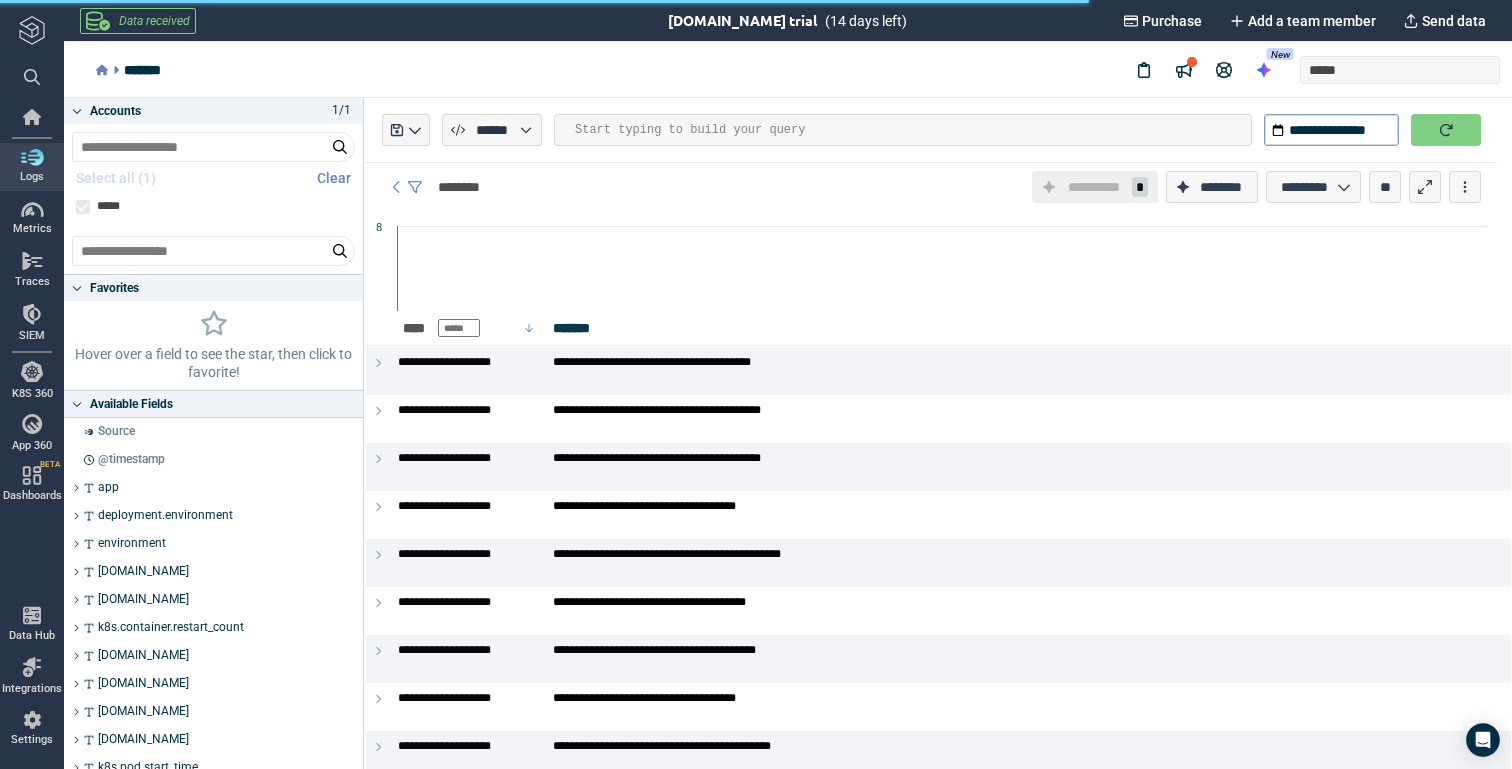 type on "*" 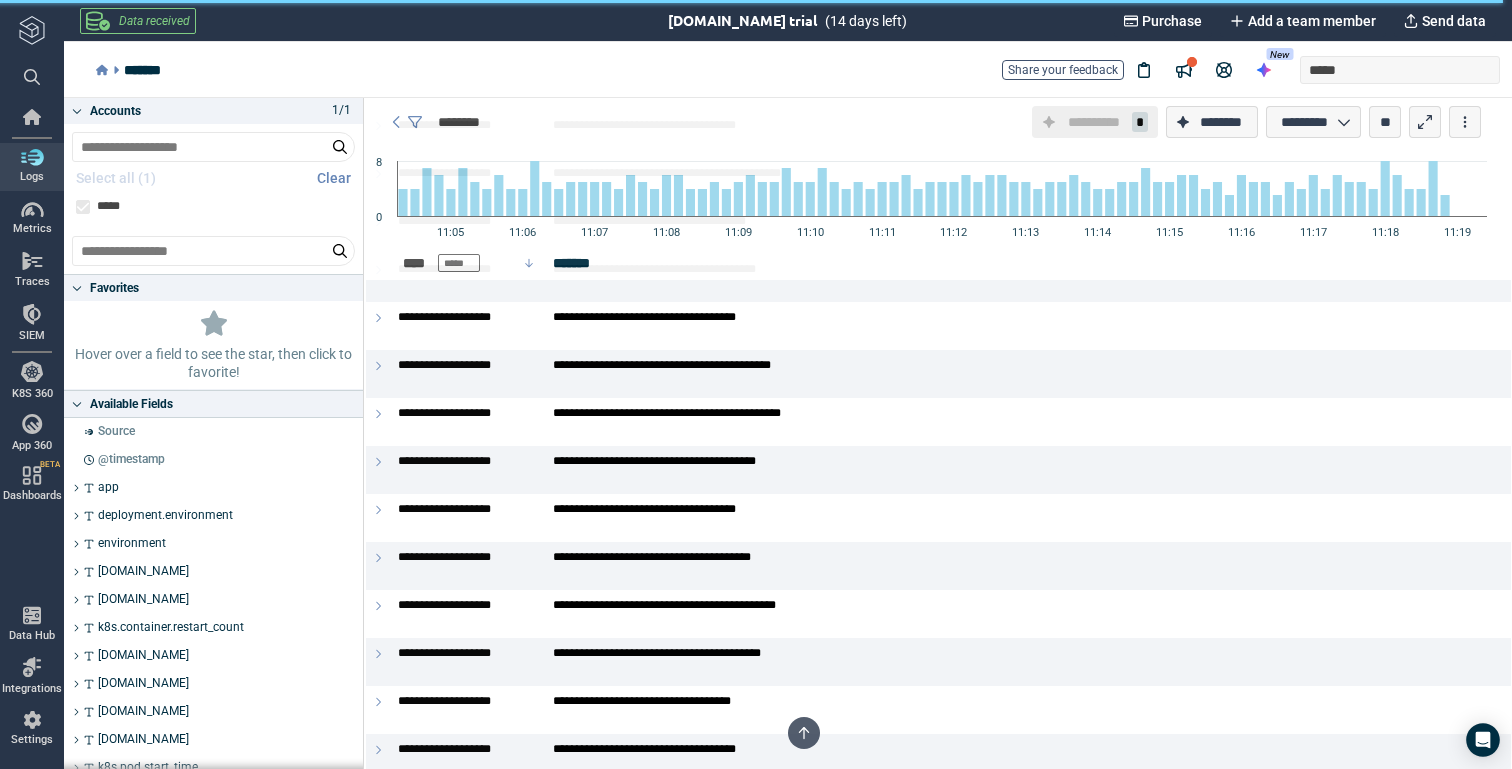 scroll, scrollTop: 0, scrollLeft: 0, axis: both 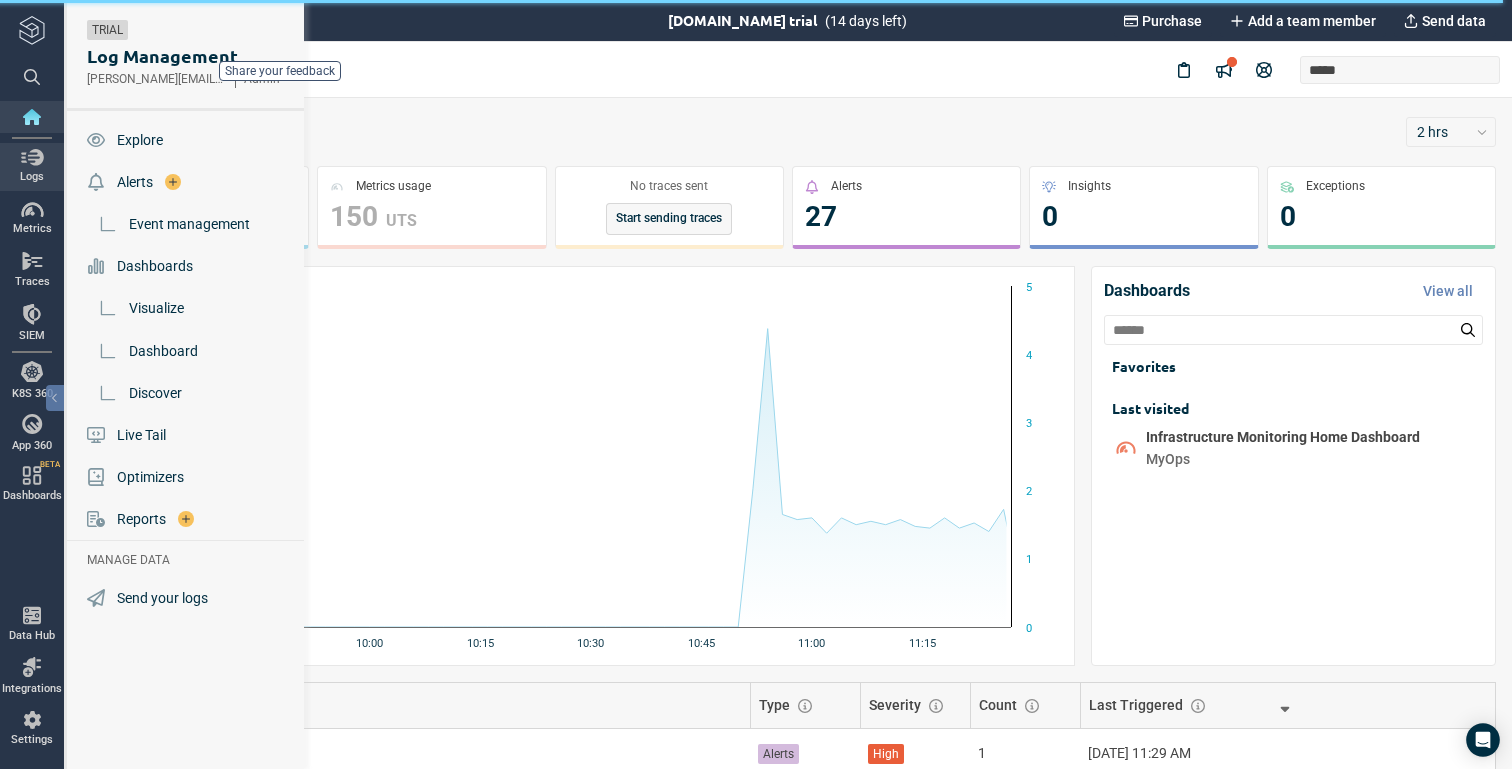 click at bounding box center [32, 157] 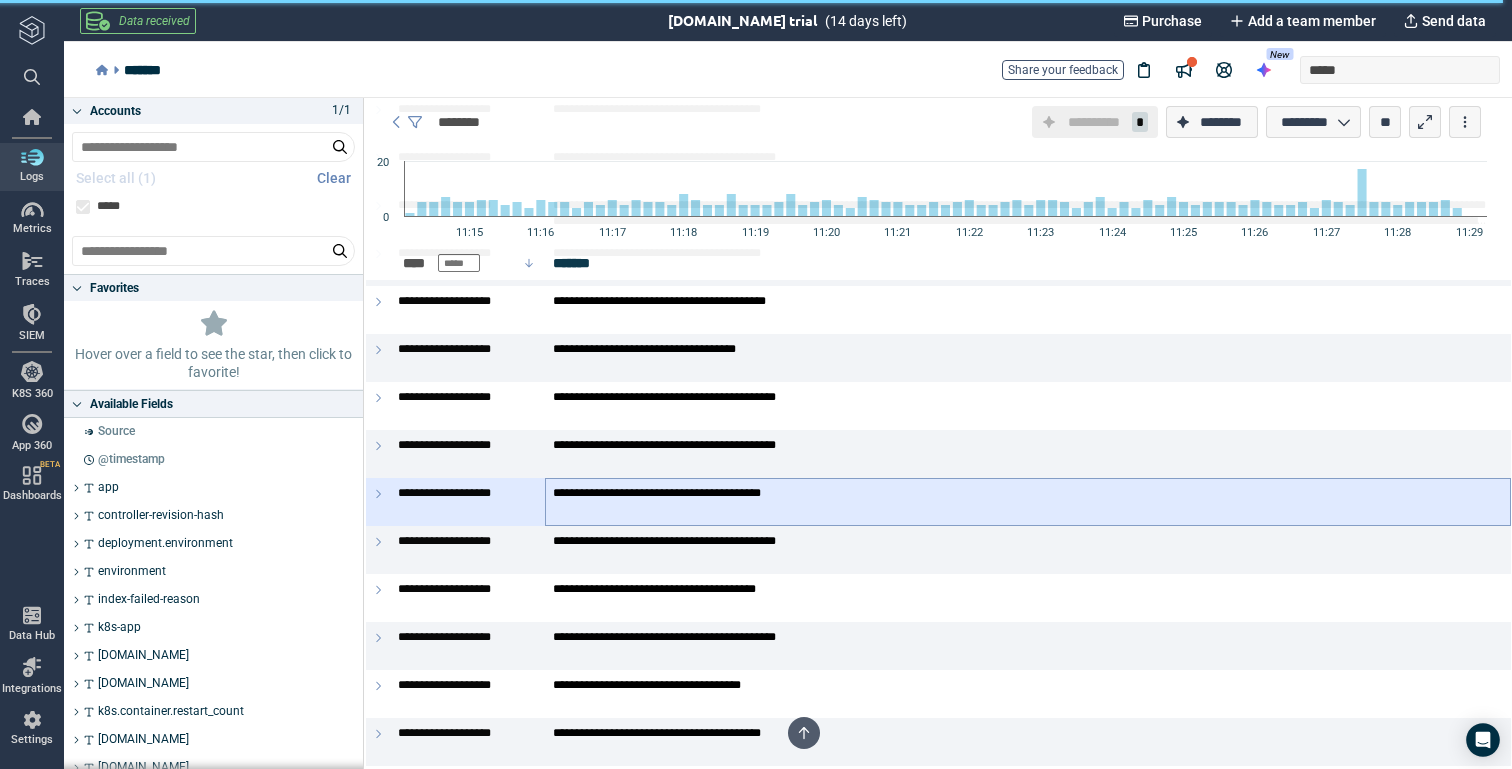 scroll, scrollTop: 0, scrollLeft: 0, axis: both 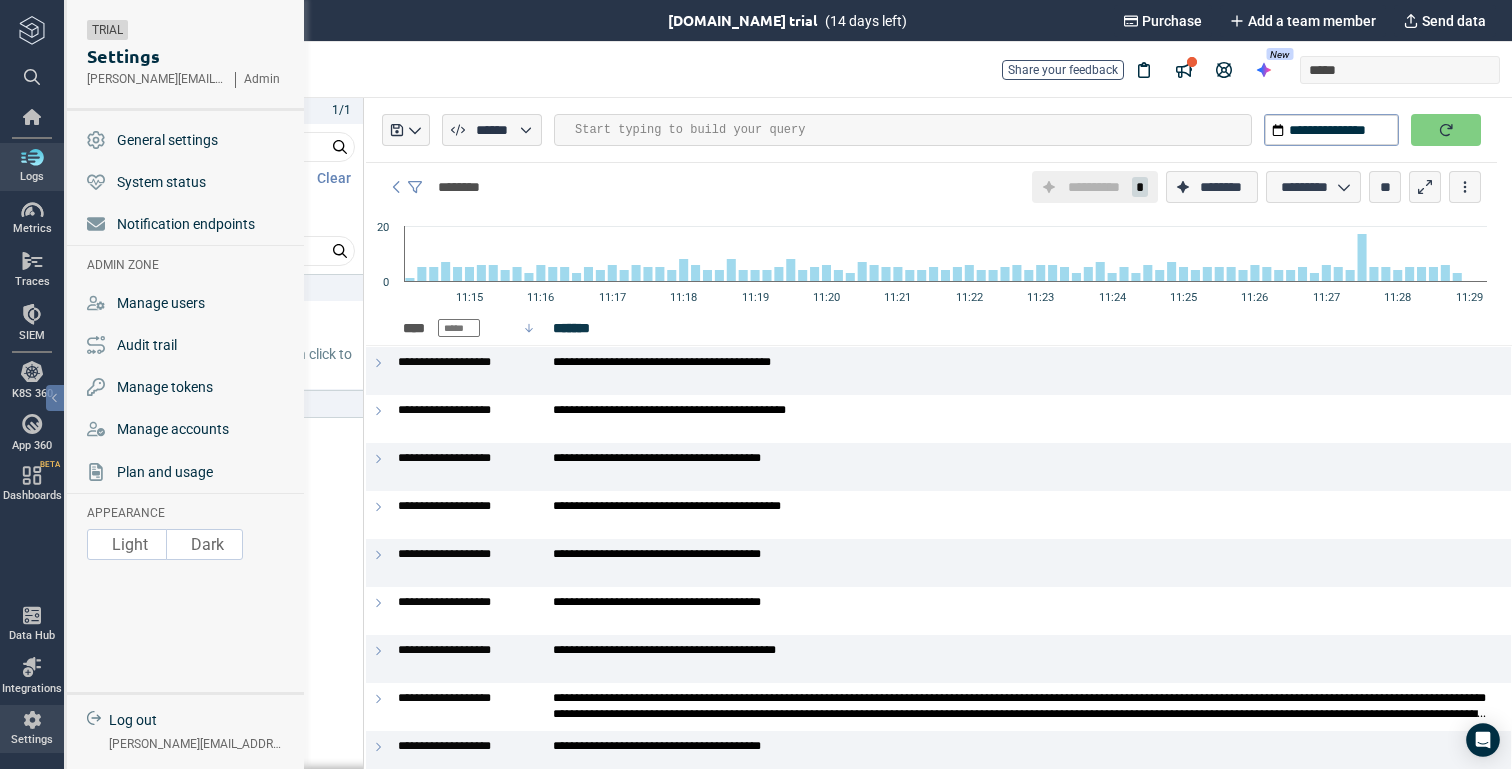 click at bounding box center [32, 720] 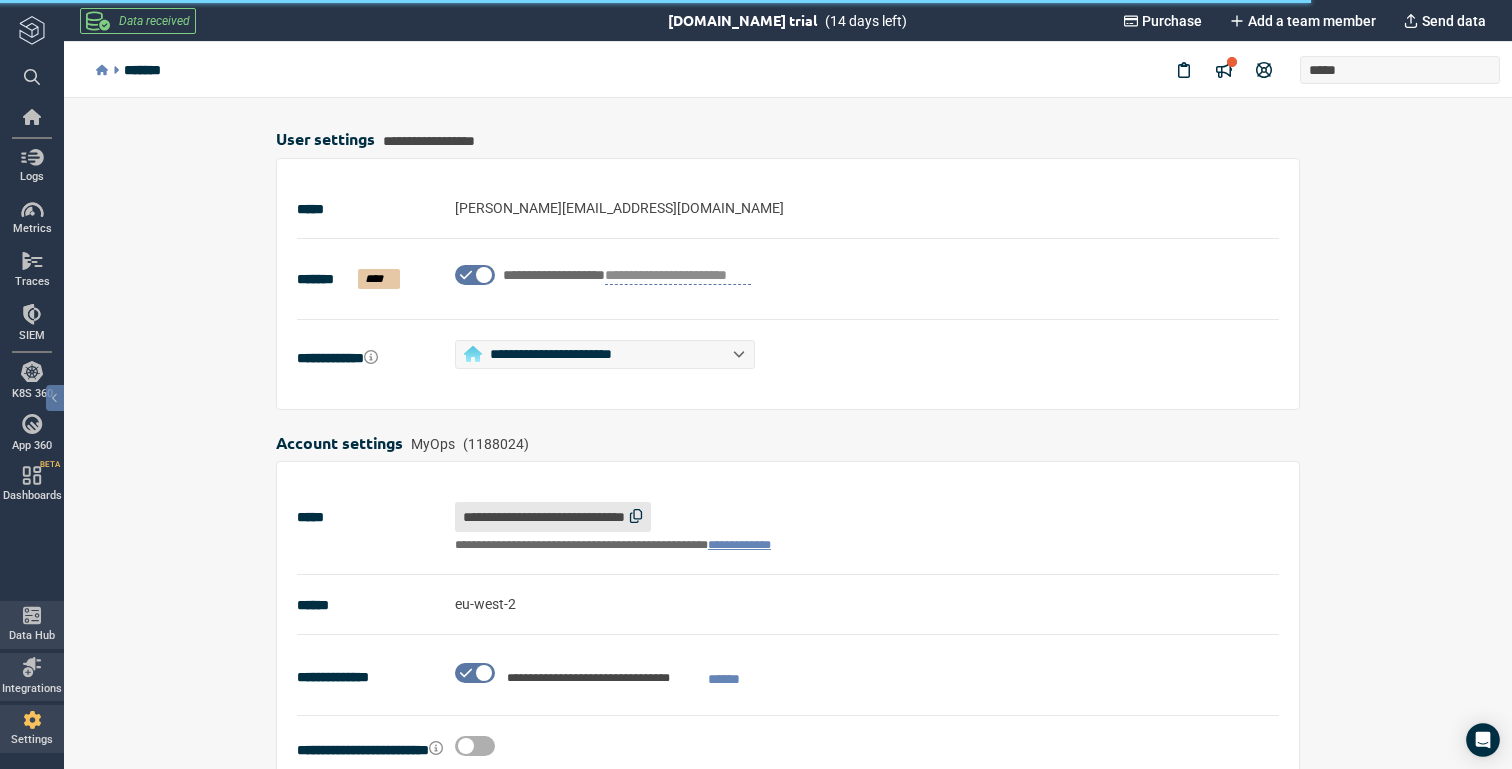 click at bounding box center [32, 615] 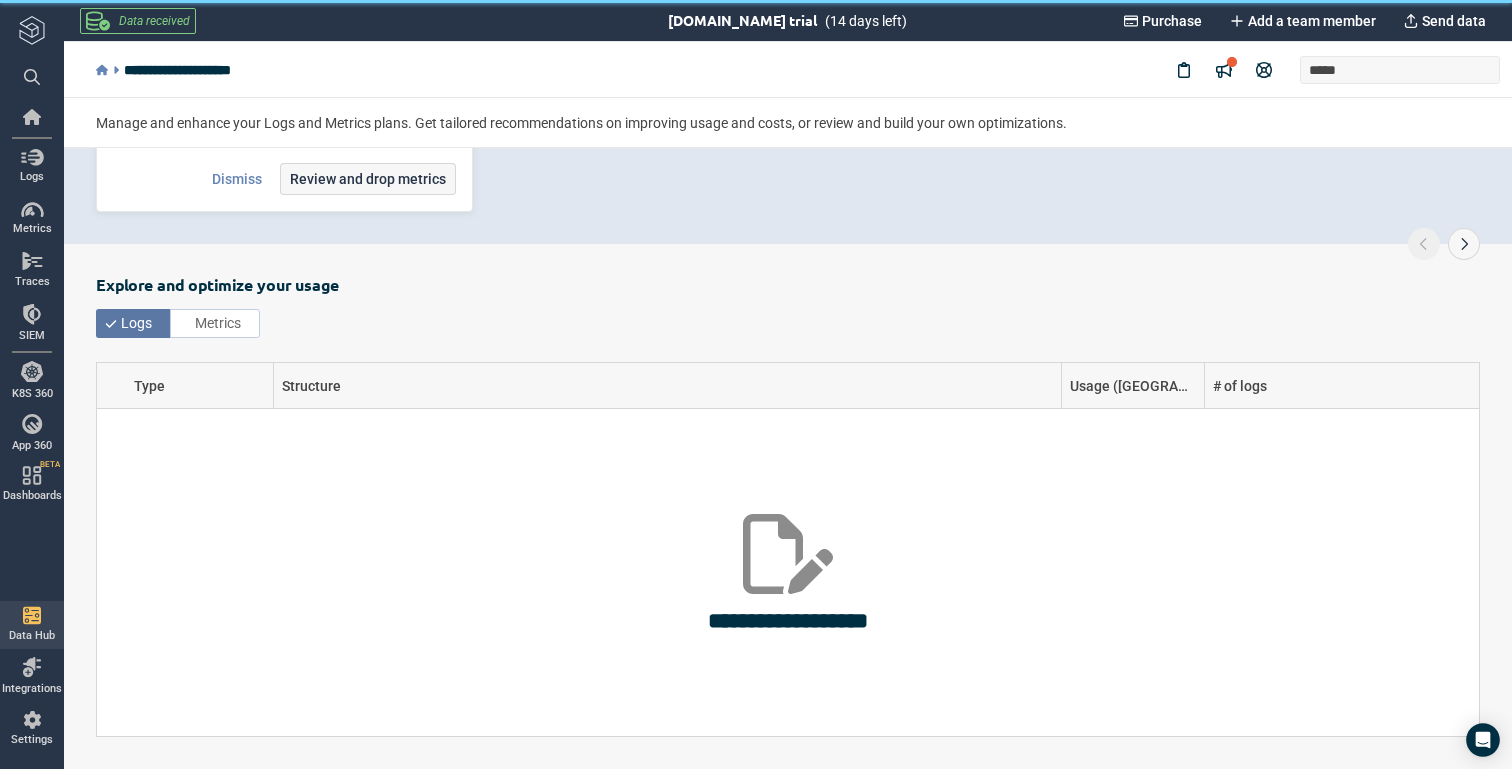 scroll, scrollTop: 0, scrollLeft: 0, axis: both 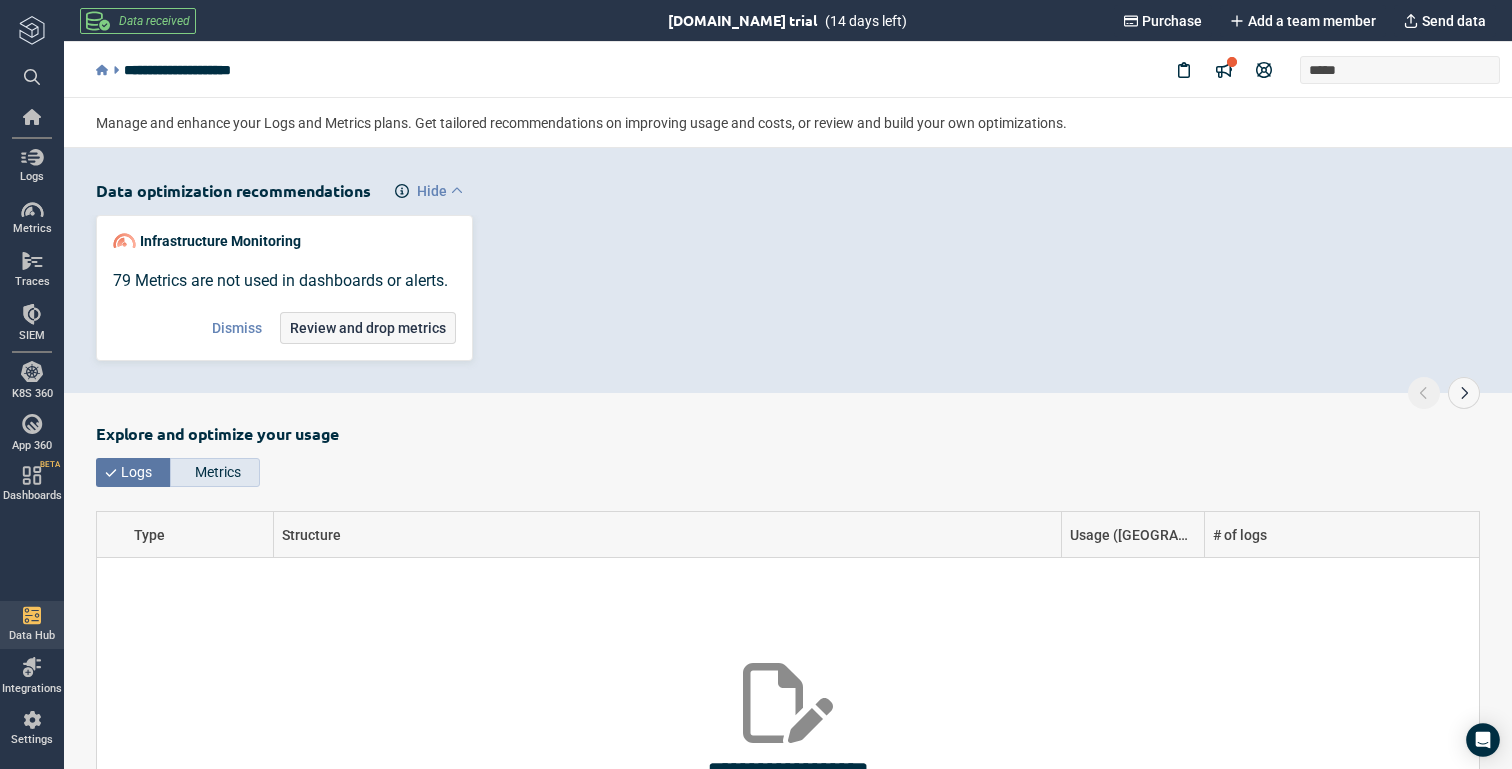 click on "Metrics" at bounding box center [218, 472] 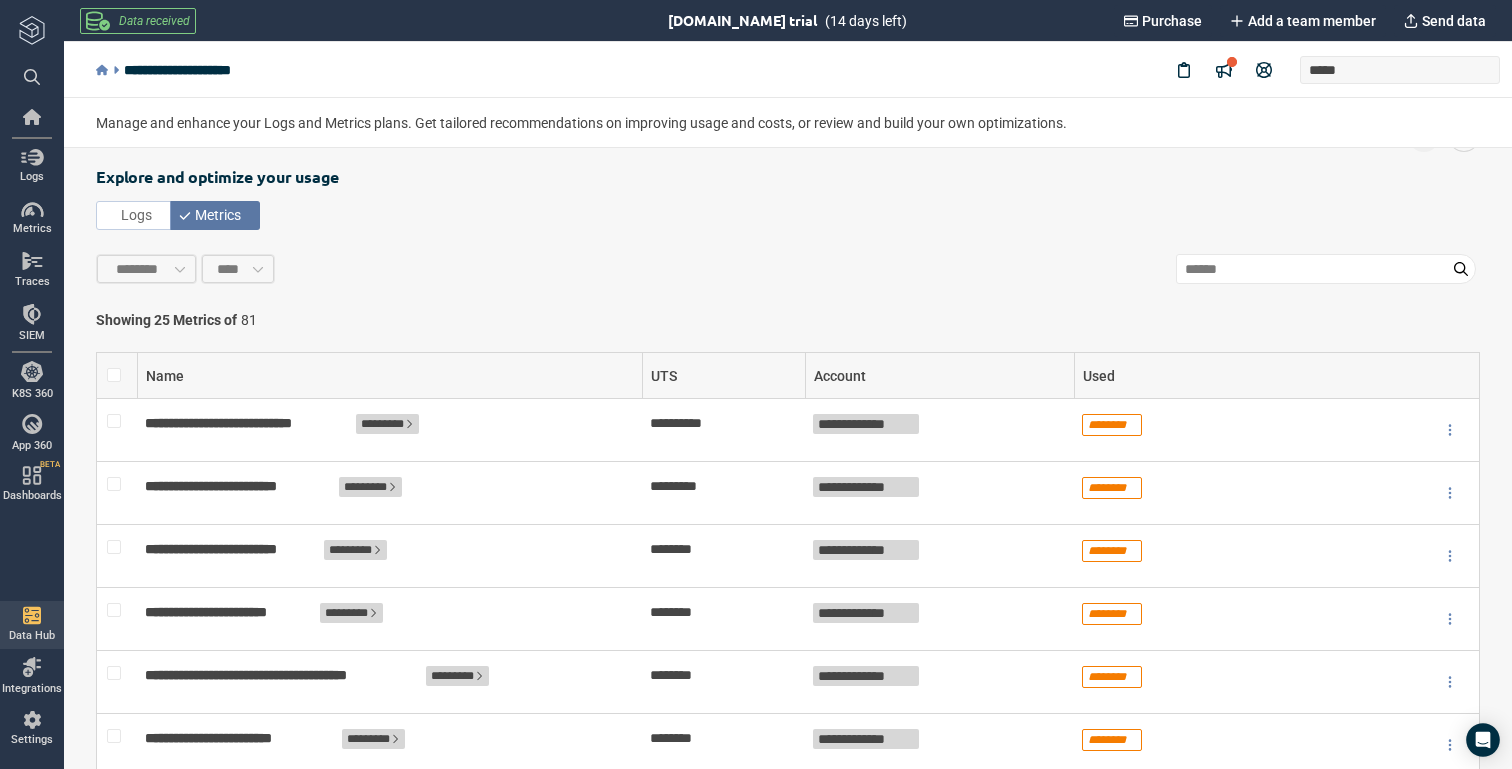 scroll, scrollTop: 157, scrollLeft: 0, axis: vertical 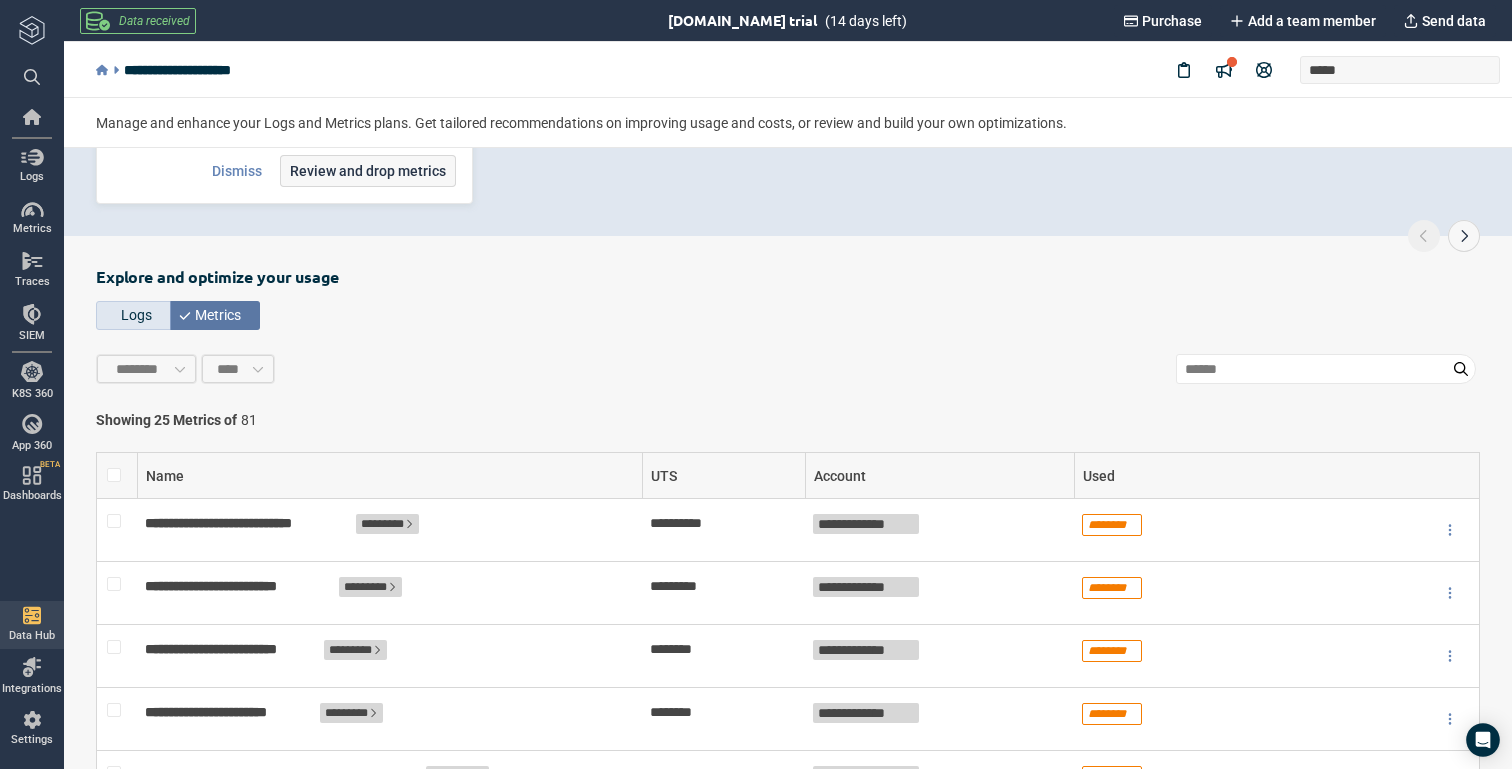 click on "Logs" at bounding box center [136, 315] 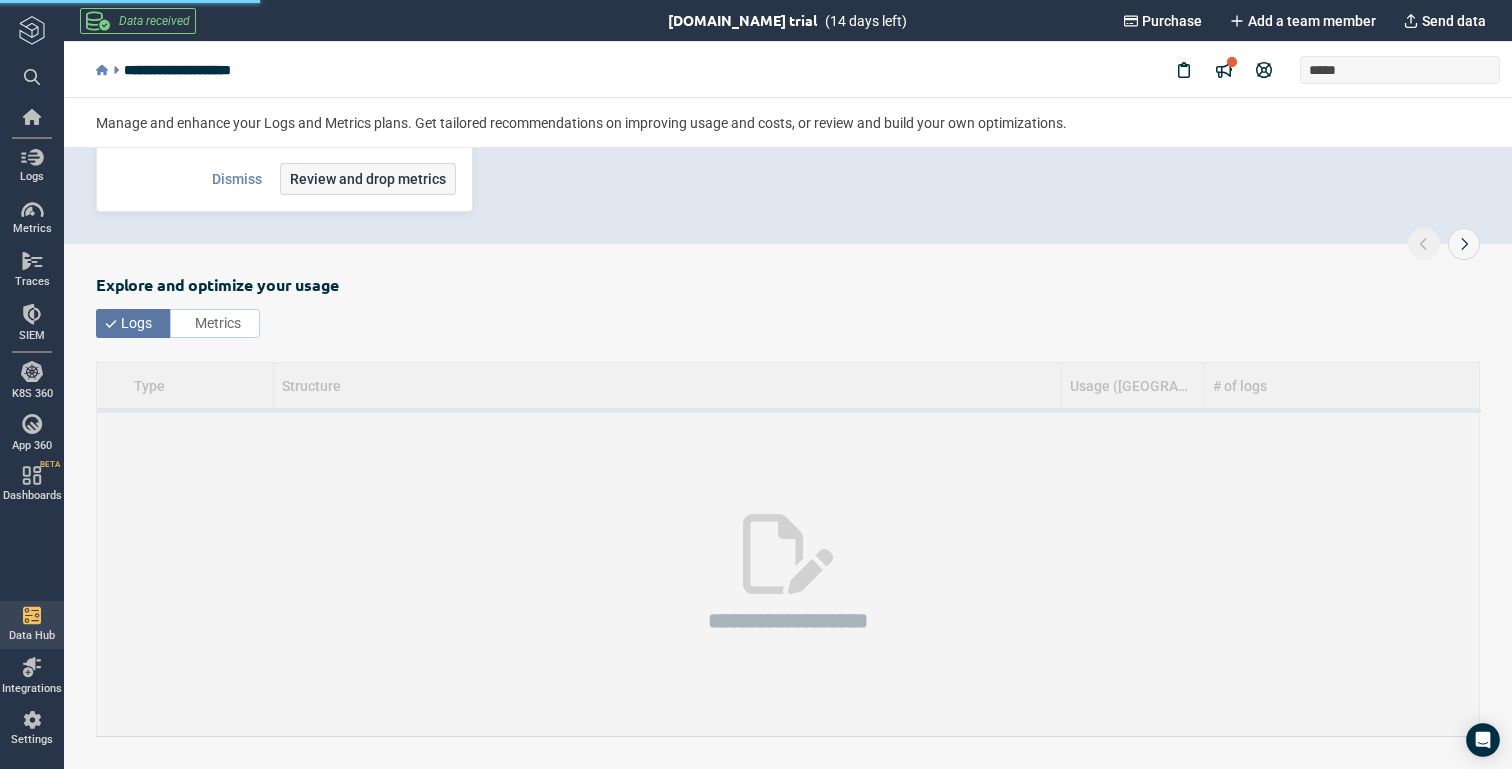 scroll, scrollTop: 0, scrollLeft: 0, axis: both 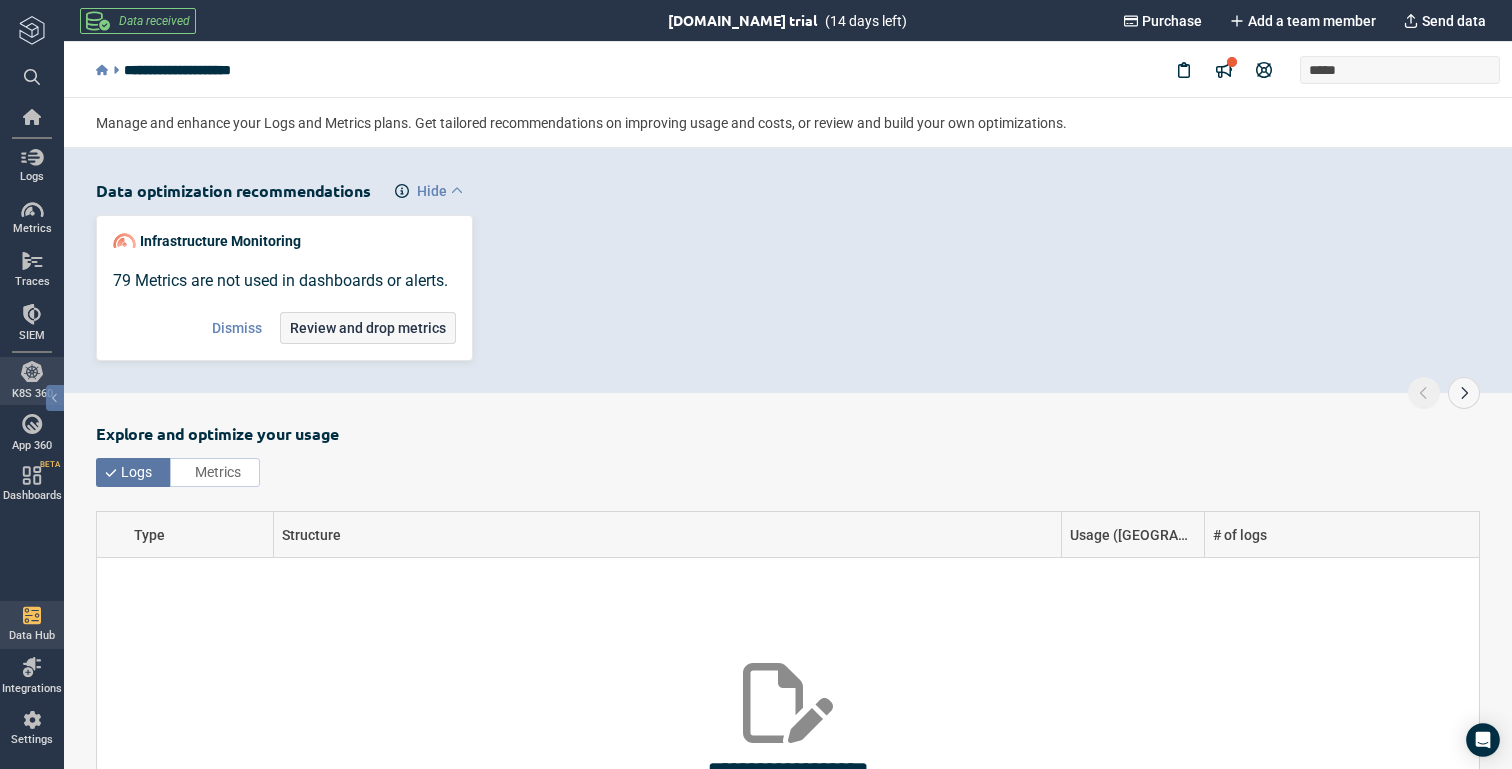 type on "*" 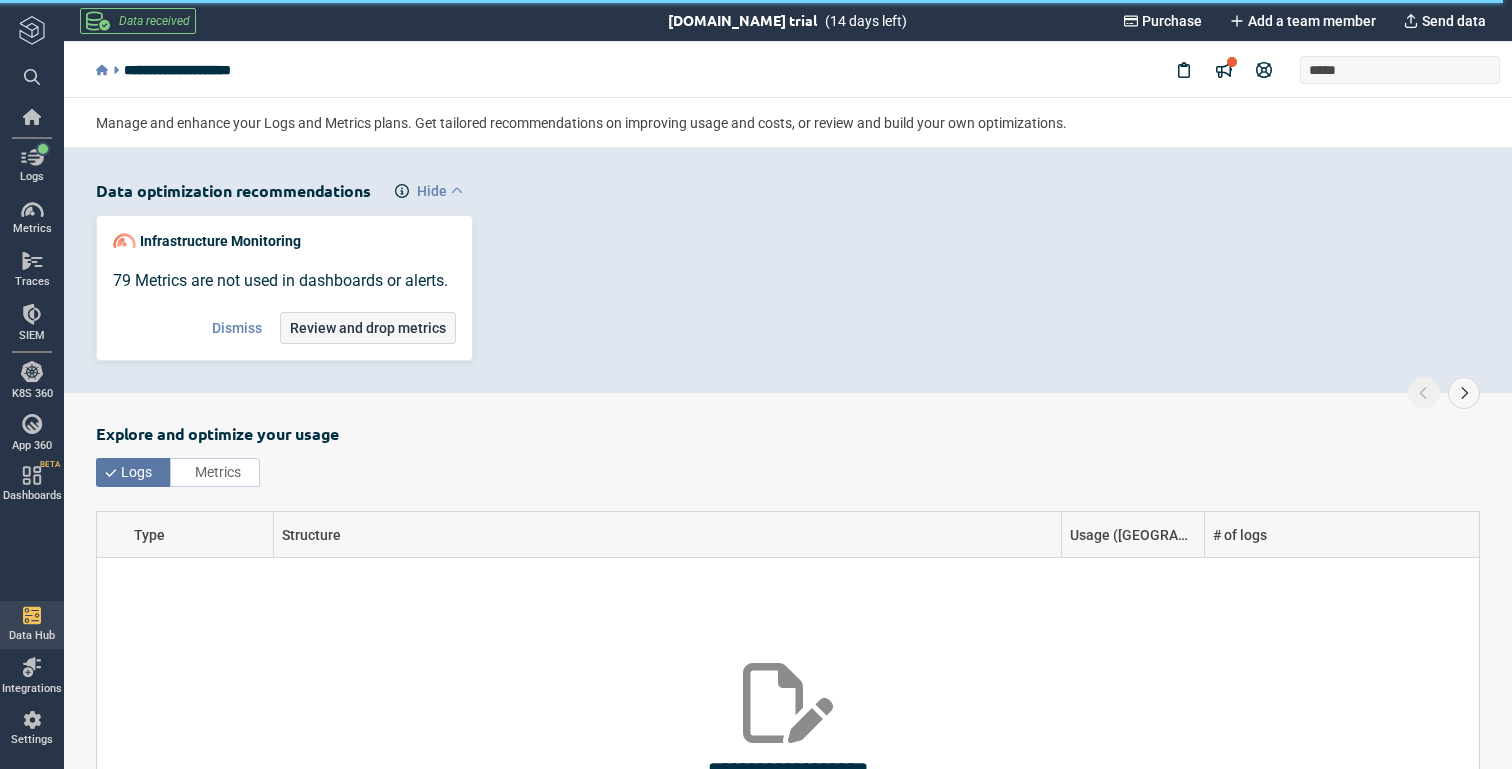 scroll, scrollTop: 0, scrollLeft: 0, axis: both 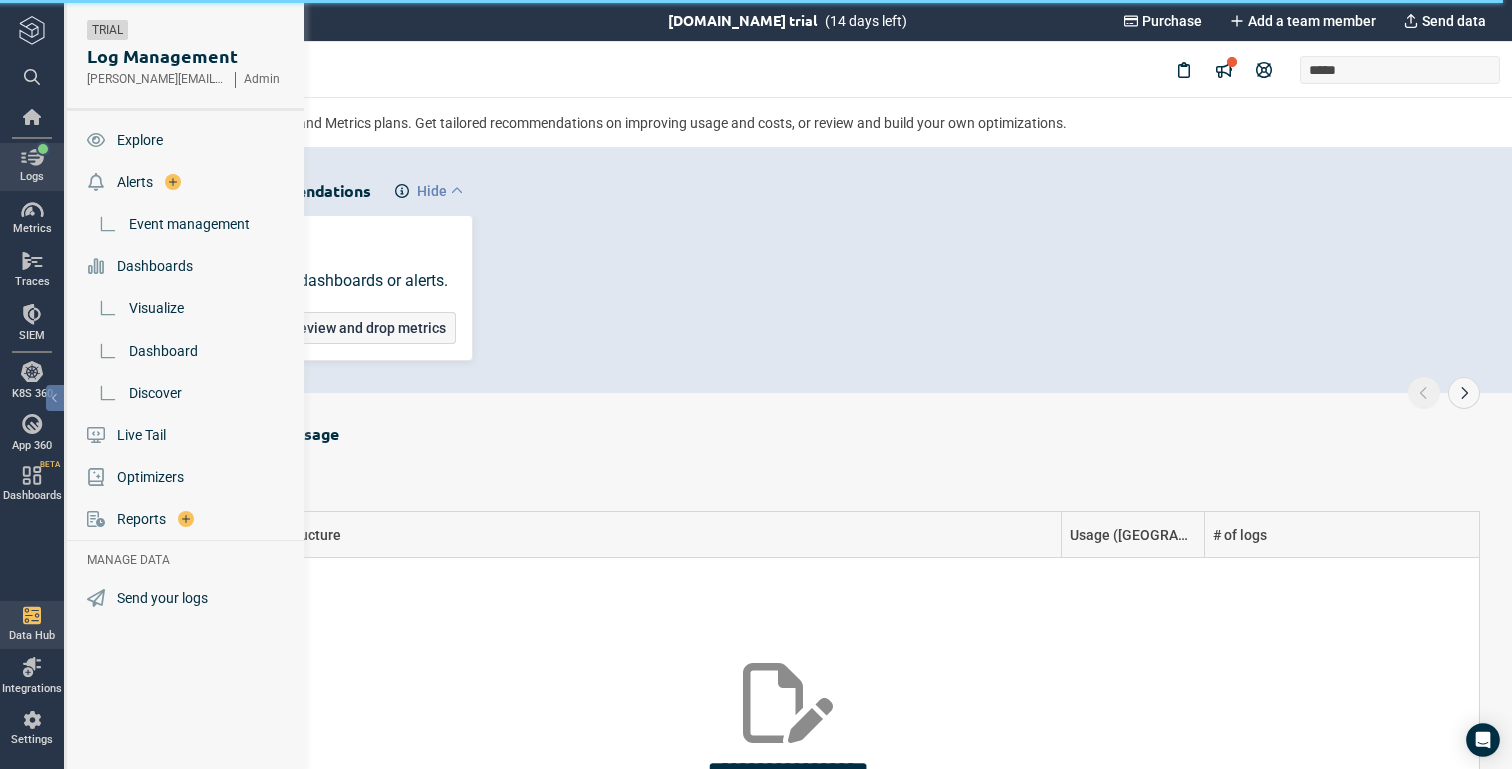 click on "Logs" at bounding box center (32, 166) 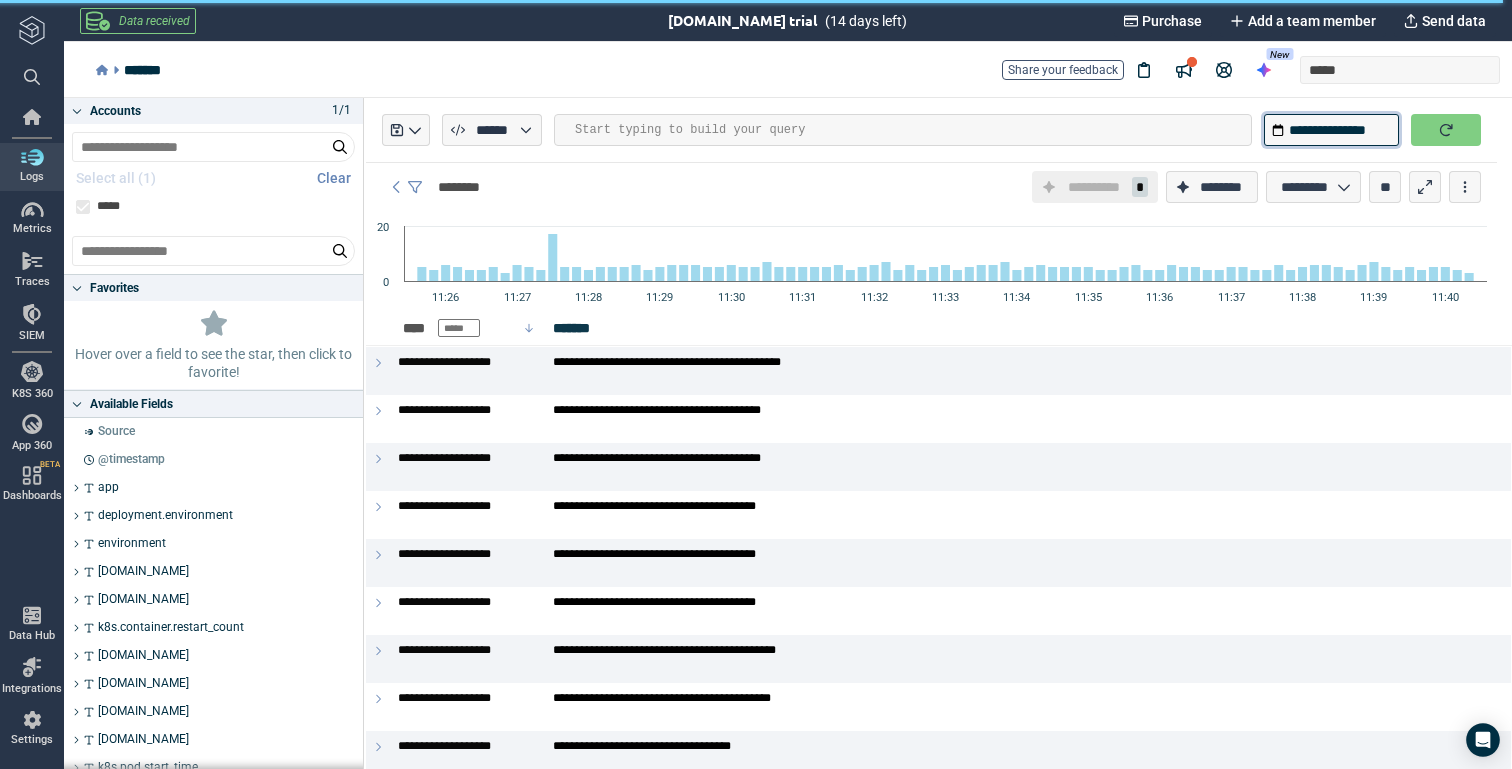 click on "**********" at bounding box center (1331, 130) 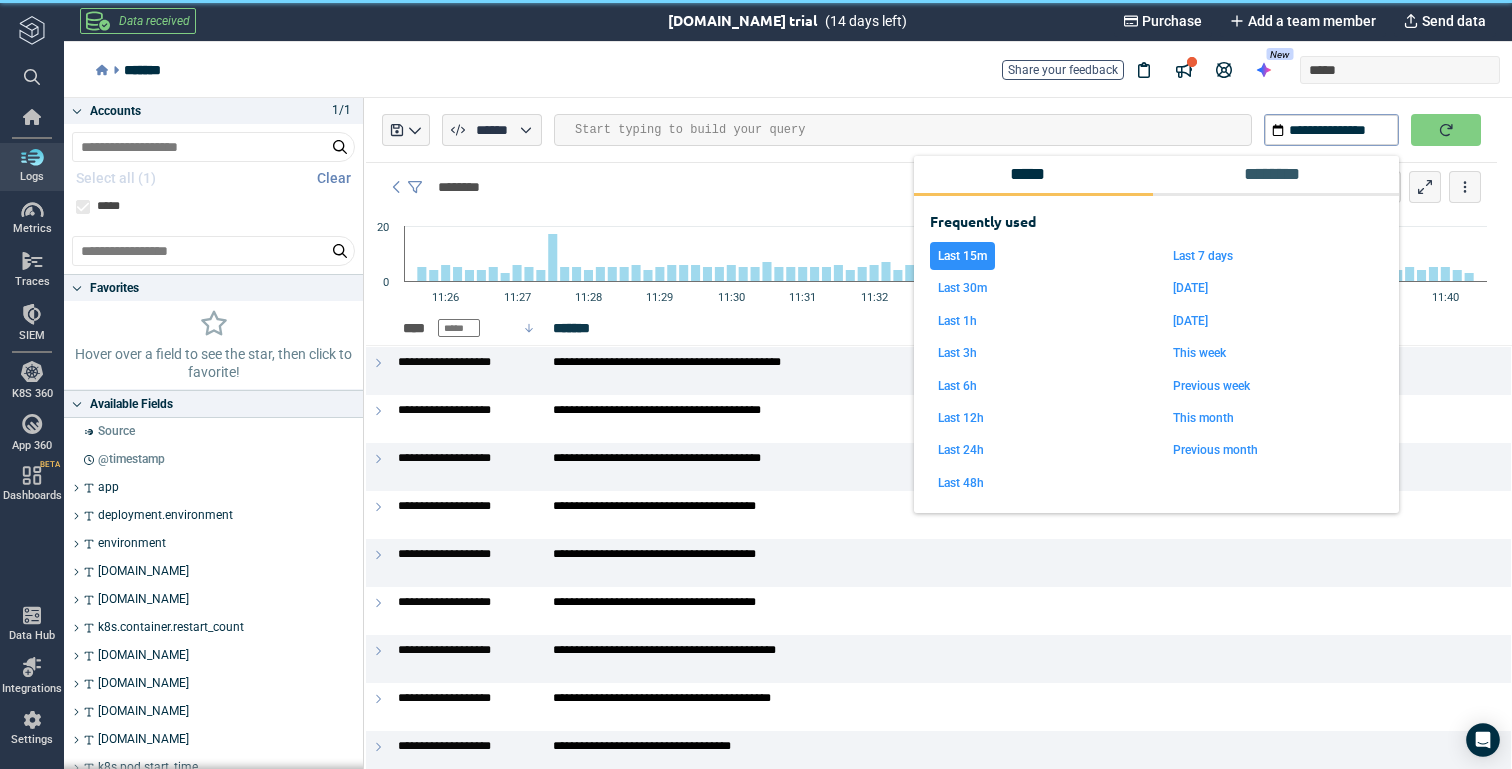 click on "Last 15m Last 30m Last 1h Last 3h Last 6h Last 12h Last 24h Last 48h Last 7 days Today Yesterday This week Previous week This month Previous month" at bounding box center (1156, 369) 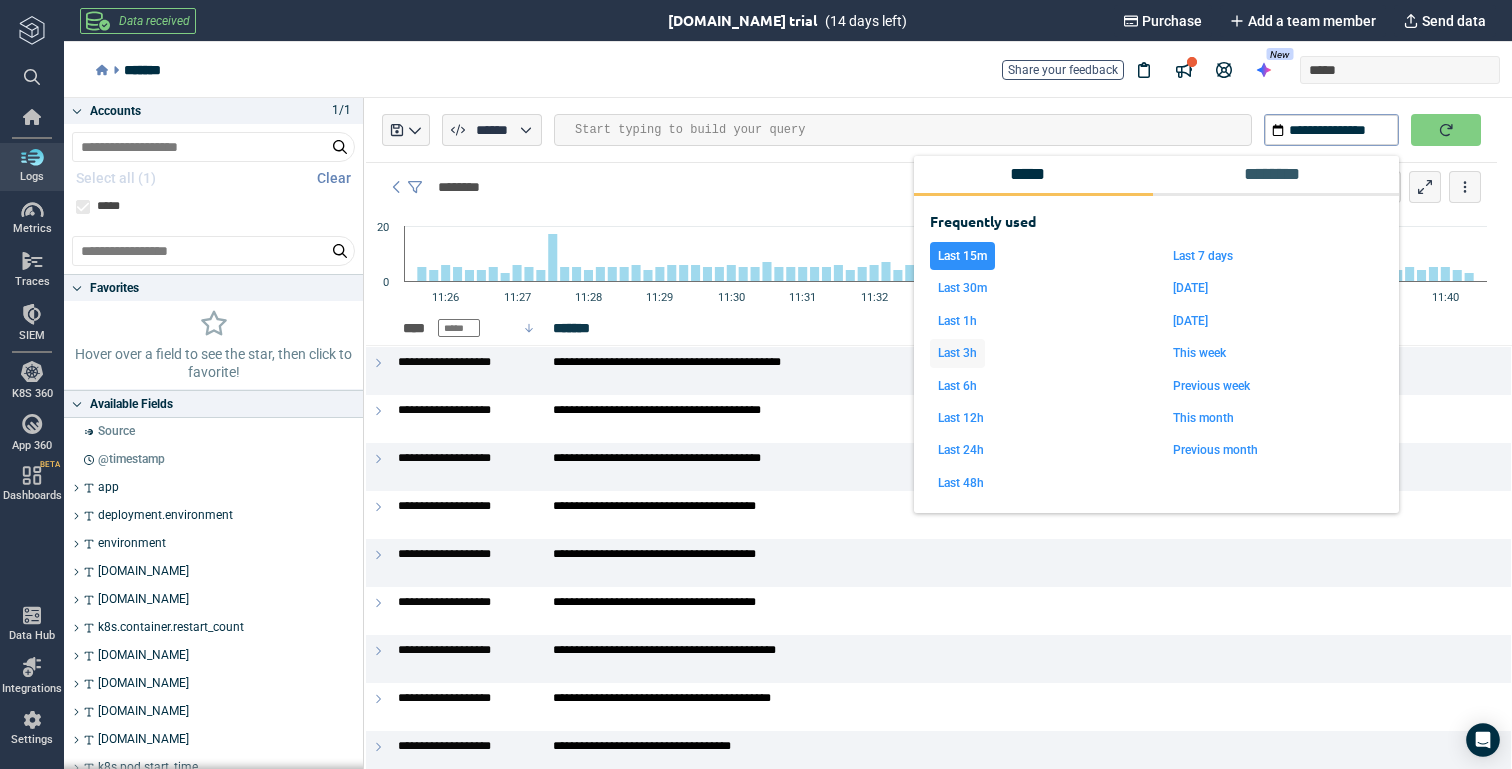 click on "Last 3h" at bounding box center [957, 353] 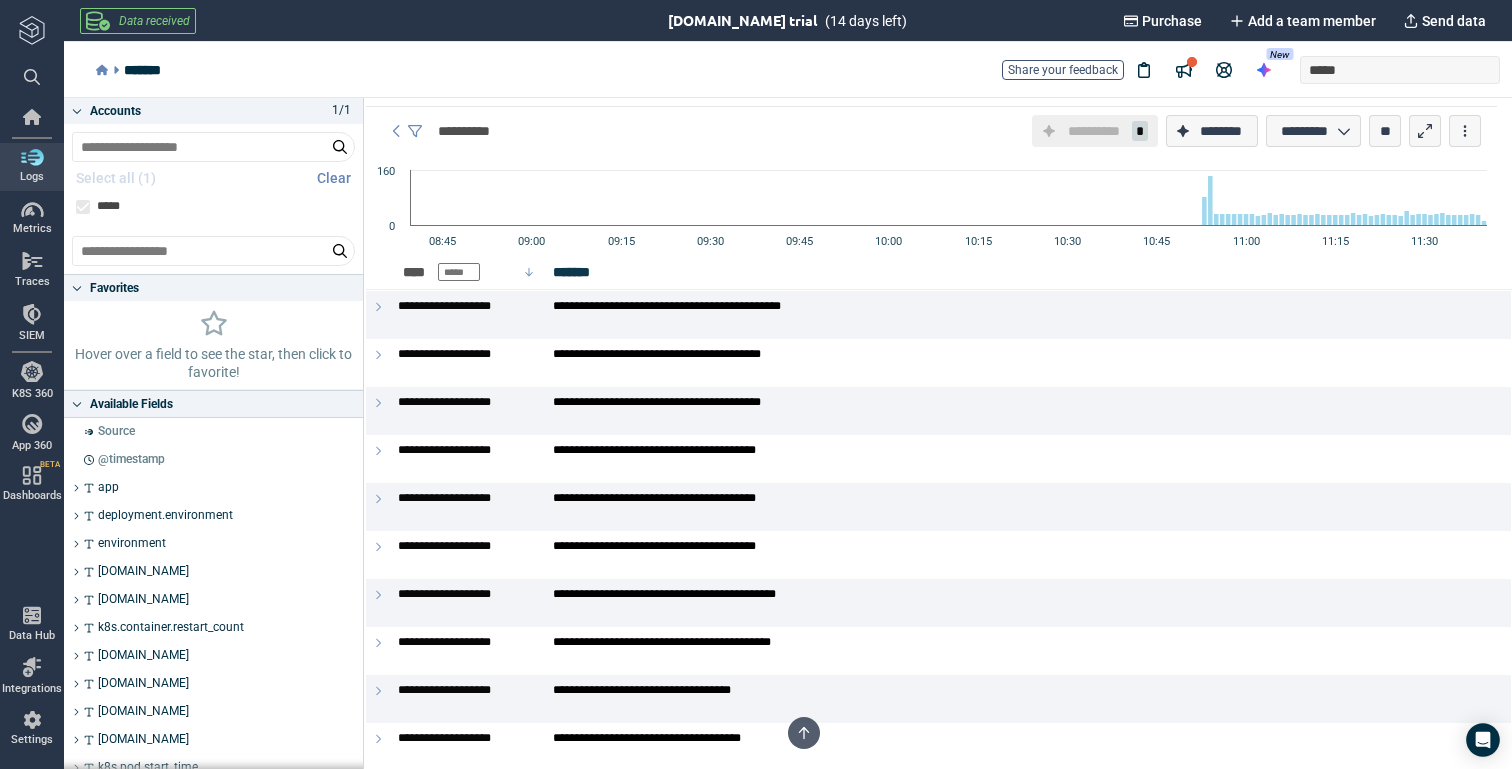 scroll, scrollTop: 0, scrollLeft: 0, axis: both 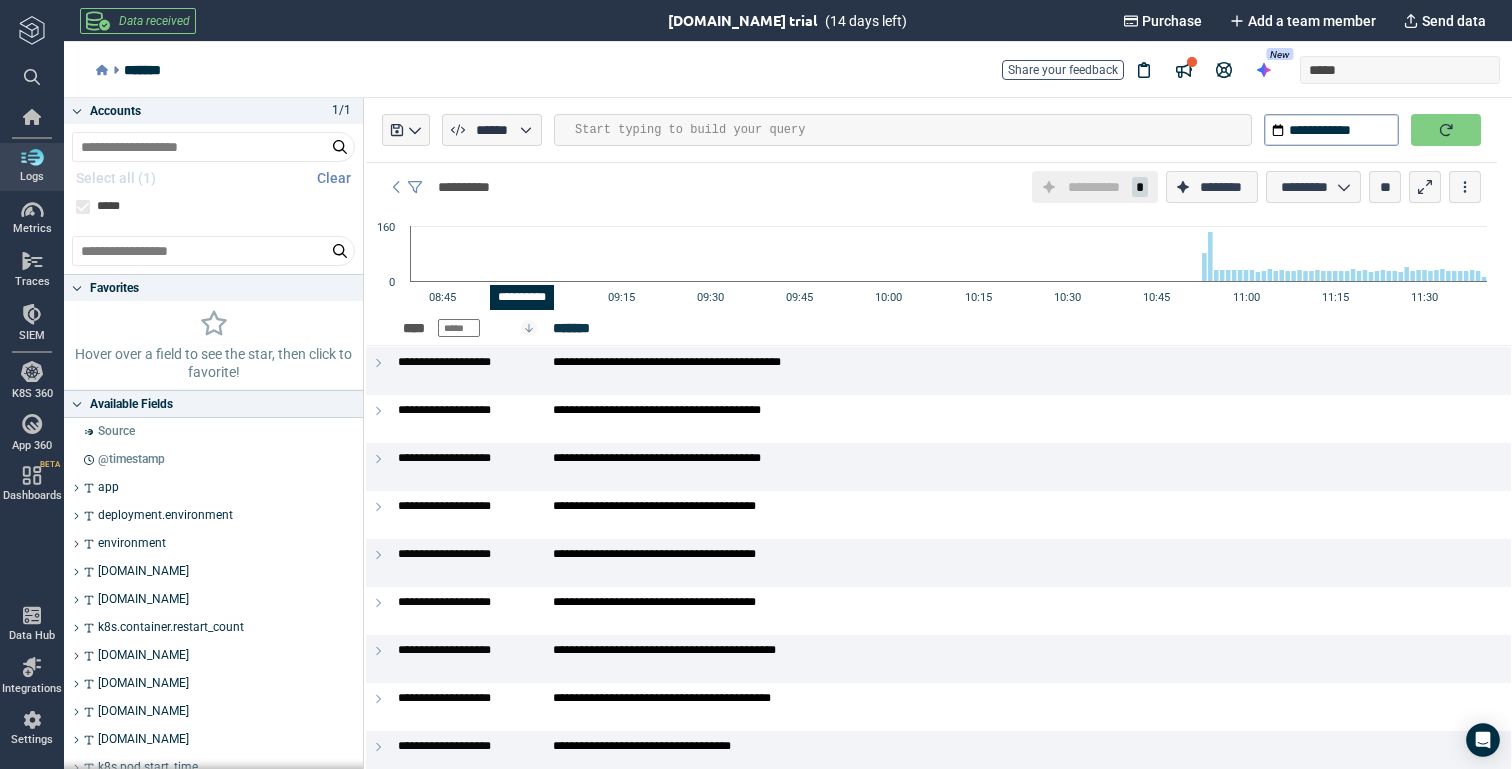 click 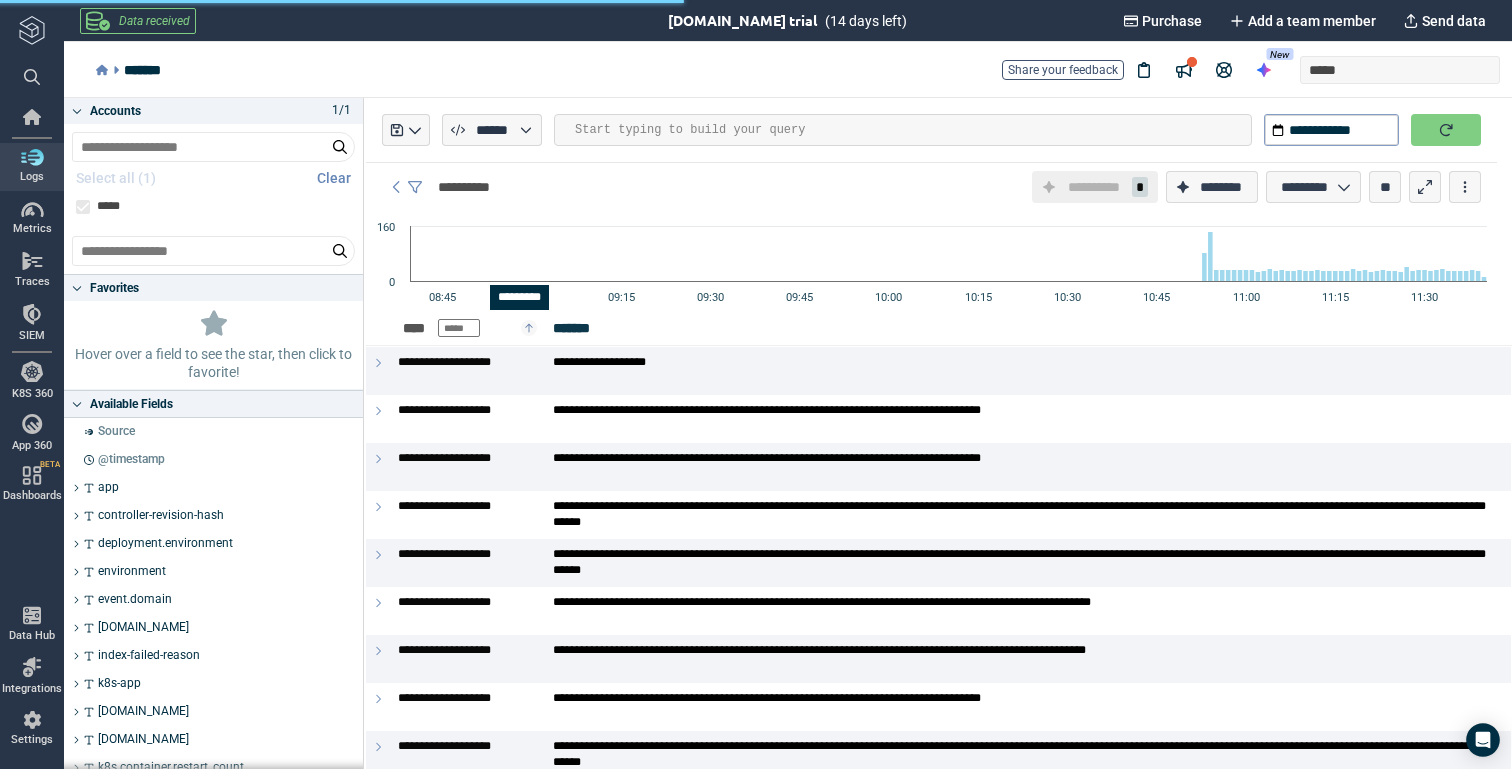 click 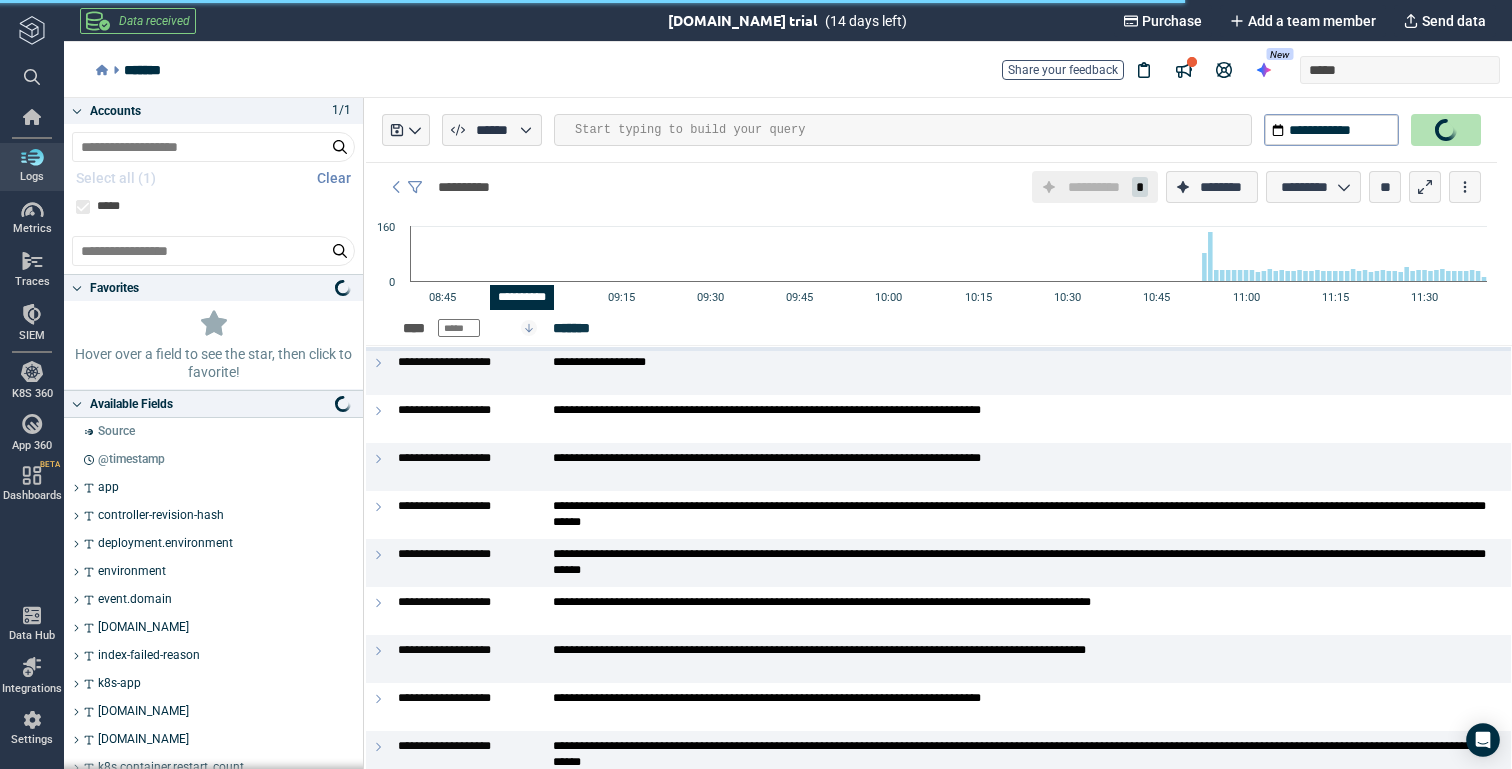 type on "*" 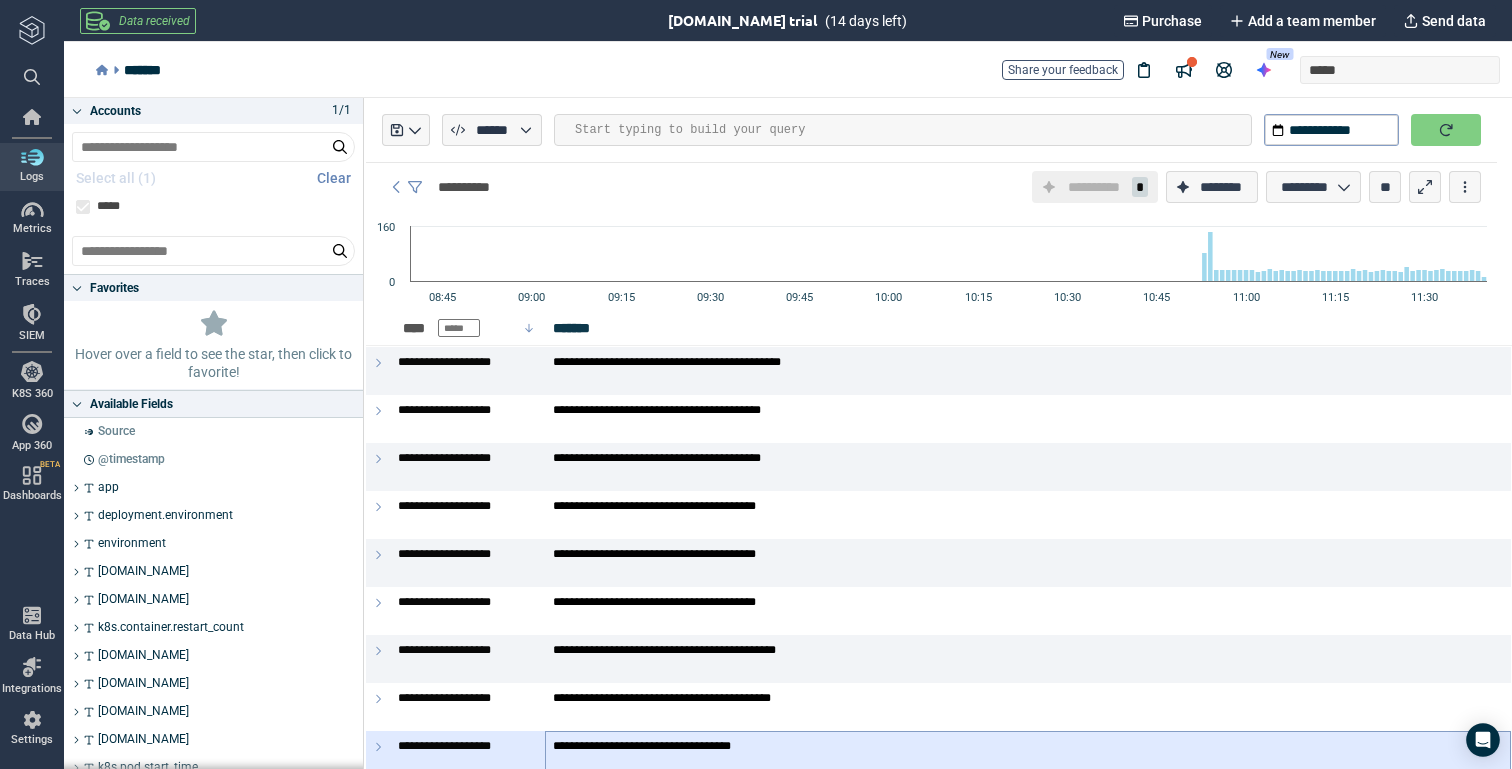 type 